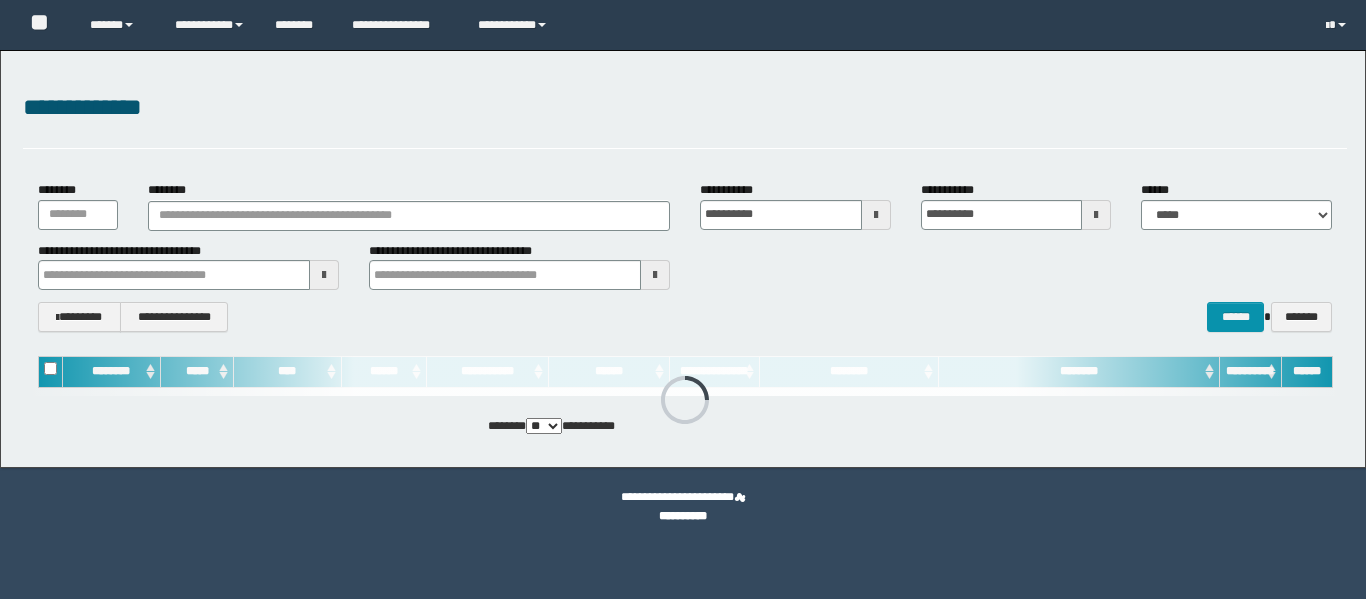 scroll, scrollTop: 0, scrollLeft: 0, axis: both 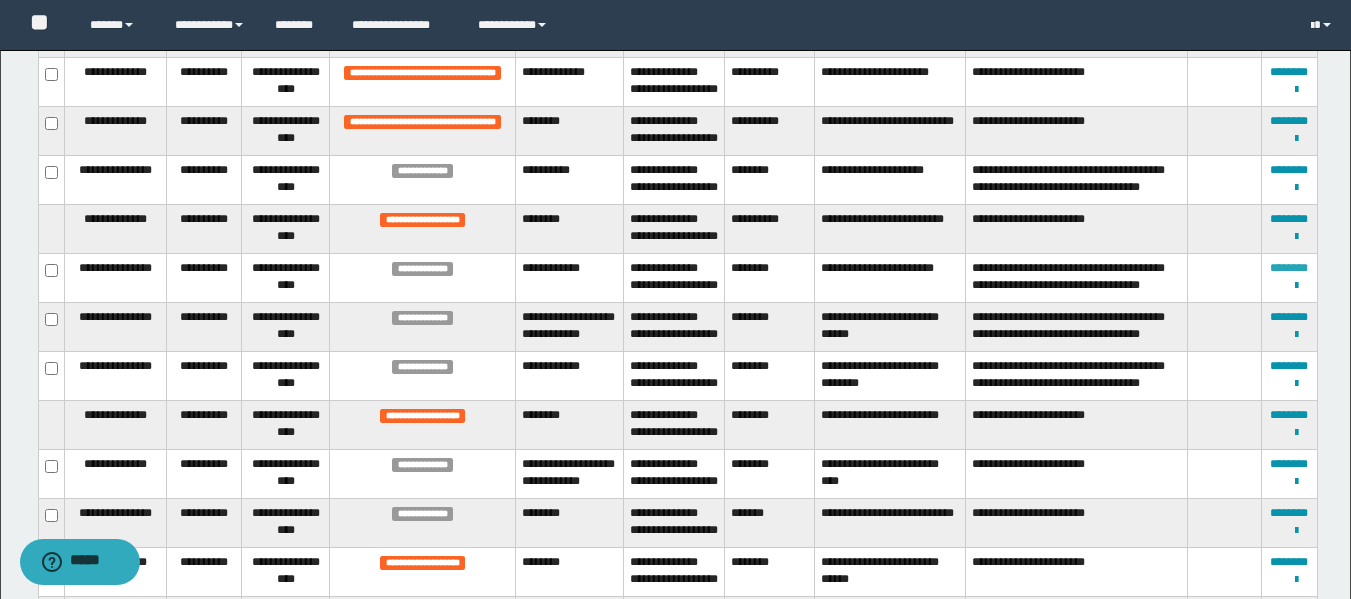 click on "********" at bounding box center [1289, 268] 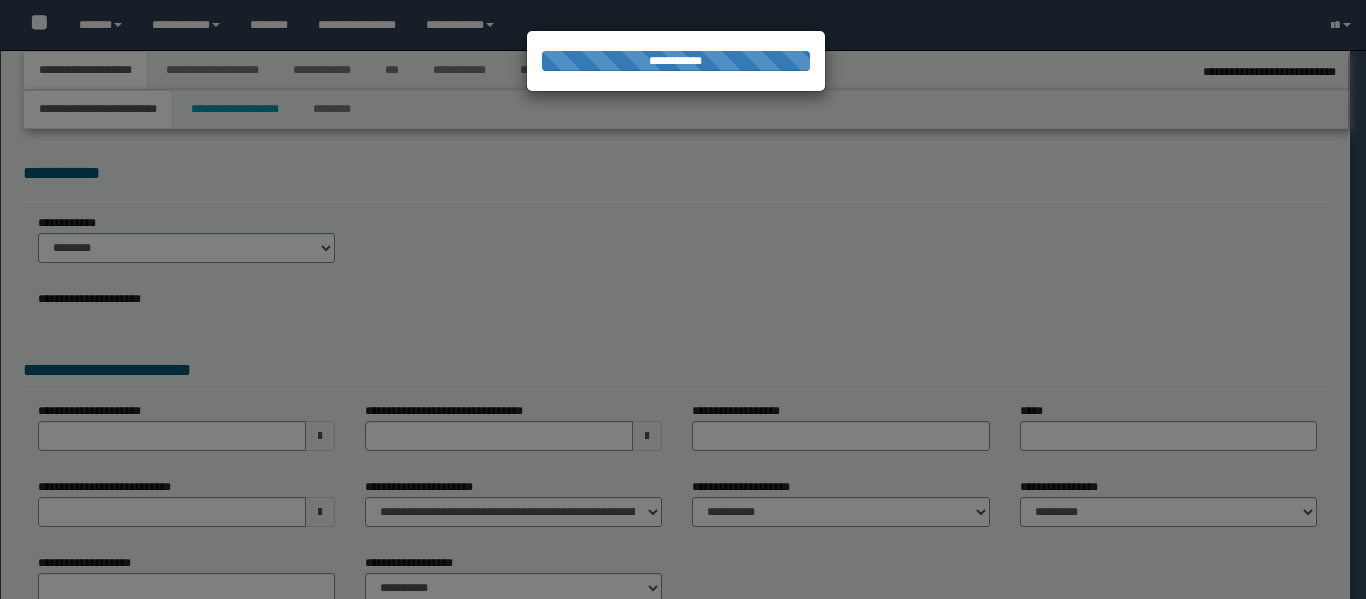 select on "**" 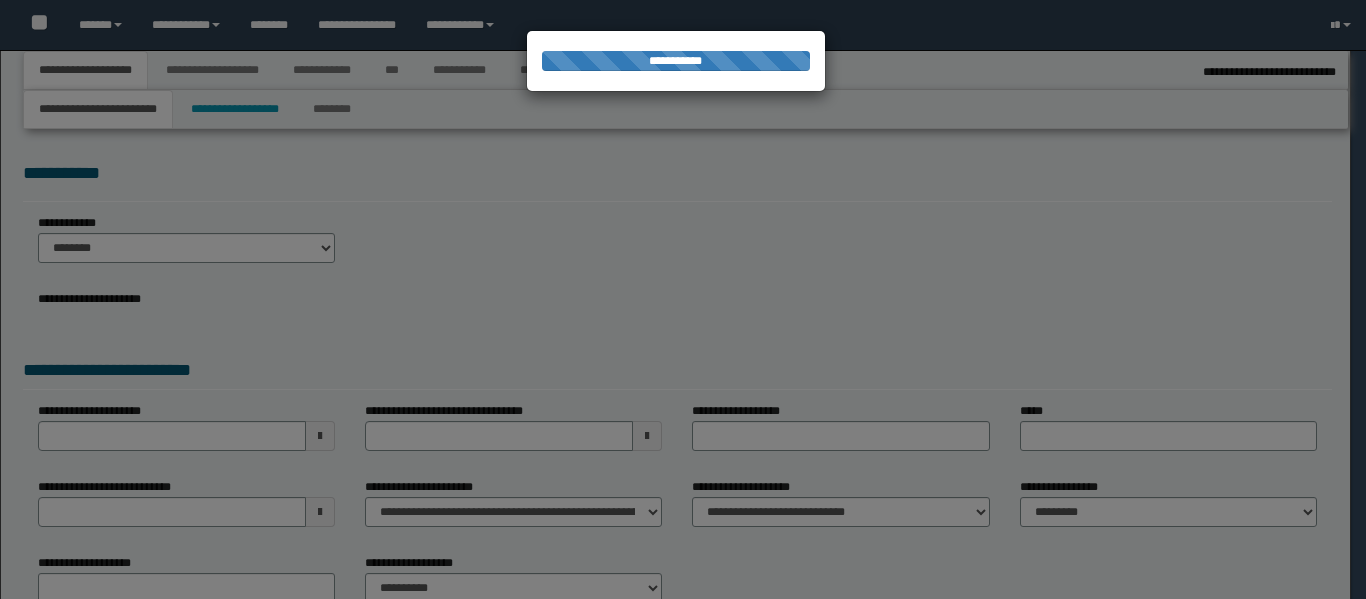 select on "*" 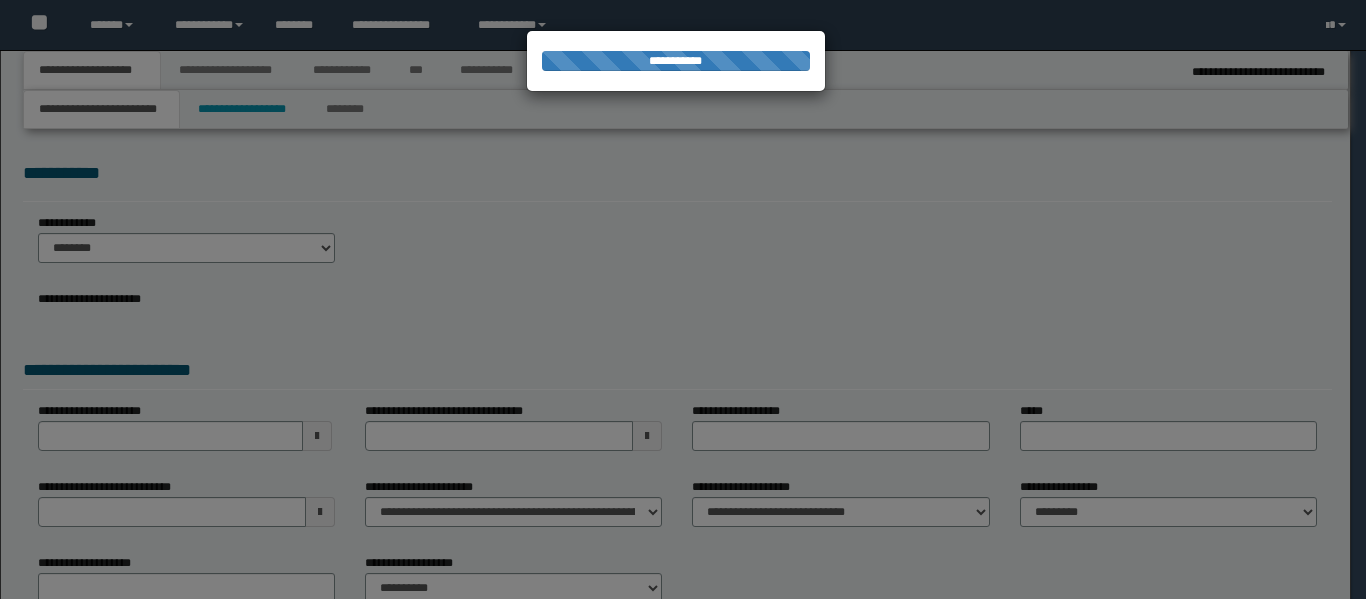 scroll, scrollTop: 0, scrollLeft: 0, axis: both 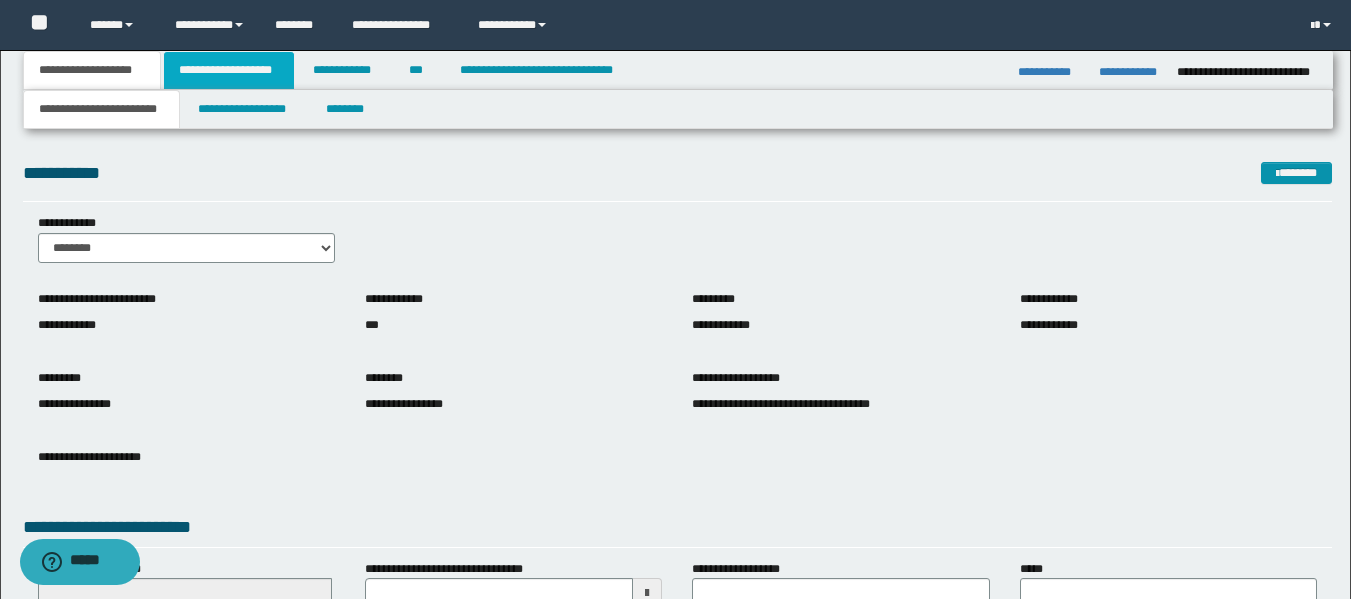 click on "**********" at bounding box center [229, 70] 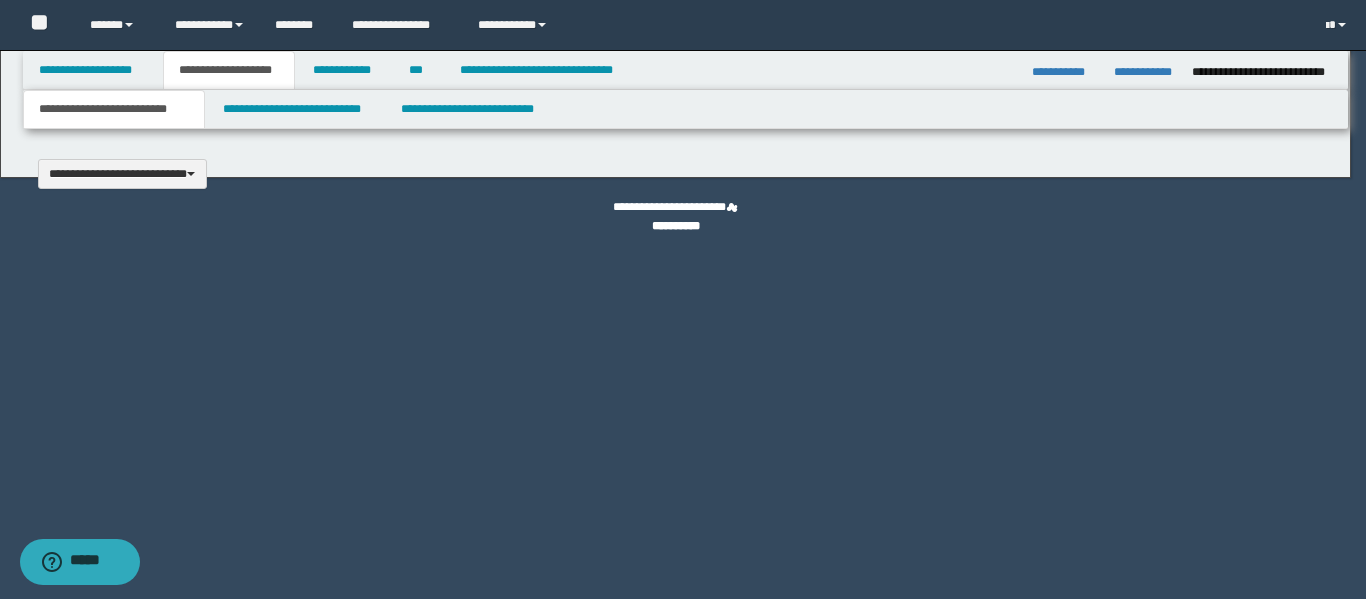 type 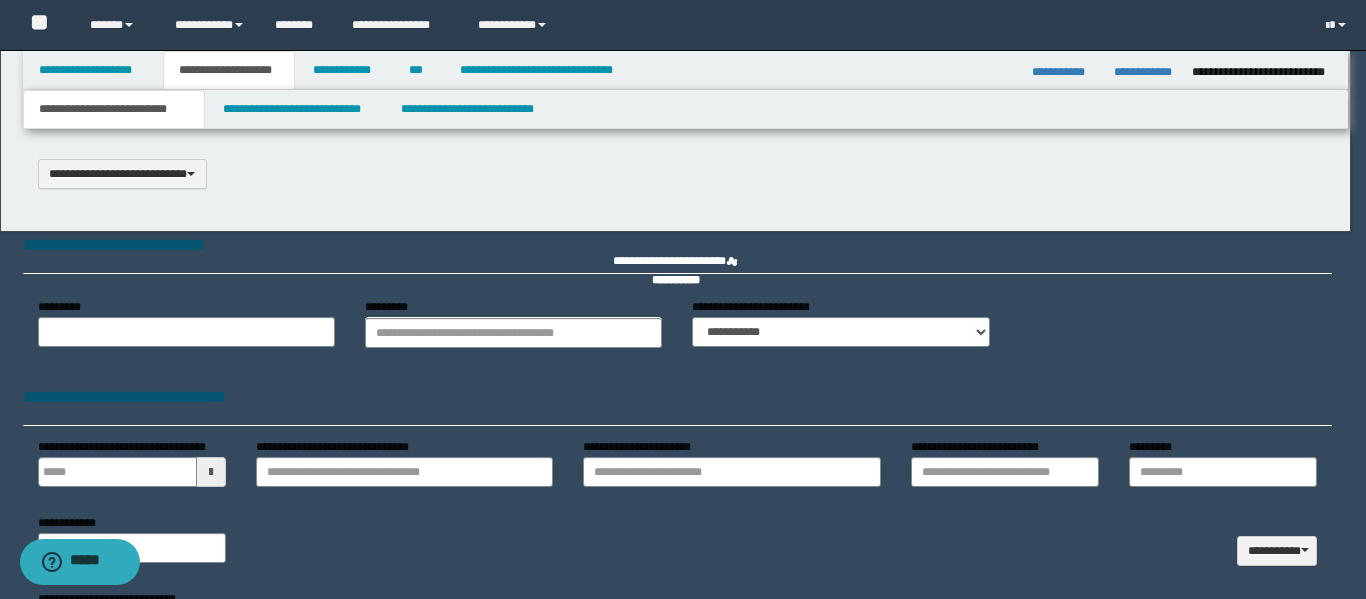 scroll, scrollTop: 0, scrollLeft: 0, axis: both 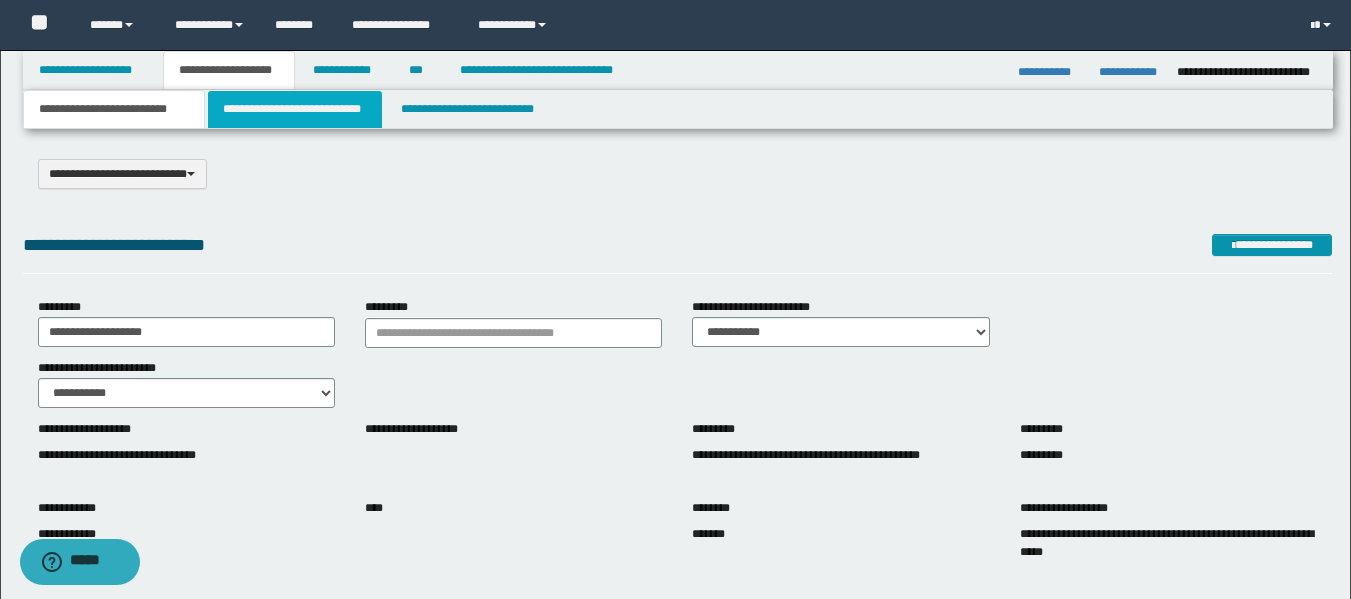 click on "**********" at bounding box center [295, 109] 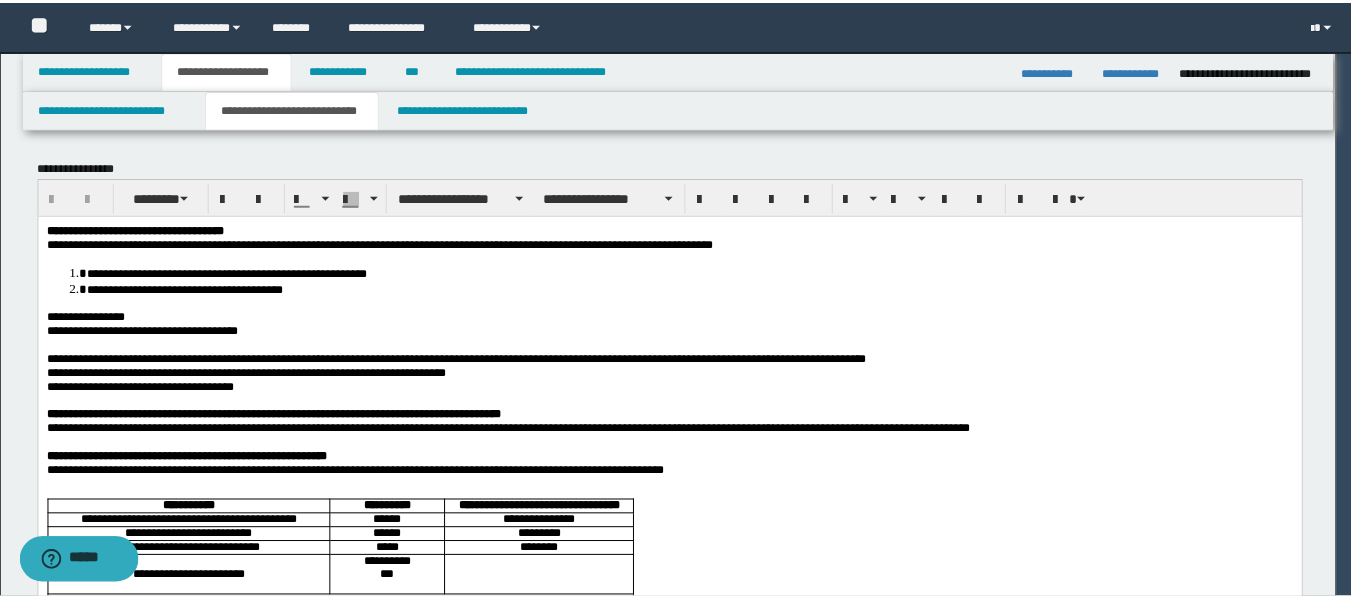 scroll, scrollTop: 0, scrollLeft: 0, axis: both 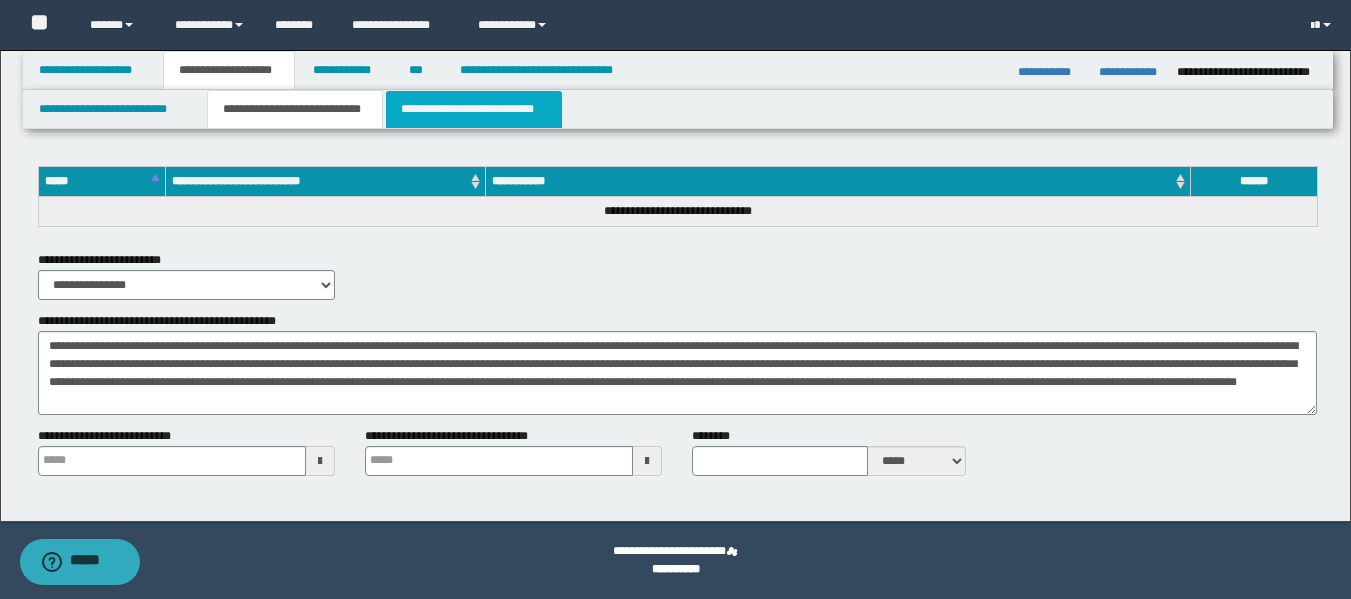 click on "**********" at bounding box center [474, 109] 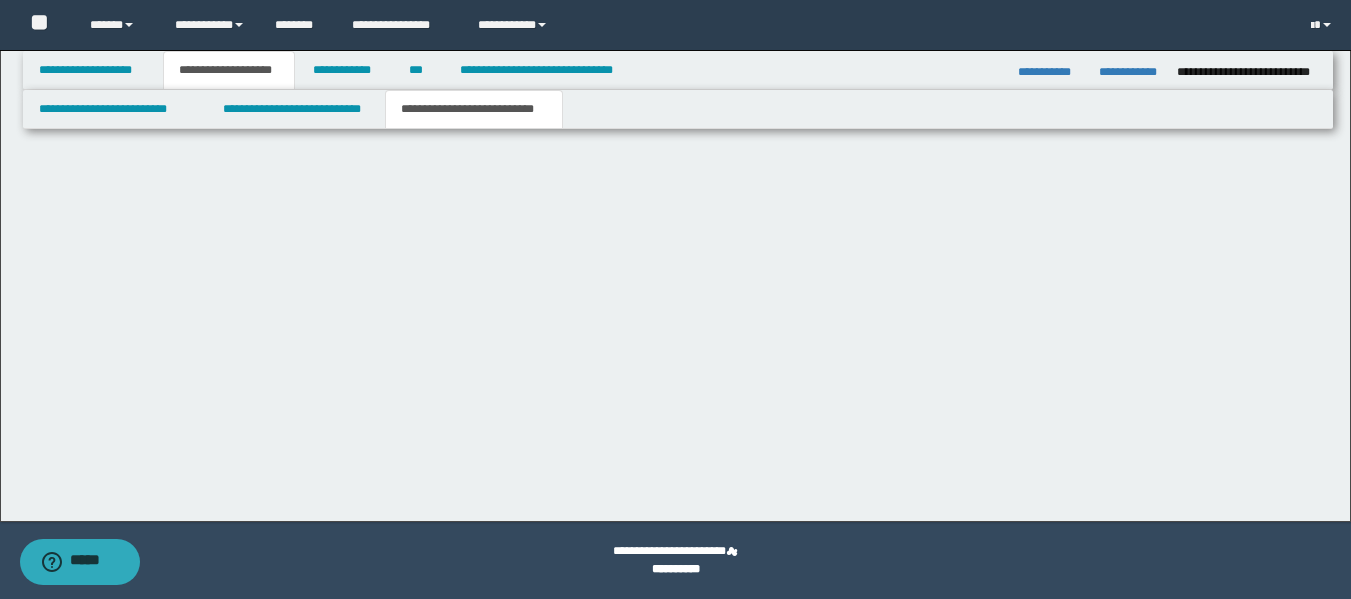 scroll, scrollTop: 0, scrollLeft: 0, axis: both 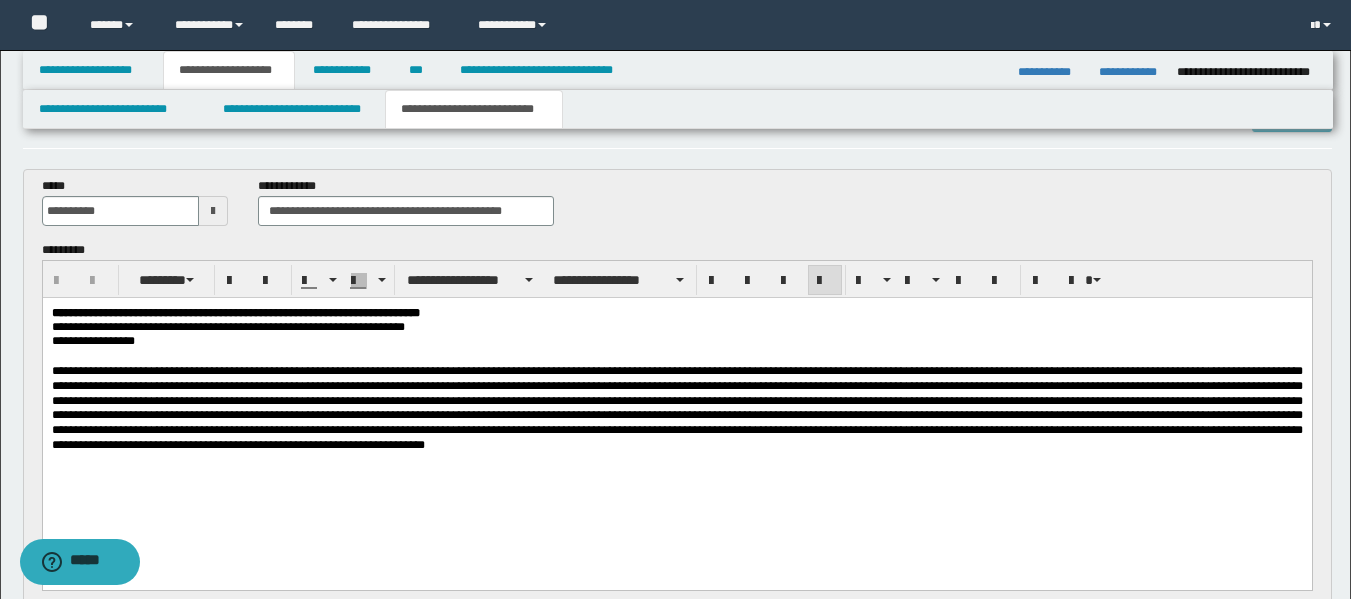click at bounding box center [676, 408] 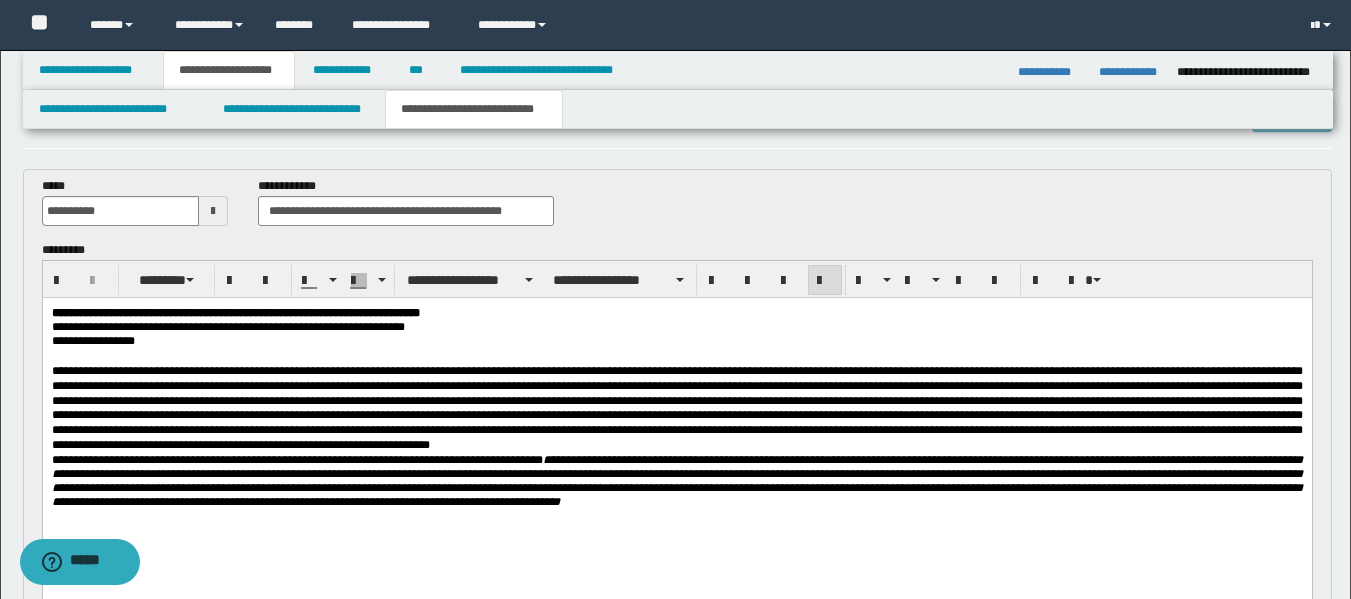 click at bounding box center [676, 408] 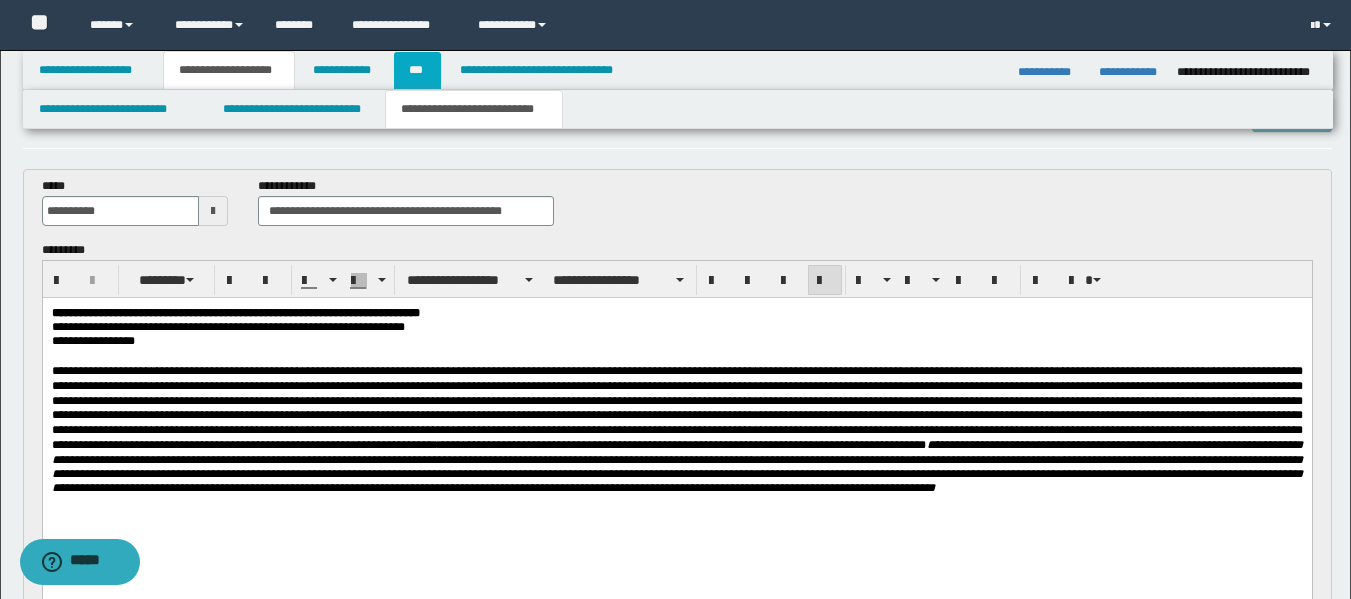 click on "***" at bounding box center [417, 70] 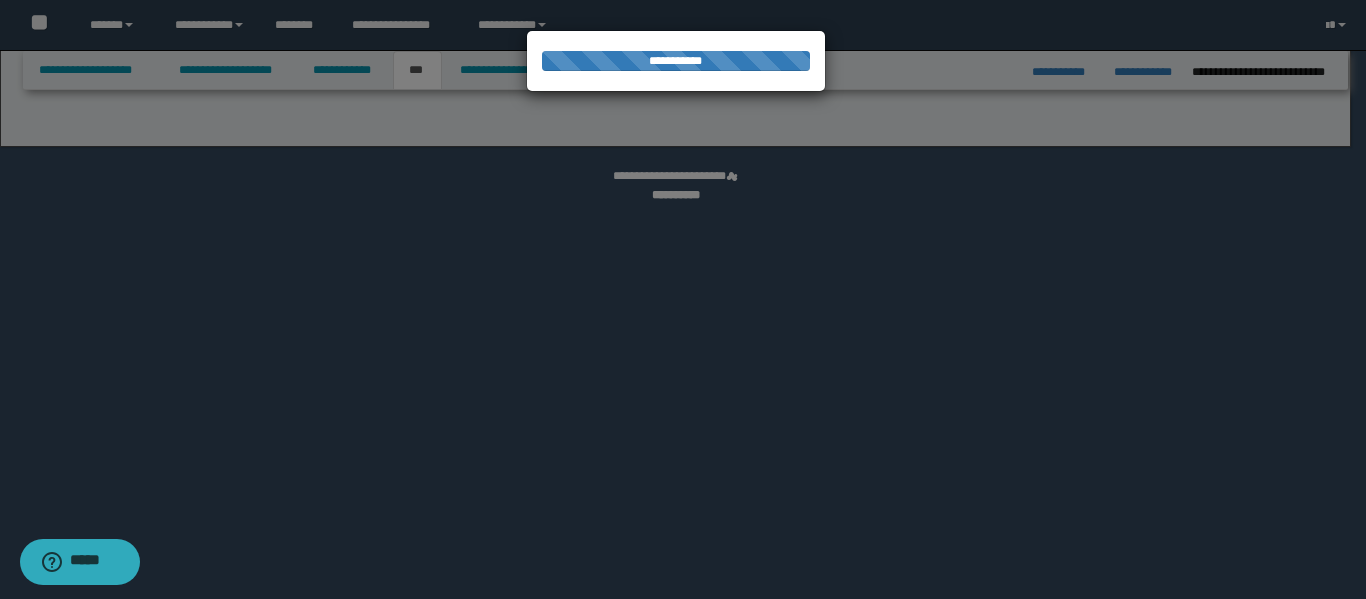 select on "**" 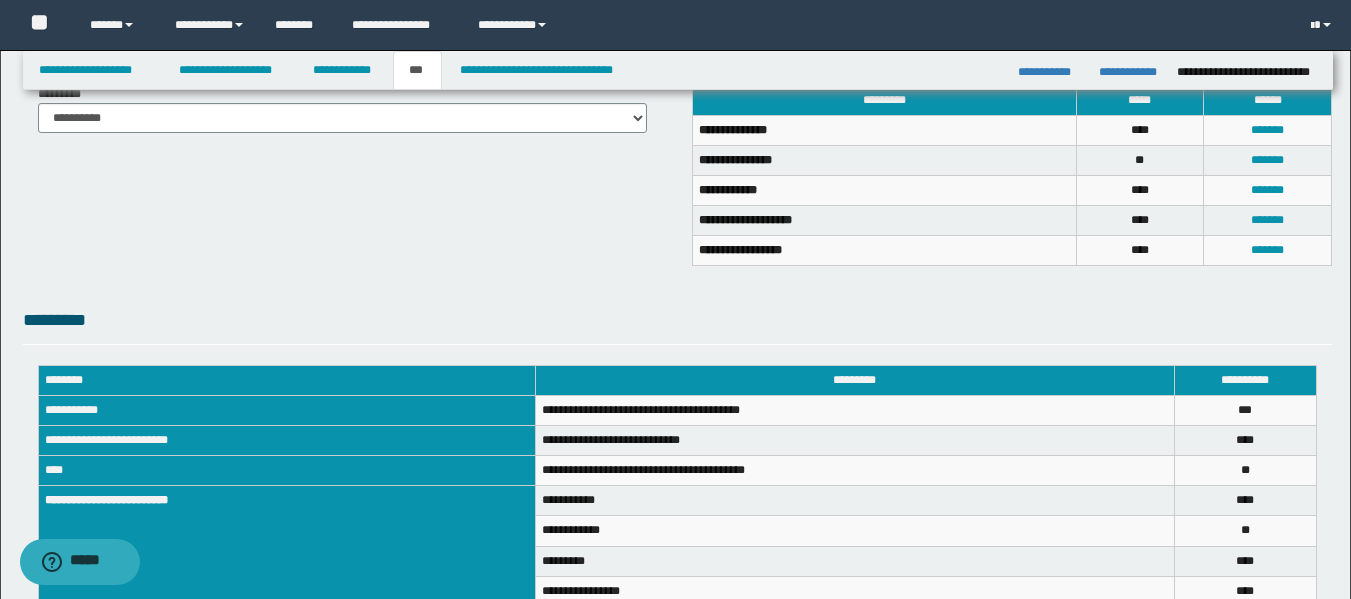 scroll, scrollTop: 513, scrollLeft: 0, axis: vertical 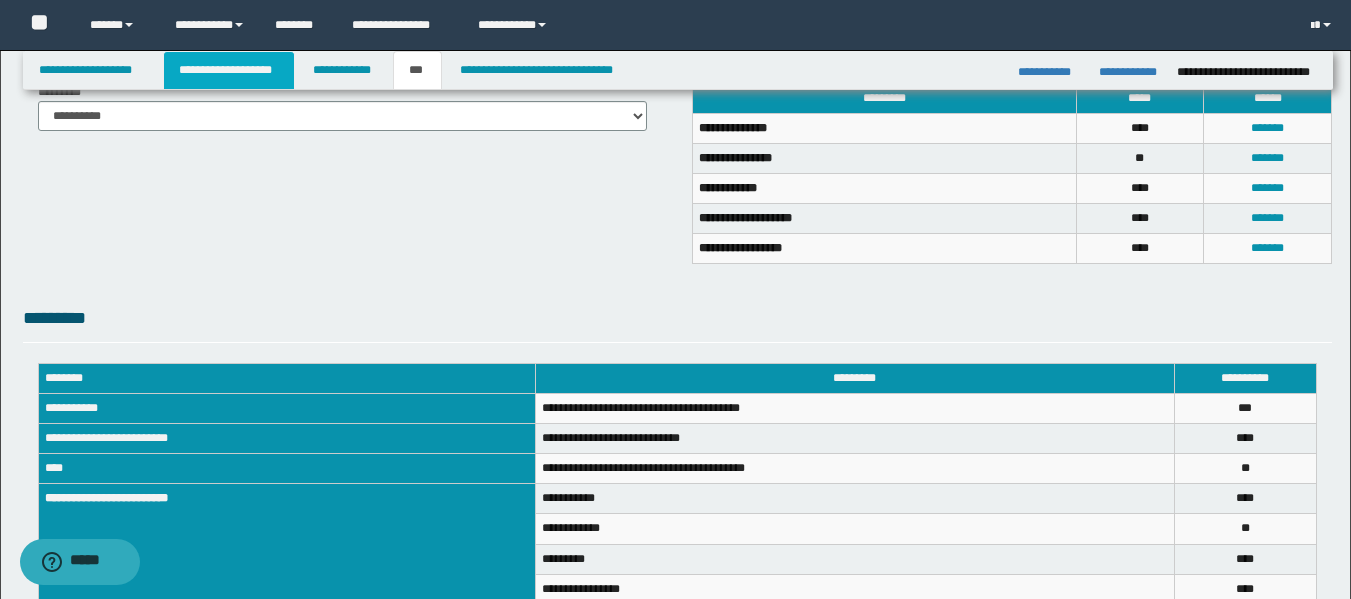 click on "**********" at bounding box center [229, 70] 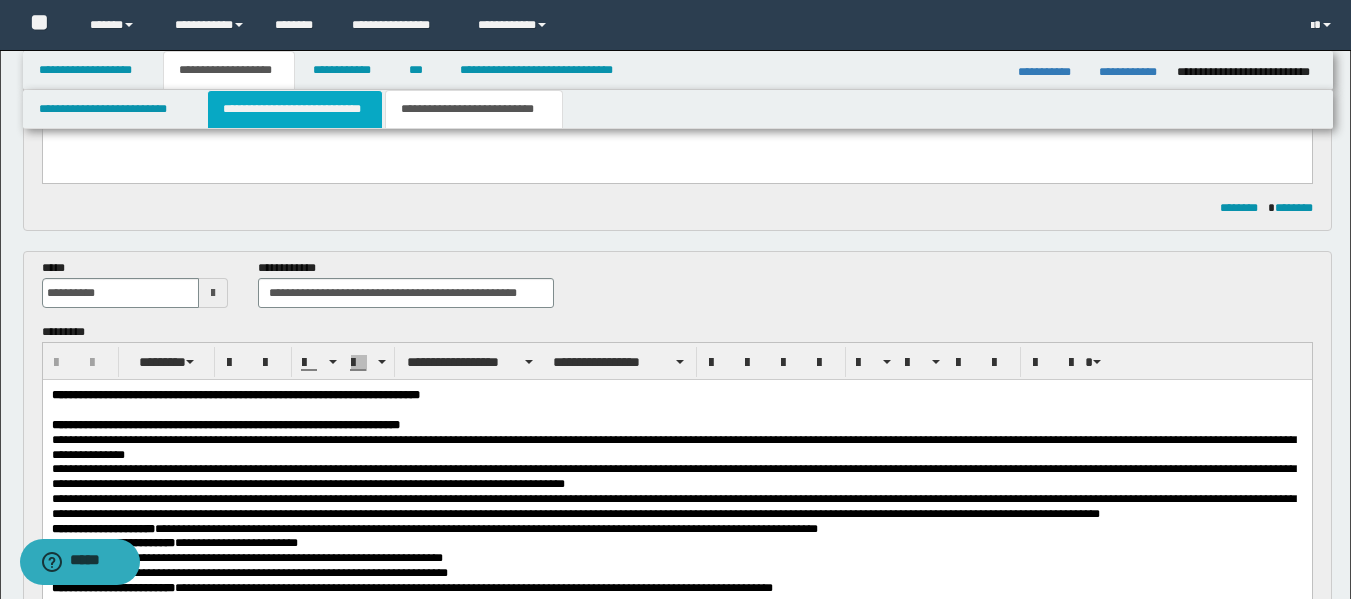 drag, startPoint x: 356, startPoint y: 118, endPoint x: 814, endPoint y: 467, distance: 575.81683 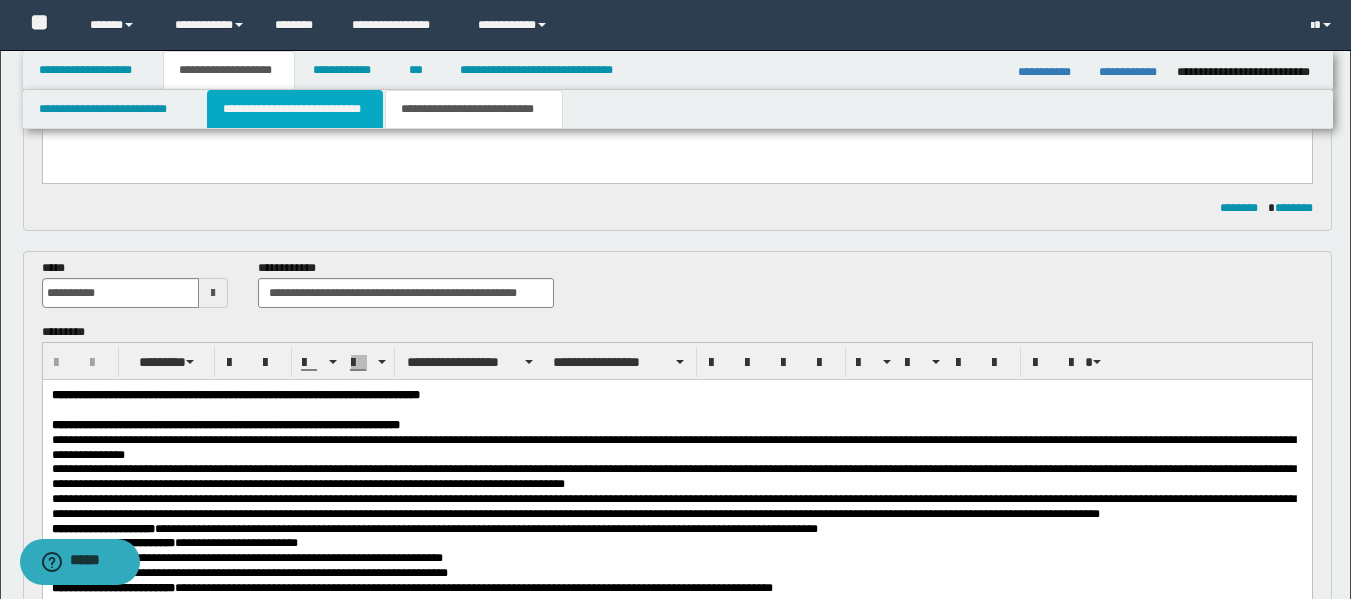 type 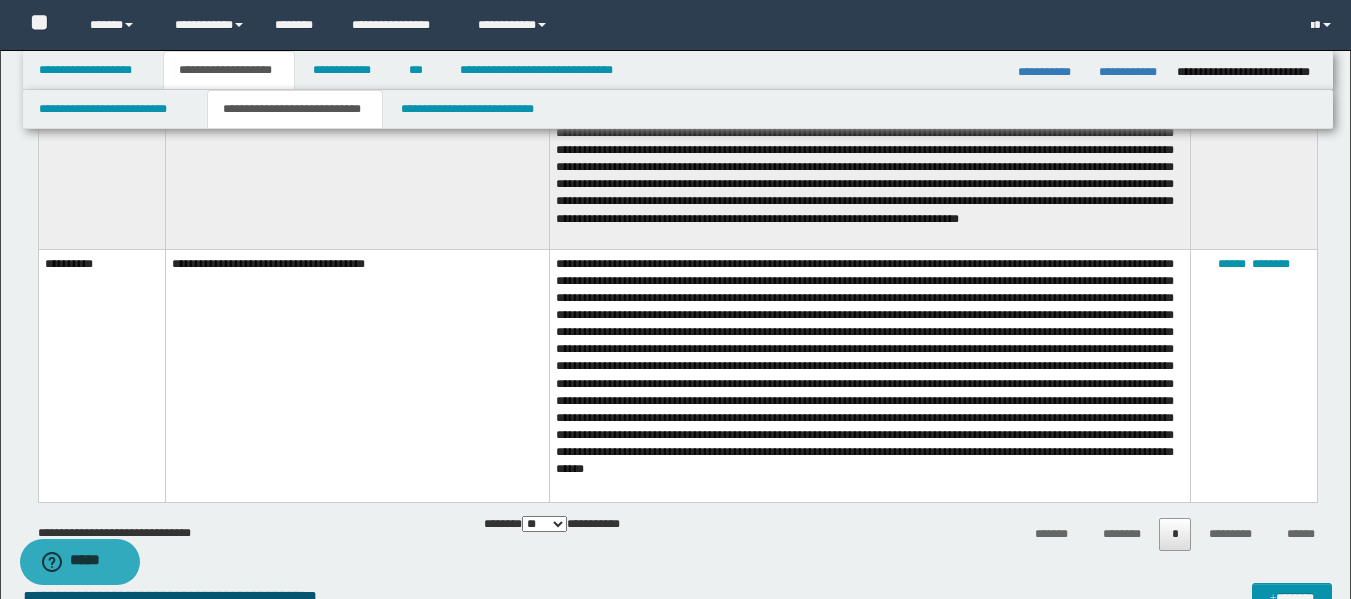 scroll, scrollTop: 2497, scrollLeft: 0, axis: vertical 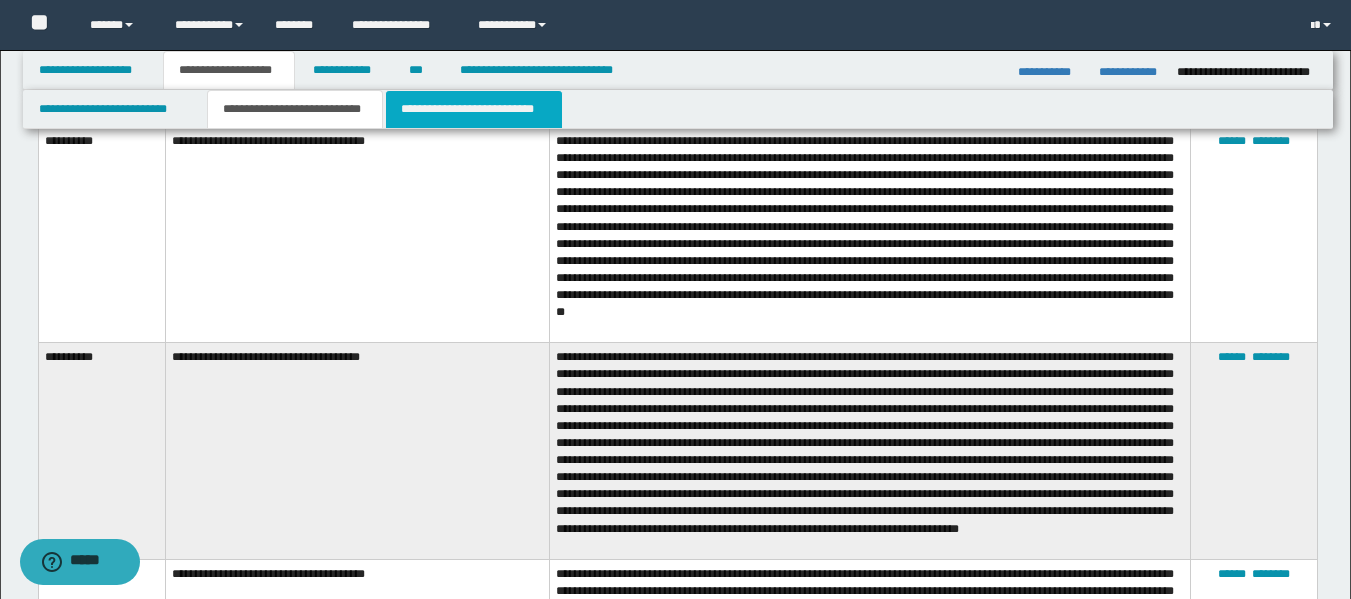 click on "**********" at bounding box center (474, 109) 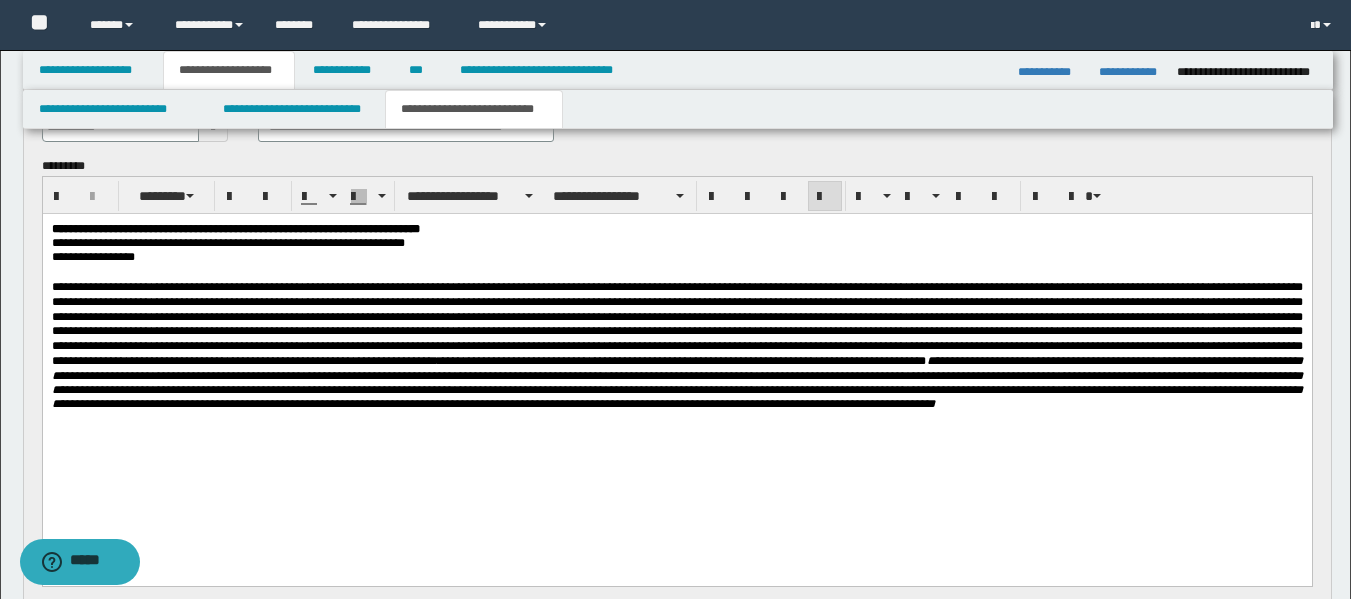 scroll, scrollTop: 83, scrollLeft: 0, axis: vertical 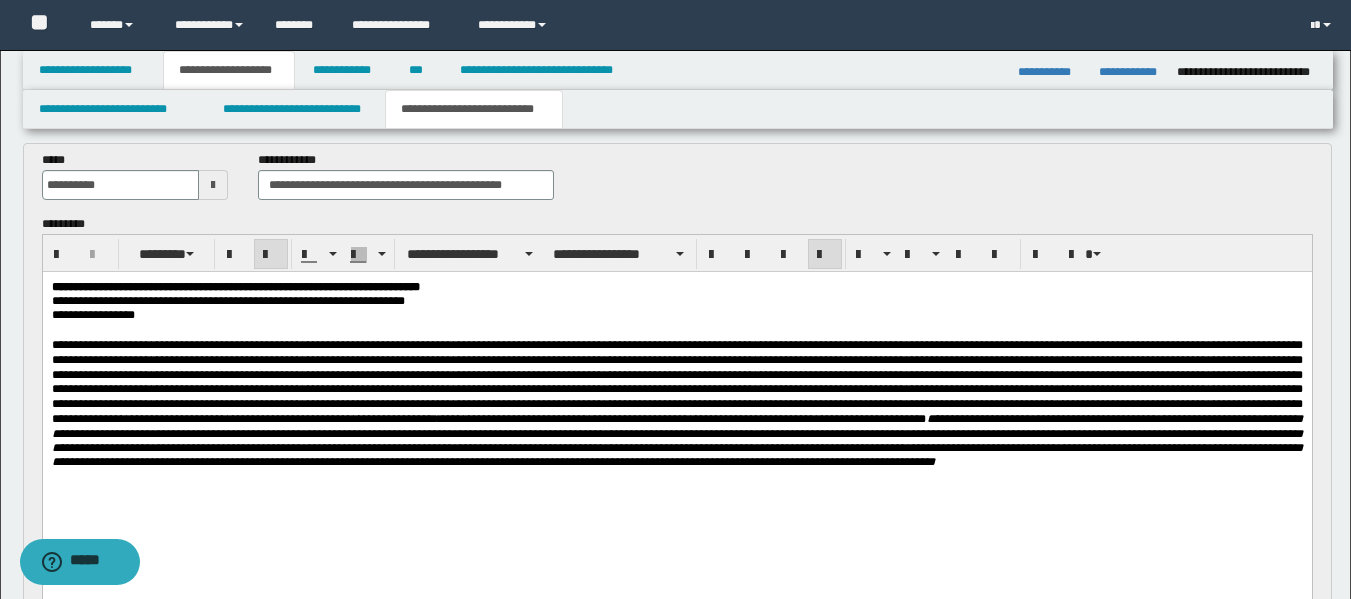 click on "**********" at bounding box center (676, 403) 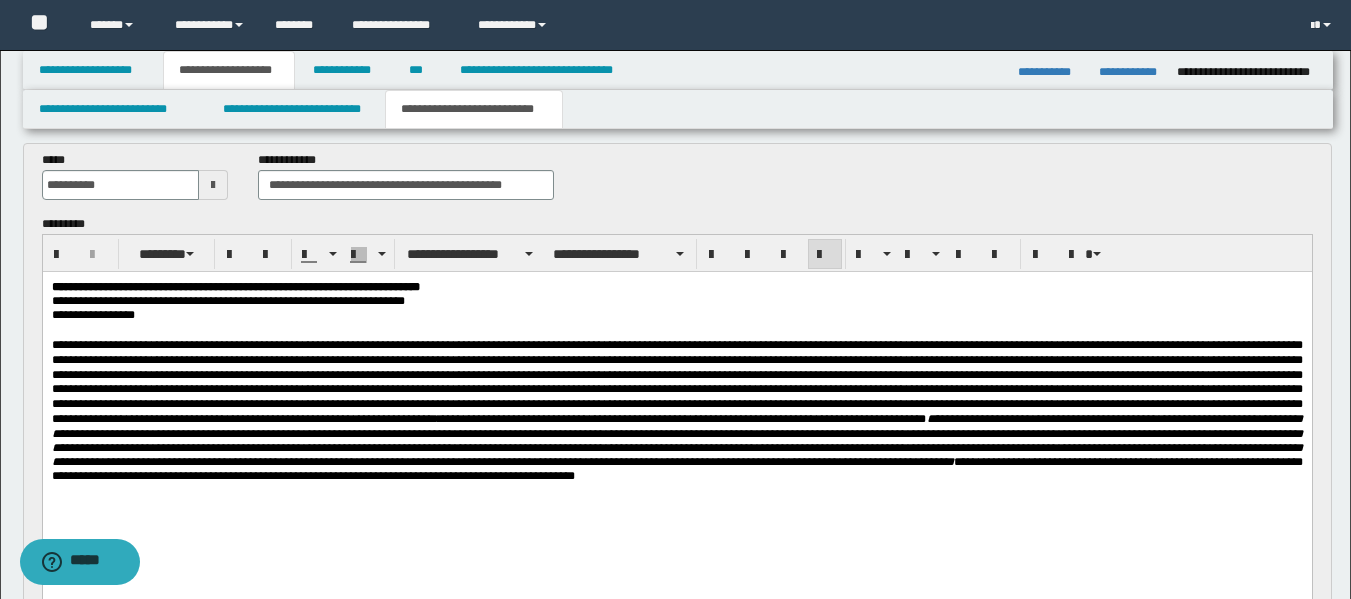 click on "**********" at bounding box center [676, 469] 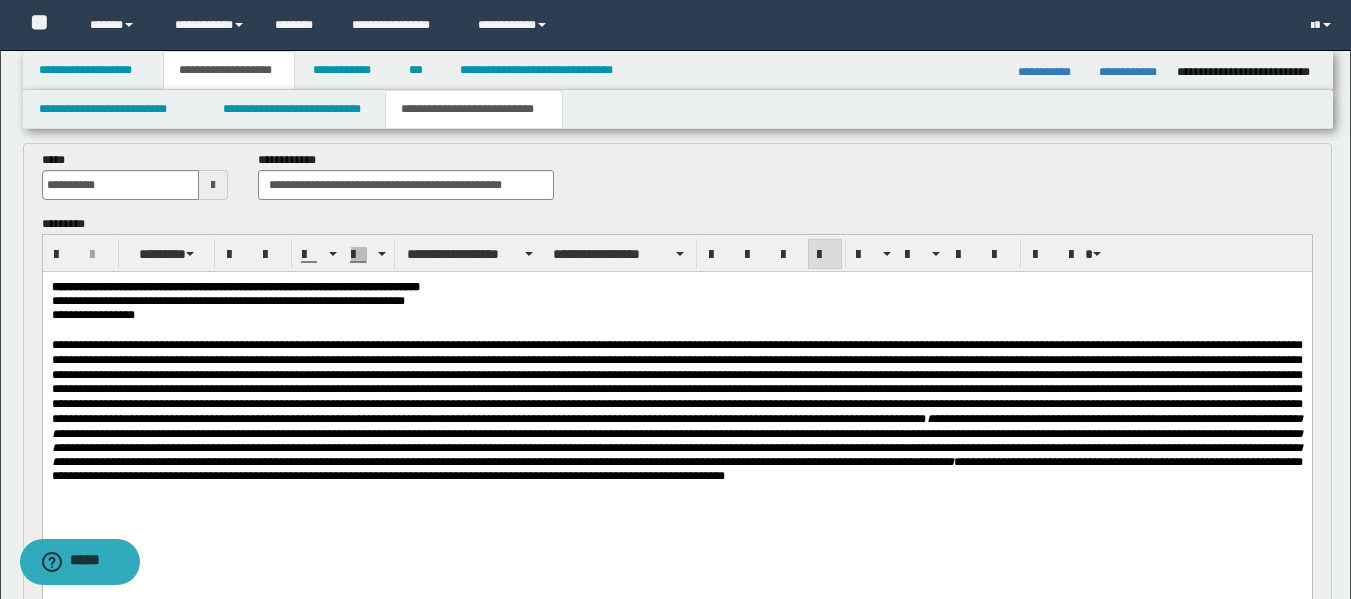 click on "**********" at bounding box center [676, 469] 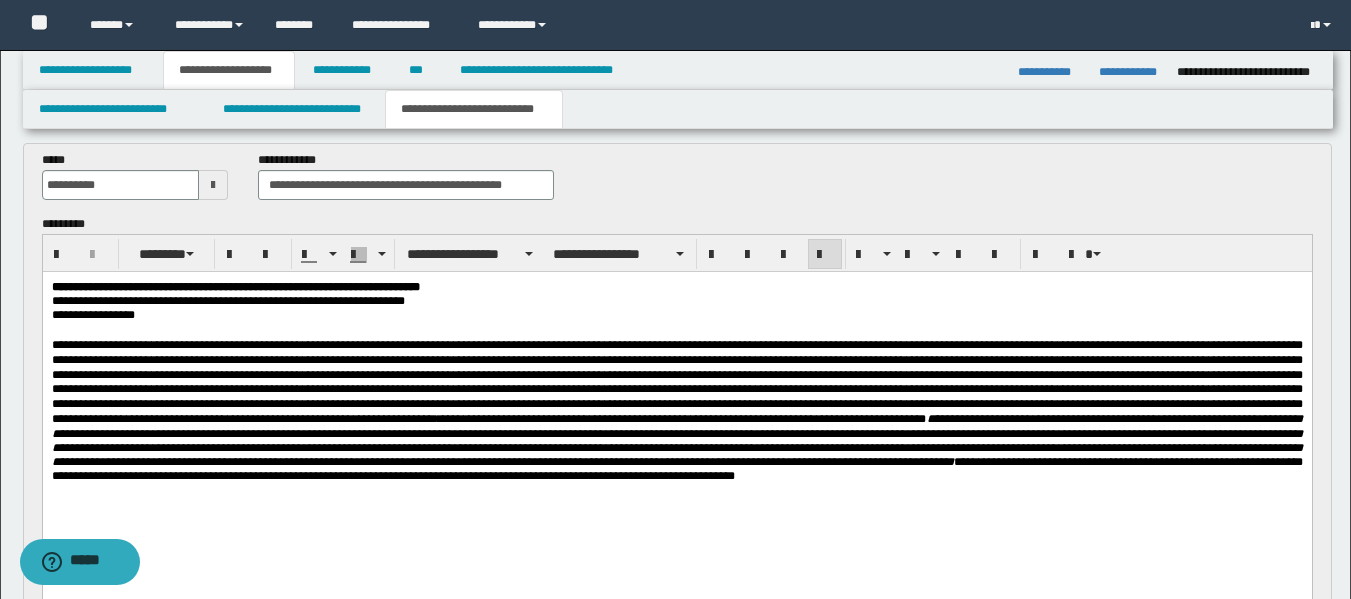 click on "**********" at bounding box center (676, 469) 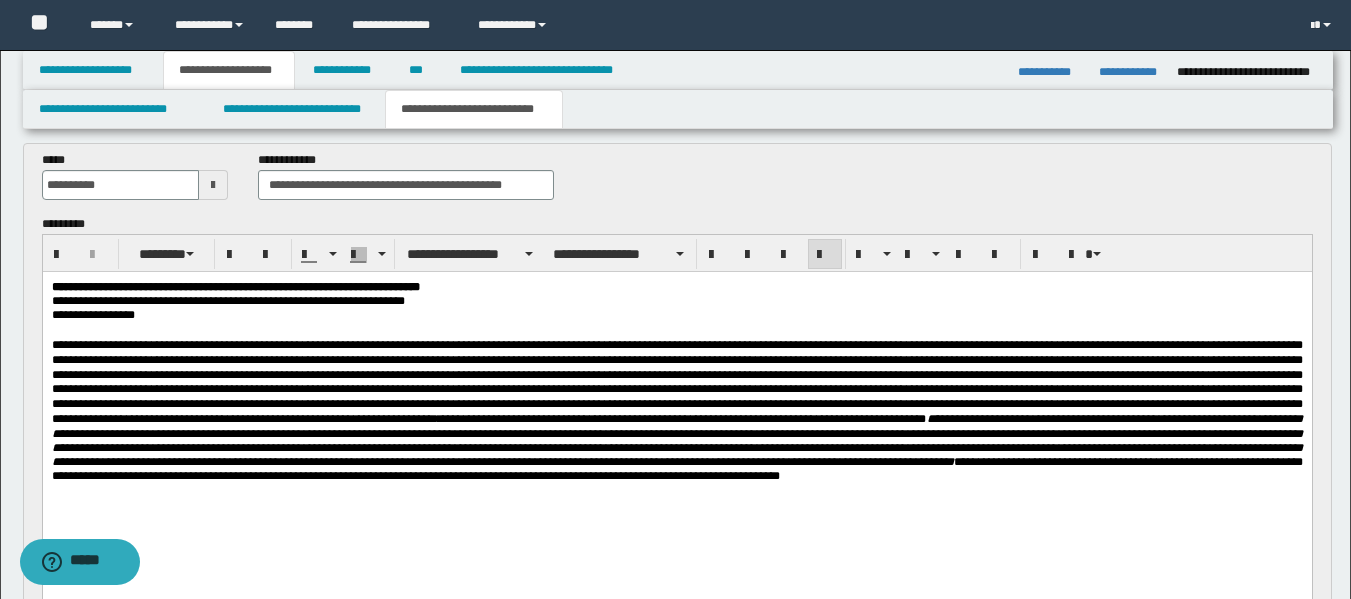 click on "**********" at bounding box center (676, 469) 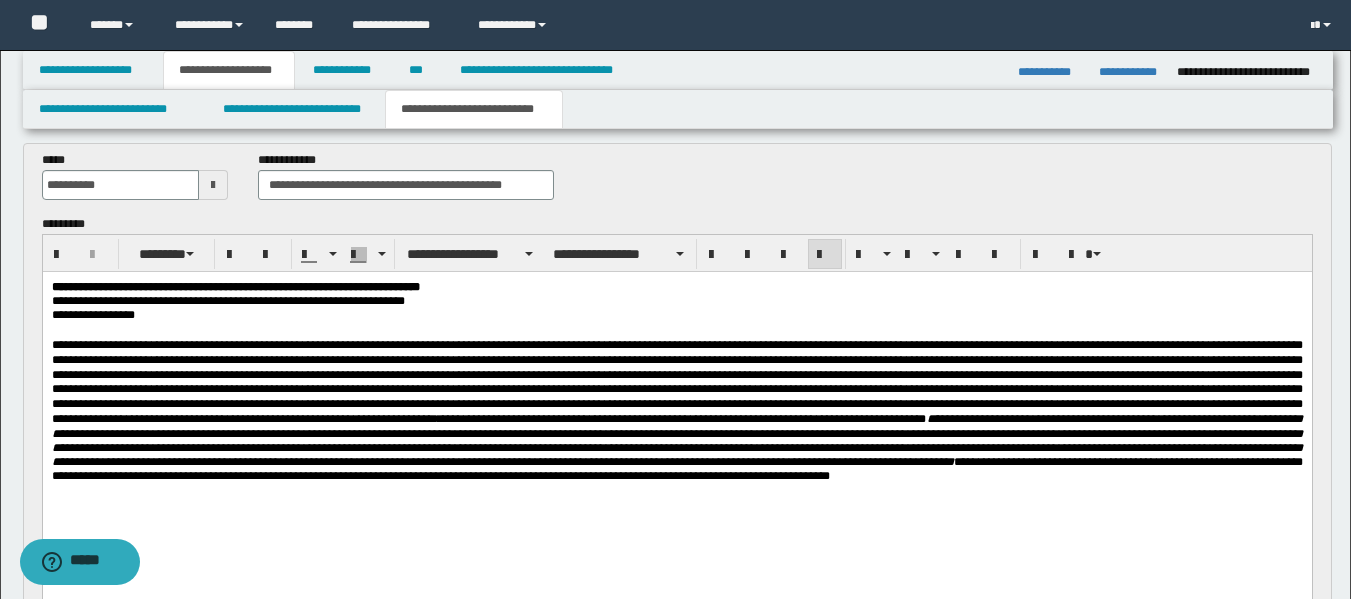 click on "**********" at bounding box center (676, 410) 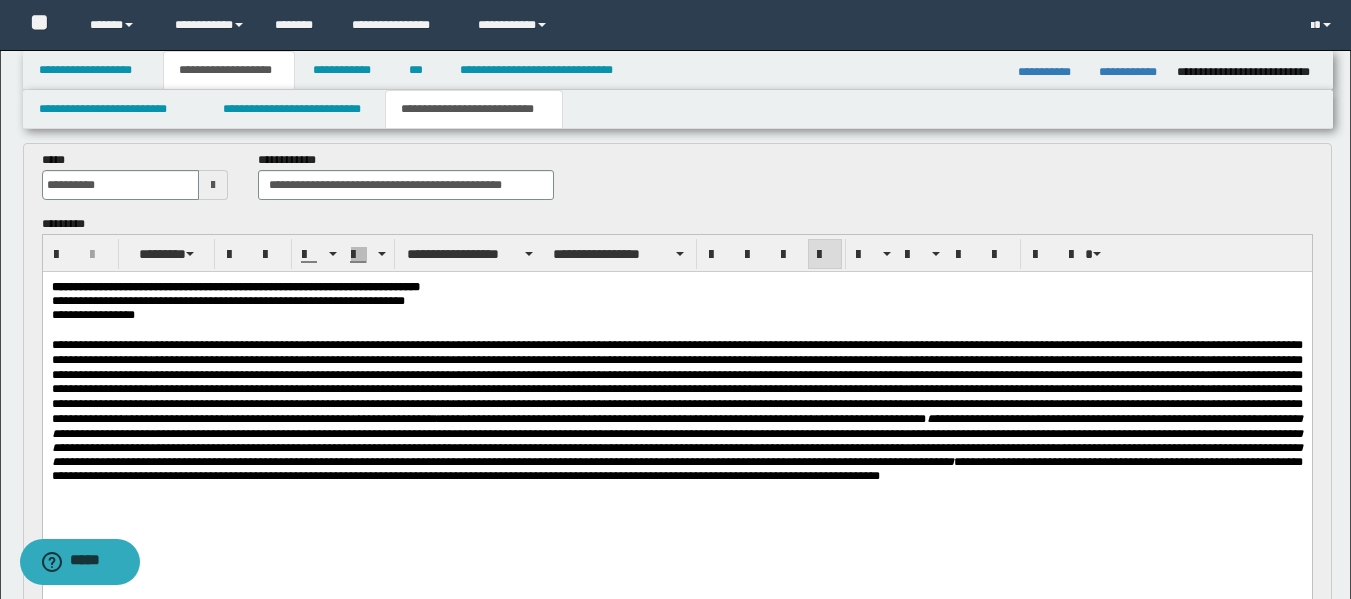 click on "**********" at bounding box center [676, 447] 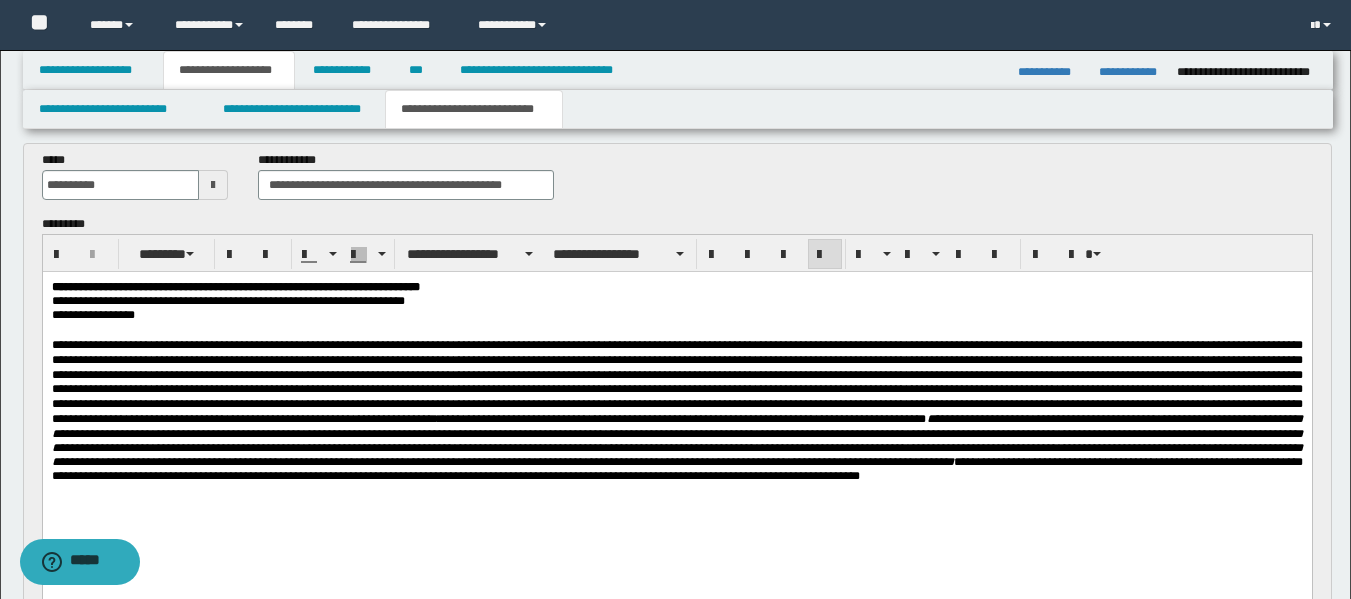 click on "**********" at bounding box center [676, 447] 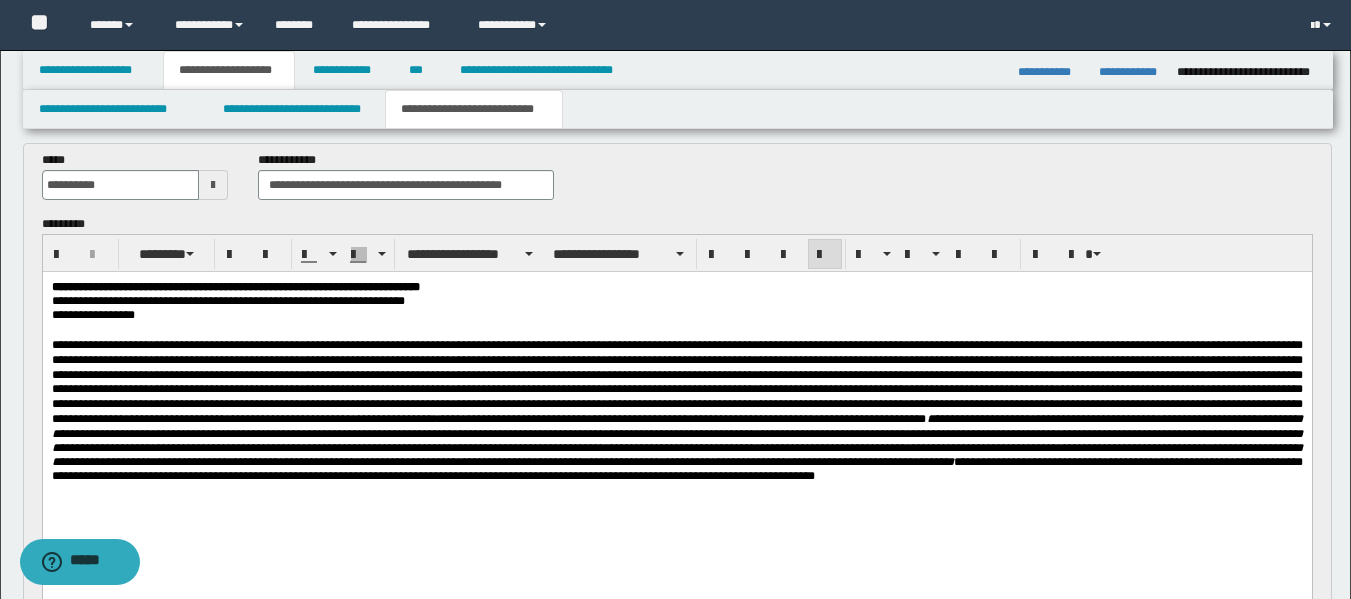 click on "**********" at bounding box center (676, 447) 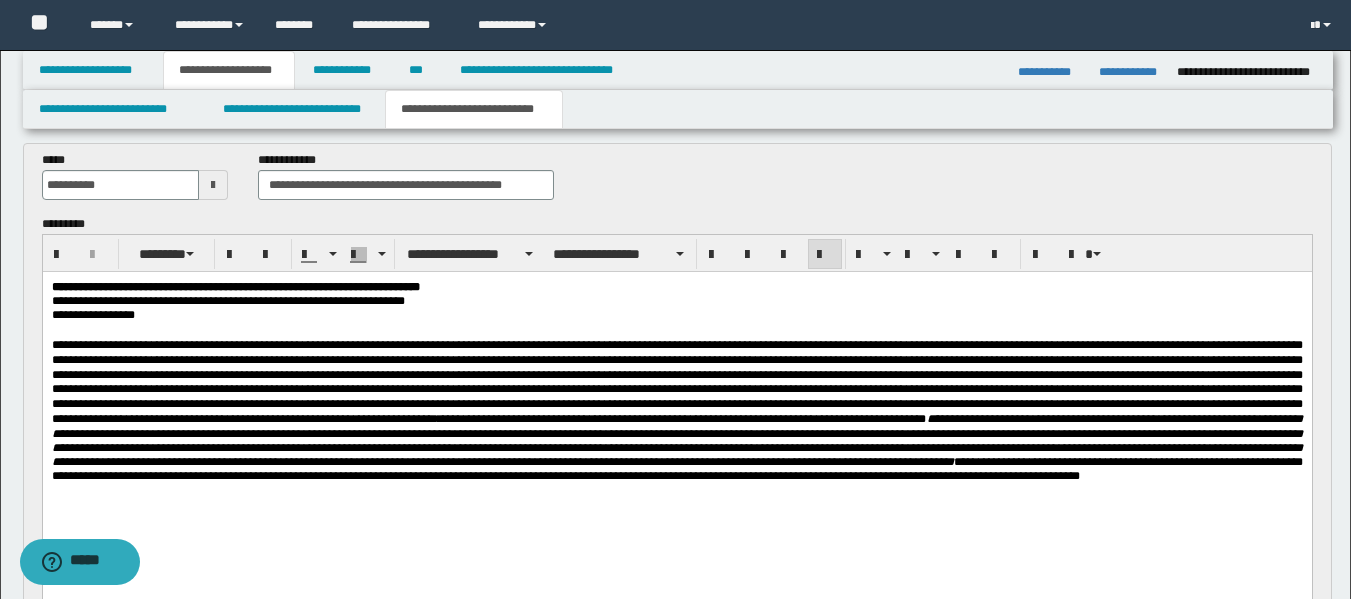 click on "**********" at bounding box center [676, 410] 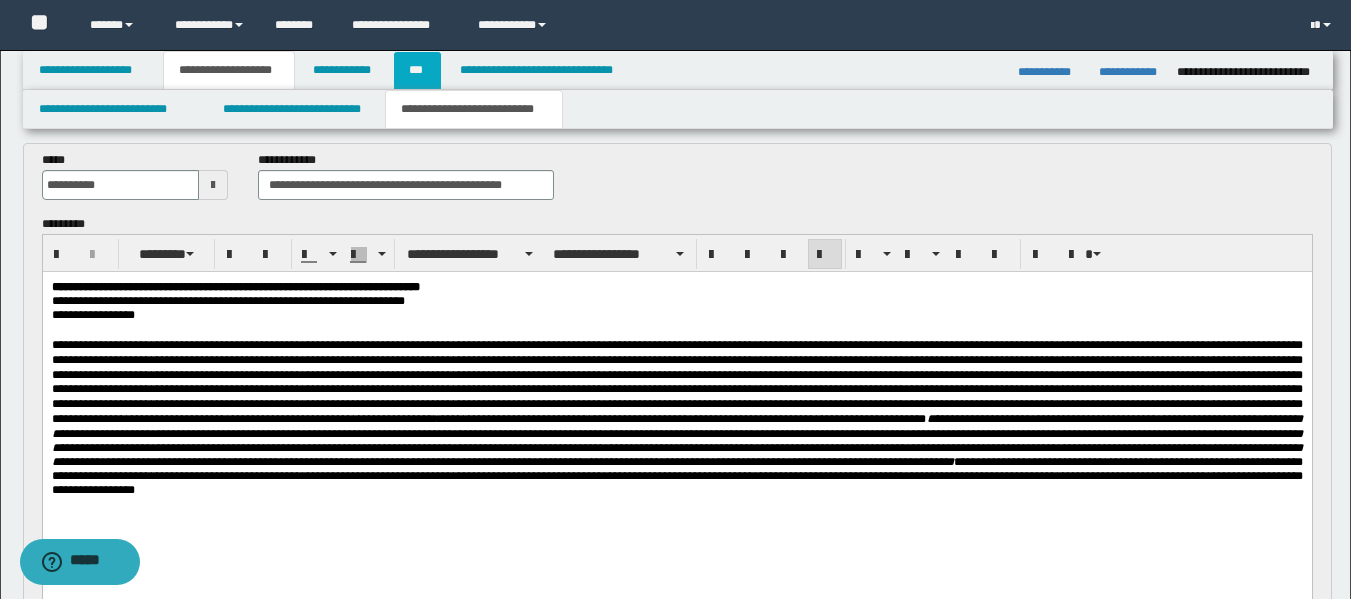 click on "***" at bounding box center [417, 70] 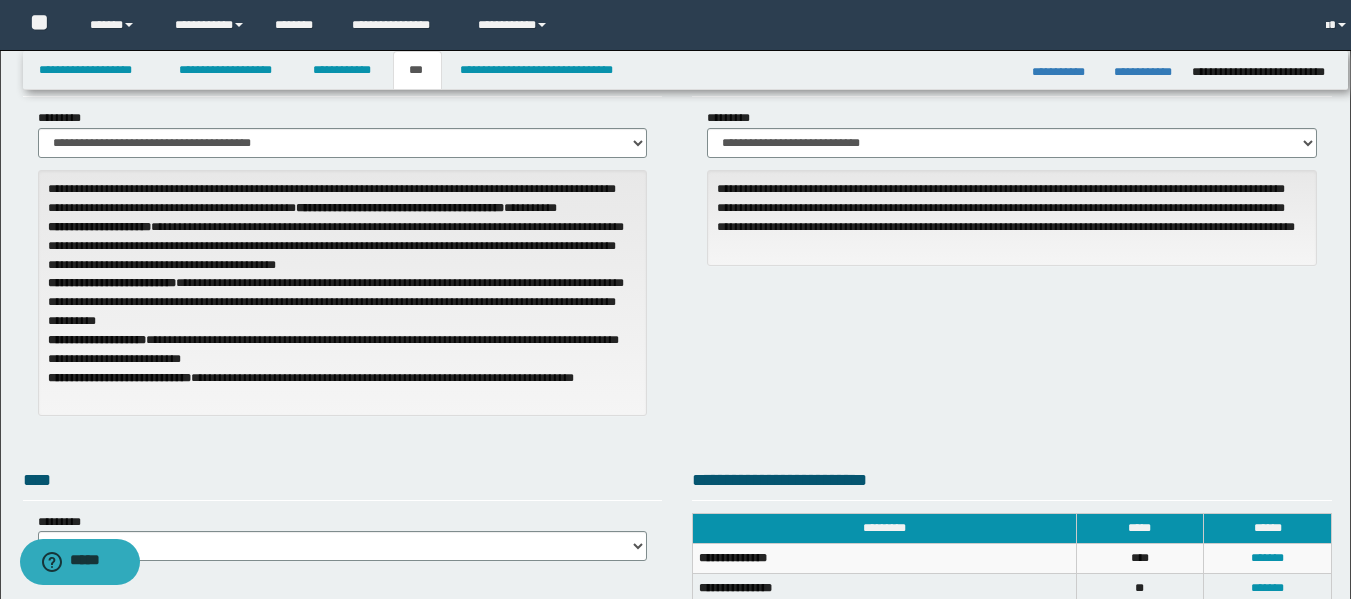 scroll, scrollTop: 52, scrollLeft: 0, axis: vertical 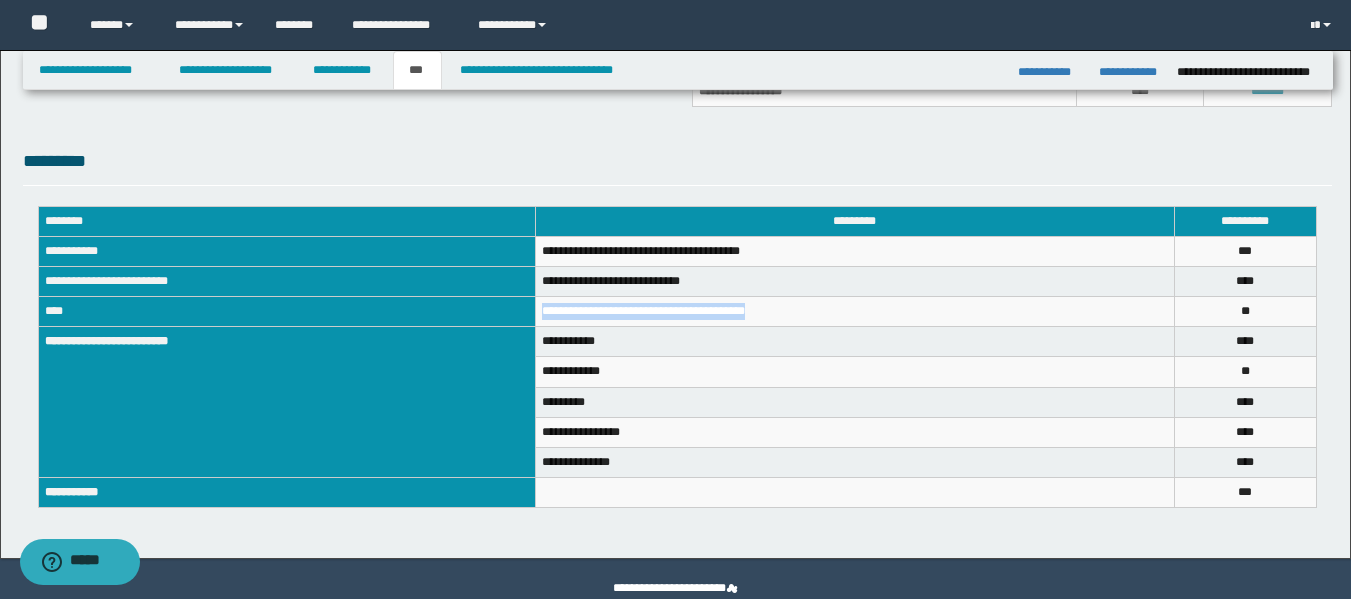 drag, startPoint x: 770, startPoint y: 315, endPoint x: 546, endPoint y: 317, distance: 224.00893 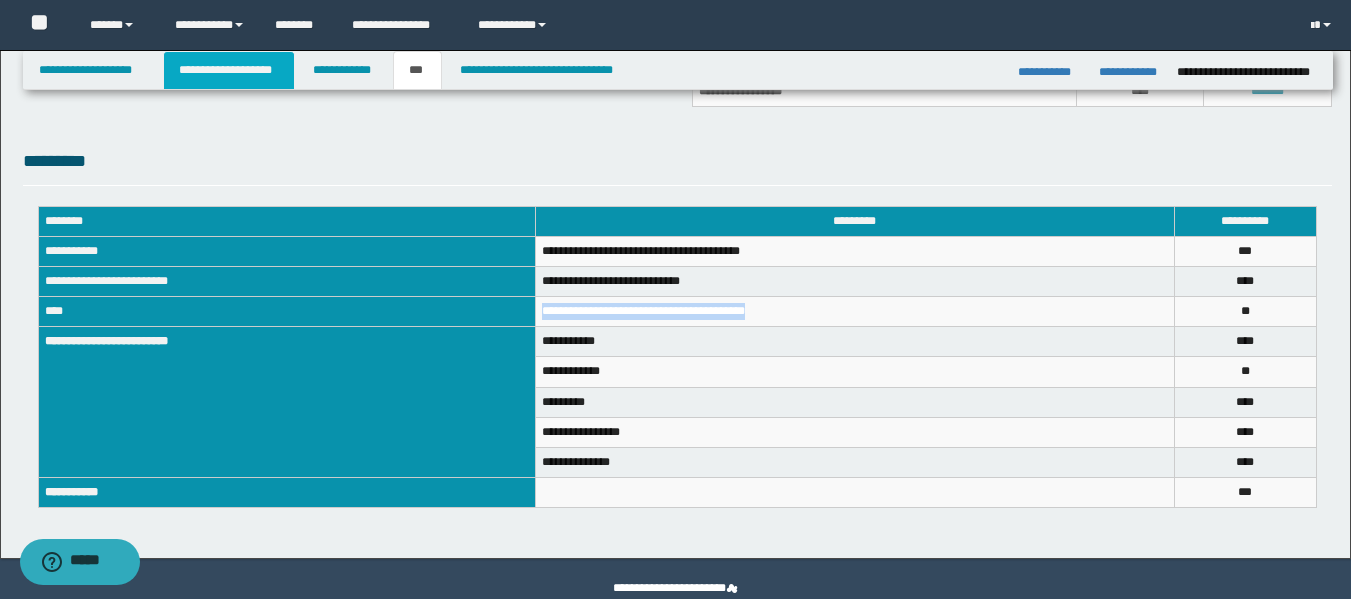 click on "**********" at bounding box center (229, 70) 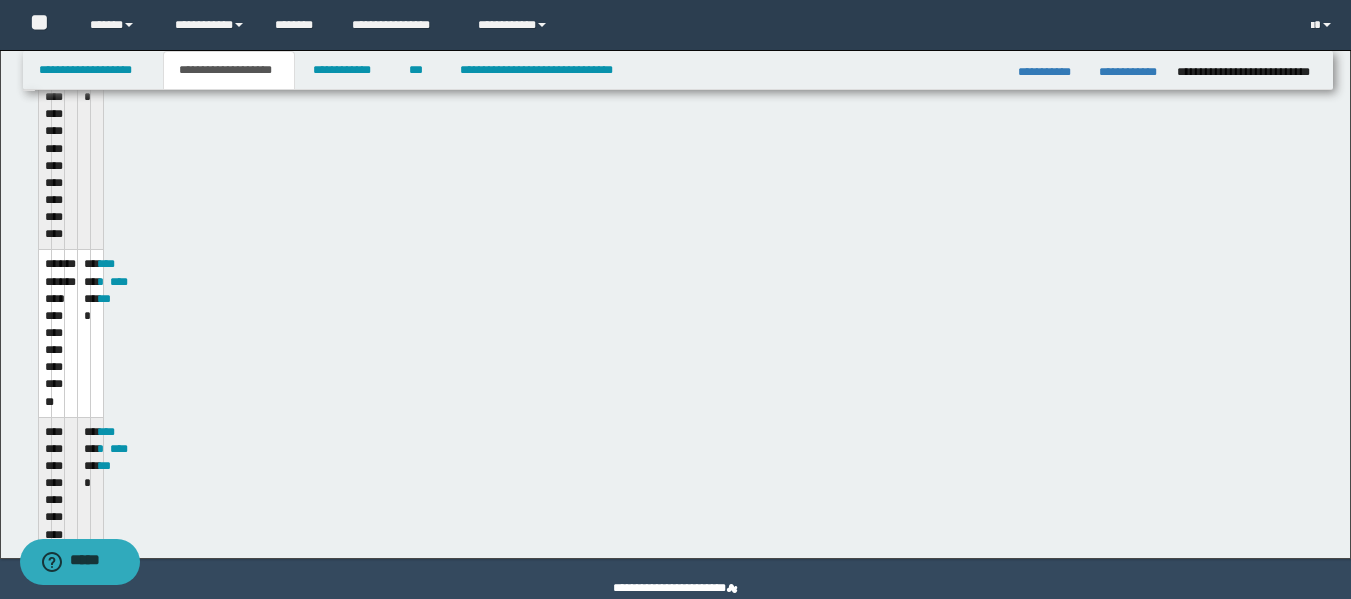 scroll, scrollTop: 701, scrollLeft: 0, axis: vertical 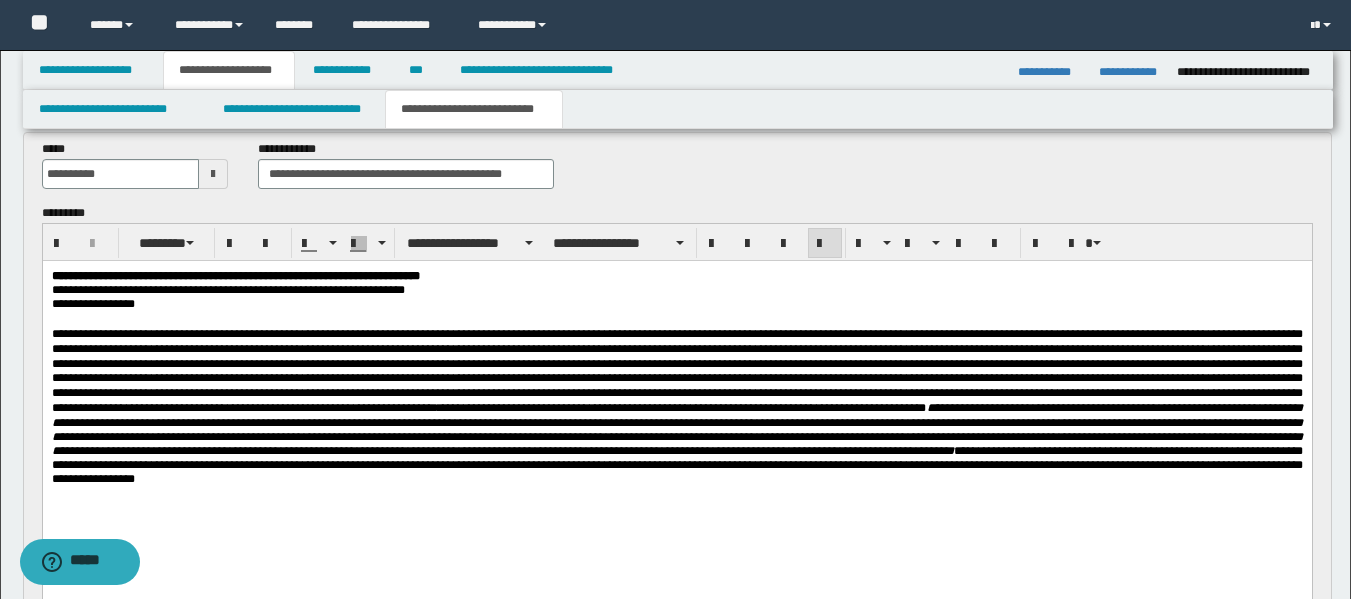 click on "**********" at bounding box center [676, 406] 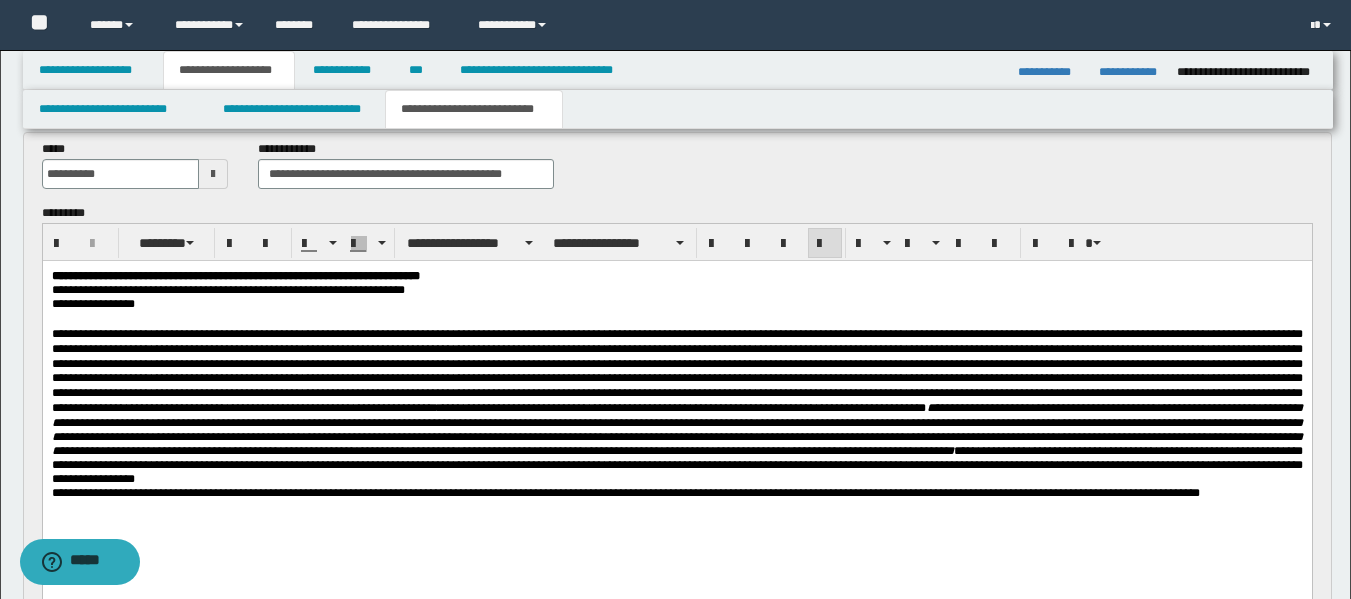 click on "**********" at bounding box center [676, 406] 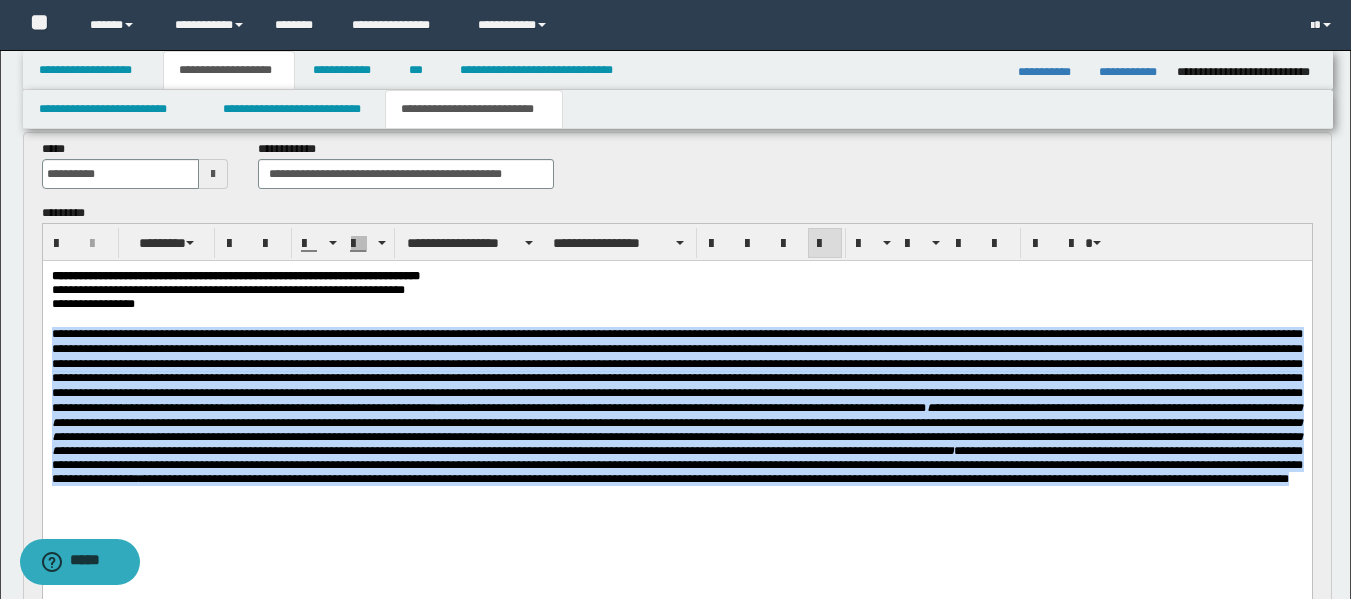 drag, startPoint x: 1250, startPoint y: 517, endPoint x: 42, endPoint y: 338, distance: 1221.19 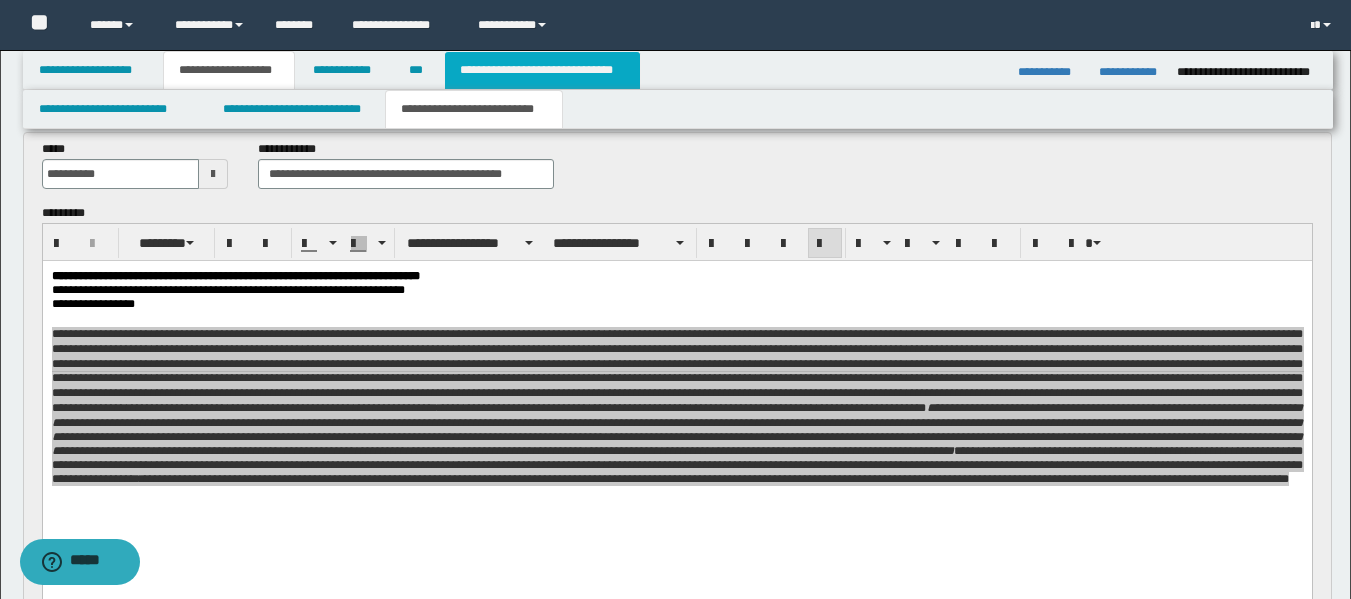 click on "**********" at bounding box center (542, 70) 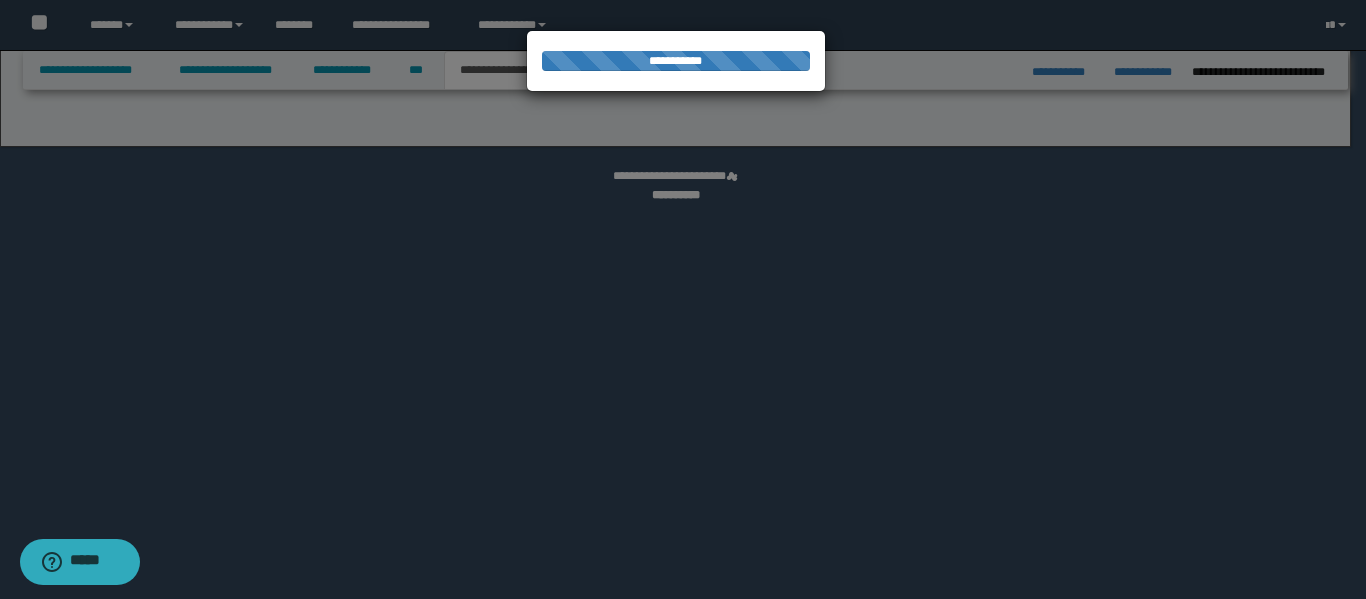 select on "*" 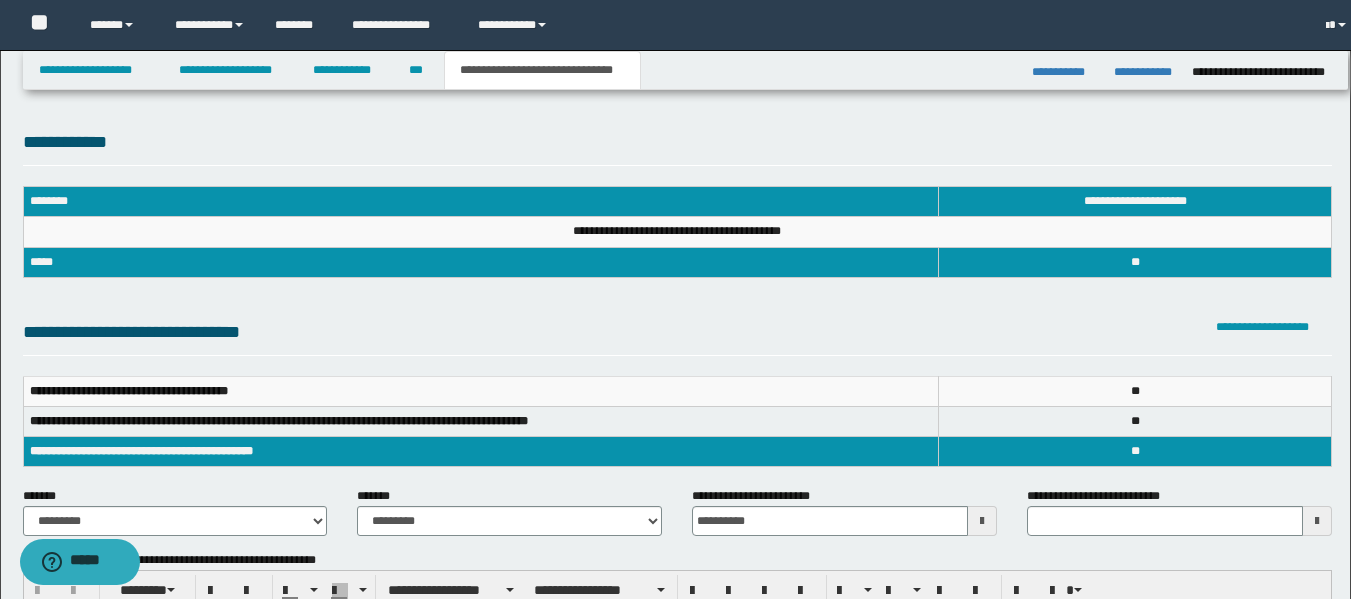 scroll, scrollTop: 0, scrollLeft: 0, axis: both 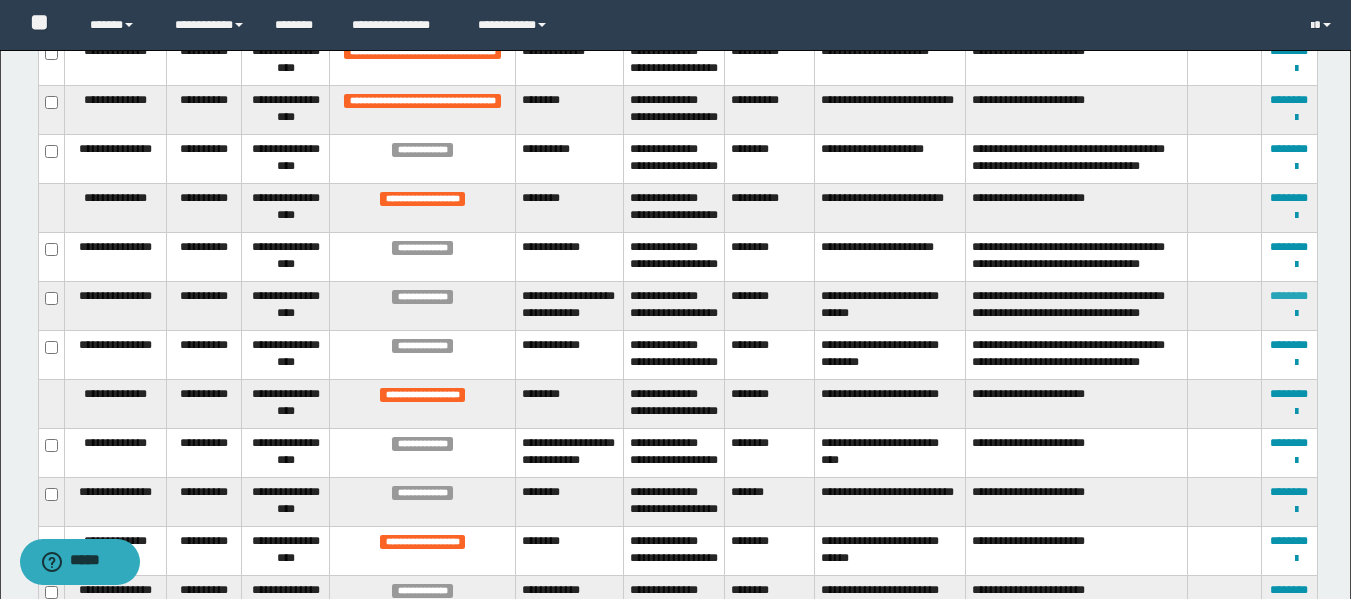 click on "********" at bounding box center [1289, 296] 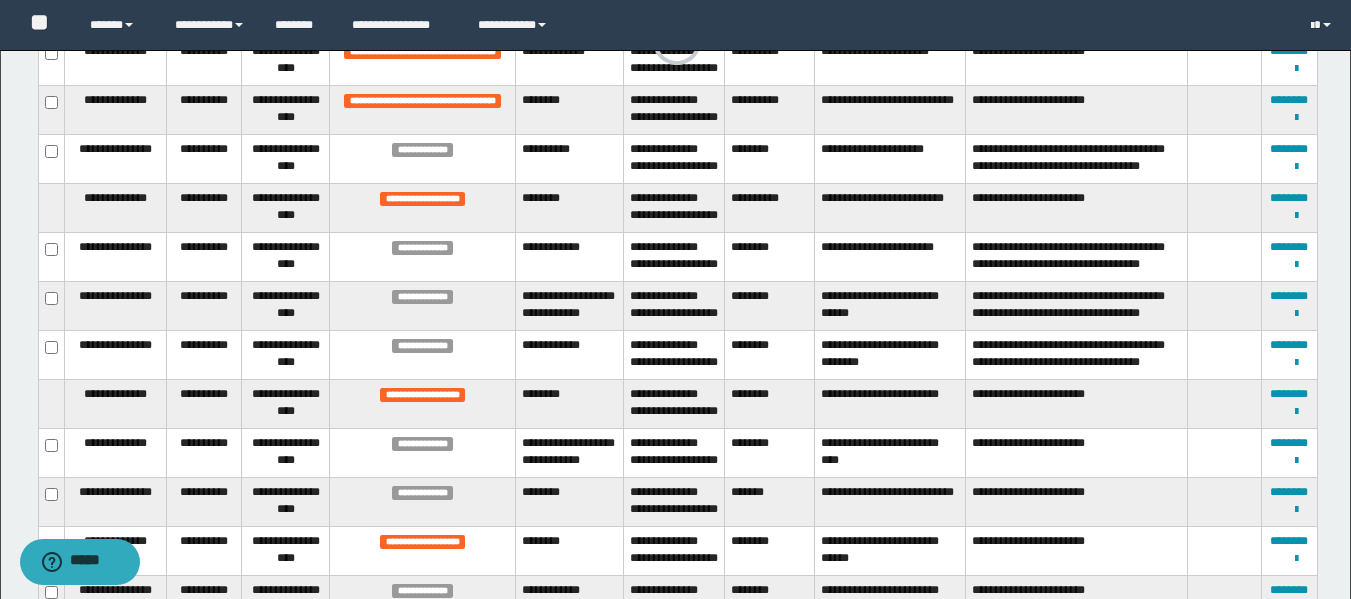 scroll, scrollTop: 959, scrollLeft: 0, axis: vertical 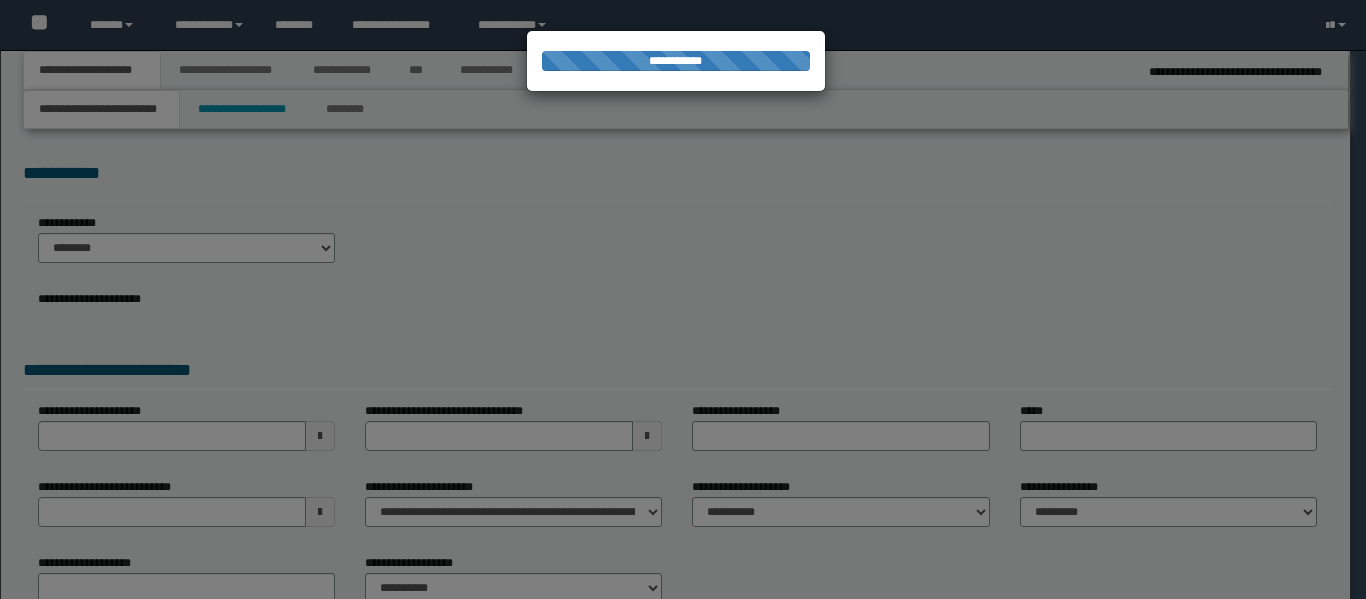 select on "**" 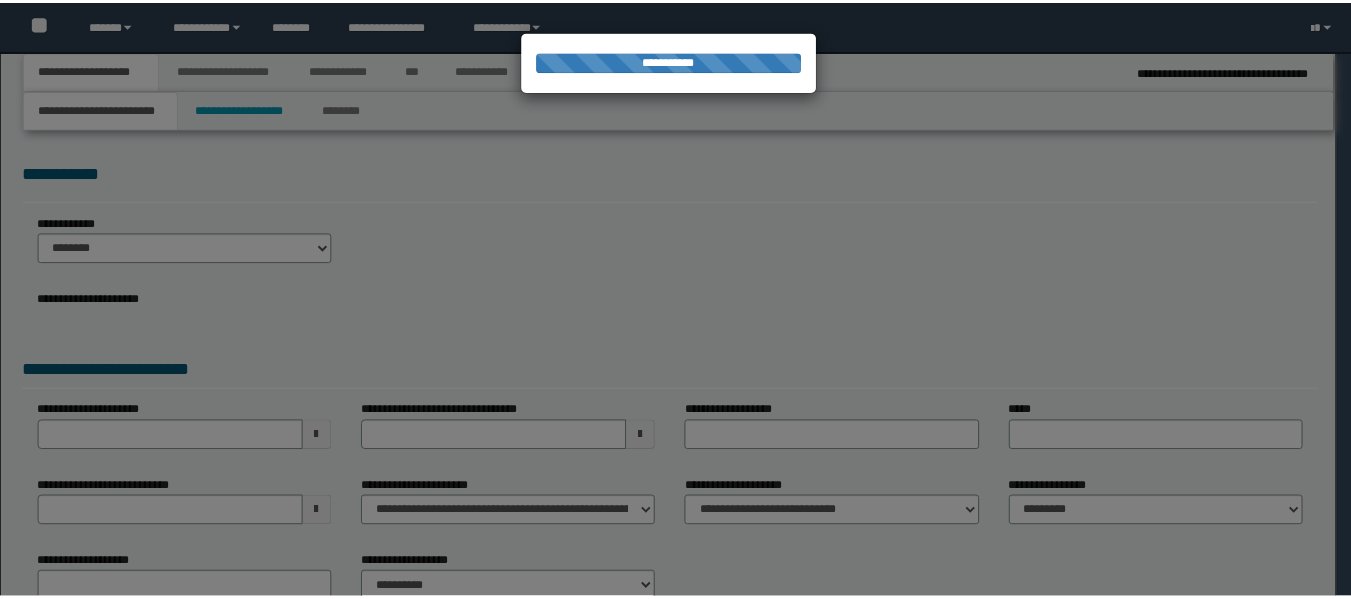 scroll, scrollTop: 0, scrollLeft: 0, axis: both 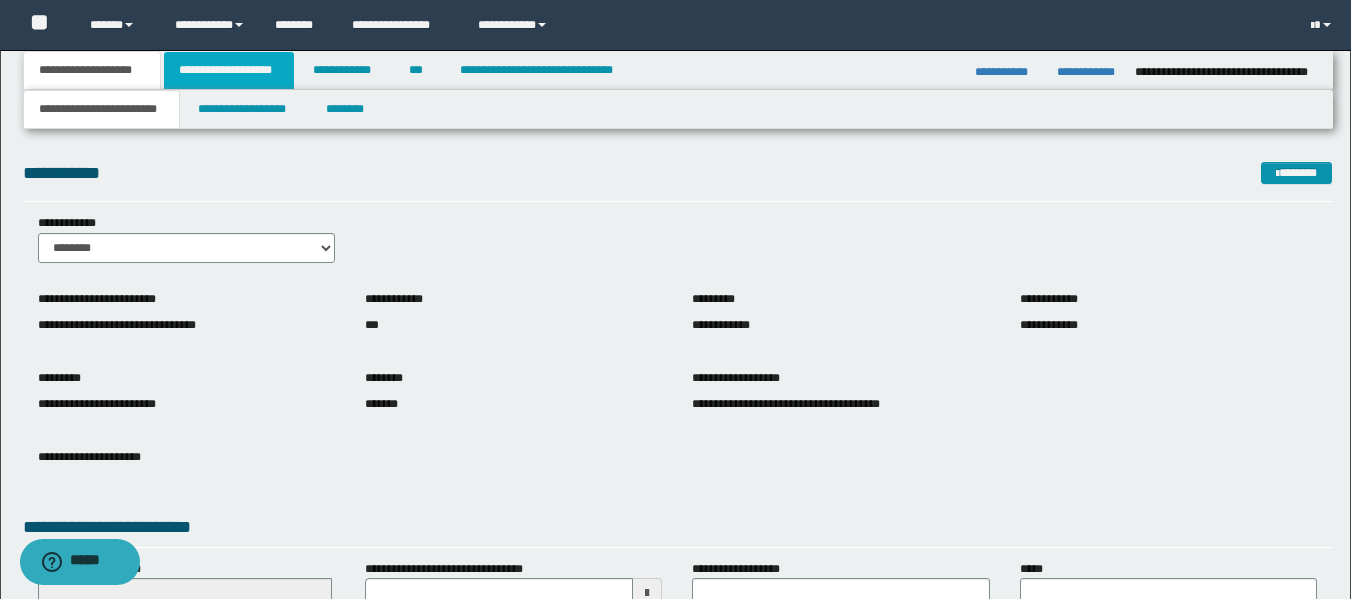click on "**********" at bounding box center [229, 70] 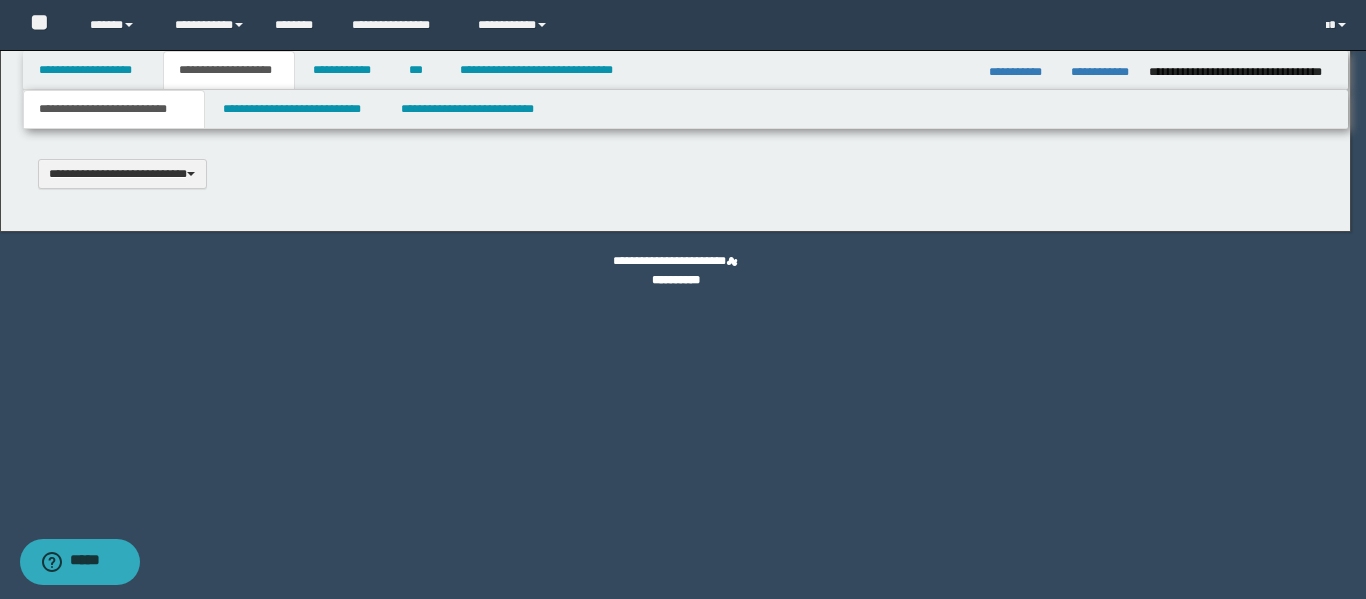 type 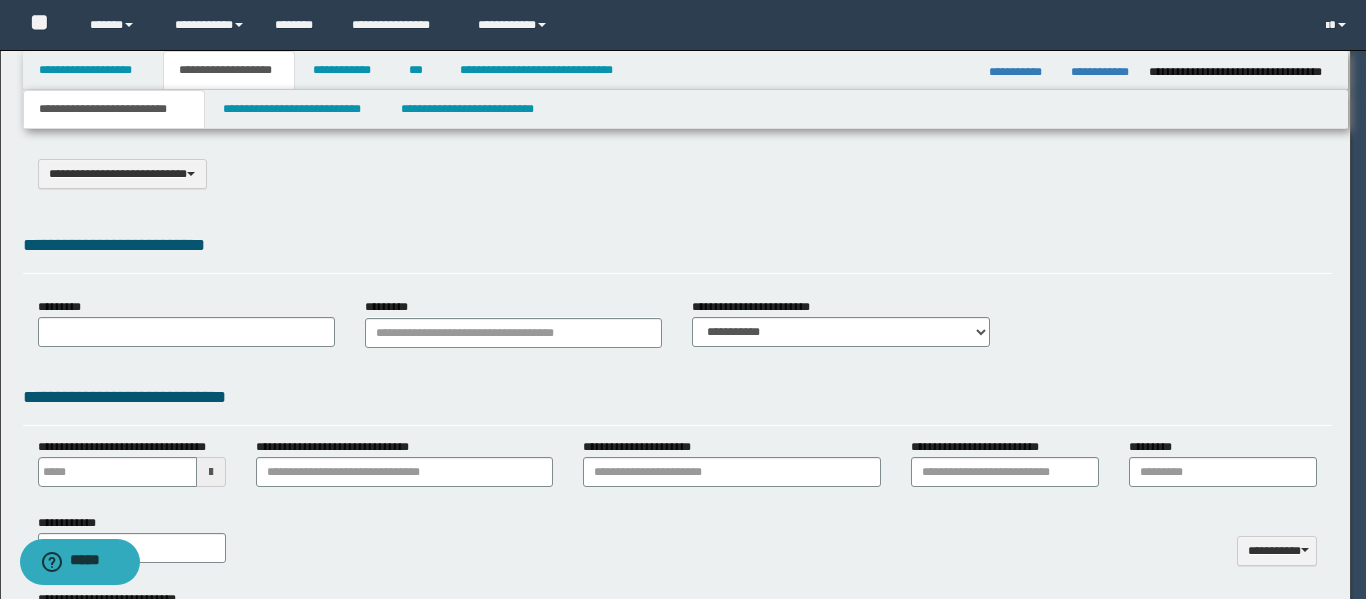 type on "********" 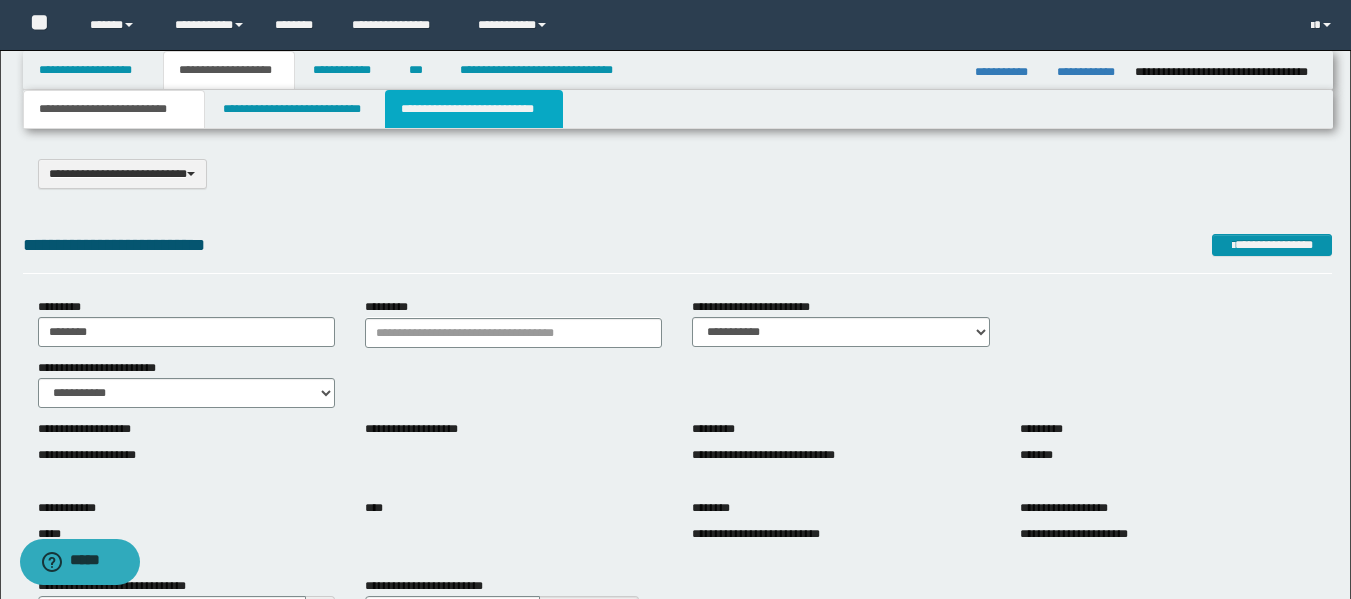 click on "**********" at bounding box center (474, 109) 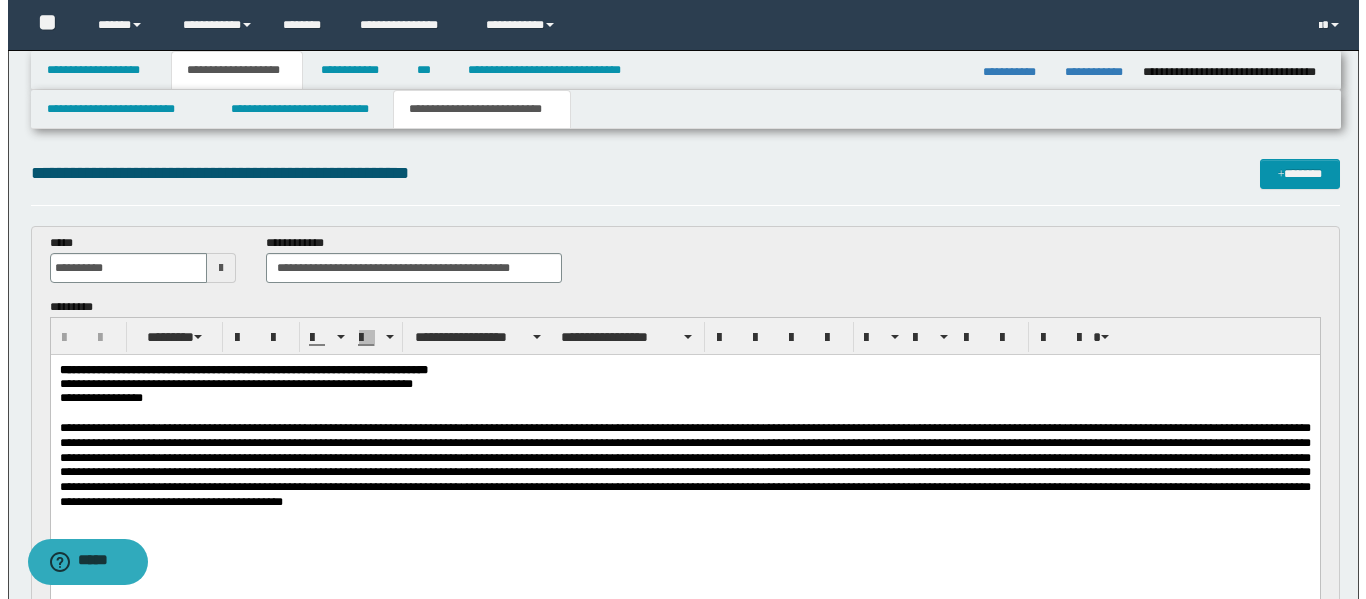 scroll, scrollTop: 0, scrollLeft: 0, axis: both 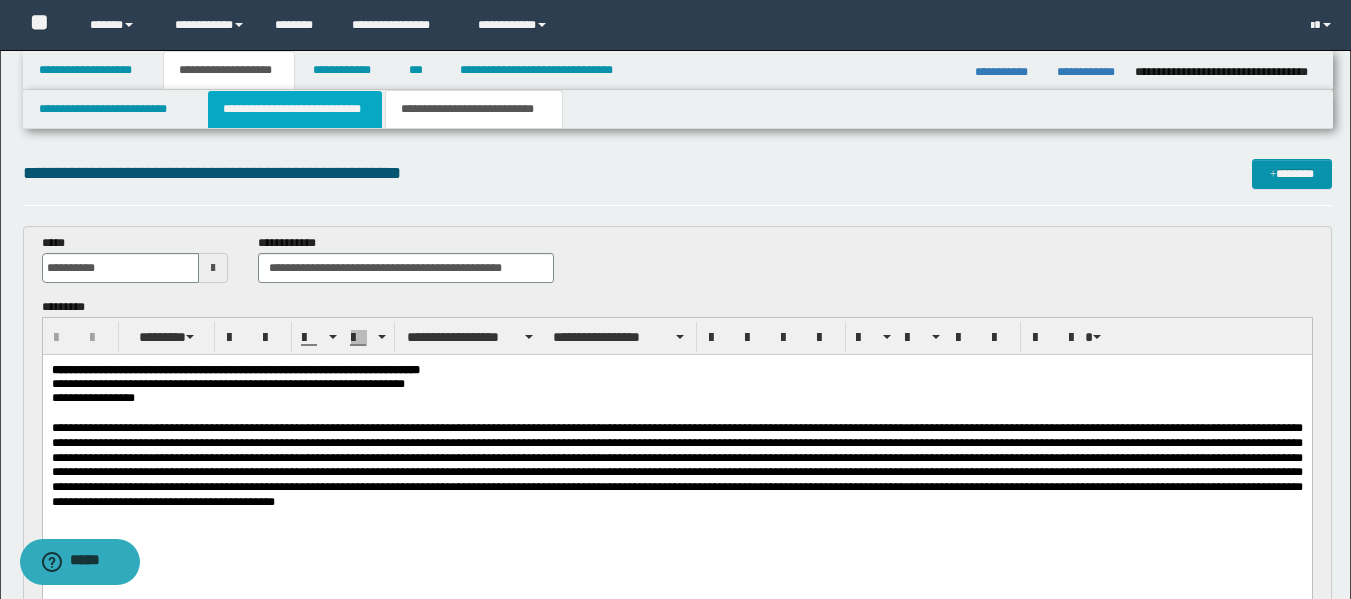 click on "**********" at bounding box center [295, 109] 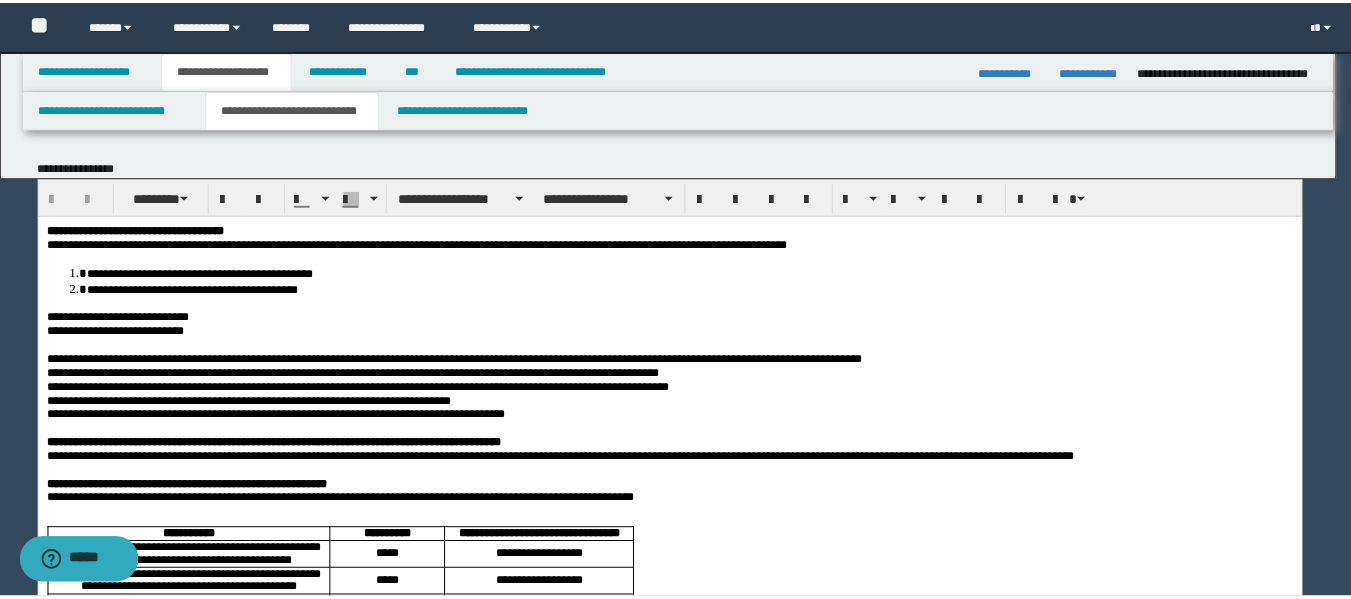 scroll, scrollTop: 0, scrollLeft: 0, axis: both 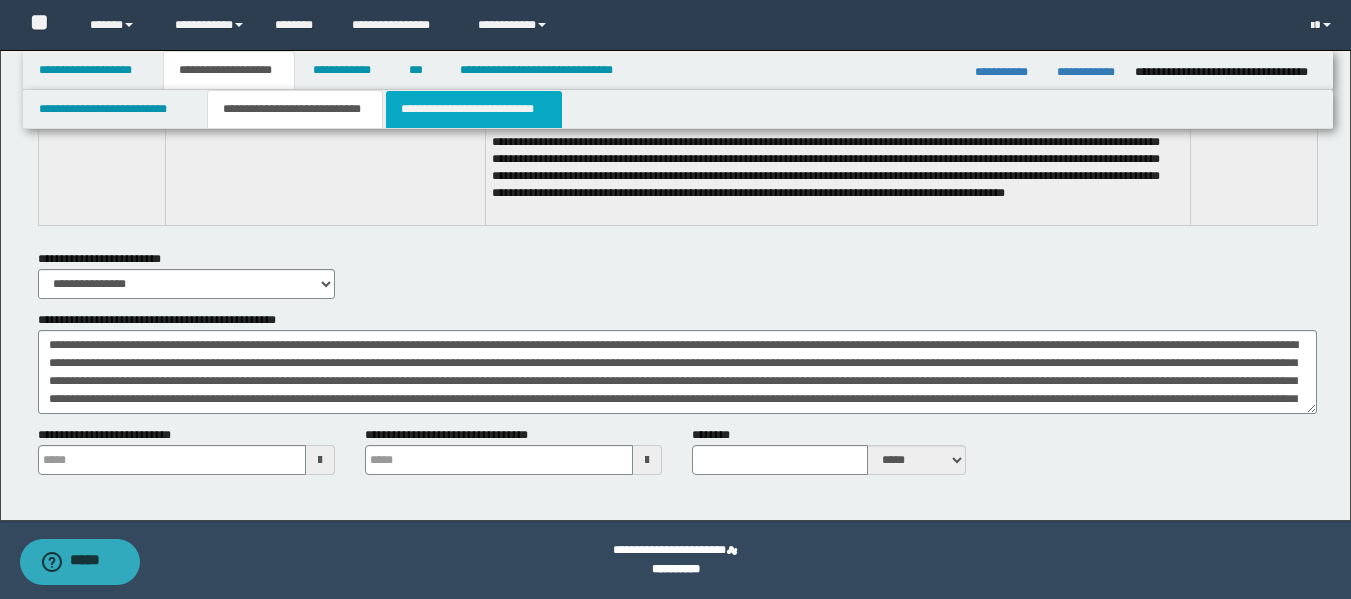 click on "**********" at bounding box center (474, 109) 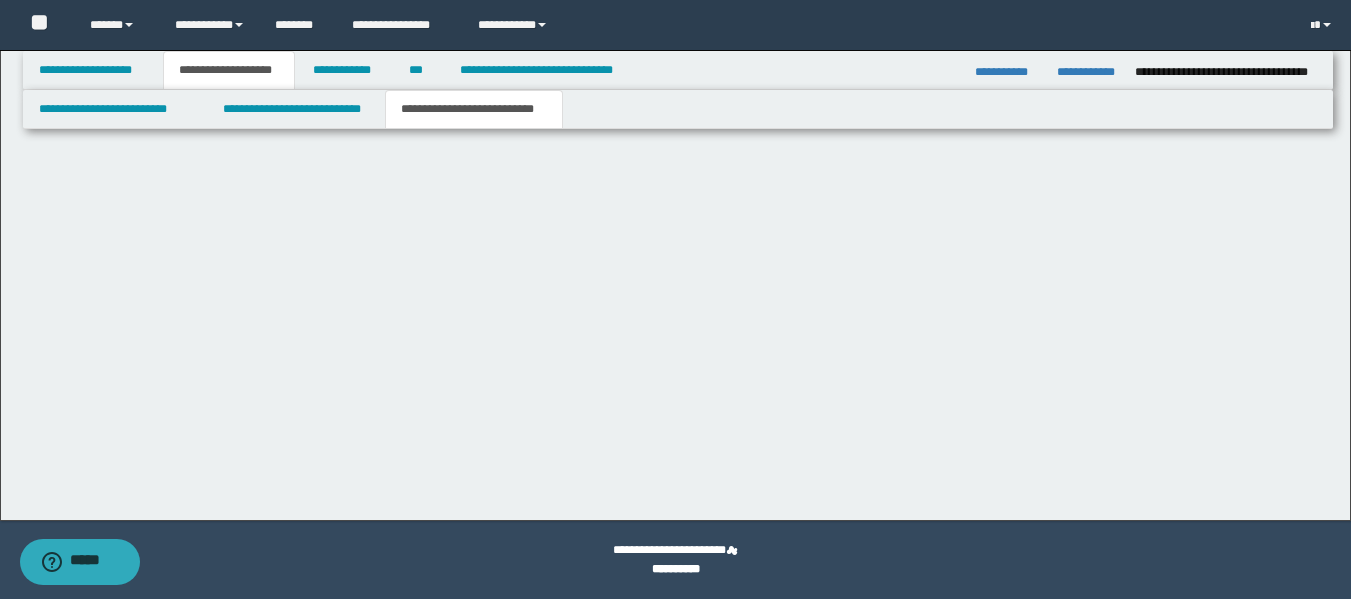 scroll, scrollTop: 1002, scrollLeft: 0, axis: vertical 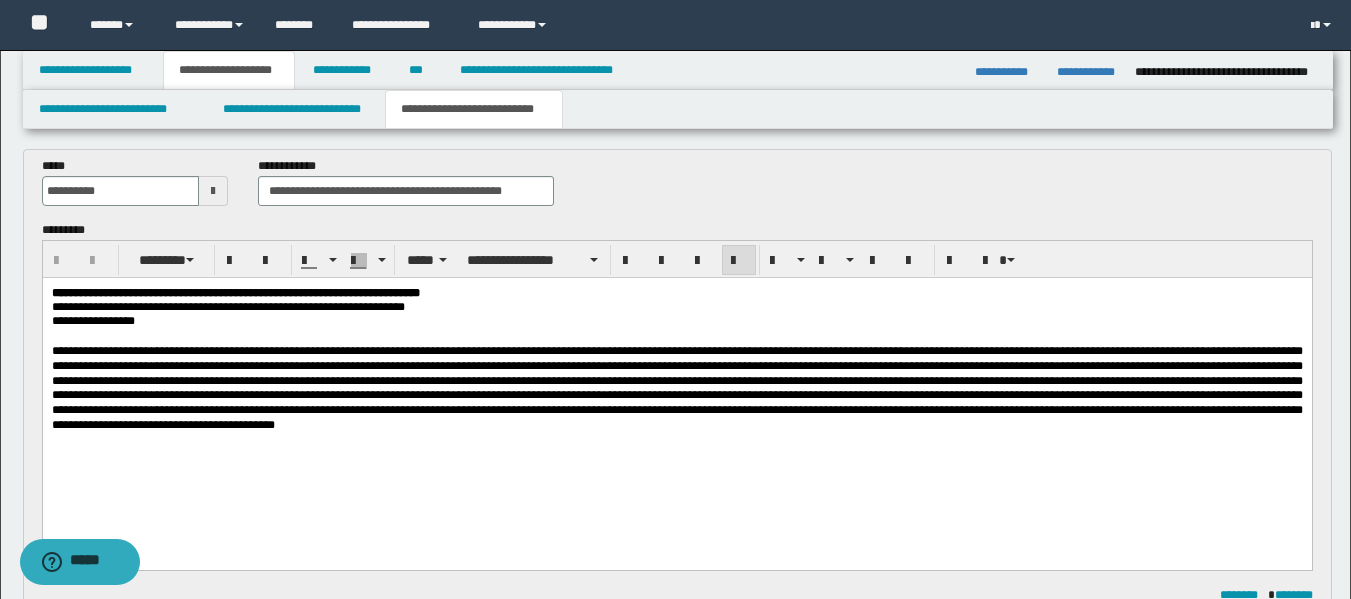 click on "**********" at bounding box center [676, 321] 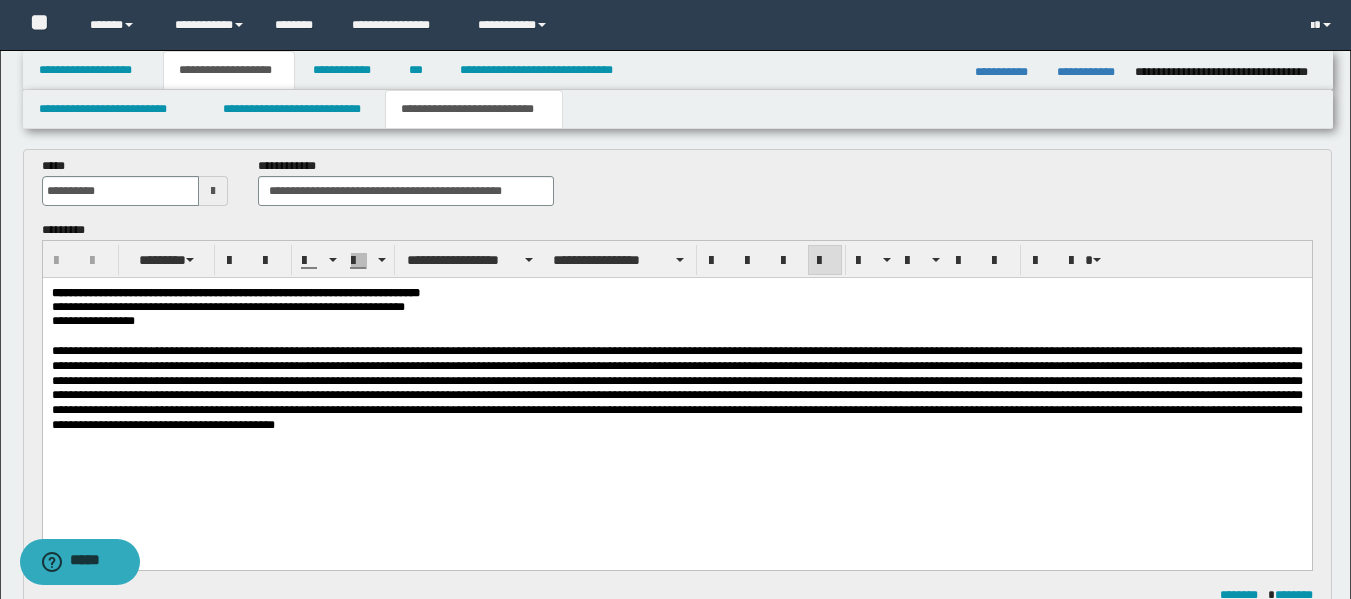 type 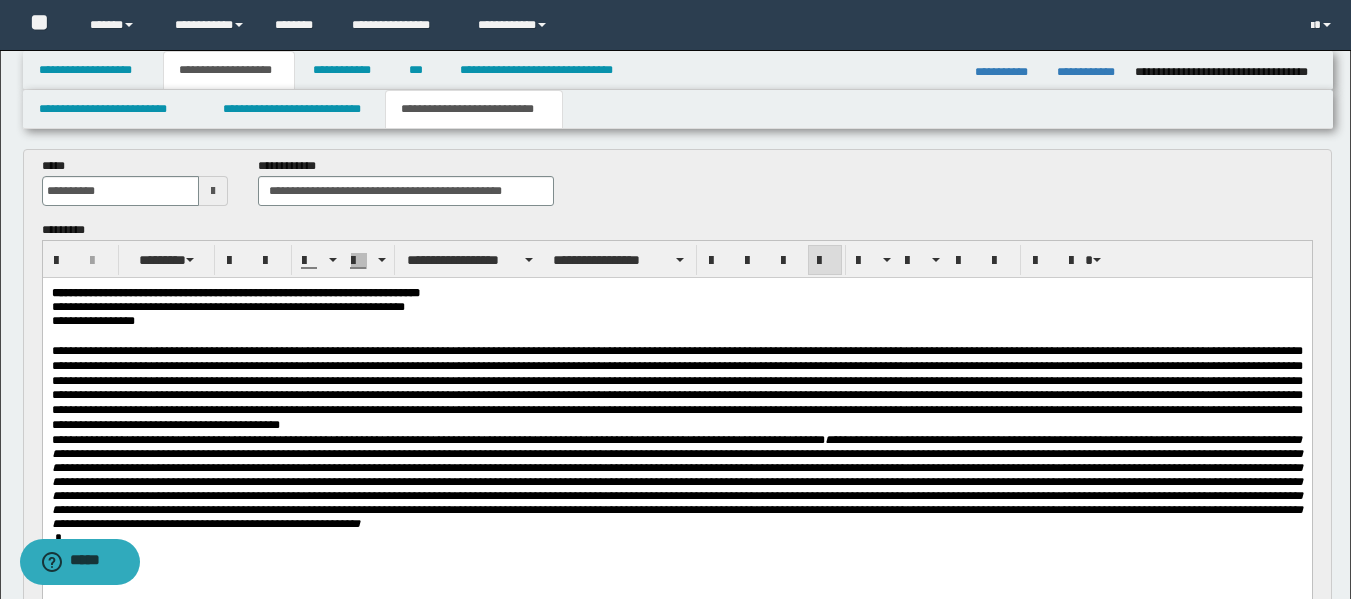 click at bounding box center (676, 388) 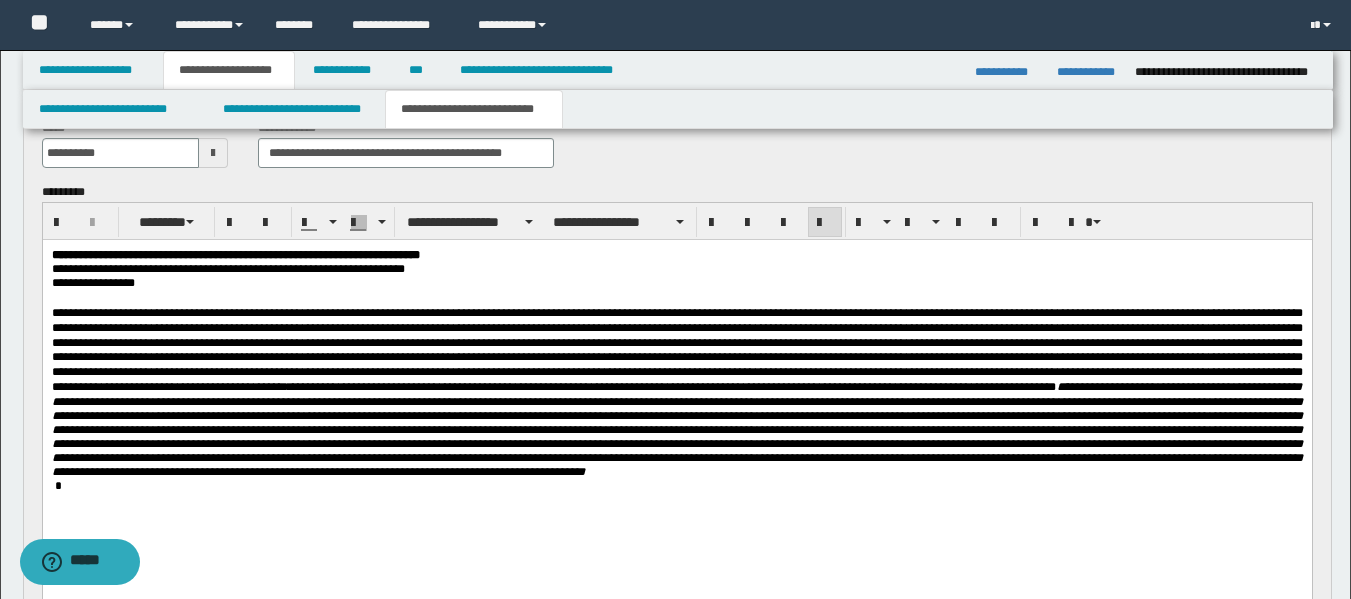 scroll, scrollTop: 122, scrollLeft: 0, axis: vertical 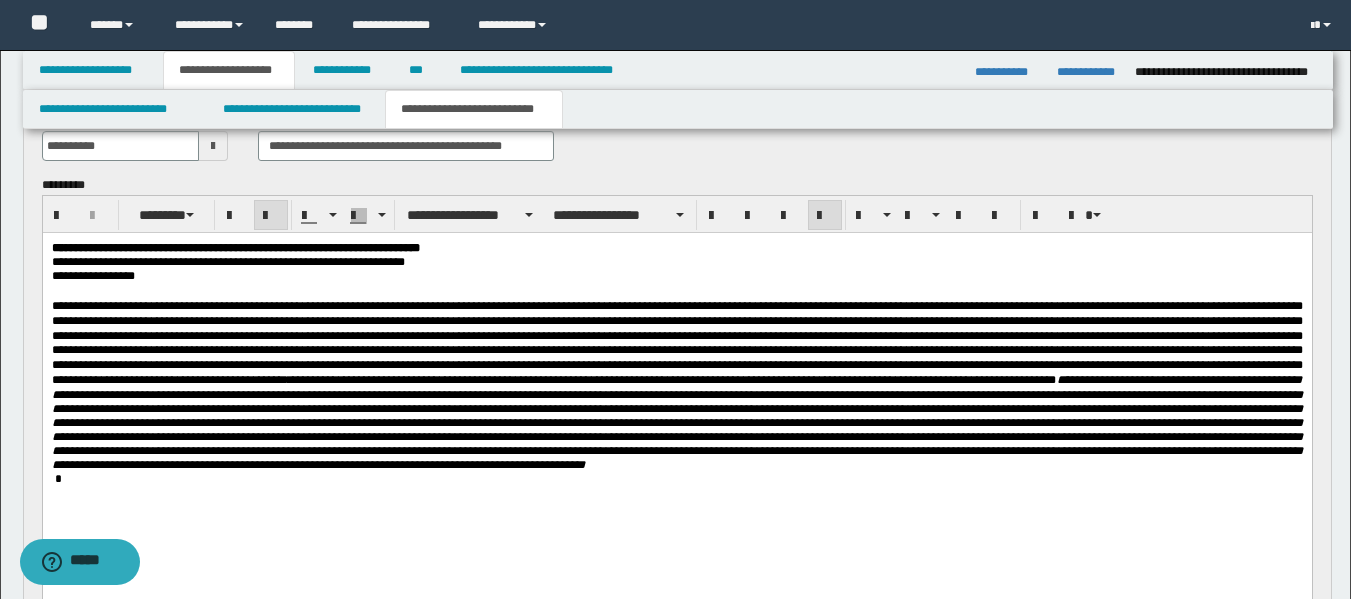 click on "**********" at bounding box center [676, 385] 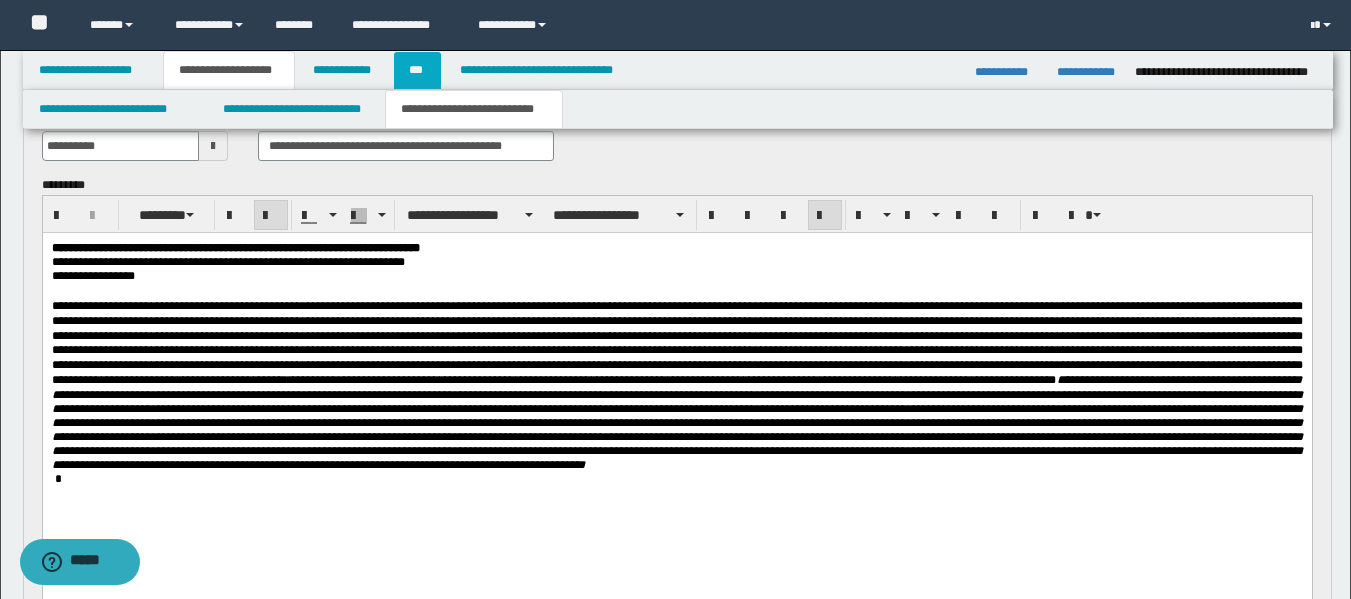 click on "***" at bounding box center (417, 70) 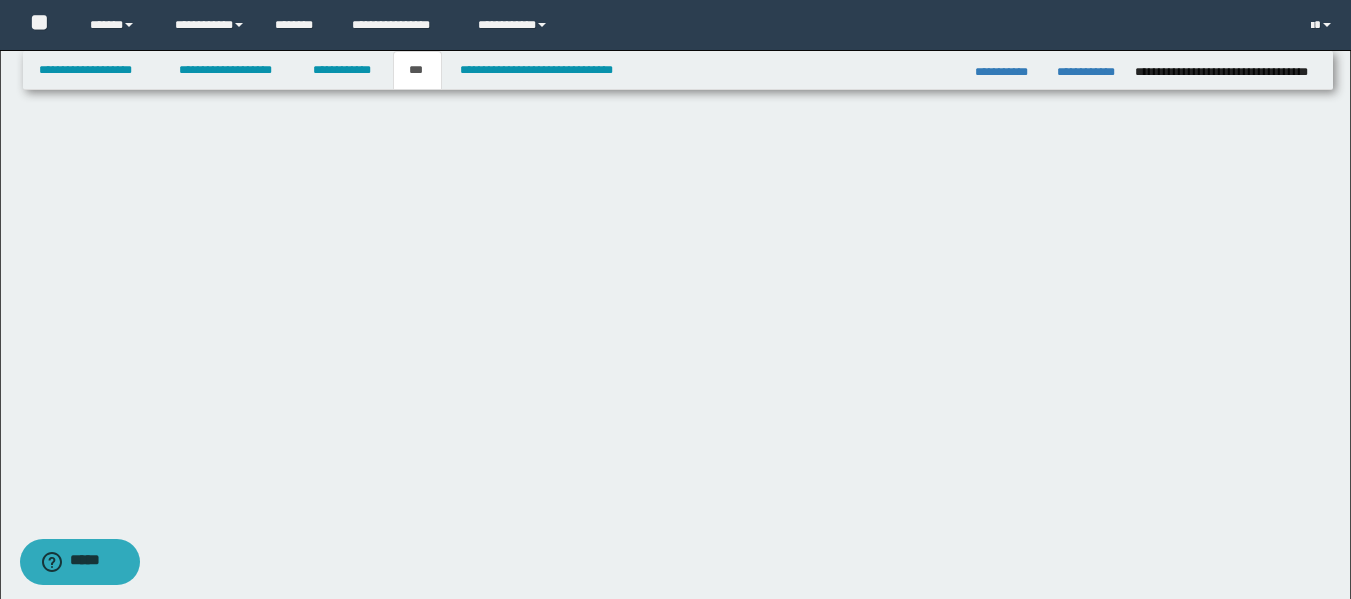 scroll, scrollTop: 0, scrollLeft: 0, axis: both 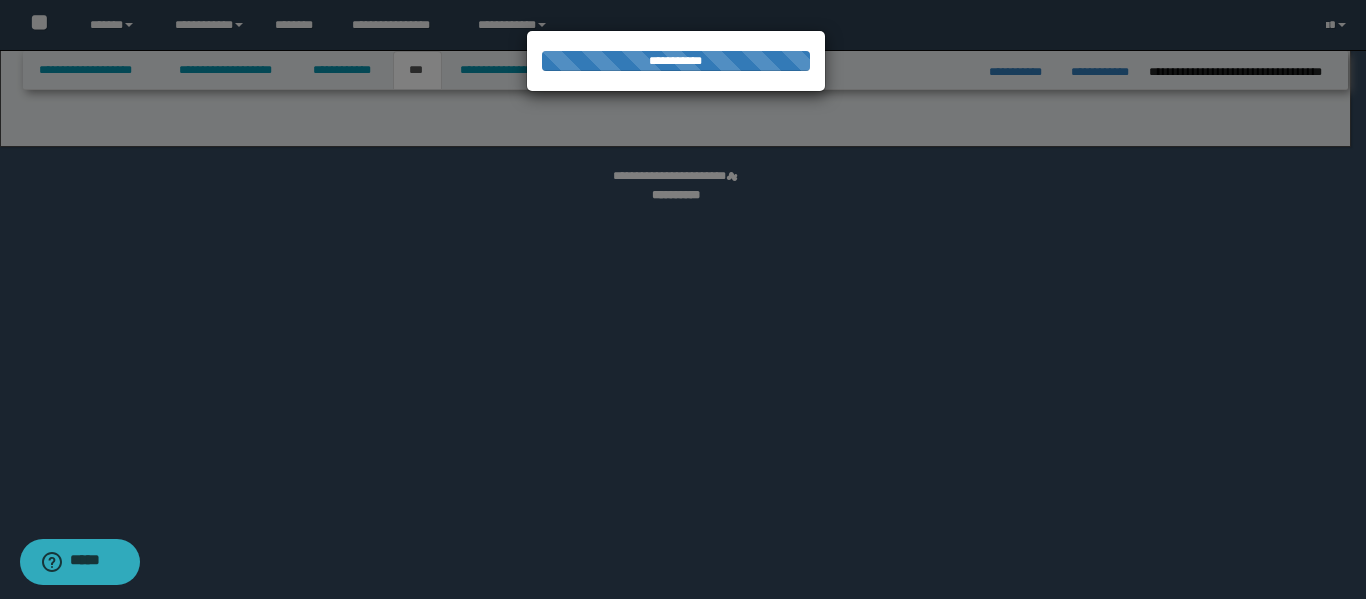 select on "*" 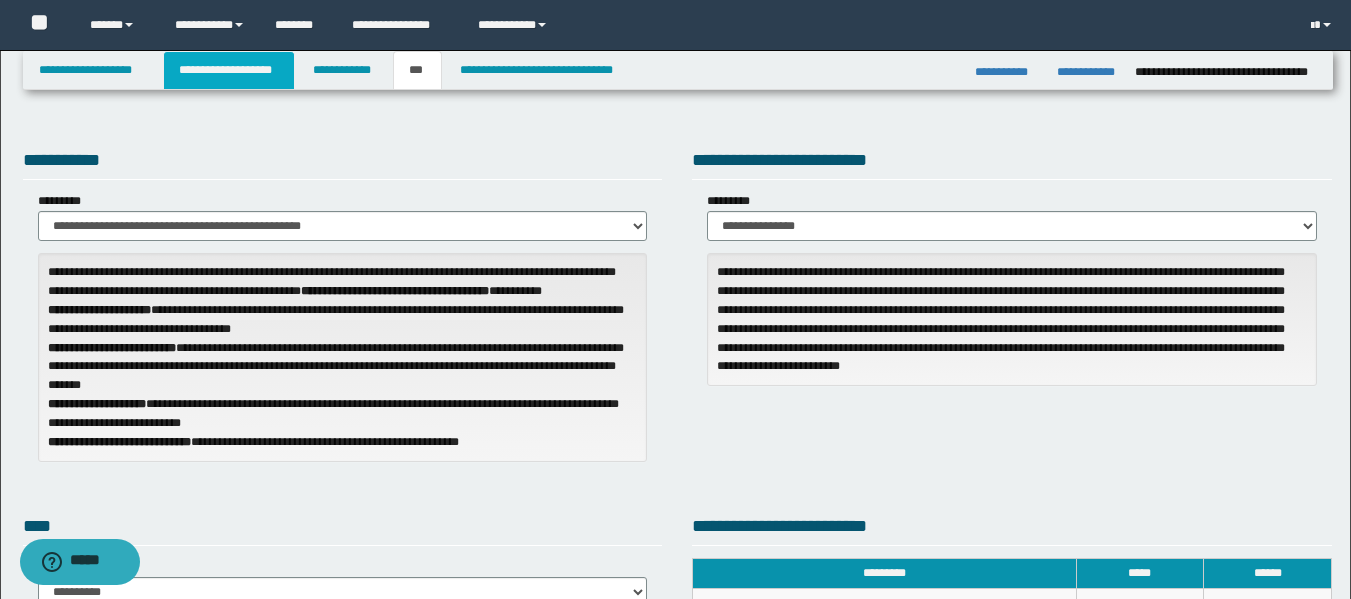 click on "**********" at bounding box center [229, 70] 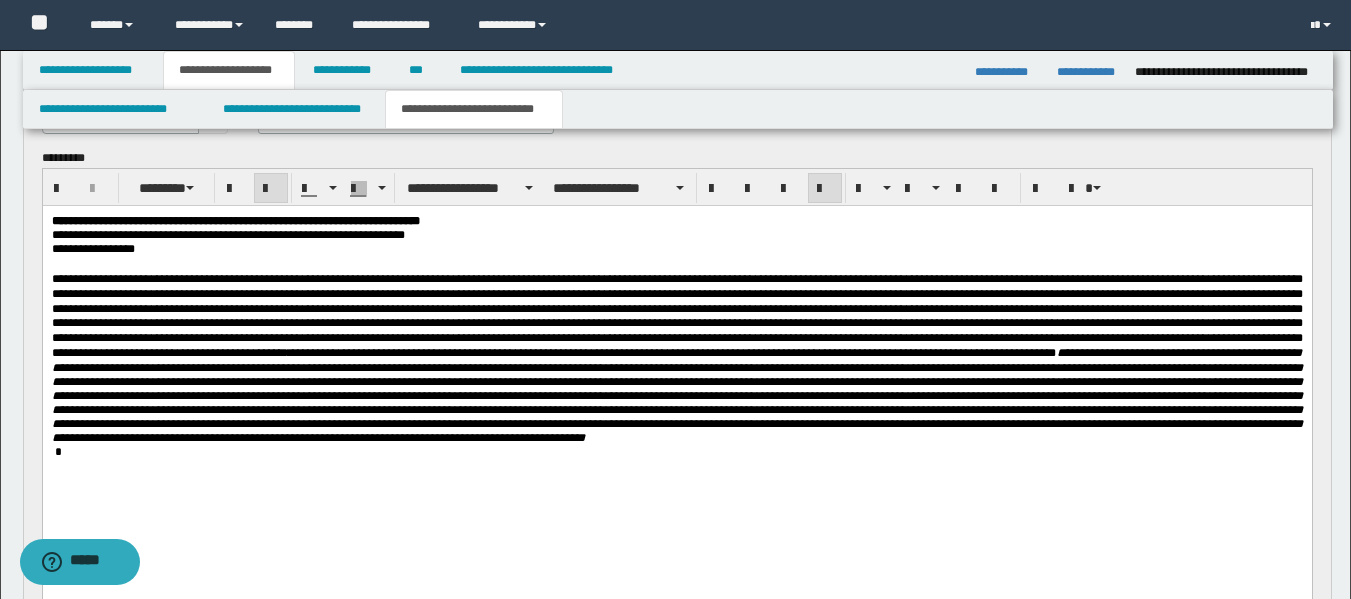 scroll, scrollTop: 156, scrollLeft: 0, axis: vertical 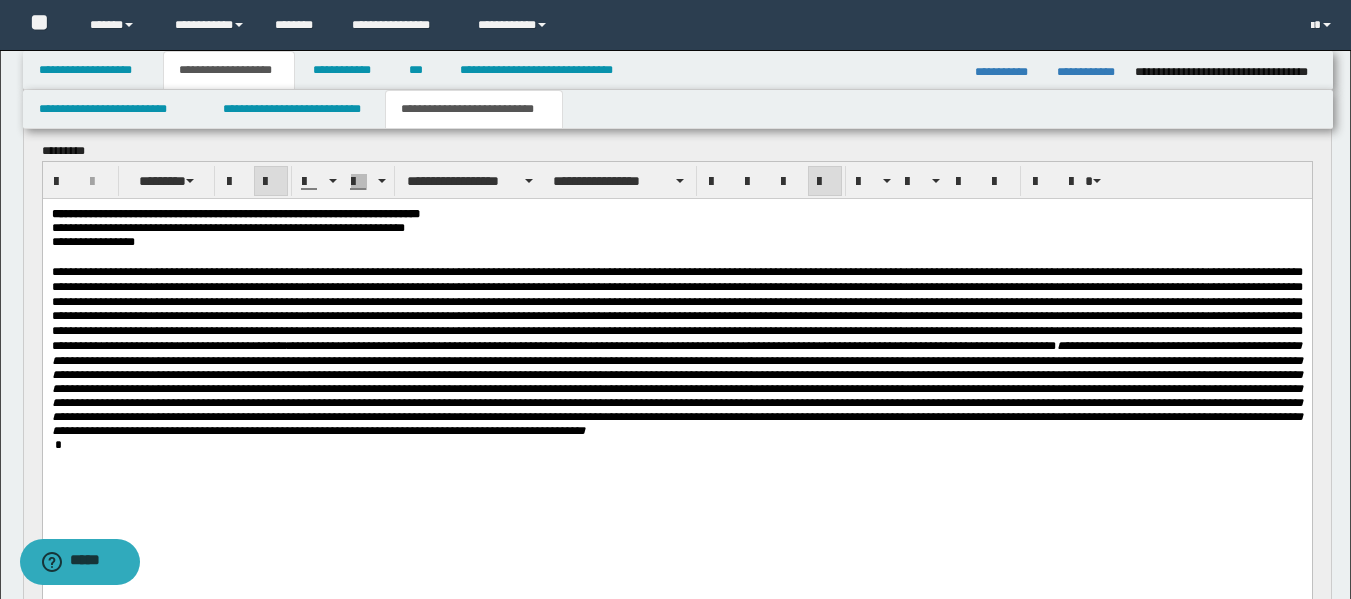 click on "**********" at bounding box center (676, 351) 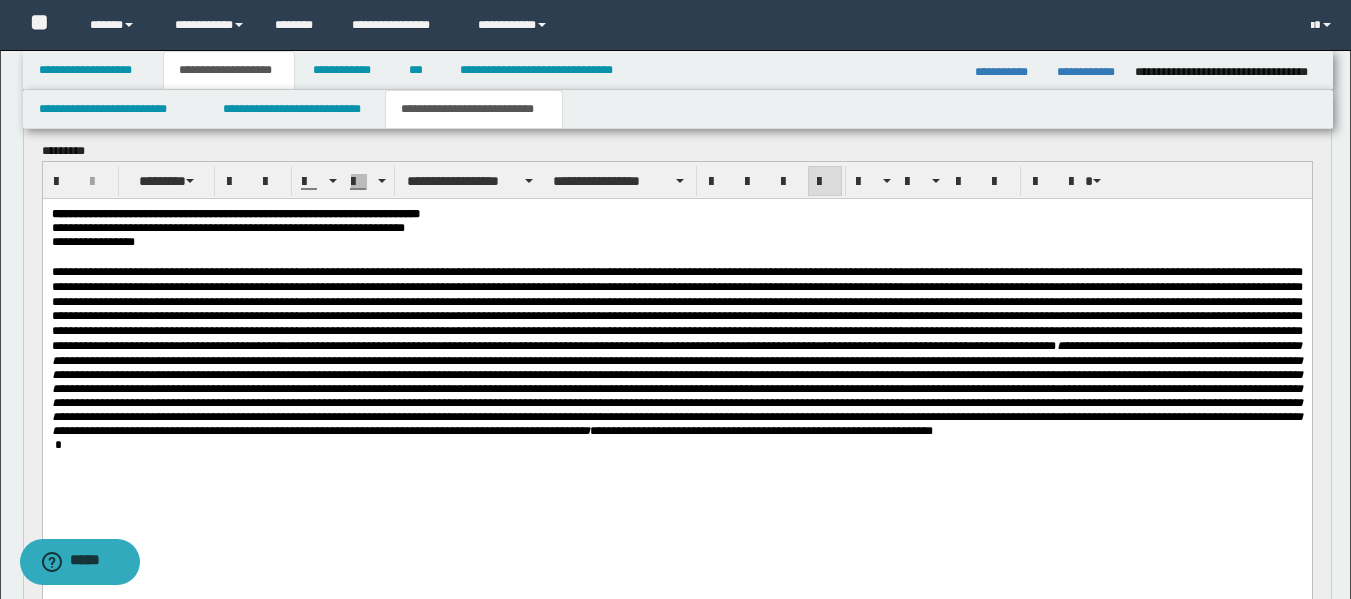 click on "**********" at bounding box center [760, 431] 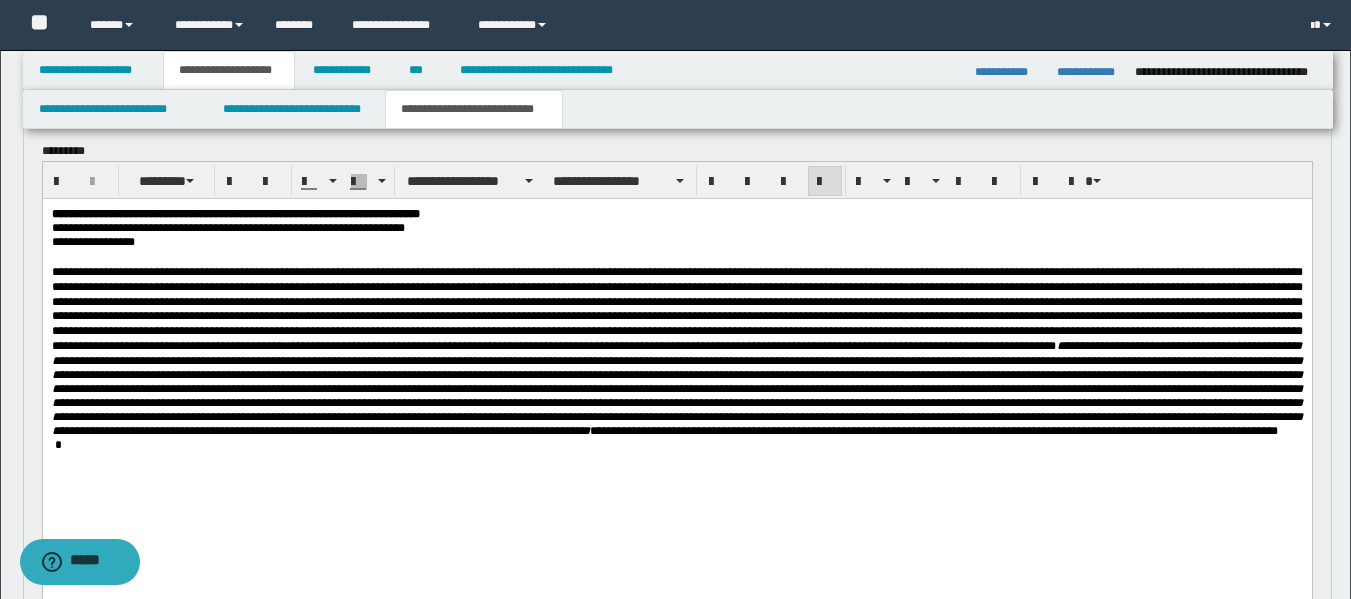 click on "**********" at bounding box center (676, 351) 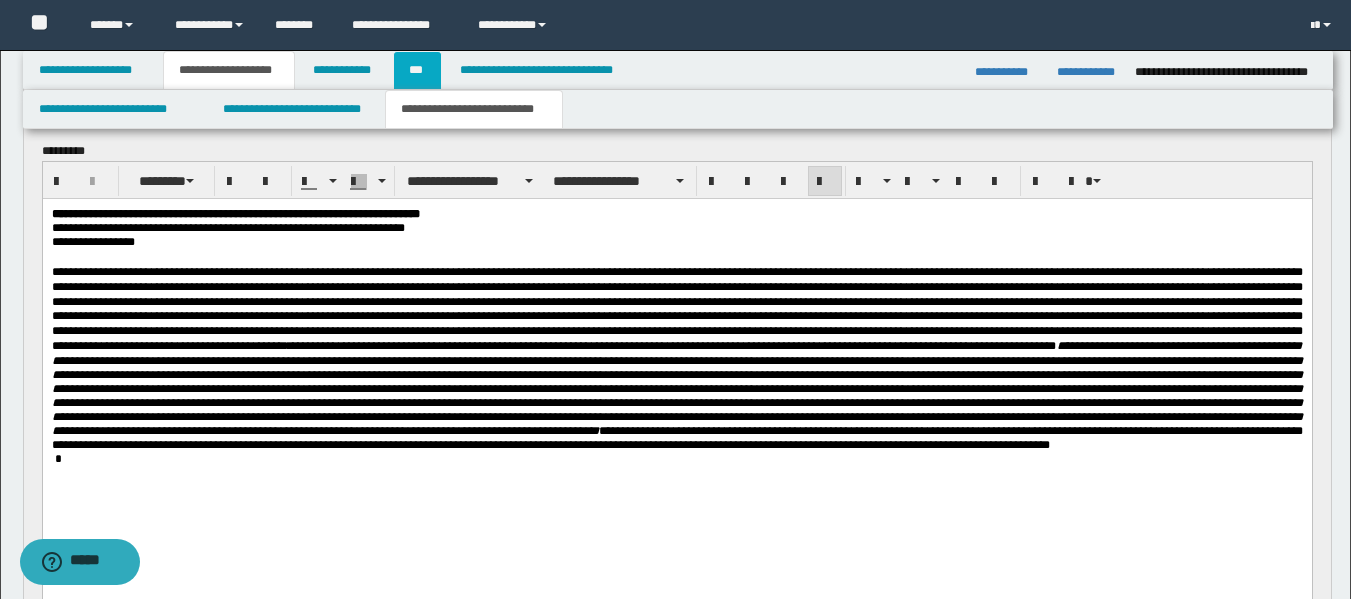click on "***" at bounding box center [417, 70] 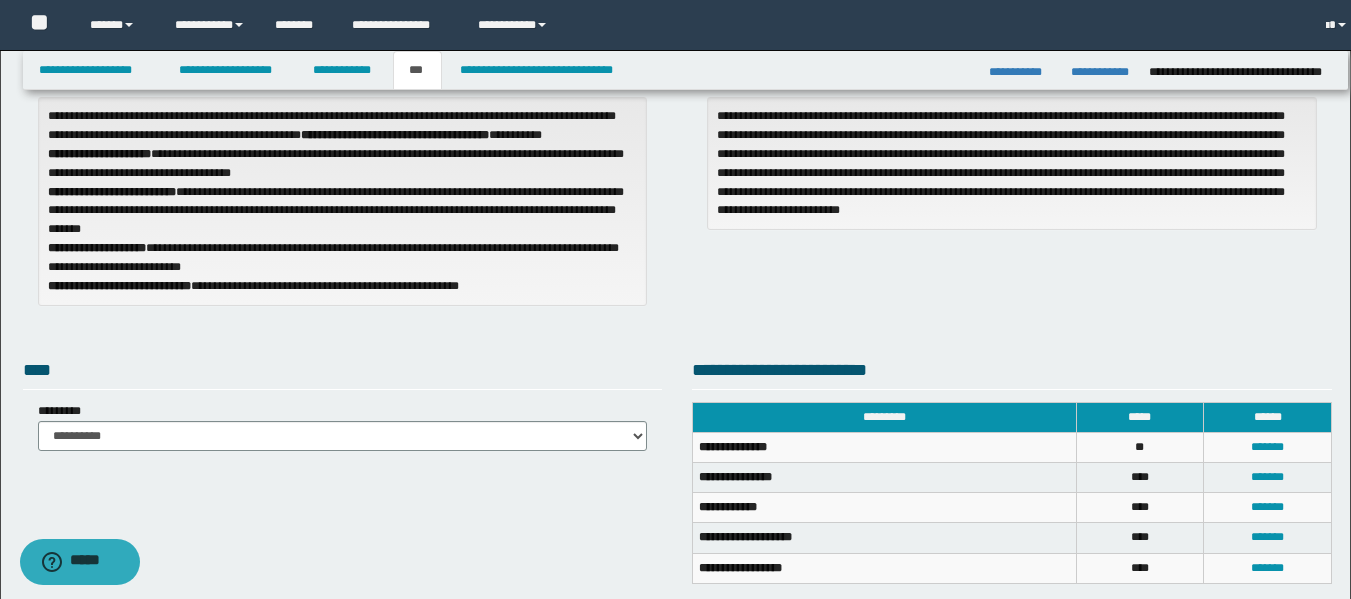 scroll, scrollTop: 125, scrollLeft: 0, axis: vertical 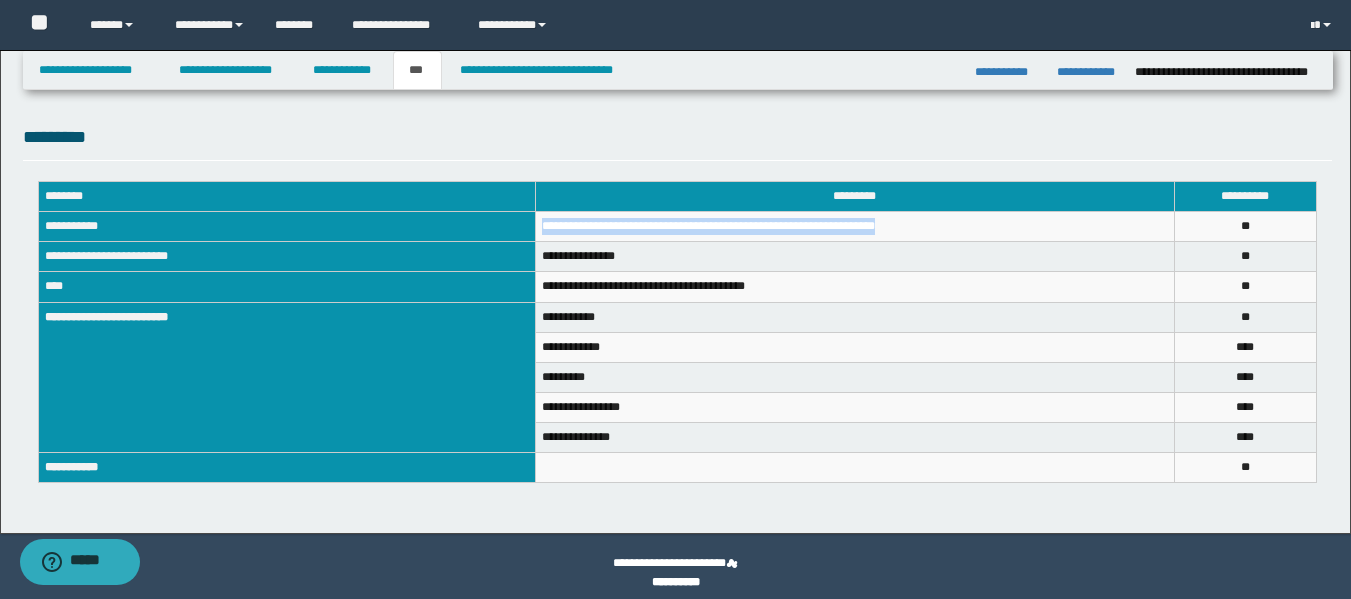 drag, startPoint x: 885, startPoint y: 227, endPoint x: 544, endPoint y: 227, distance: 341 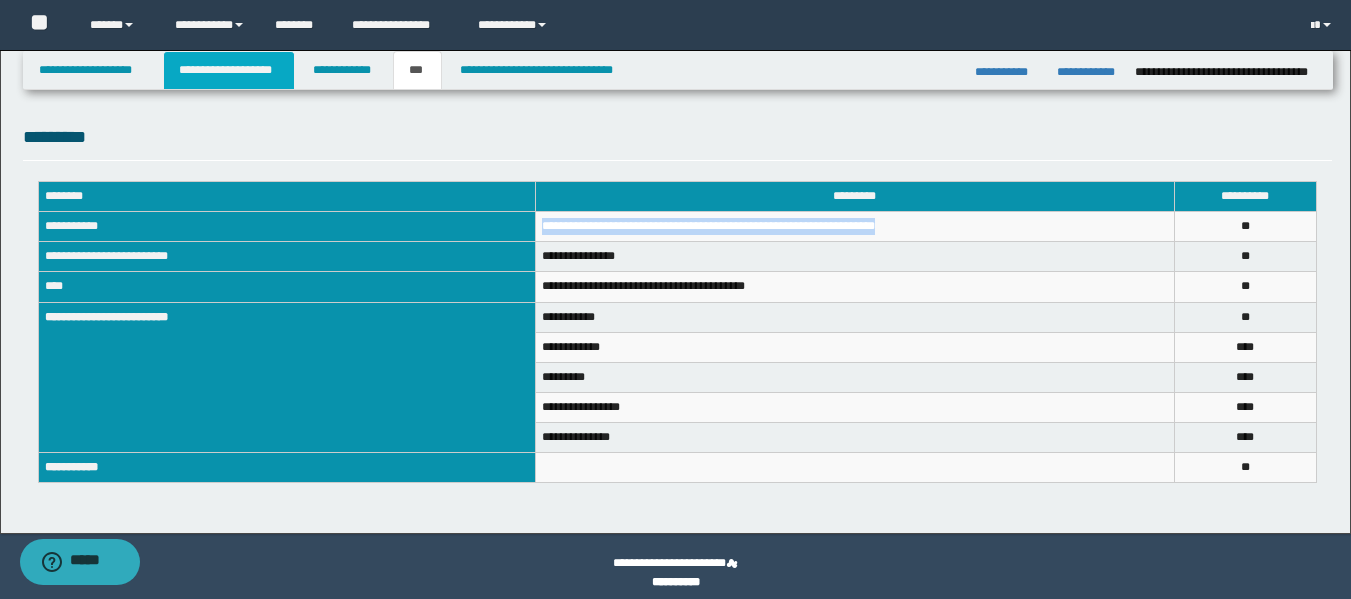 click on "**********" at bounding box center [229, 70] 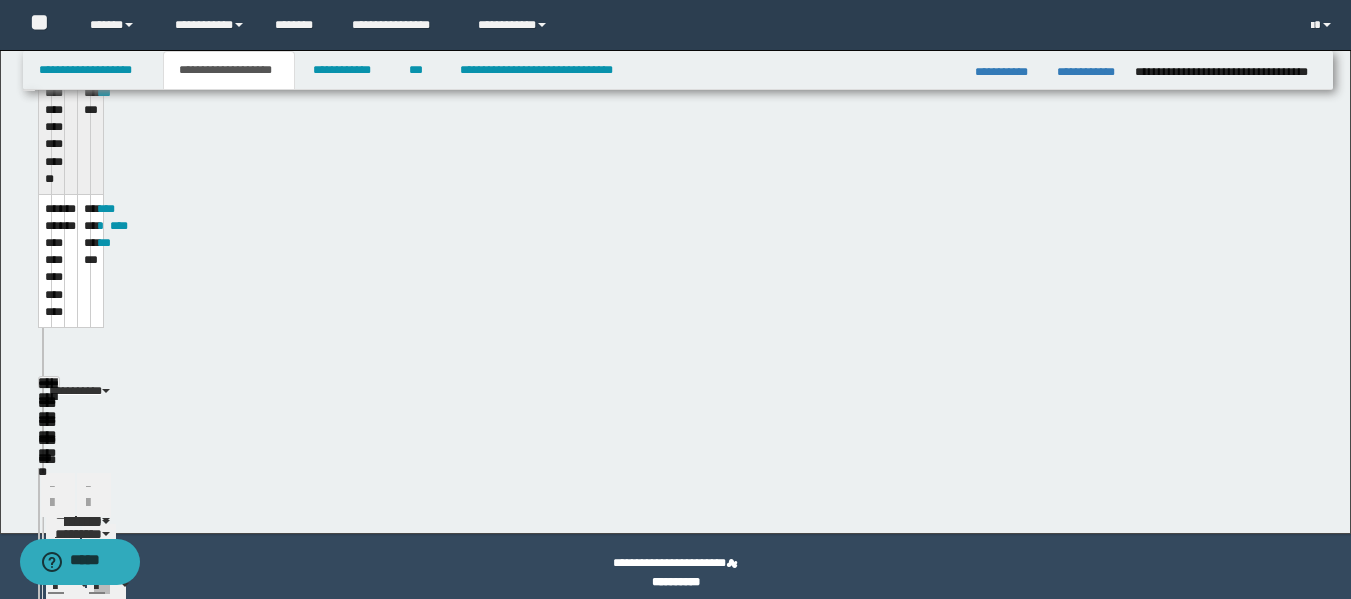 scroll, scrollTop: 688, scrollLeft: 0, axis: vertical 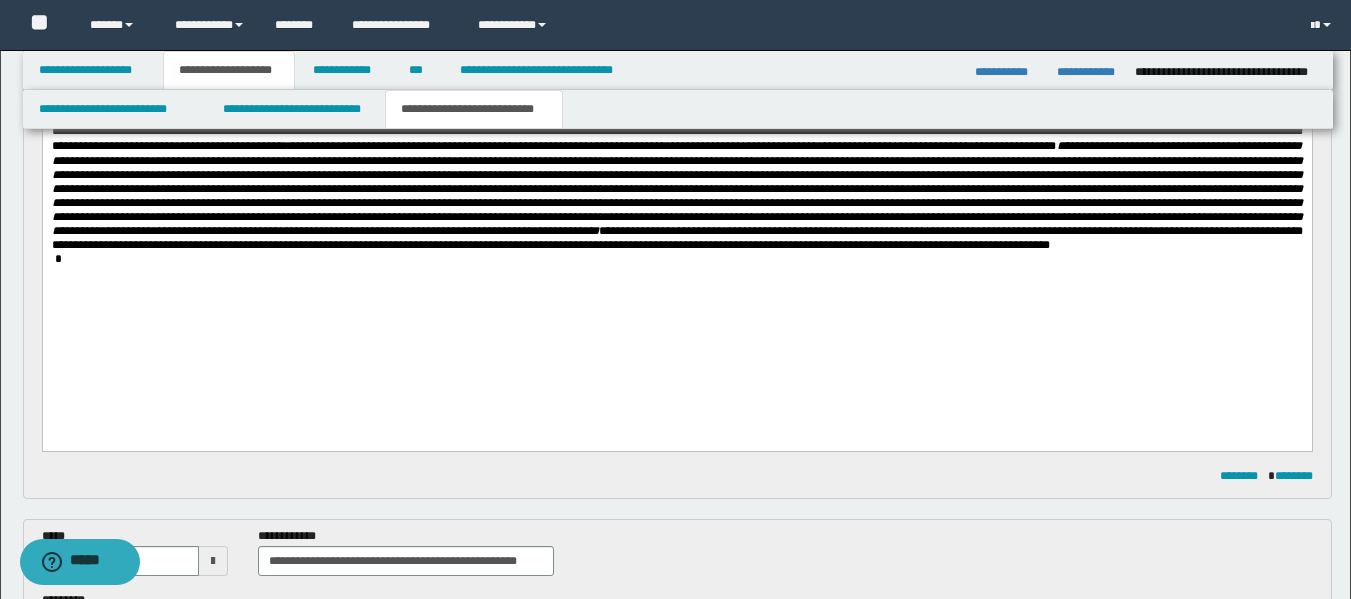 click on "**********" at bounding box center (676, 159) 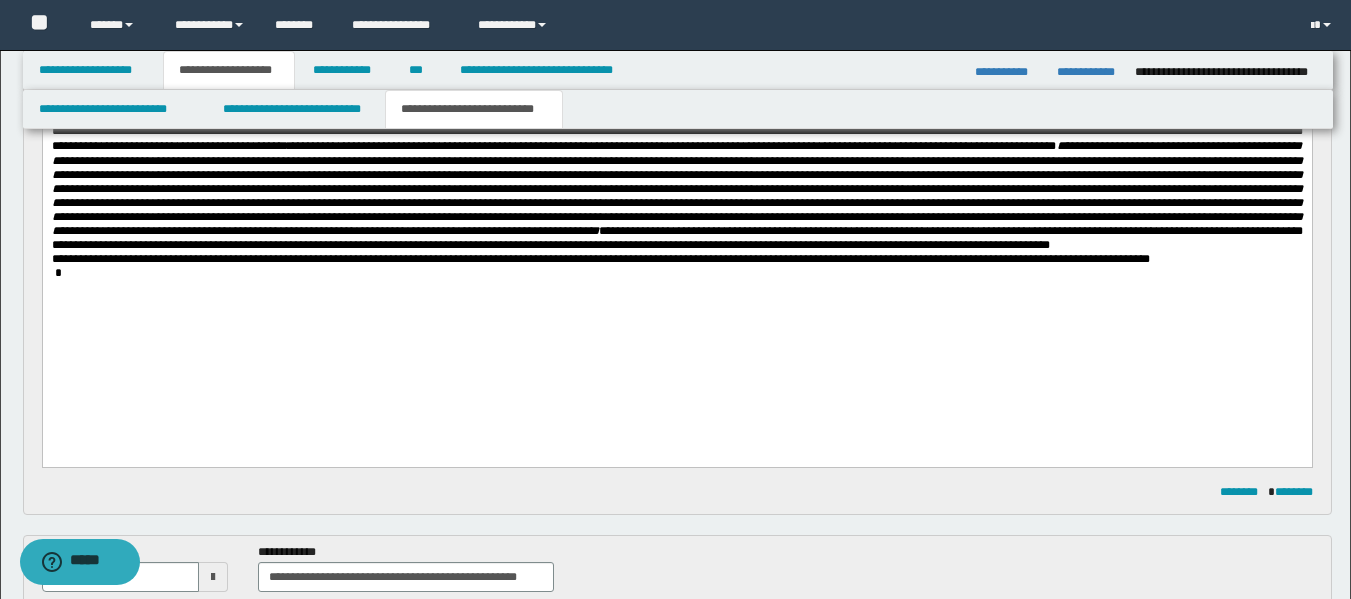click on "**********" at bounding box center (676, 159) 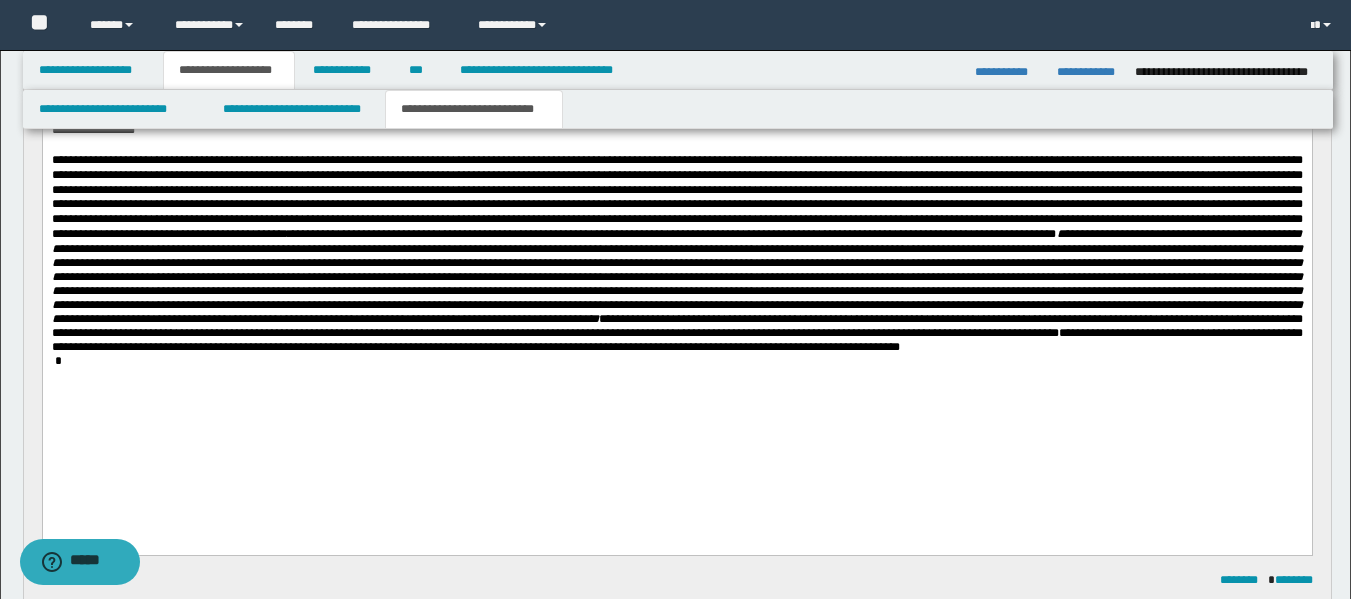 scroll, scrollTop: 250, scrollLeft: 0, axis: vertical 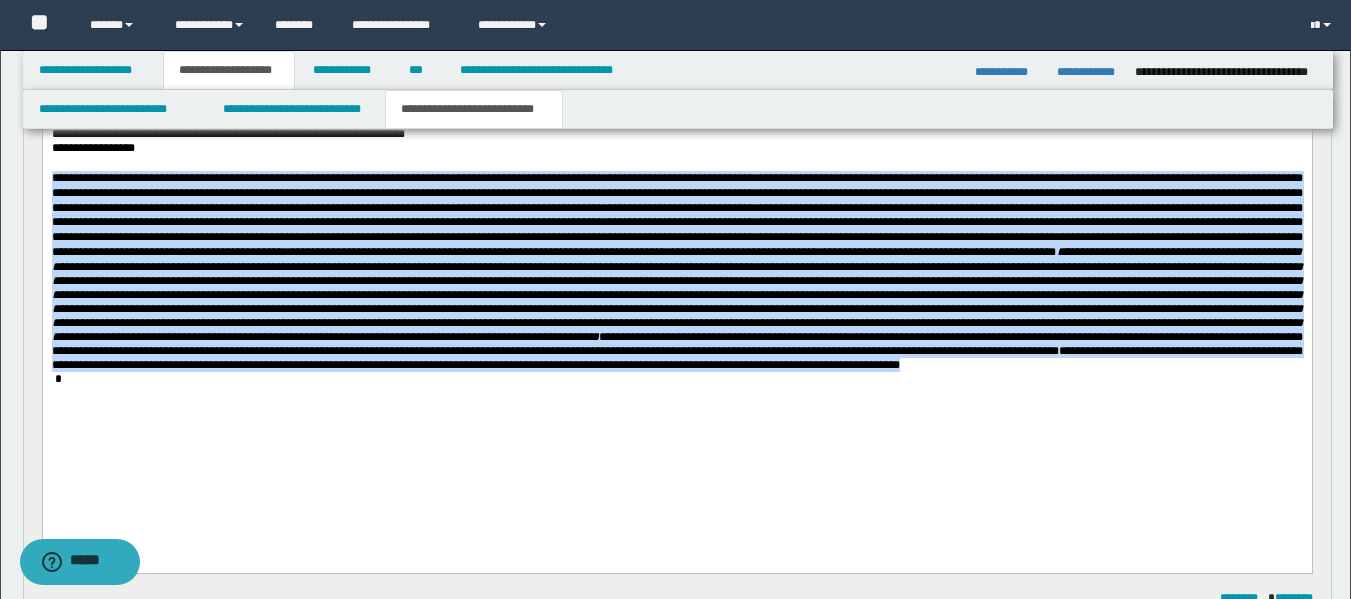 drag, startPoint x: 141, startPoint y: 426, endPoint x: 73, endPoint y: 286, distance: 155.64061 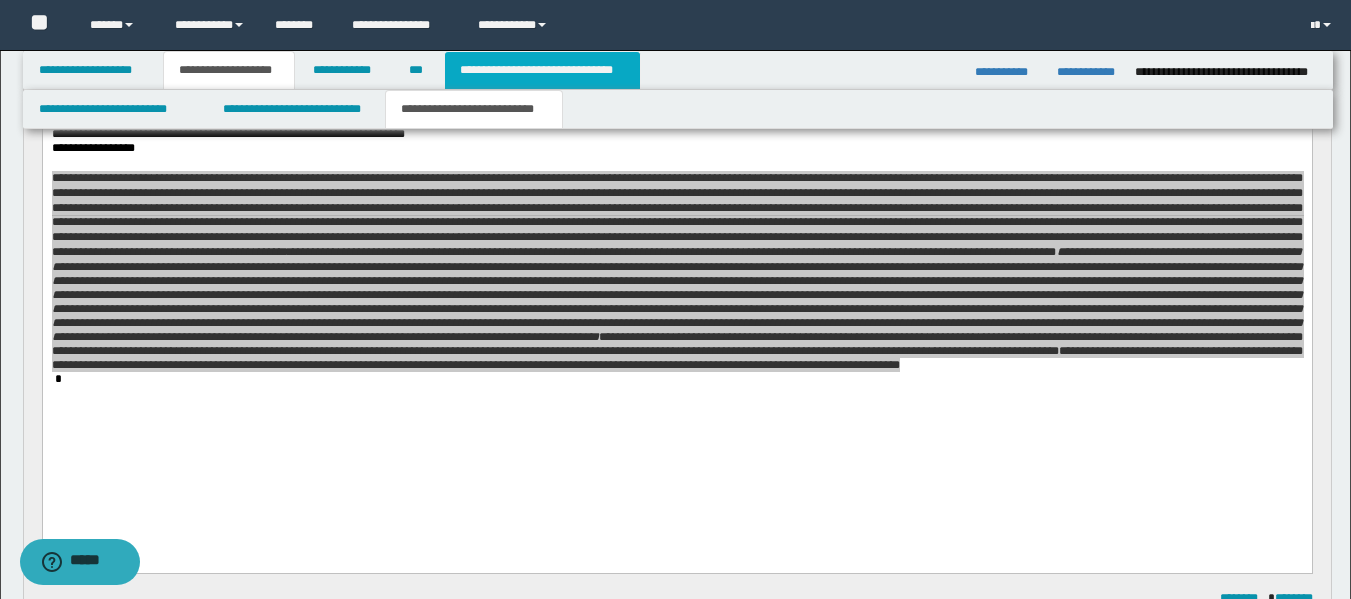click on "**********" at bounding box center [542, 70] 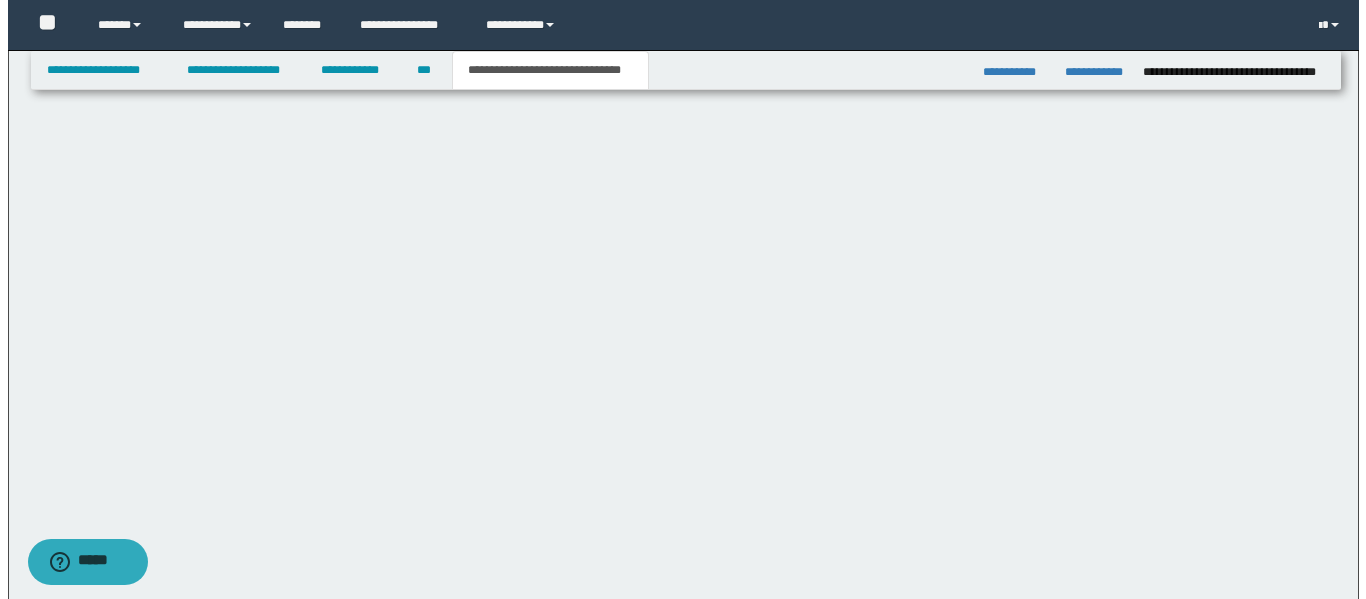 scroll, scrollTop: 0, scrollLeft: 0, axis: both 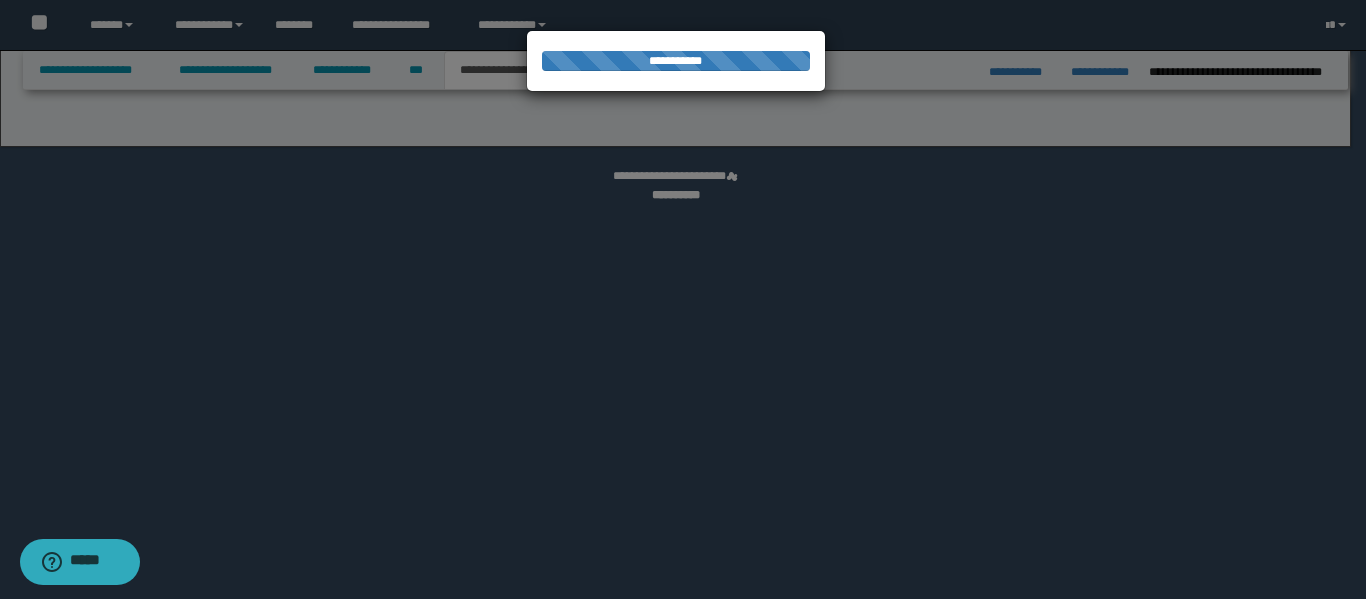 select on "*" 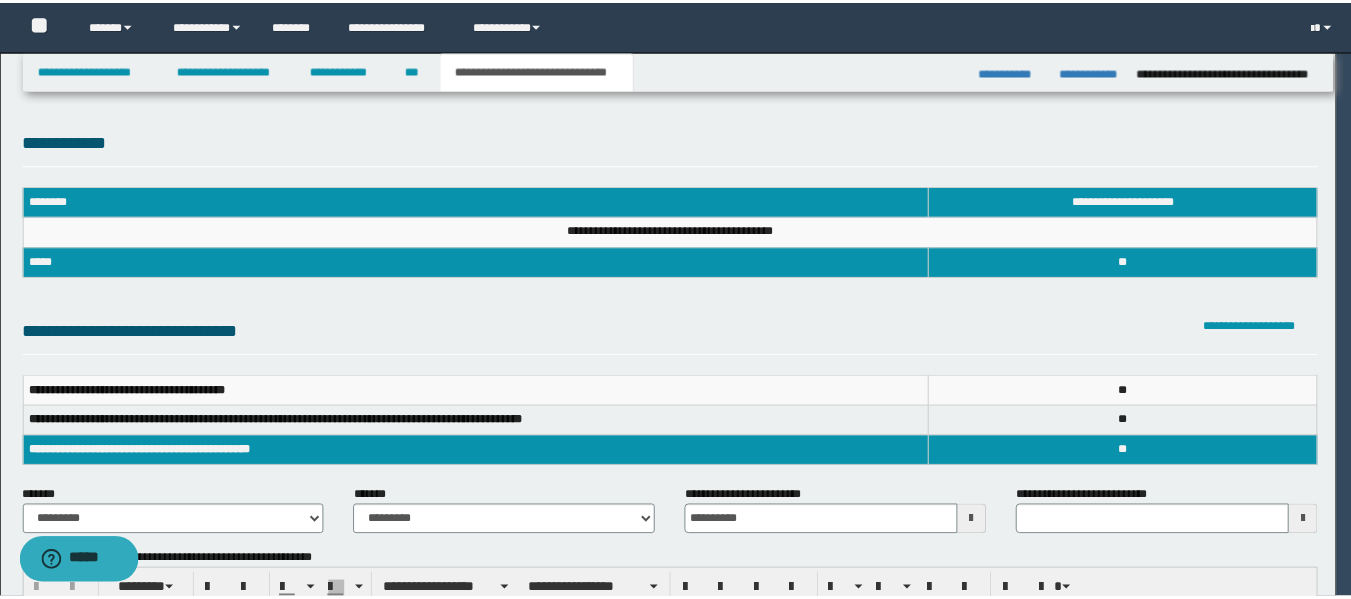 scroll, scrollTop: 0, scrollLeft: 0, axis: both 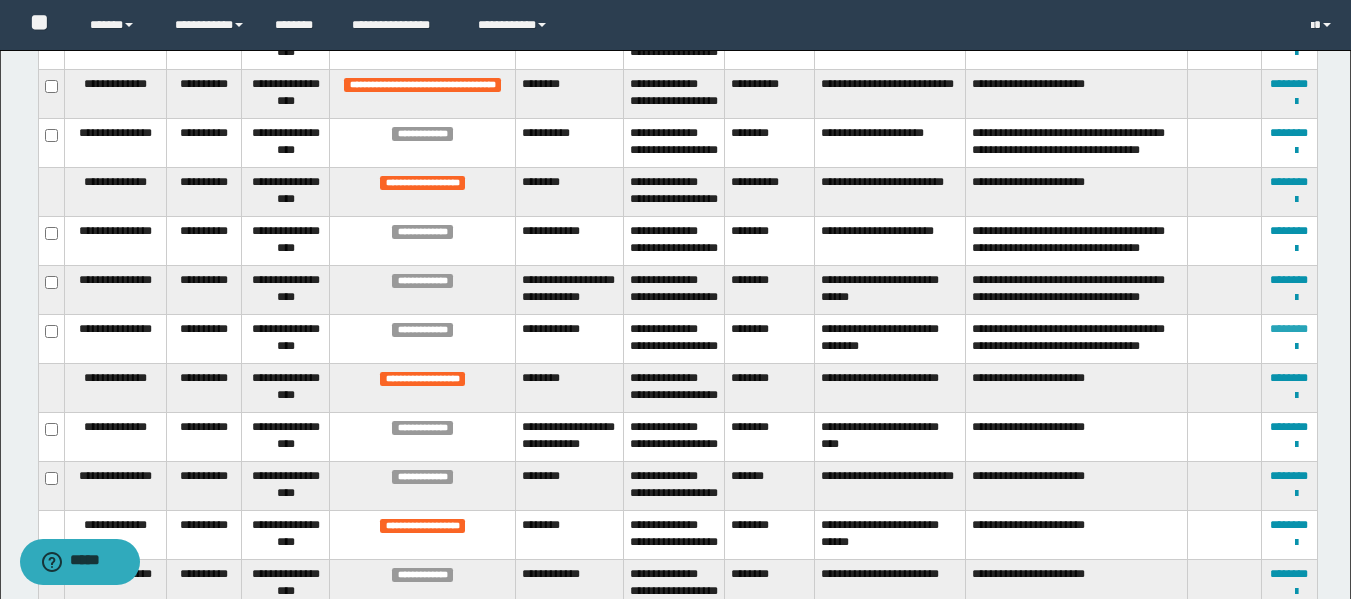 click on "********" at bounding box center (1289, 329) 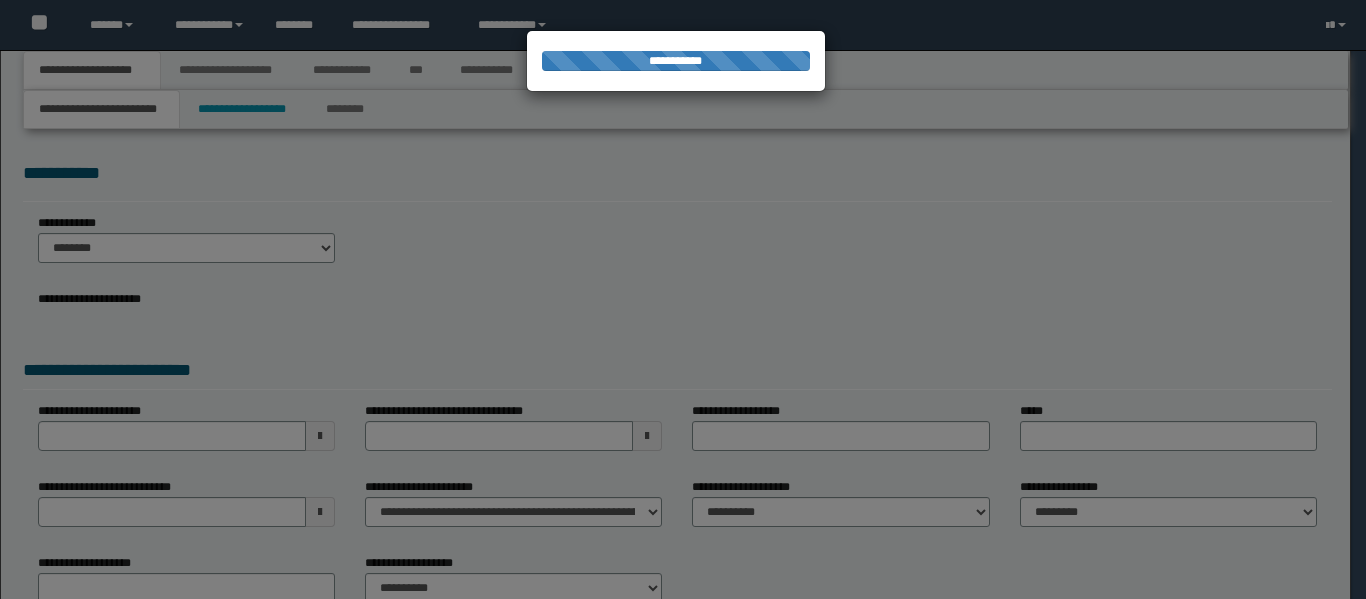 scroll, scrollTop: 0, scrollLeft: 0, axis: both 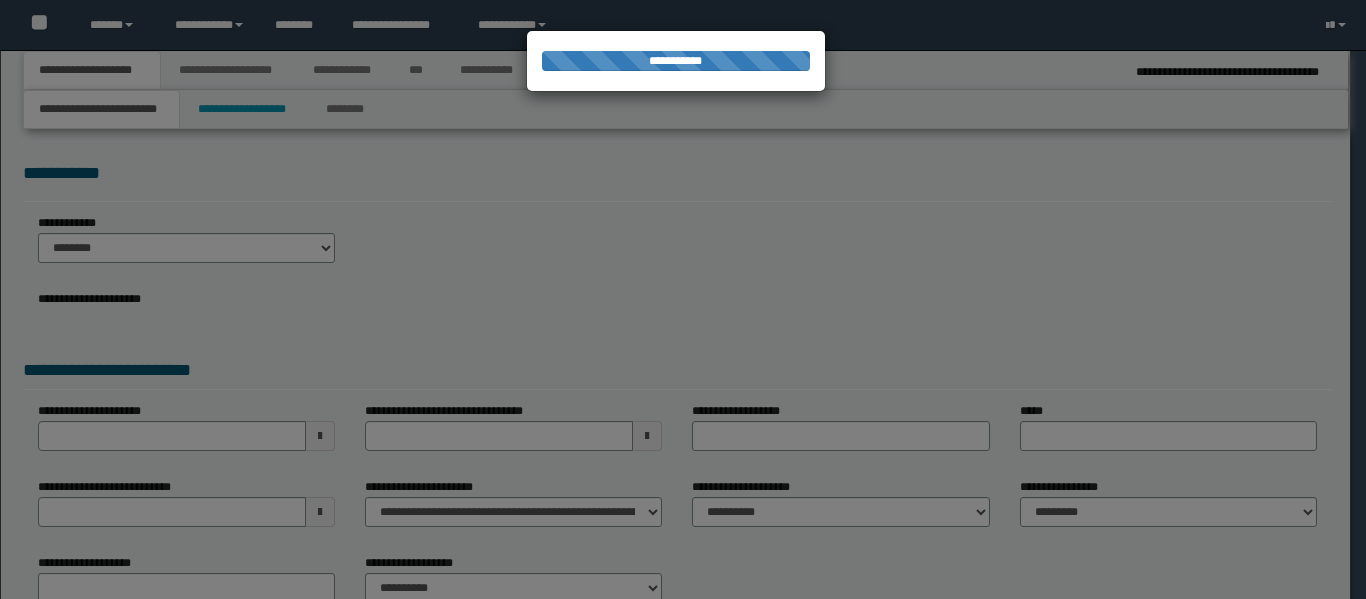 select on "**" 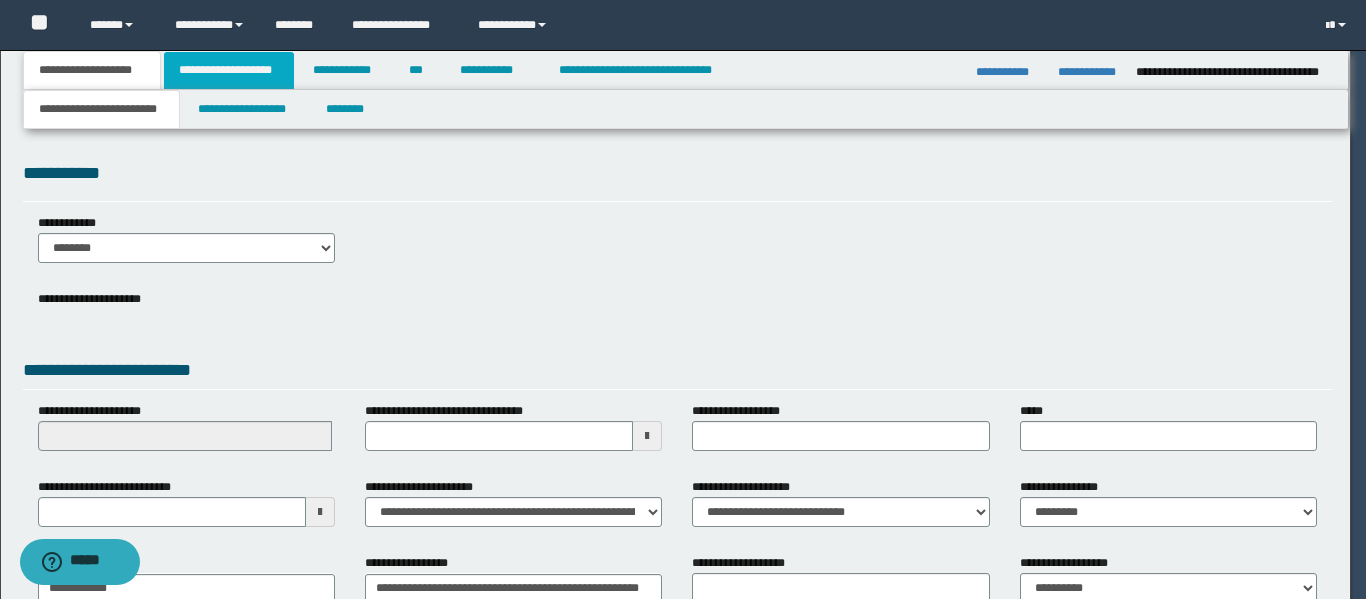 scroll, scrollTop: 0, scrollLeft: 0, axis: both 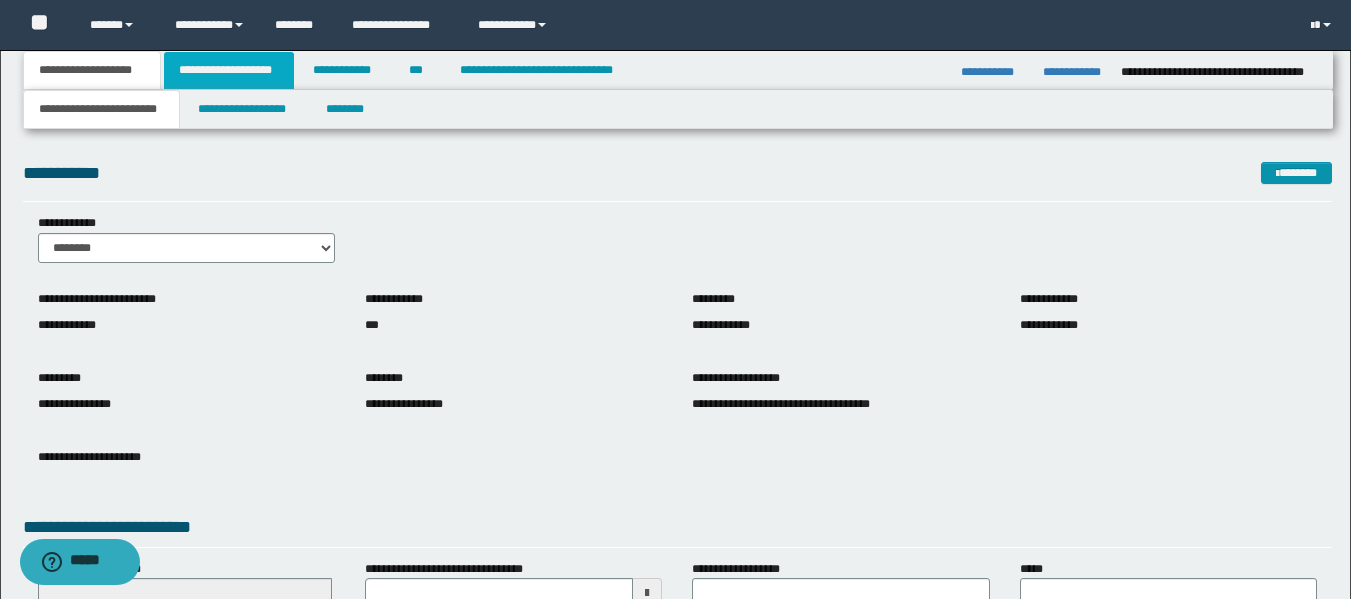 click on "**********" at bounding box center [229, 70] 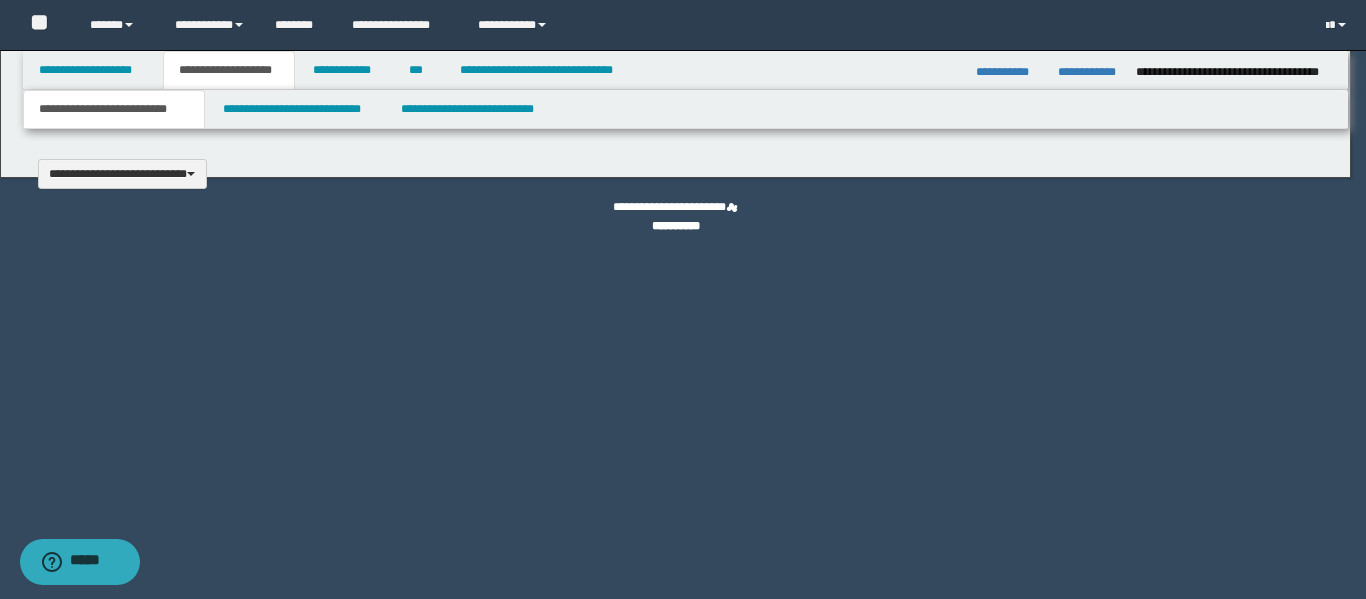 type 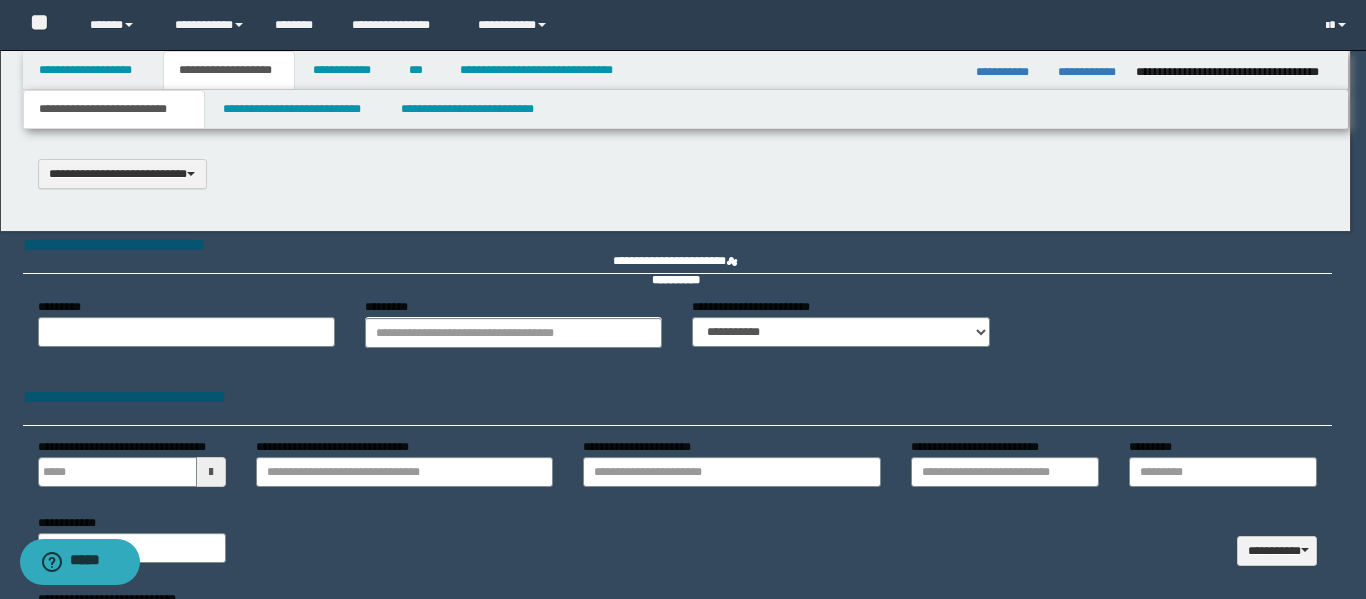 type on "**********" 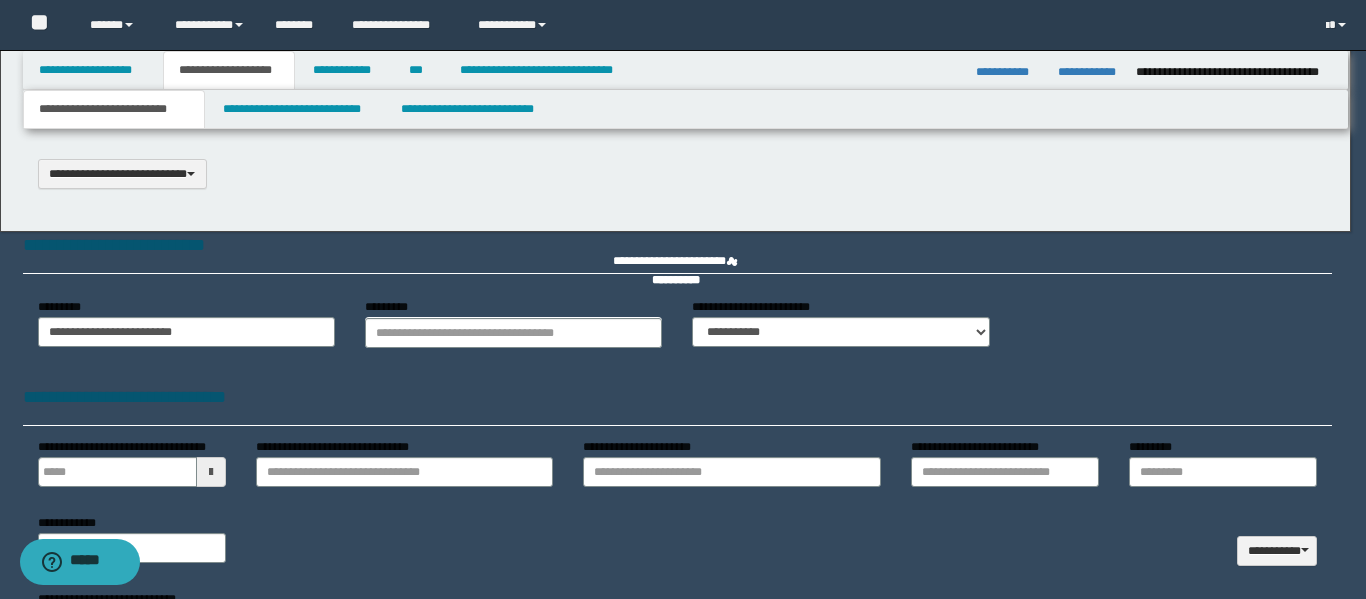 scroll, scrollTop: 0, scrollLeft: 0, axis: both 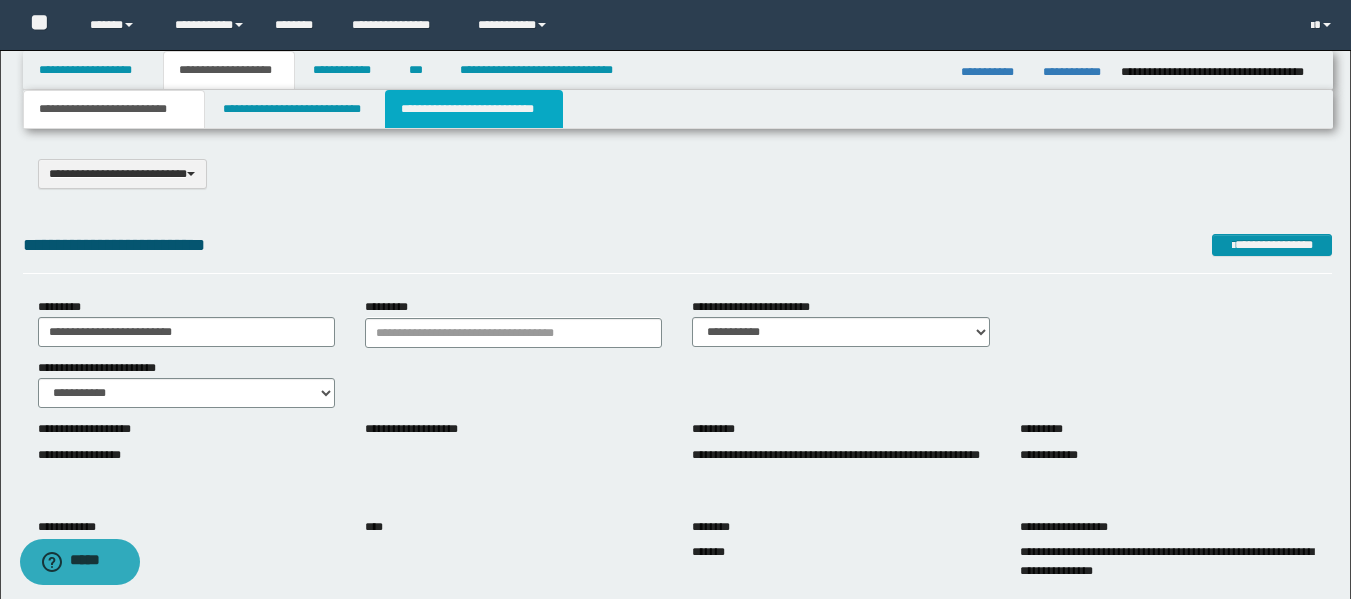 click on "**********" at bounding box center (474, 109) 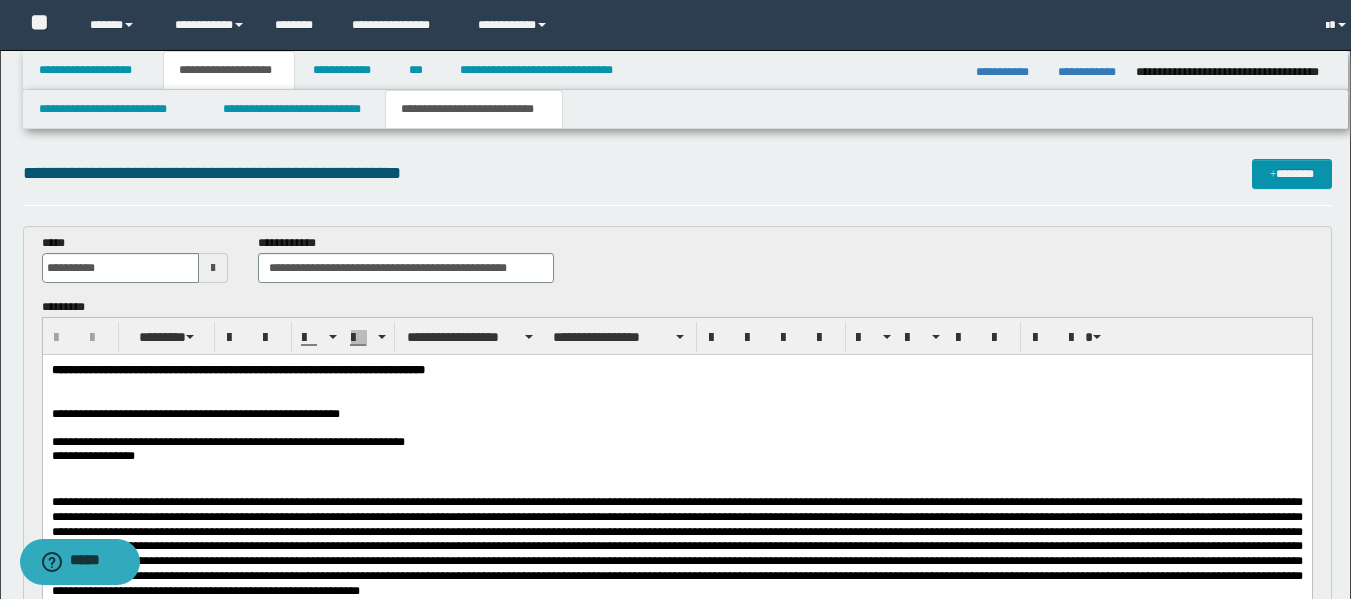scroll, scrollTop: 0, scrollLeft: 0, axis: both 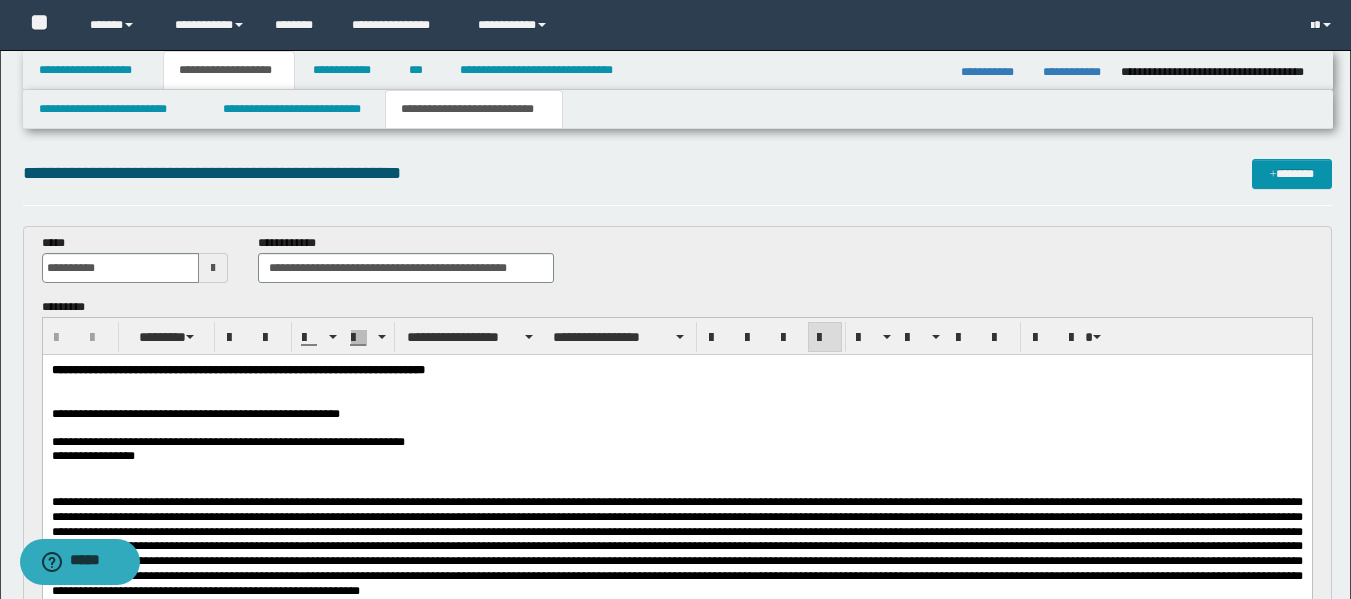 click at bounding box center [676, 471] 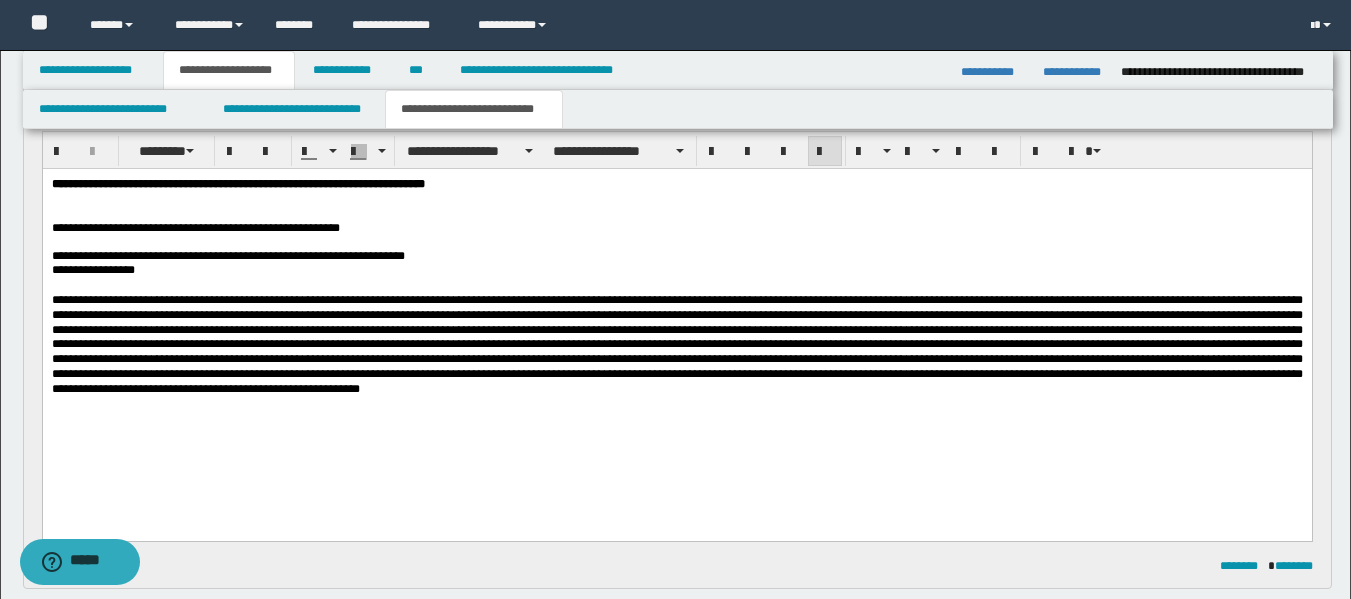 scroll, scrollTop: 192, scrollLeft: 0, axis: vertical 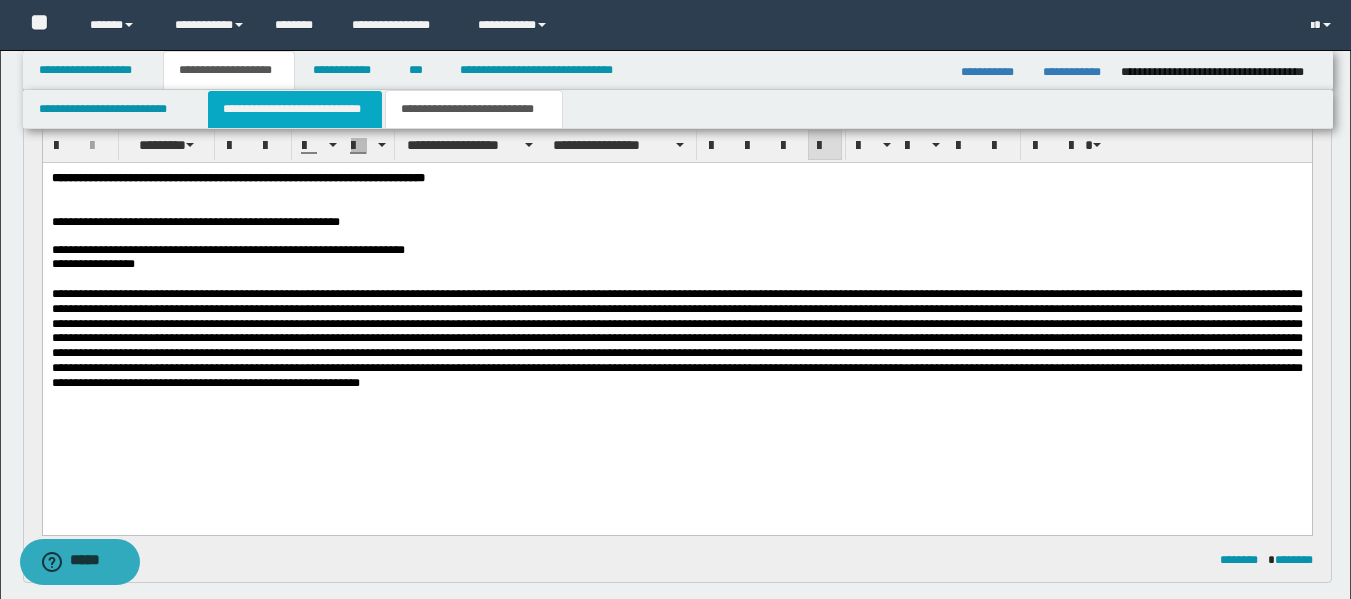 click on "**********" at bounding box center [295, 109] 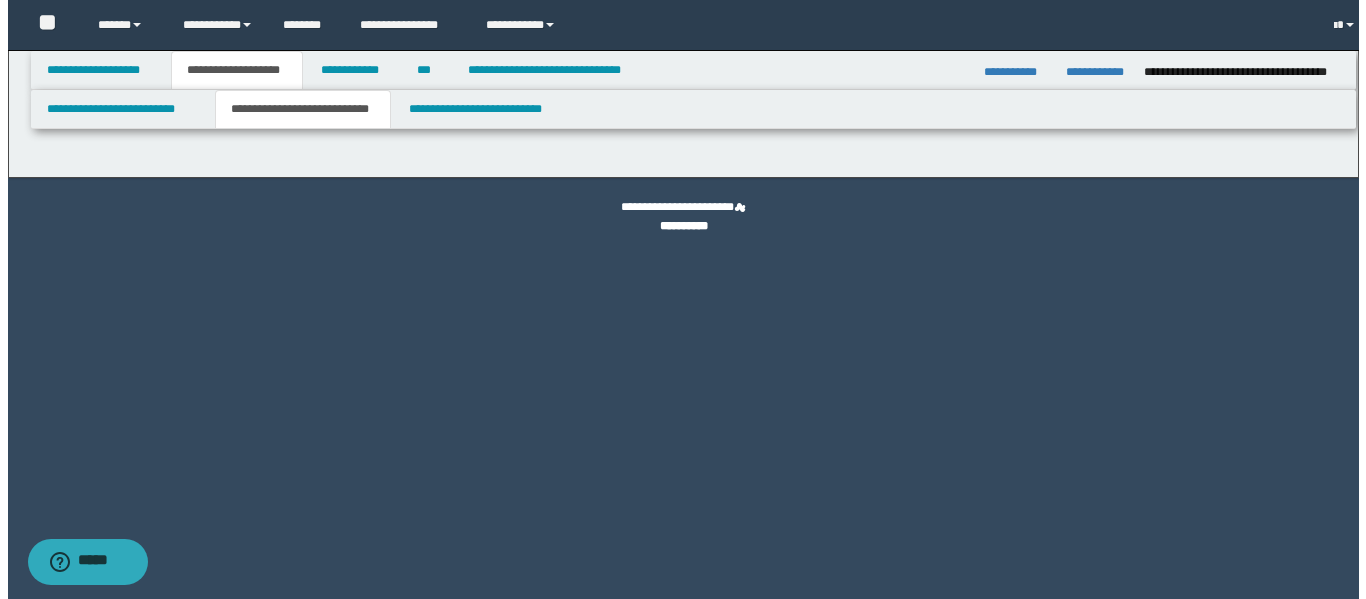 scroll, scrollTop: 0, scrollLeft: 0, axis: both 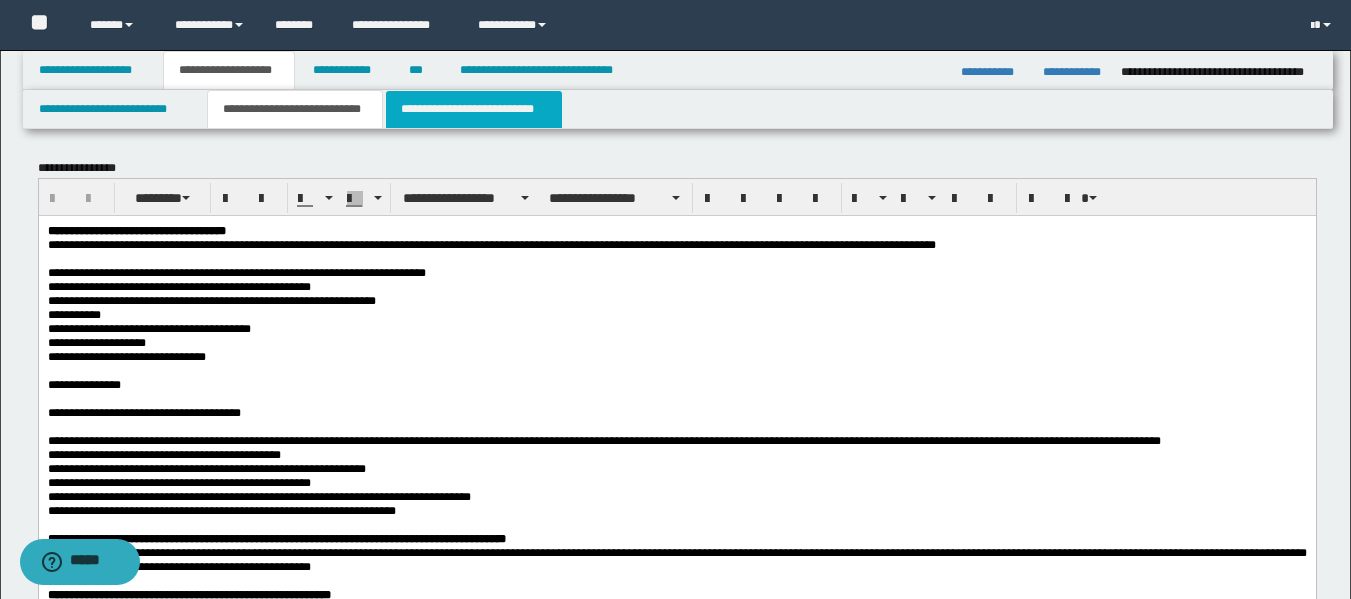 click on "**********" at bounding box center [474, 109] 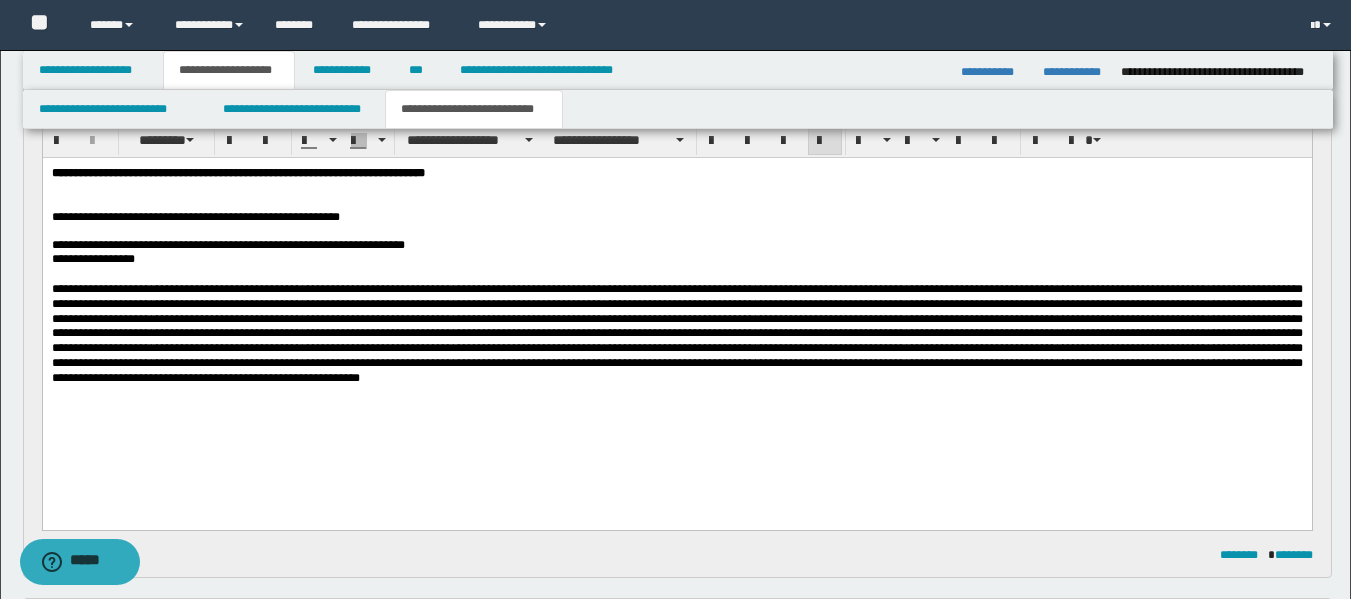 scroll, scrollTop: 206, scrollLeft: 0, axis: vertical 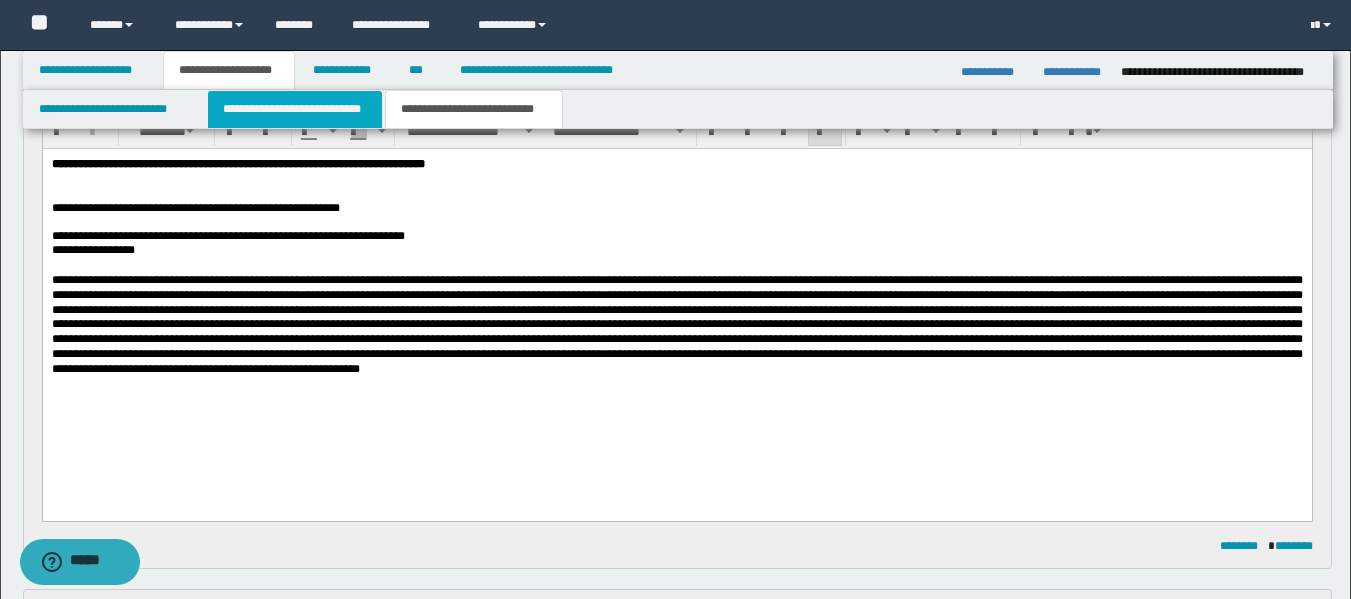 click on "**********" at bounding box center (295, 109) 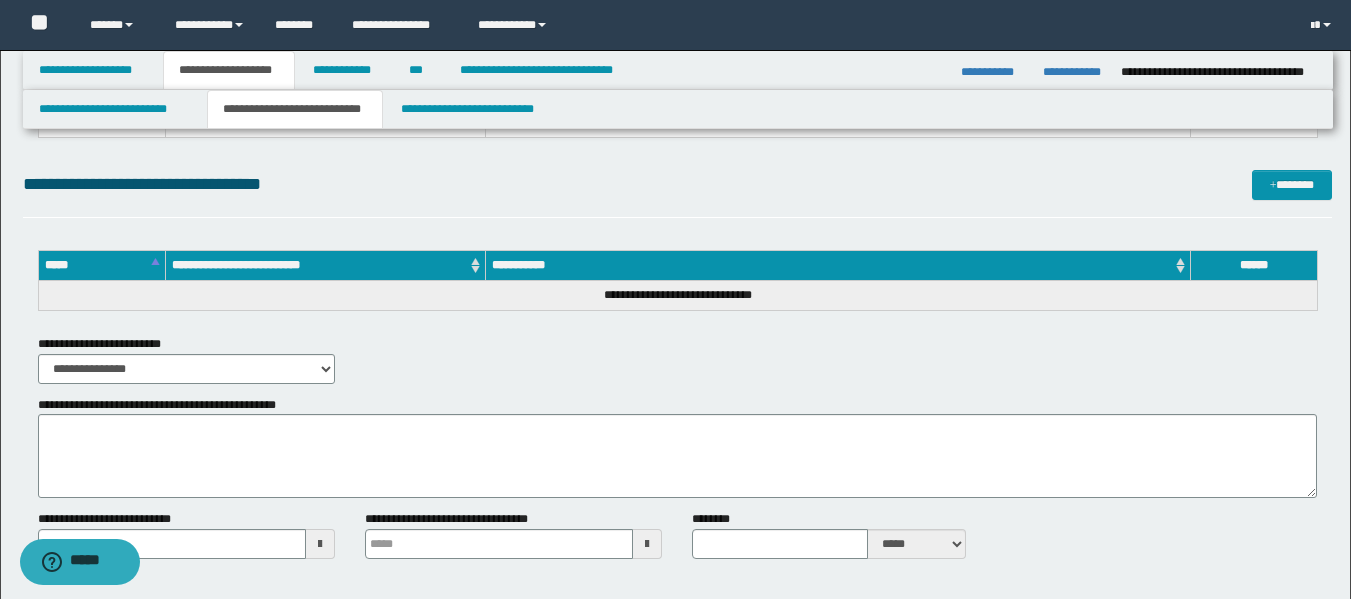 scroll, scrollTop: 5619, scrollLeft: 0, axis: vertical 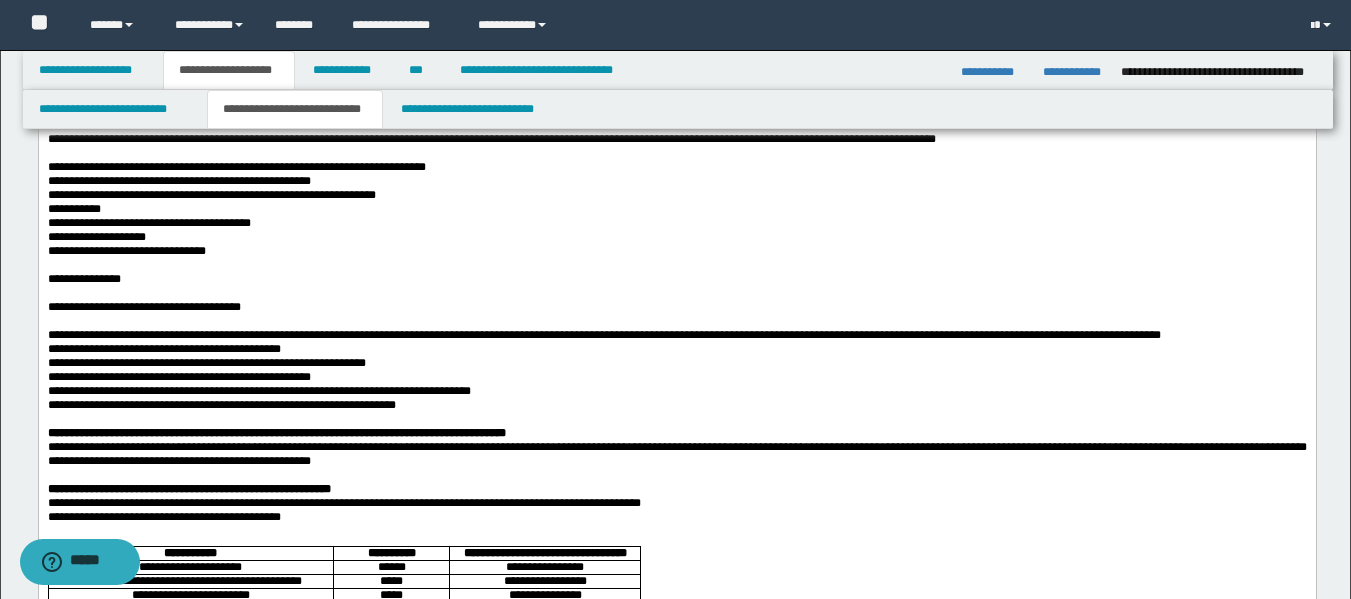 click on "**********" at bounding box center [676, 166] 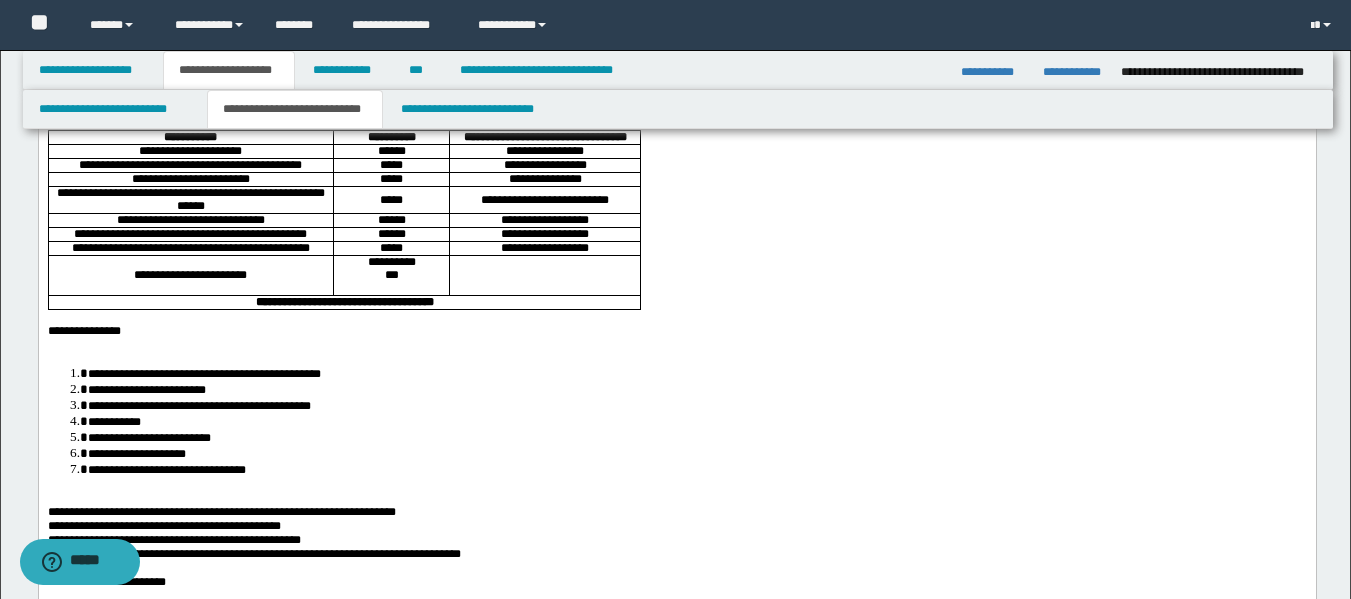 scroll, scrollTop: 554, scrollLeft: 0, axis: vertical 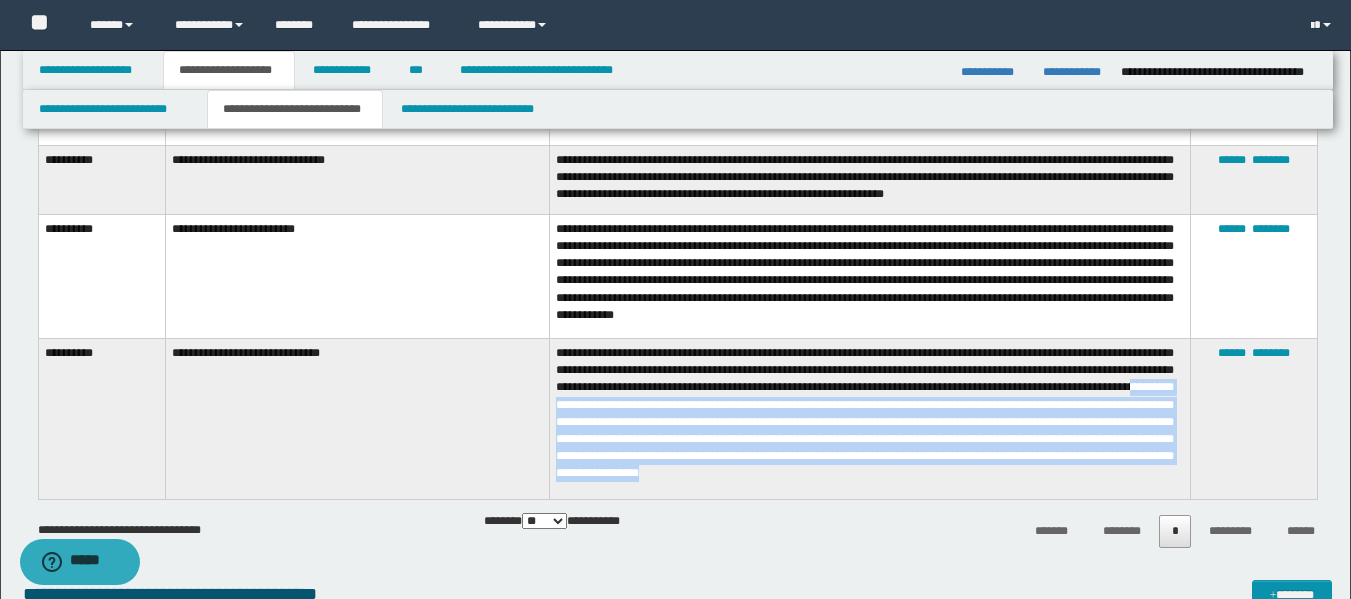 drag, startPoint x: 701, startPoint y: 412, endPoint x: 1054, endPoint y: 486, distance: 360.67297 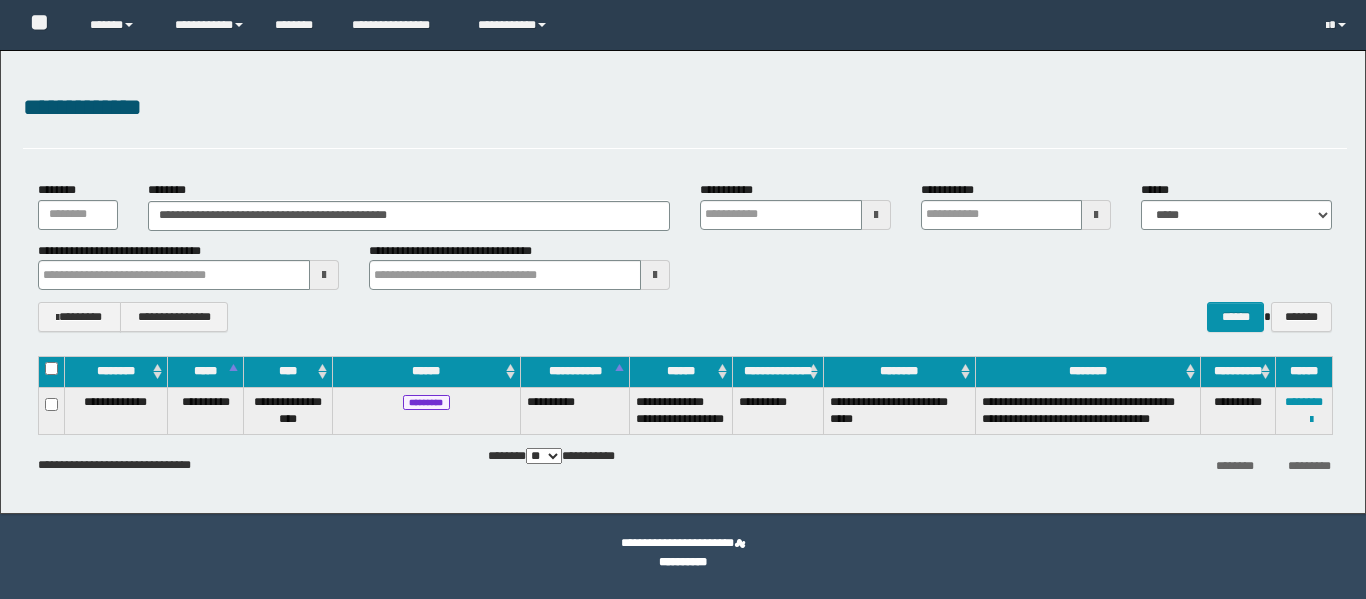 scroll, scrollTop: 0, scrollLeft: 0, axis: both 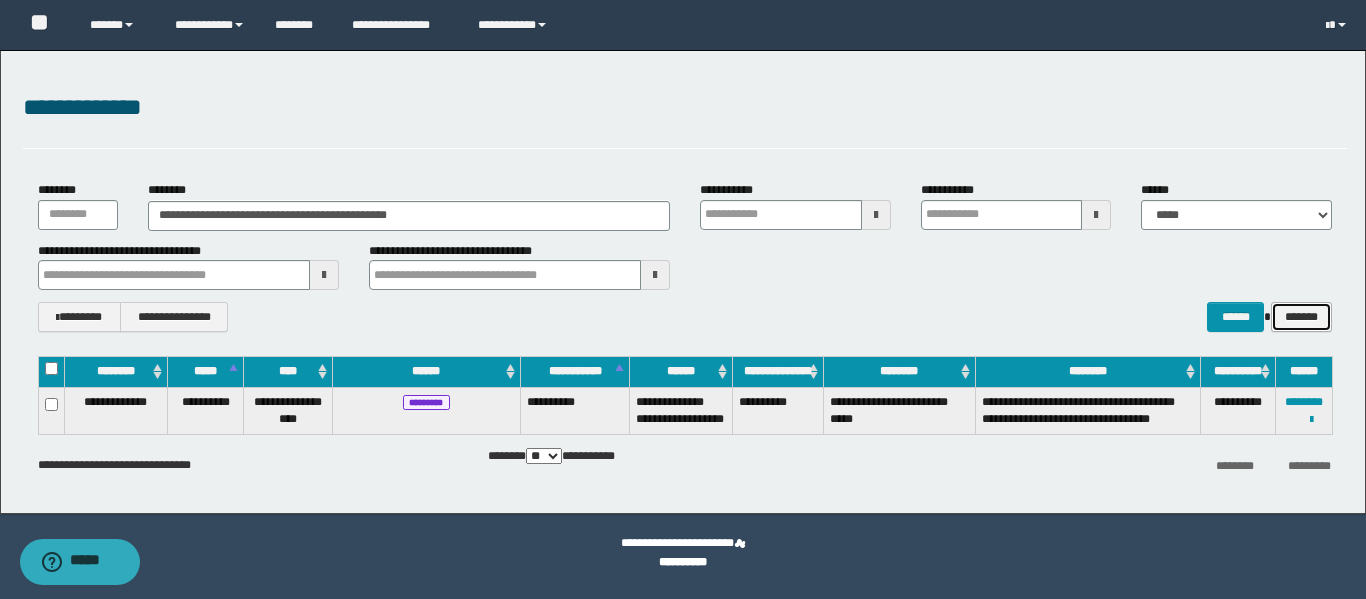 drag, startPoint x: 1286, startPoint y: 318, endPoint x: 995, endPoint y: 324, distance: 291.06186 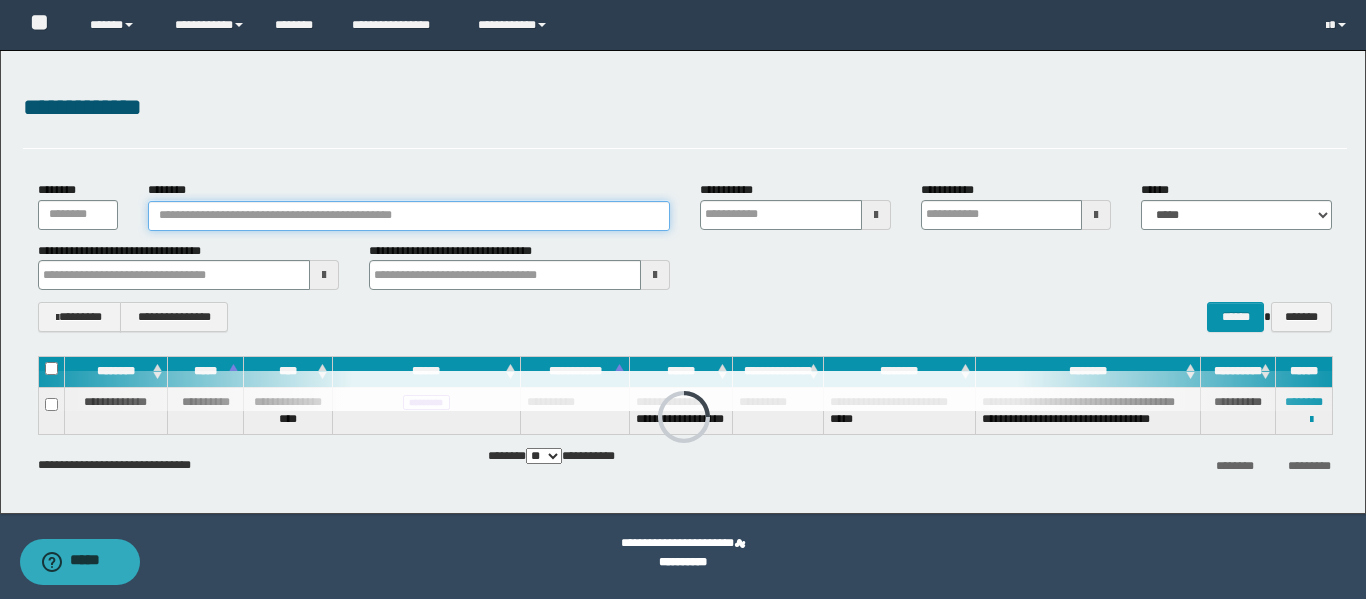 click on "********" at bounding box center (409, 216) 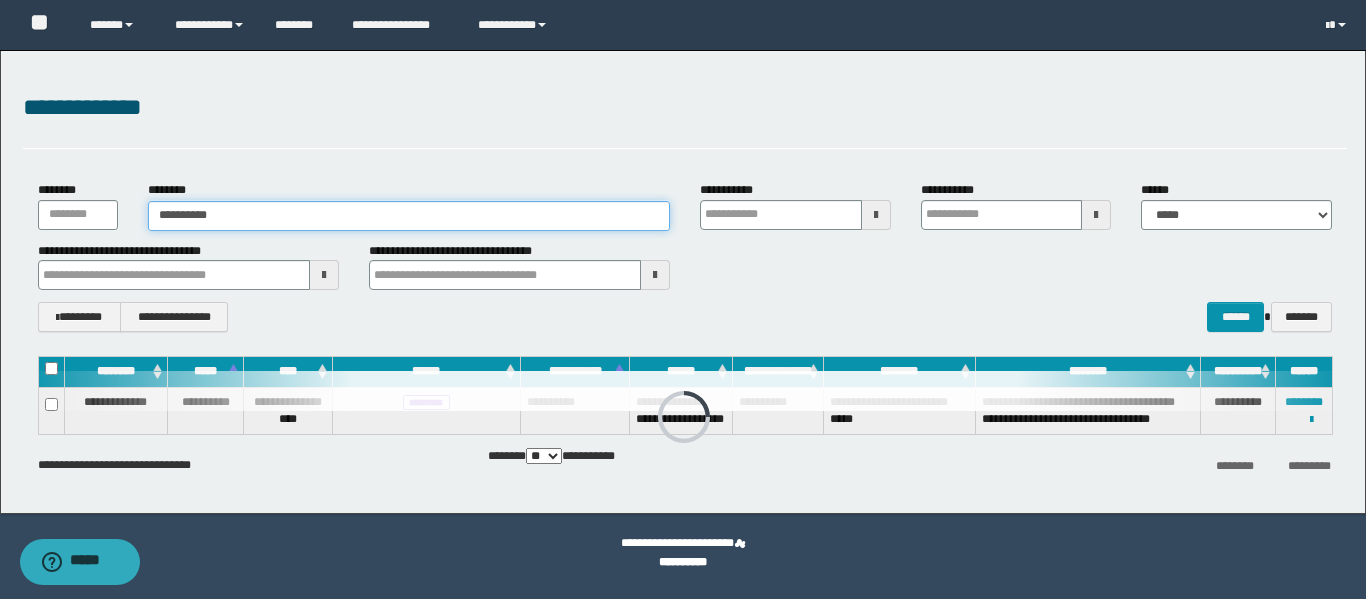 type on "**********" 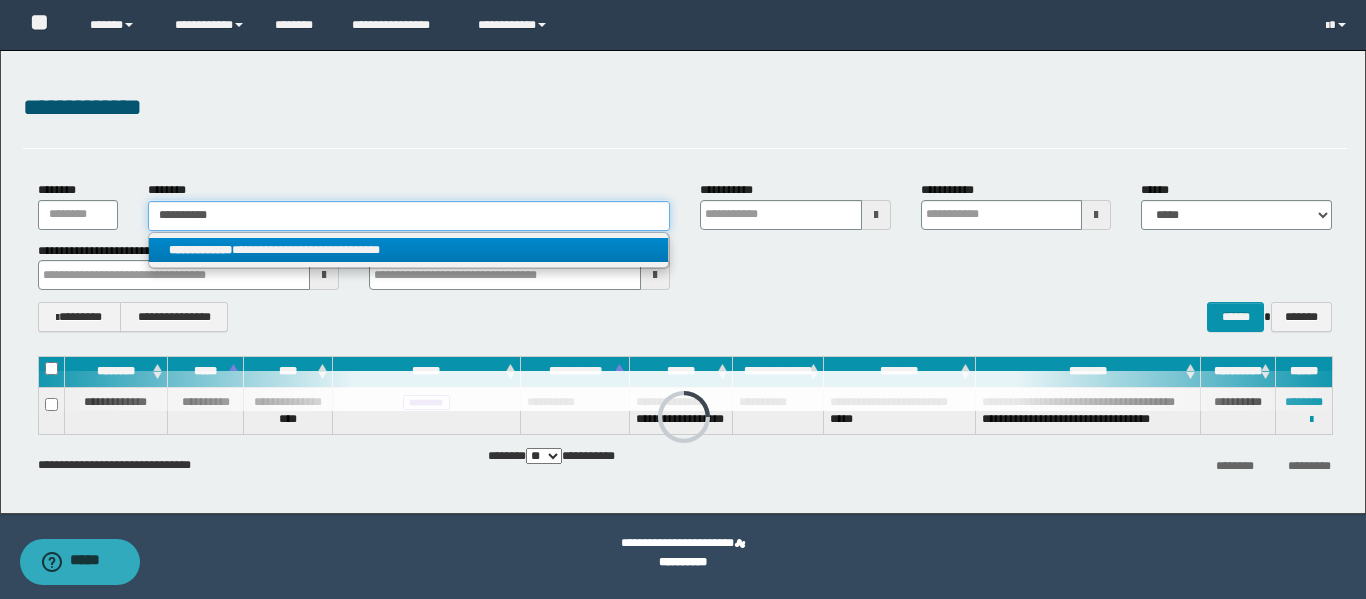 type on "**********" 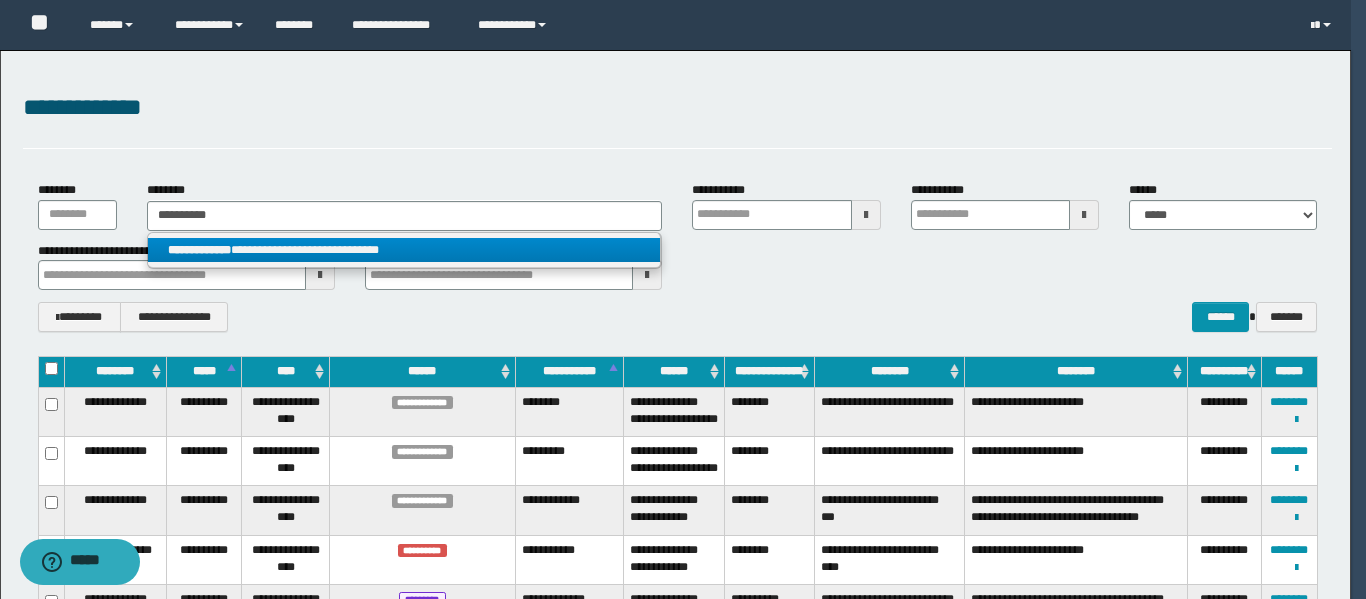 click on "**********" at bounding box center (404, 250) 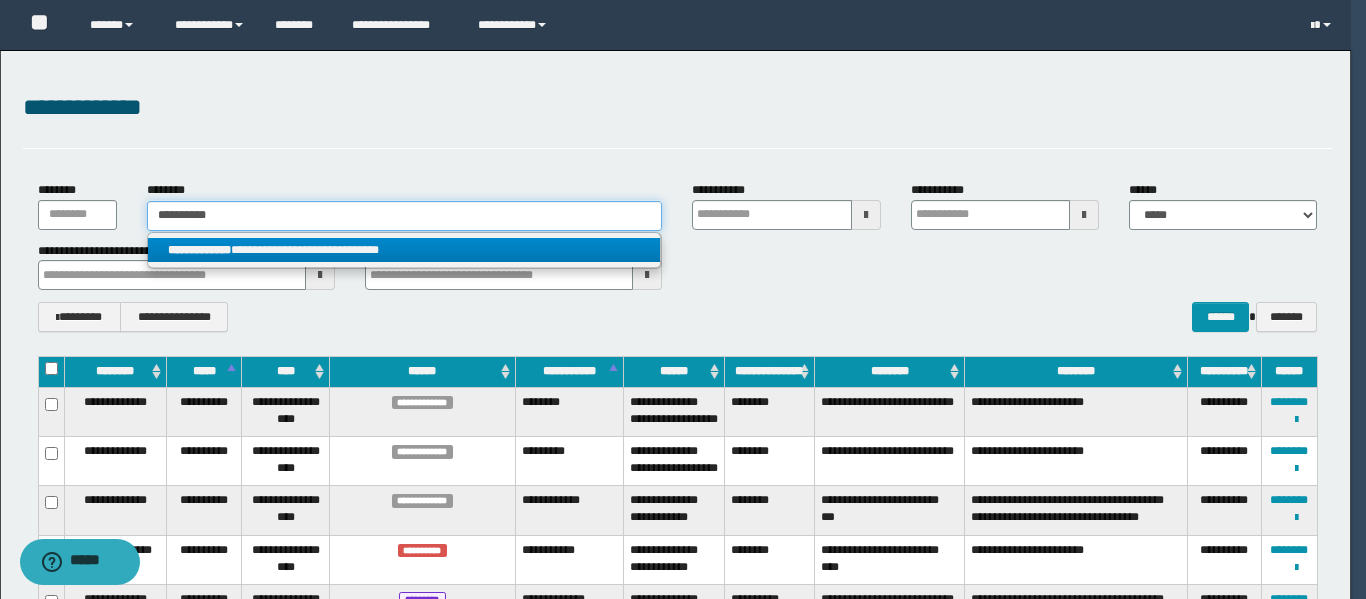 type 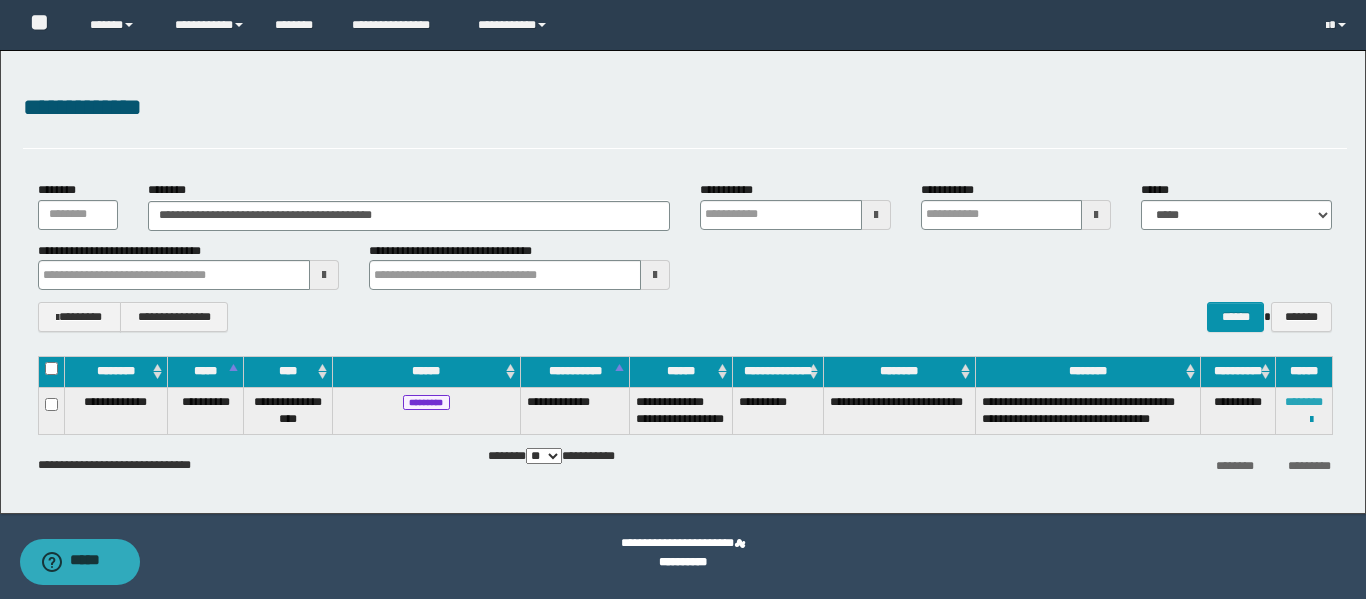 click on "********" at bounding box center (1304, 402) 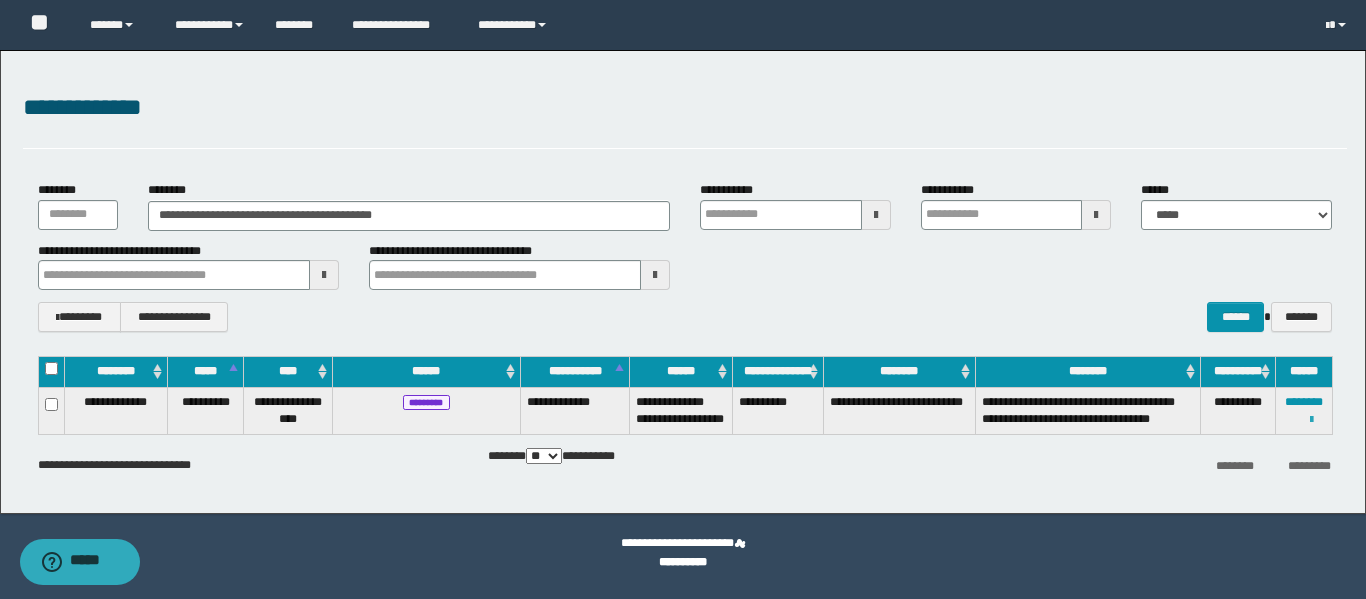 click at bounding box center (1311, 420) 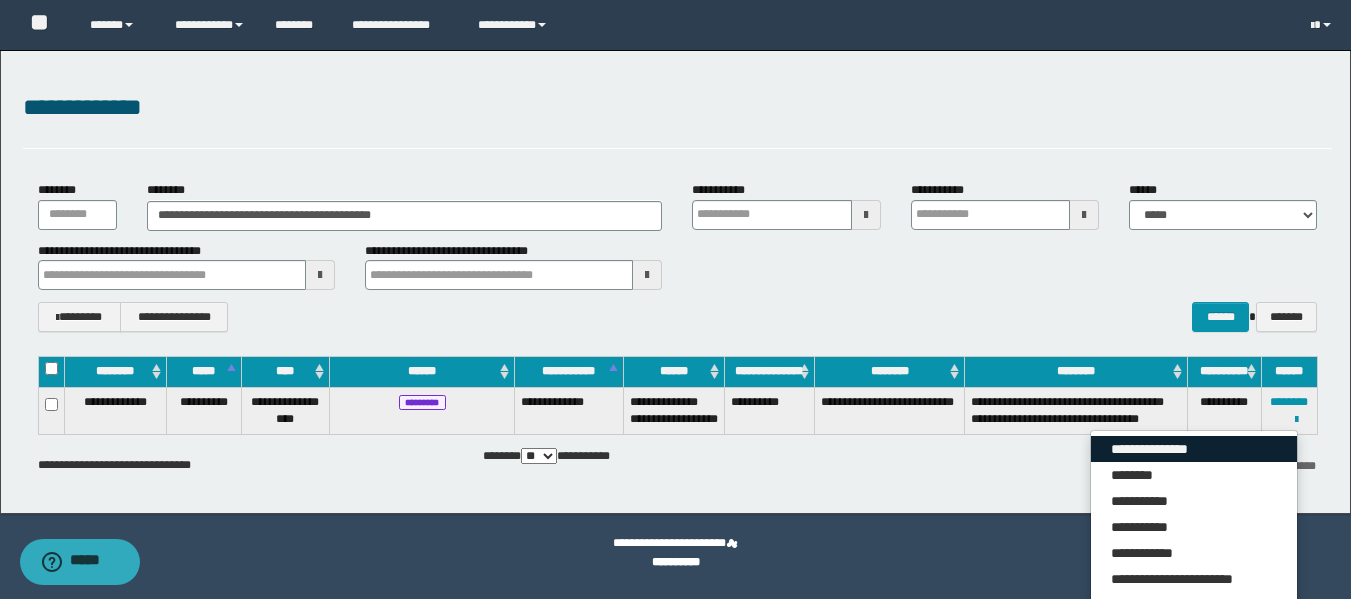 click on "**********" at bounding box center (1194, 449) 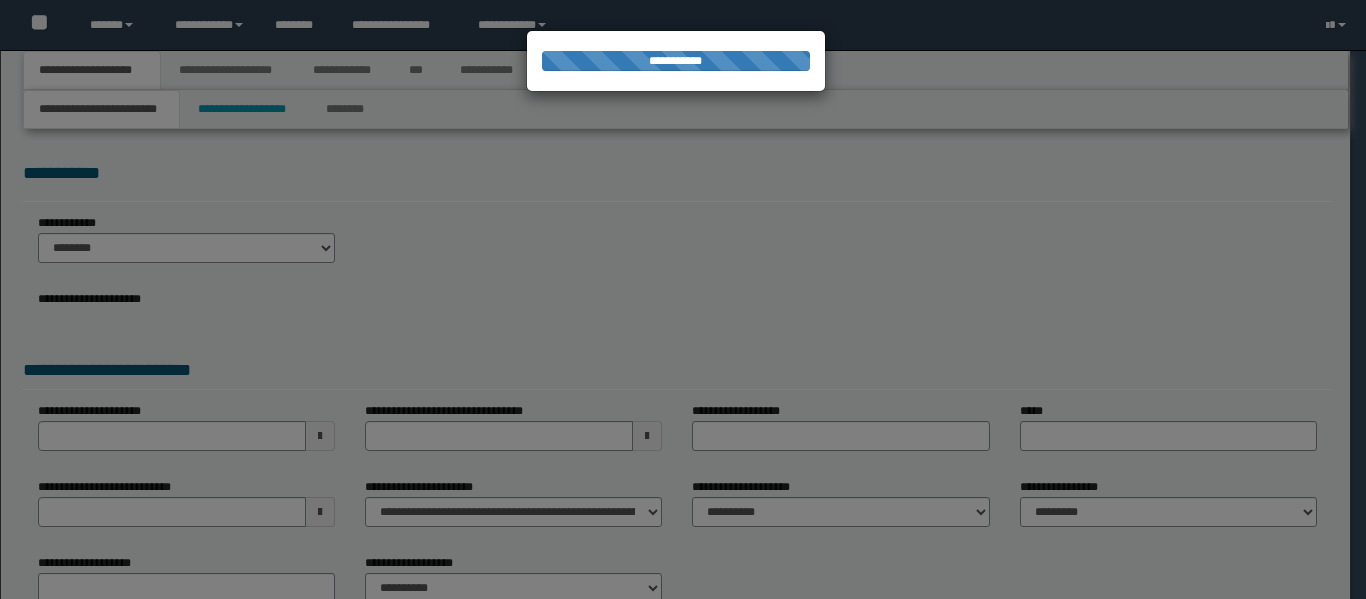 scroll, scrollTop: 0, scrollLeft: 0, axis: both 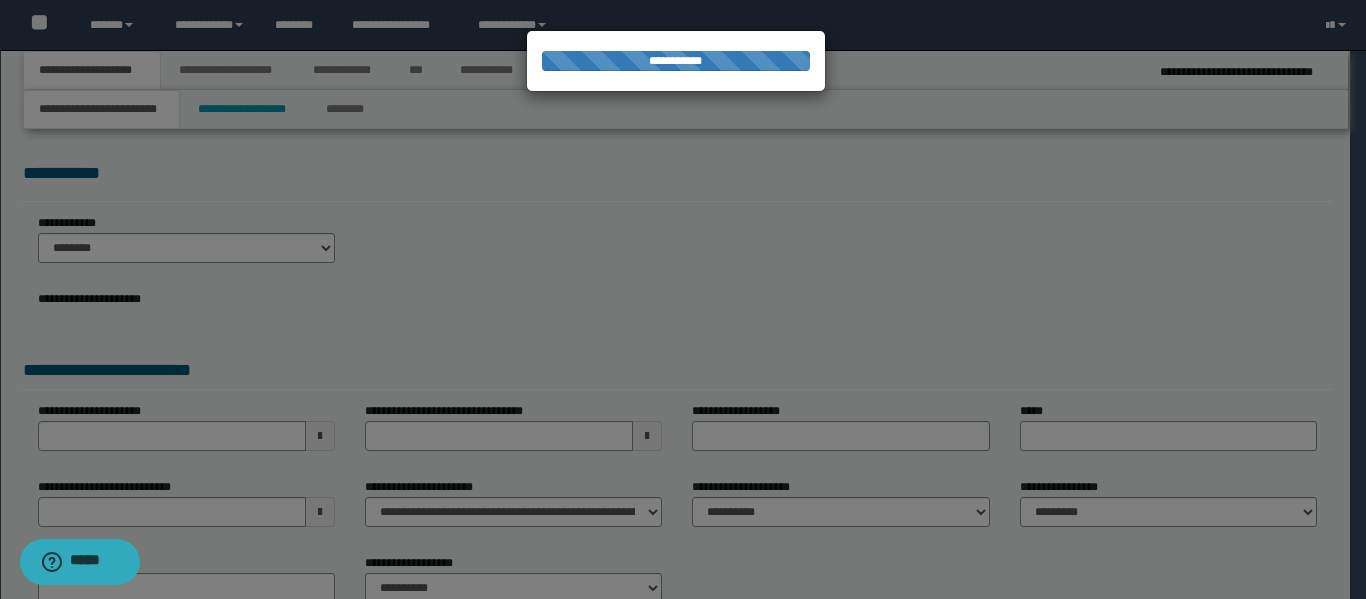 select on "*" 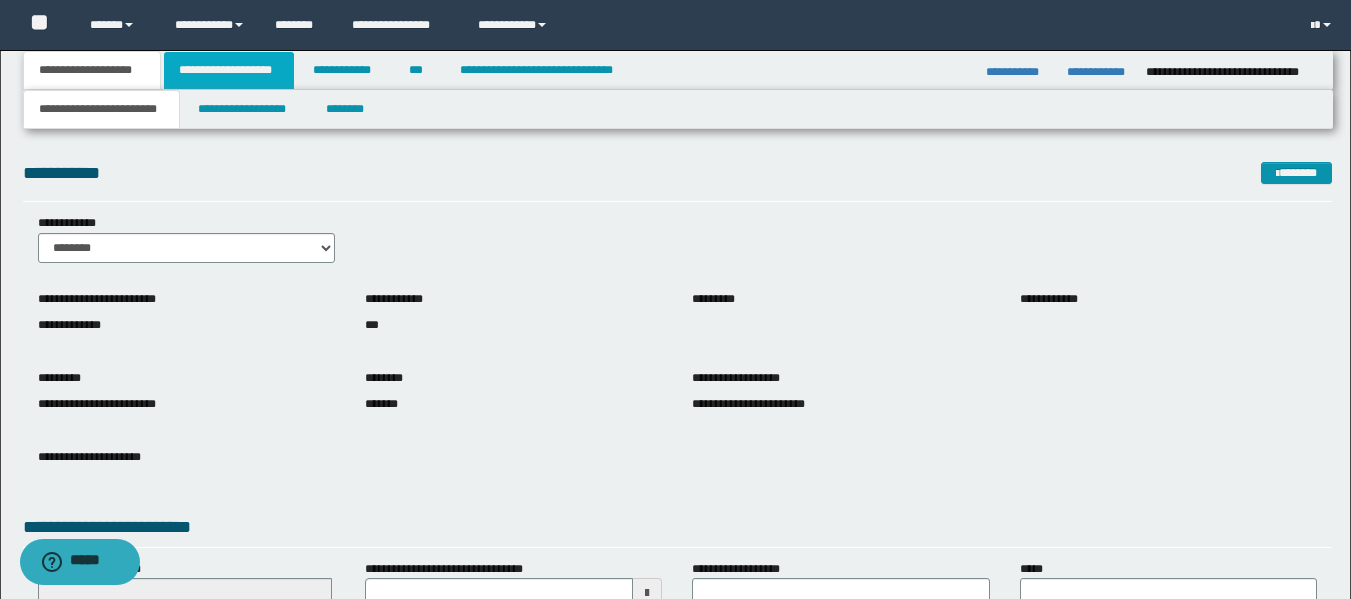 click on "**********" at bounding box center (229, 70) 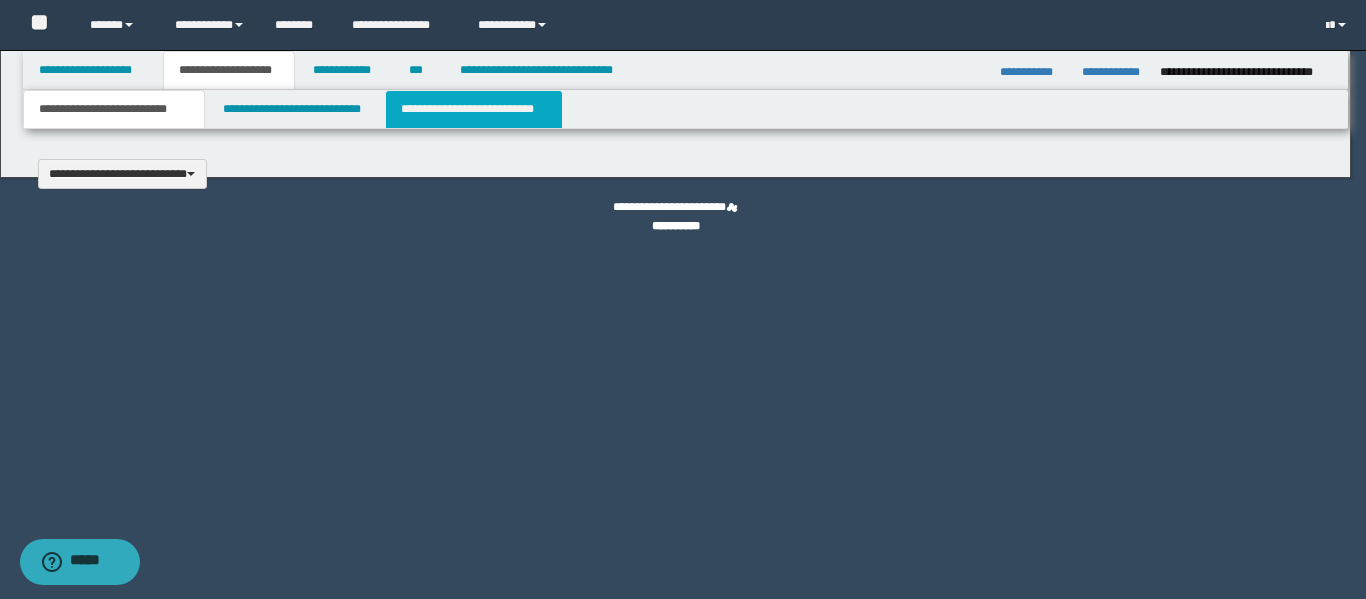 type 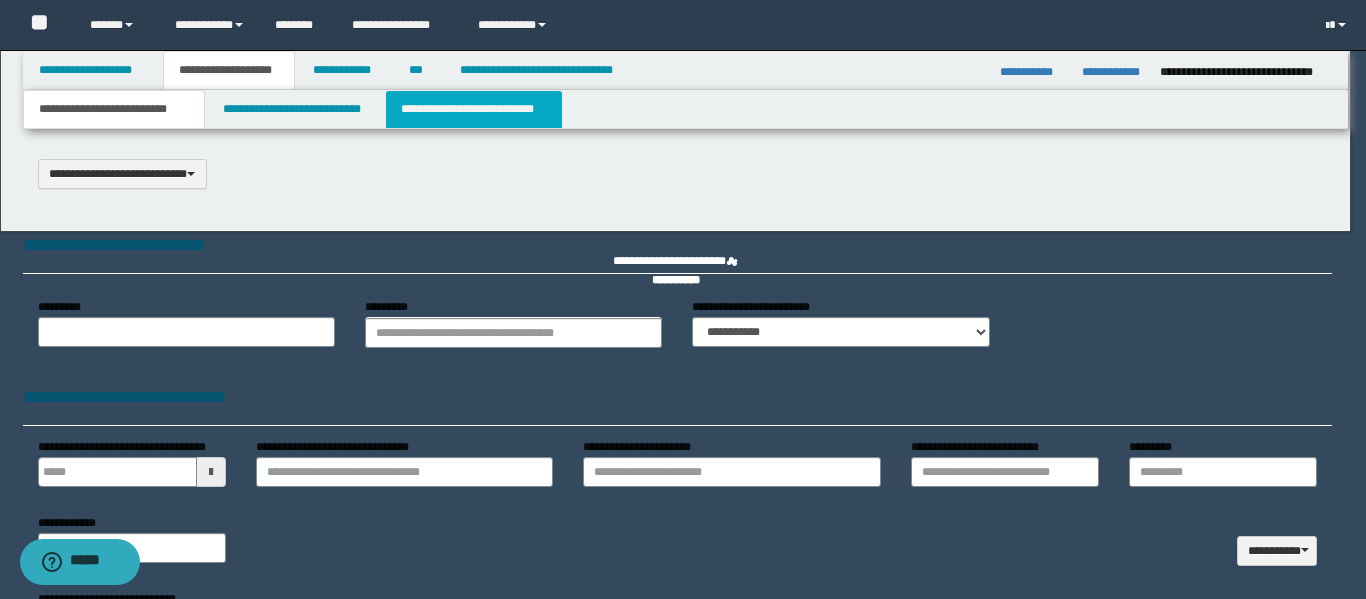 scroll, scrollTop: 0, scrollLeft: 0, axis: both 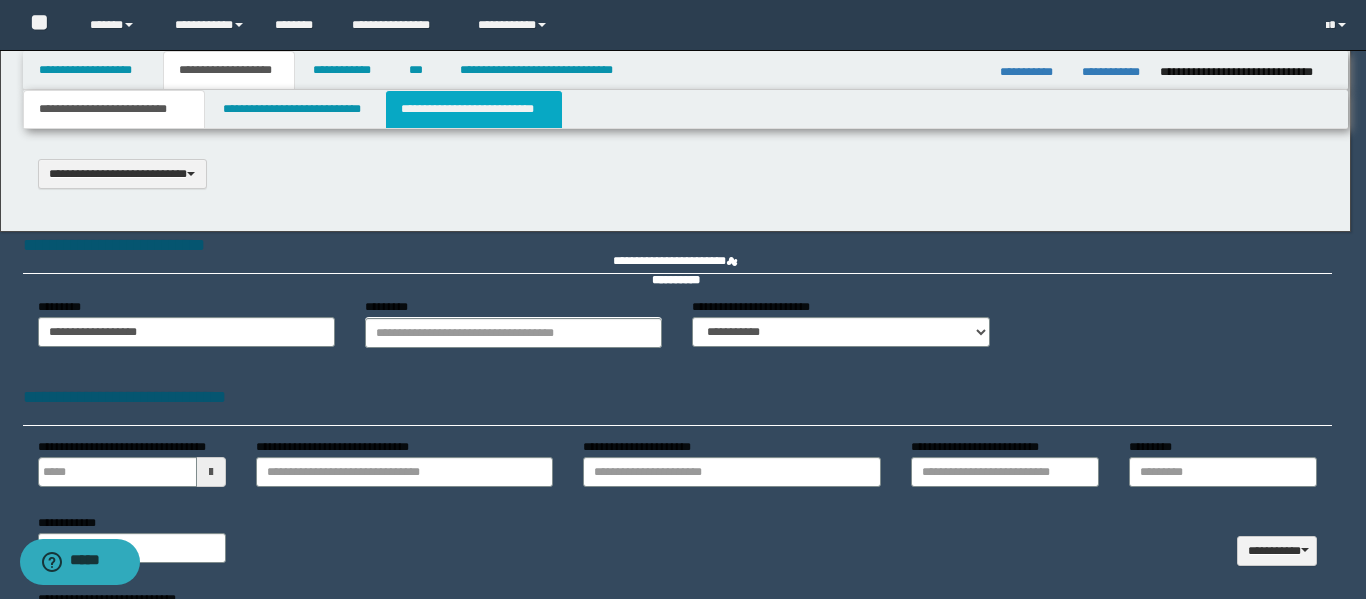 select on "*" 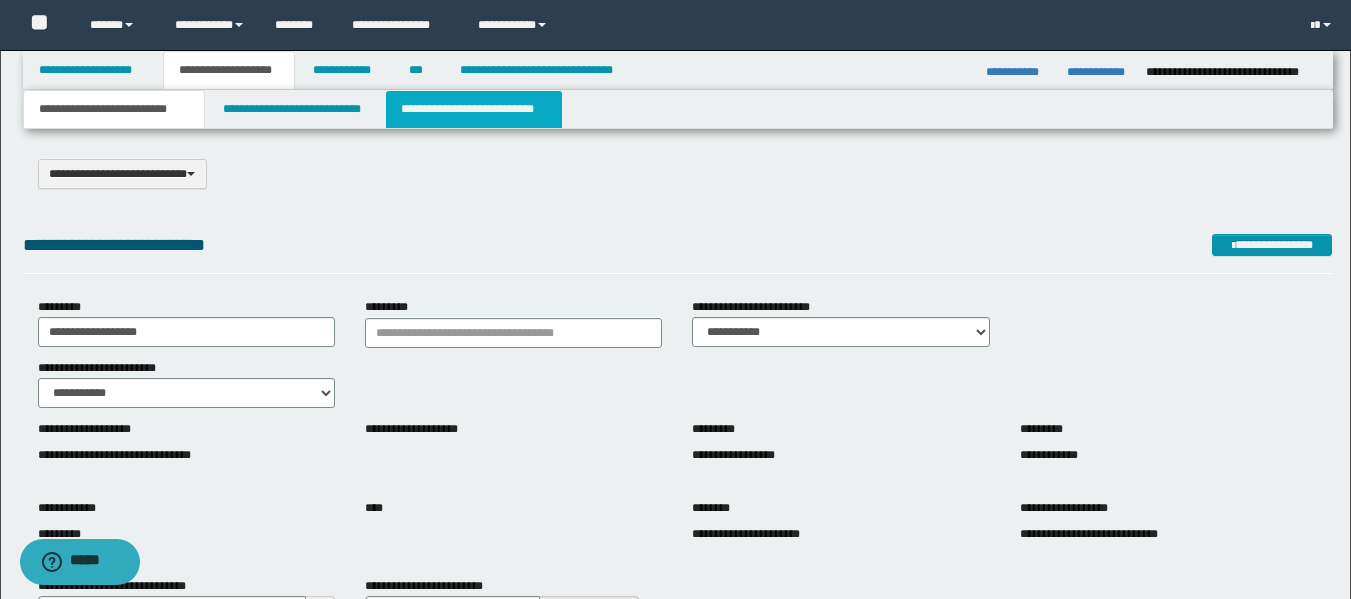 click on "**********" at bounding box center (474, 109) 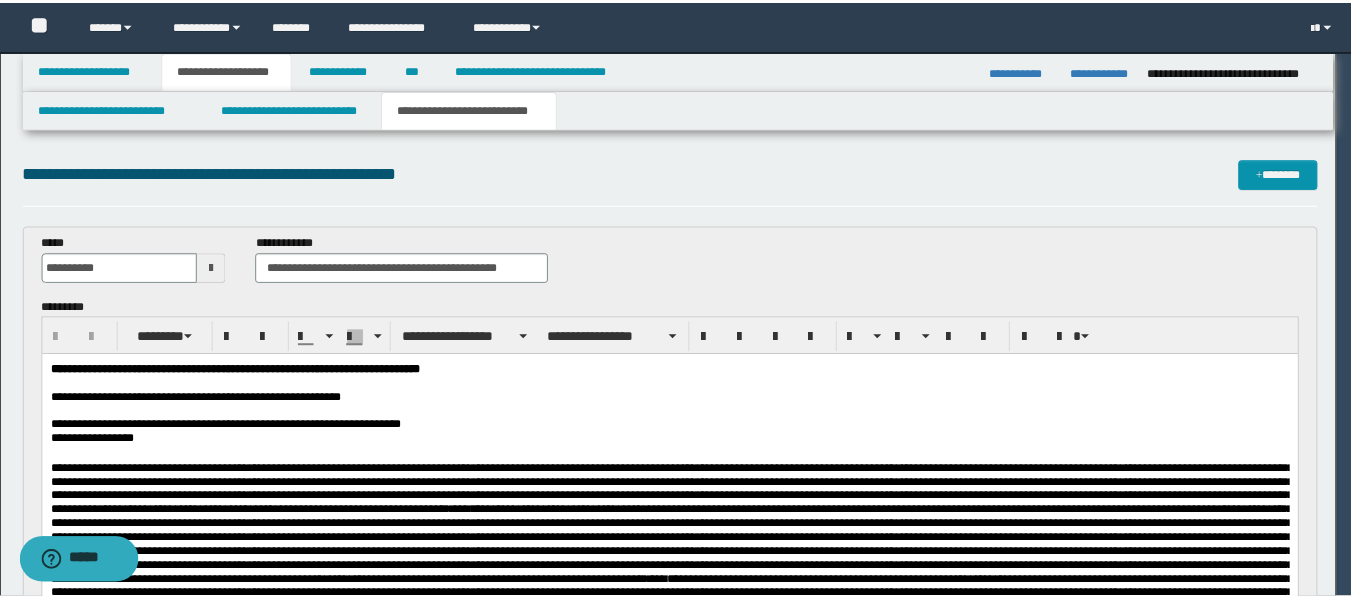 scroll, scrollTop: 0, scrollLeft: 0, axis: both 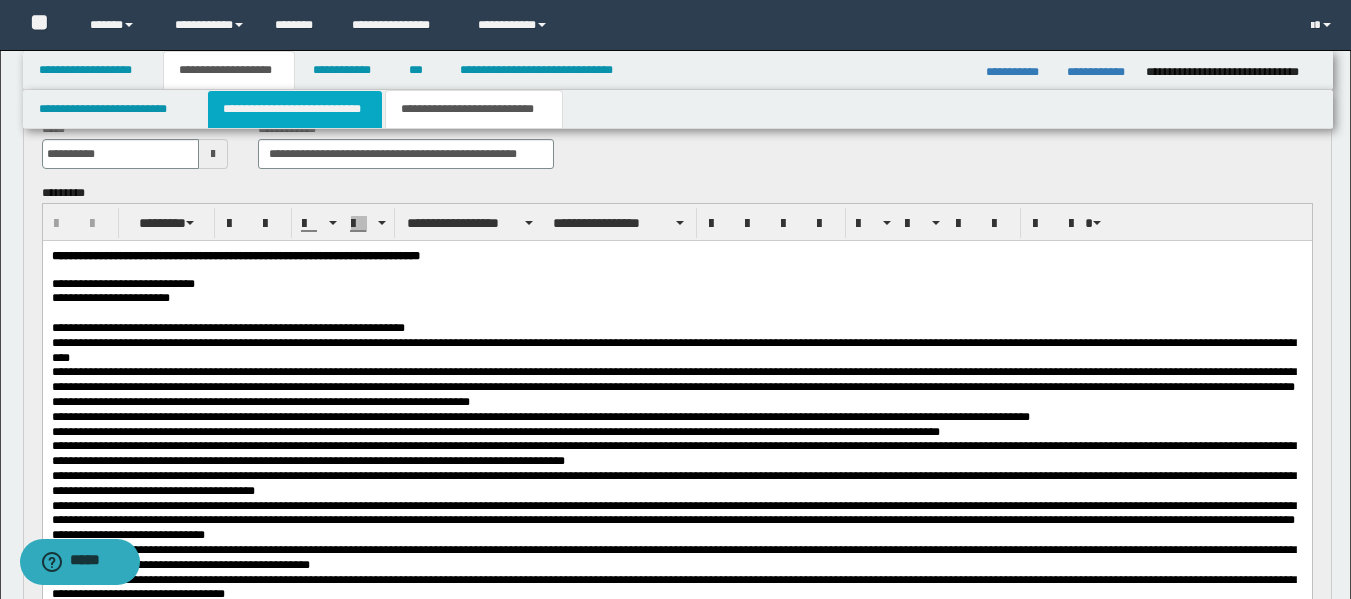 click on "**********" at bounding box center [295, 109] 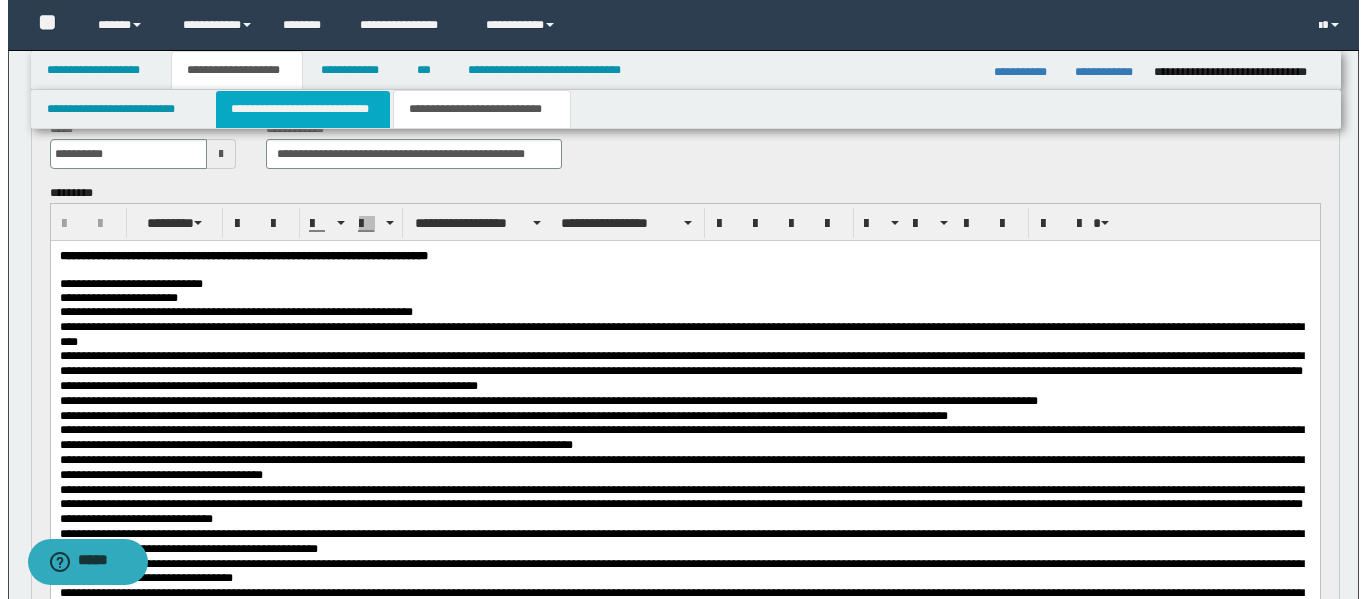 scroll, scrollTop: 0, scrollLeft: 0, axis: both 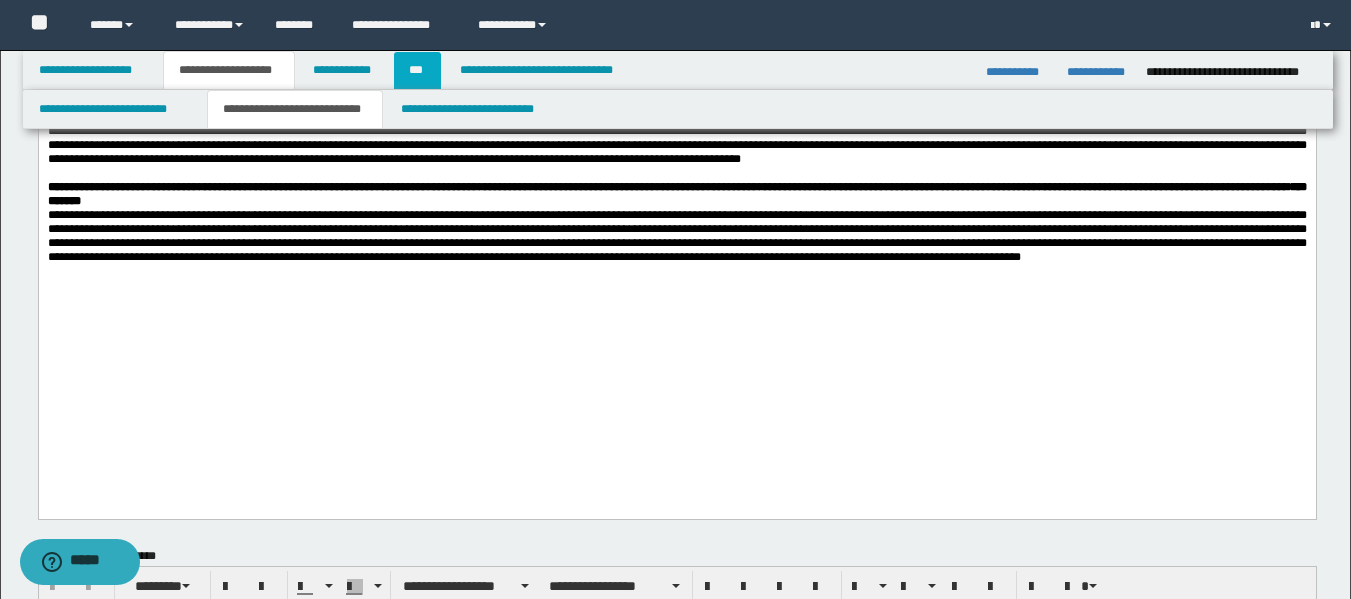 click on "***" at bounding box center (417, 70) 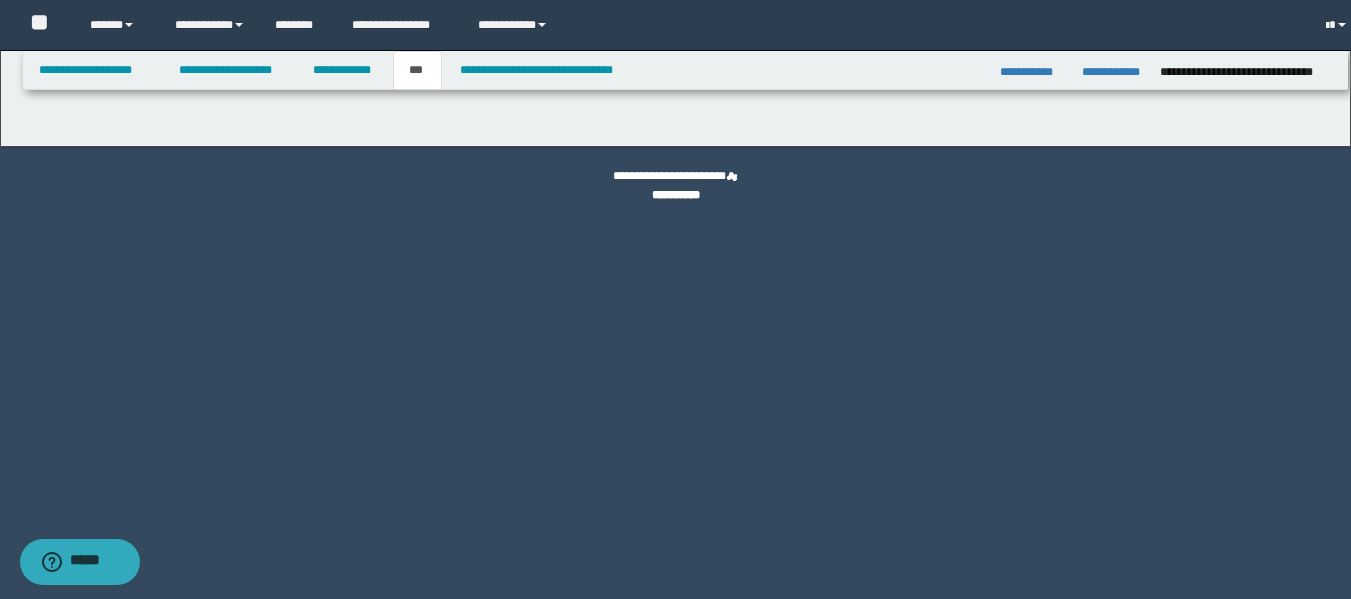 scroll, scrollTop: 0, scrollLeft: 0, axis: both 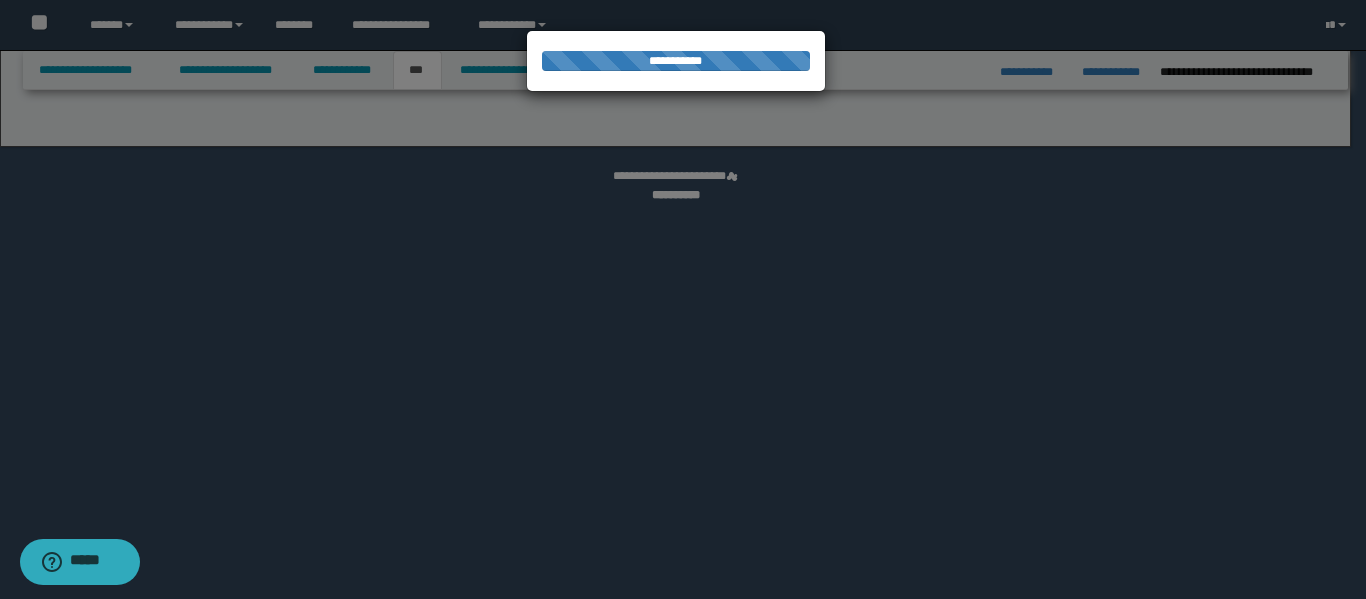 select on "**" 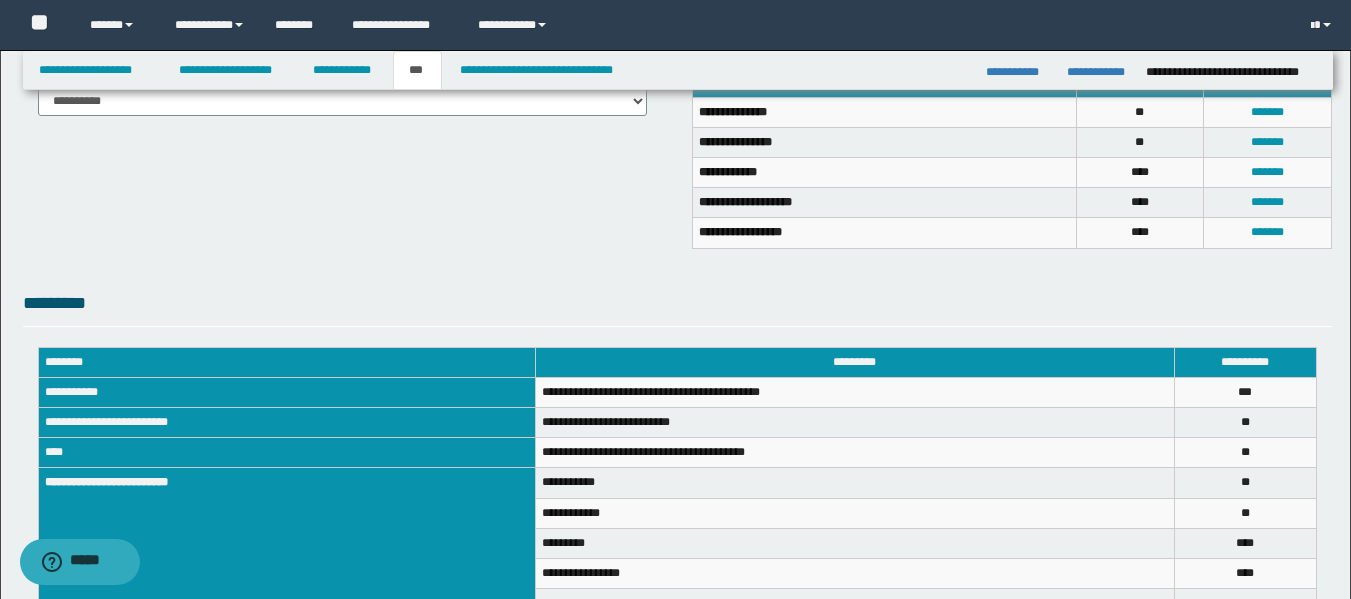 scroll, scrollTop: 403, scrollLeft: 0, axis: vertical 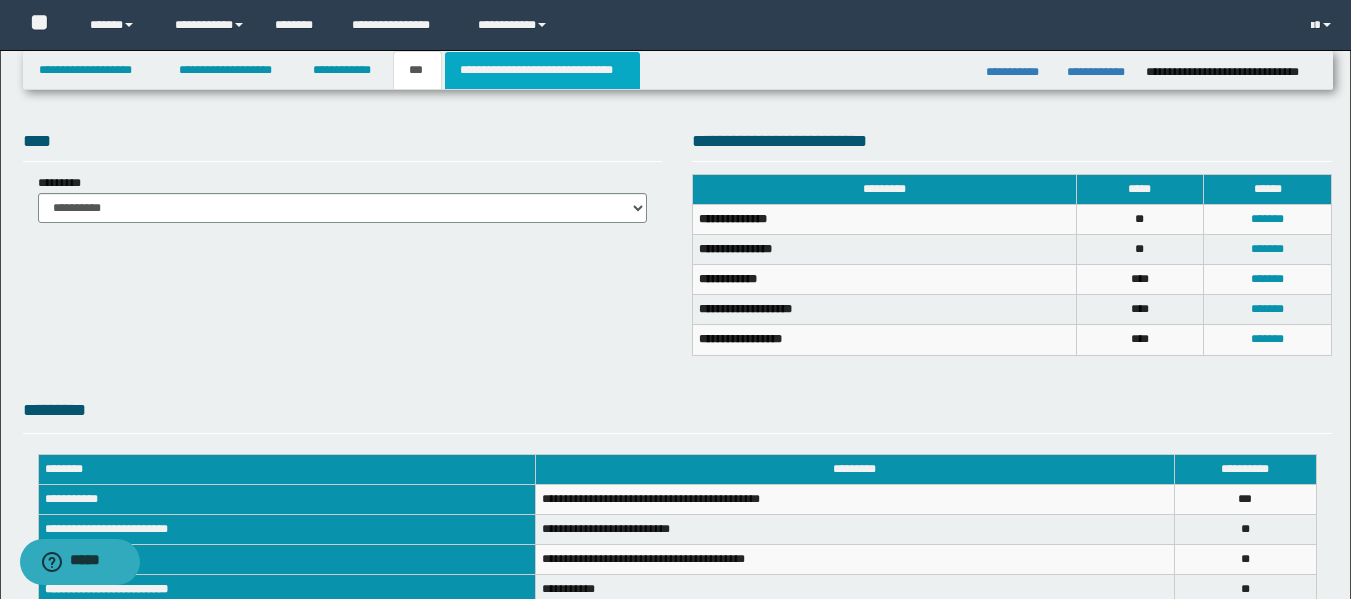 click on "**********" at bounding box center [542, 70] 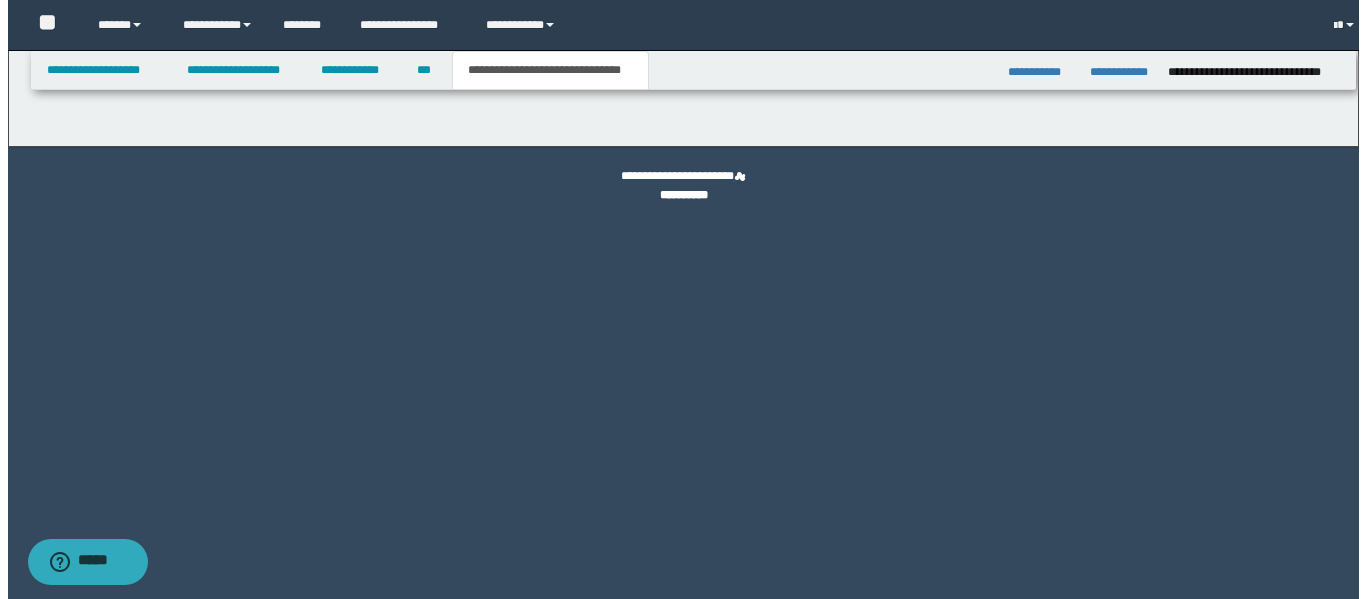 scroll, scrollTop: 0, scrollLeft: 0, axis: both 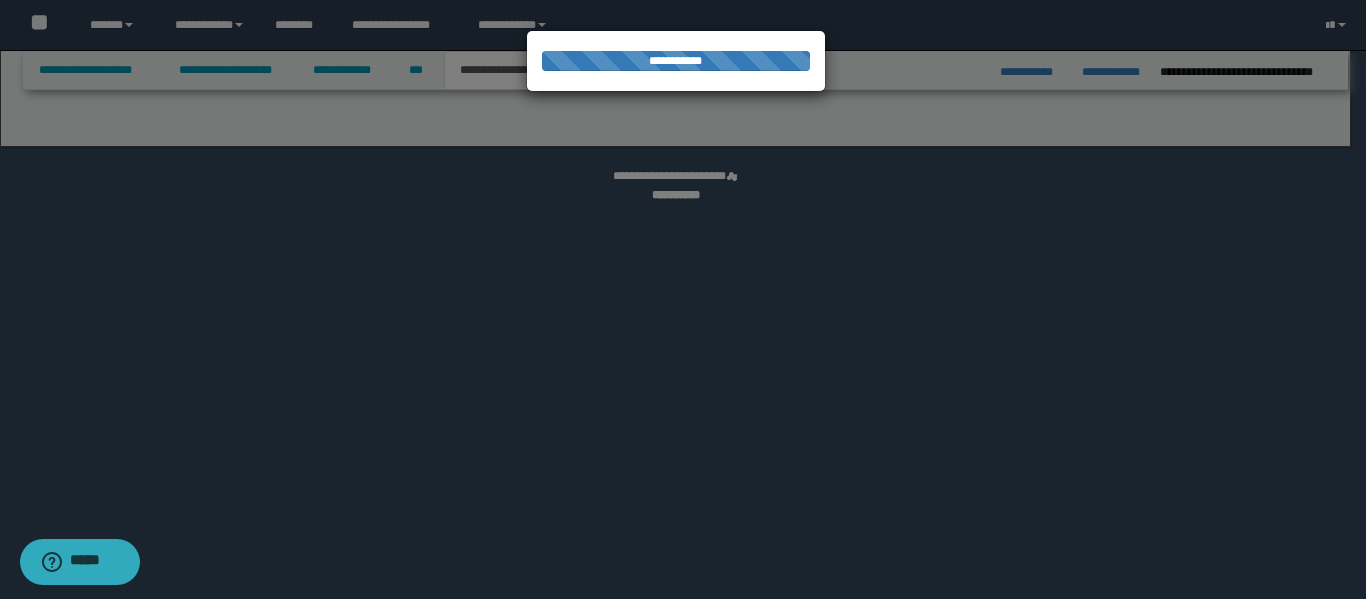 select on "*" 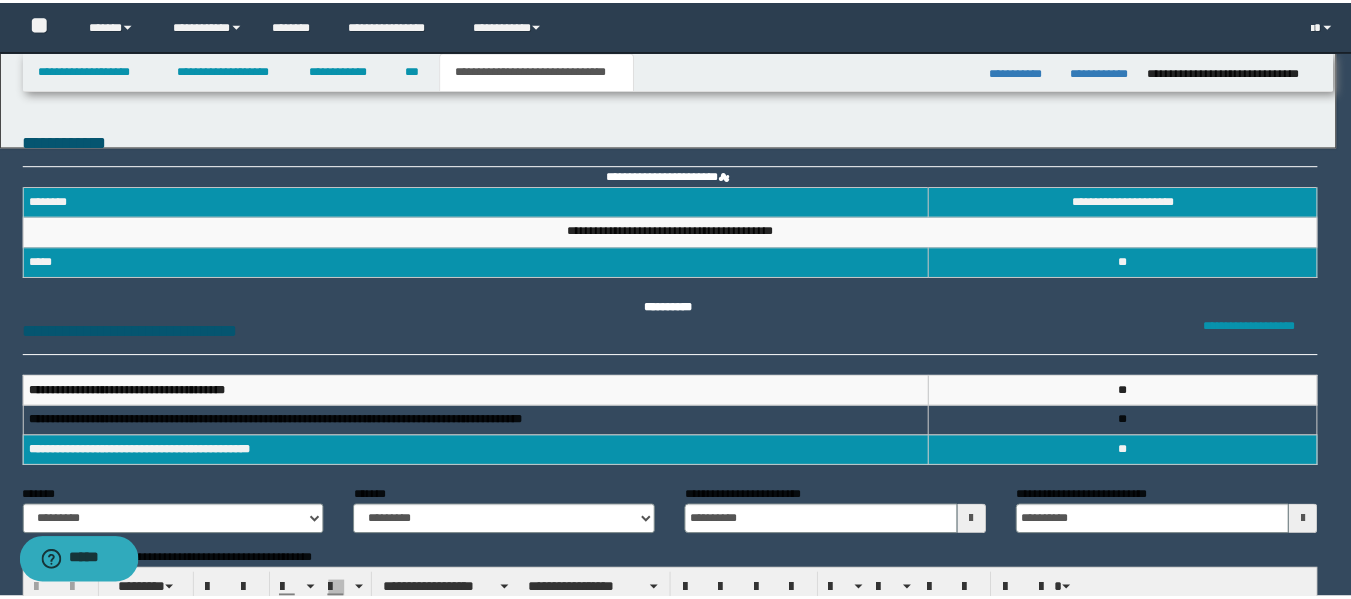 scroll, scrollTop: 0, scrollLeft: 0, axis: both 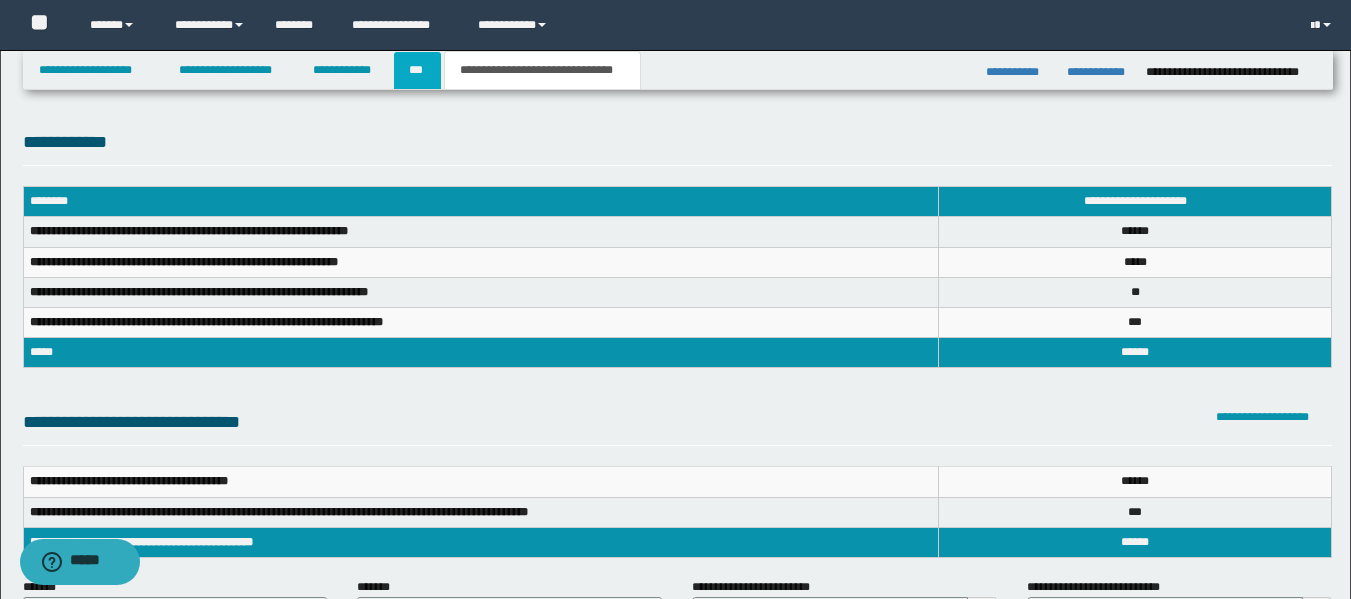click on "***" at bounding box center [417, 70] 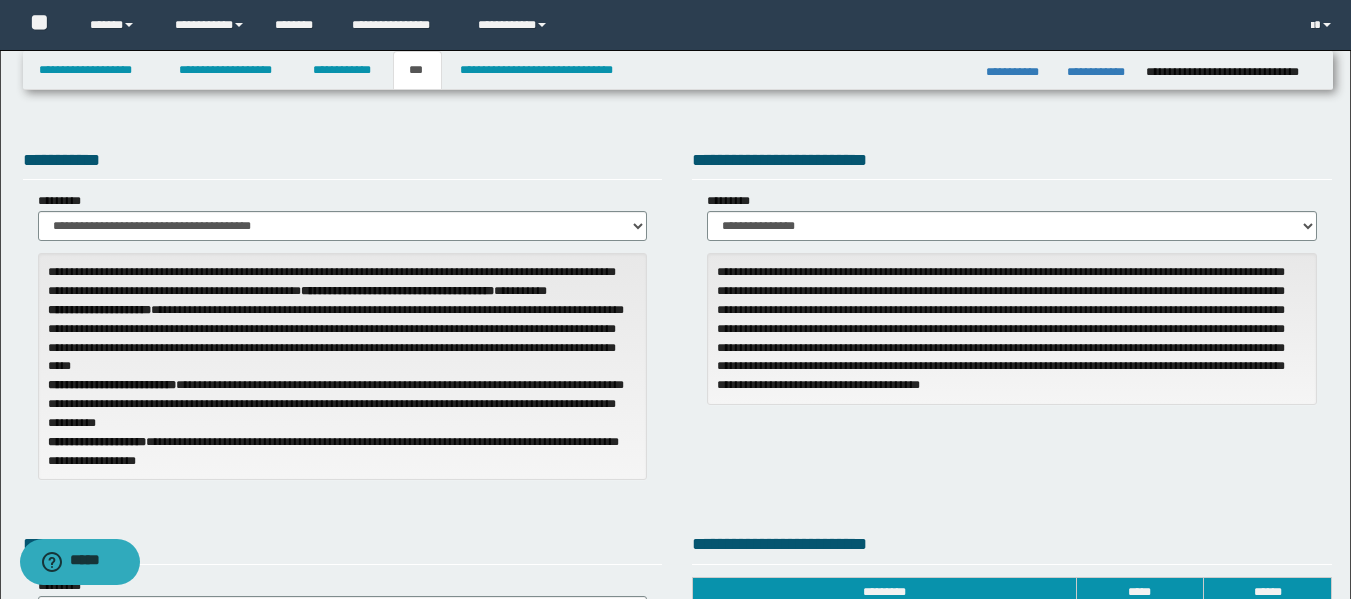 click on "***" at bounding box center (417, 70) 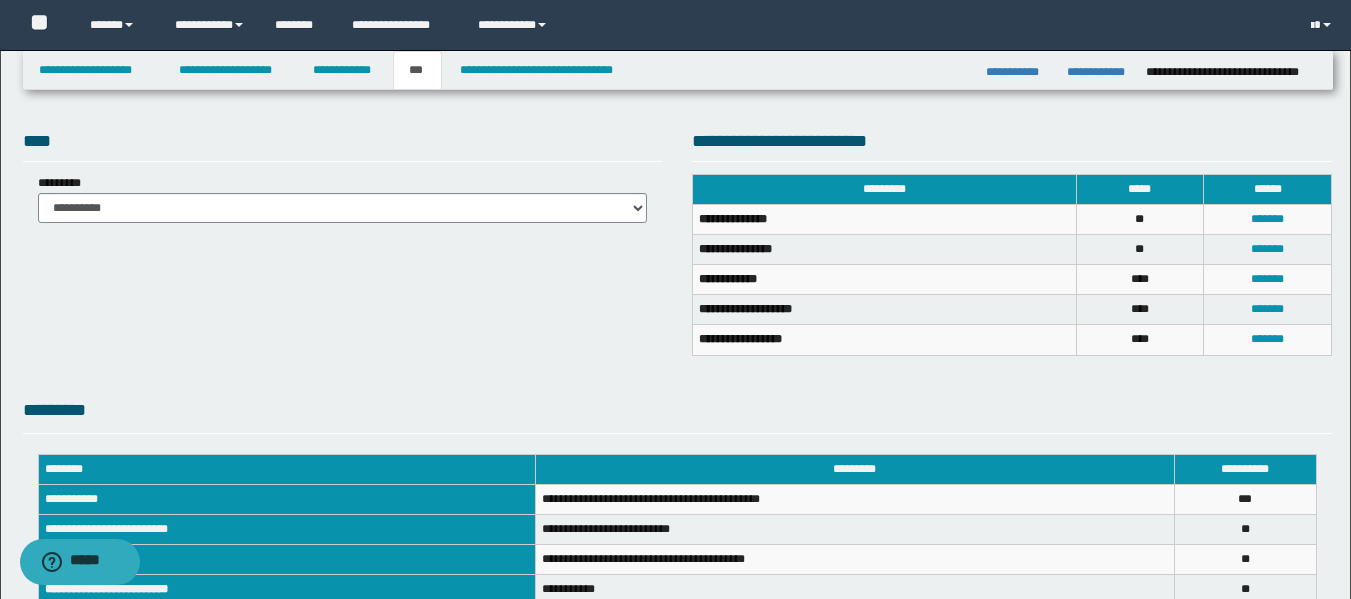 scroll, scrollTop: 394, scrollLeft: 0, axis: vertical 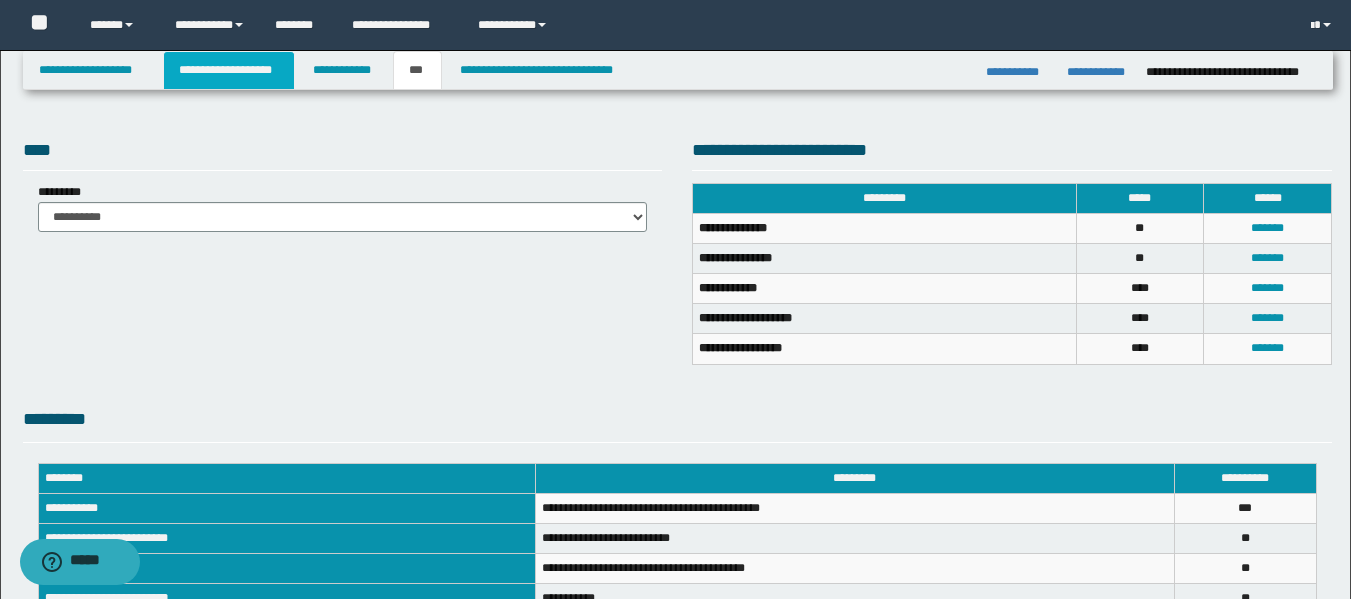 click on "**********" at bounding box center [229, 70] 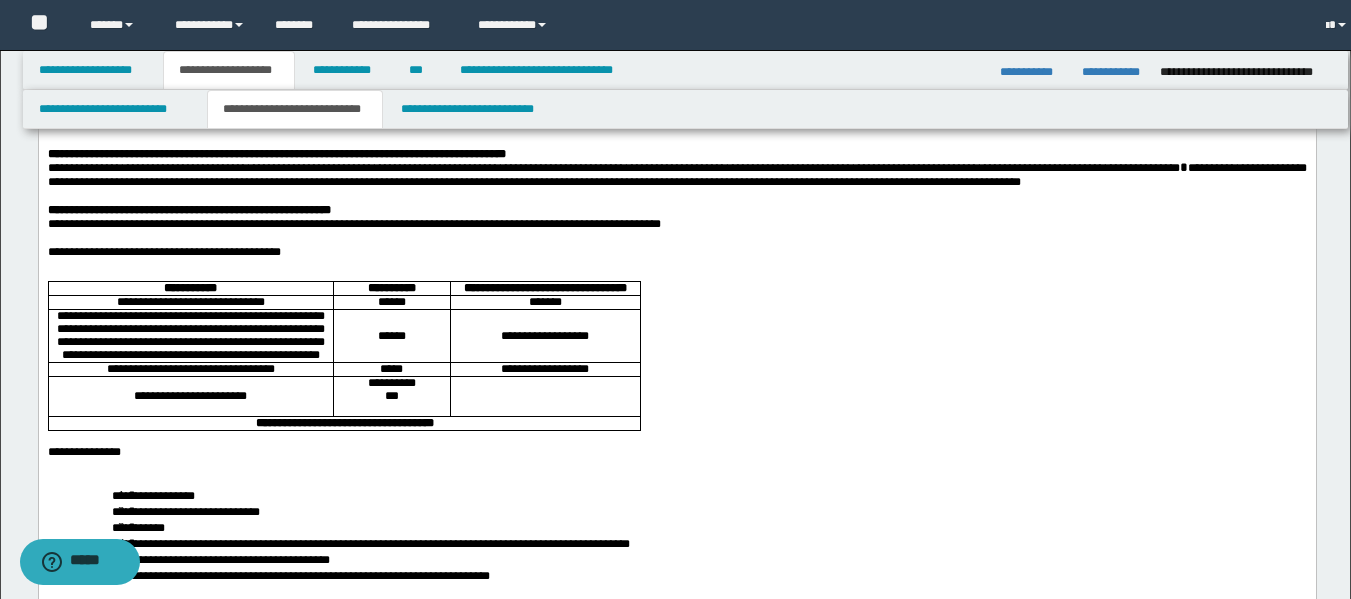 scroll, scrollTop: 425, scrollLeft: 0, axis: vertical 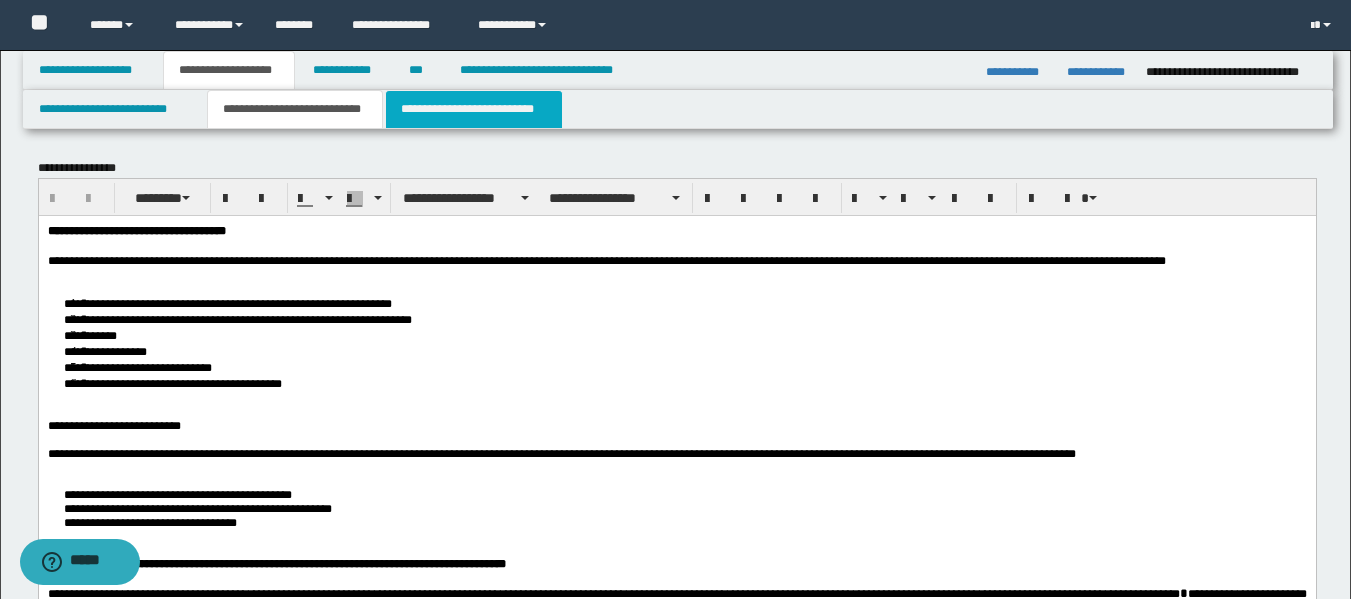 click on "**********" at bounding box center (474, 109) 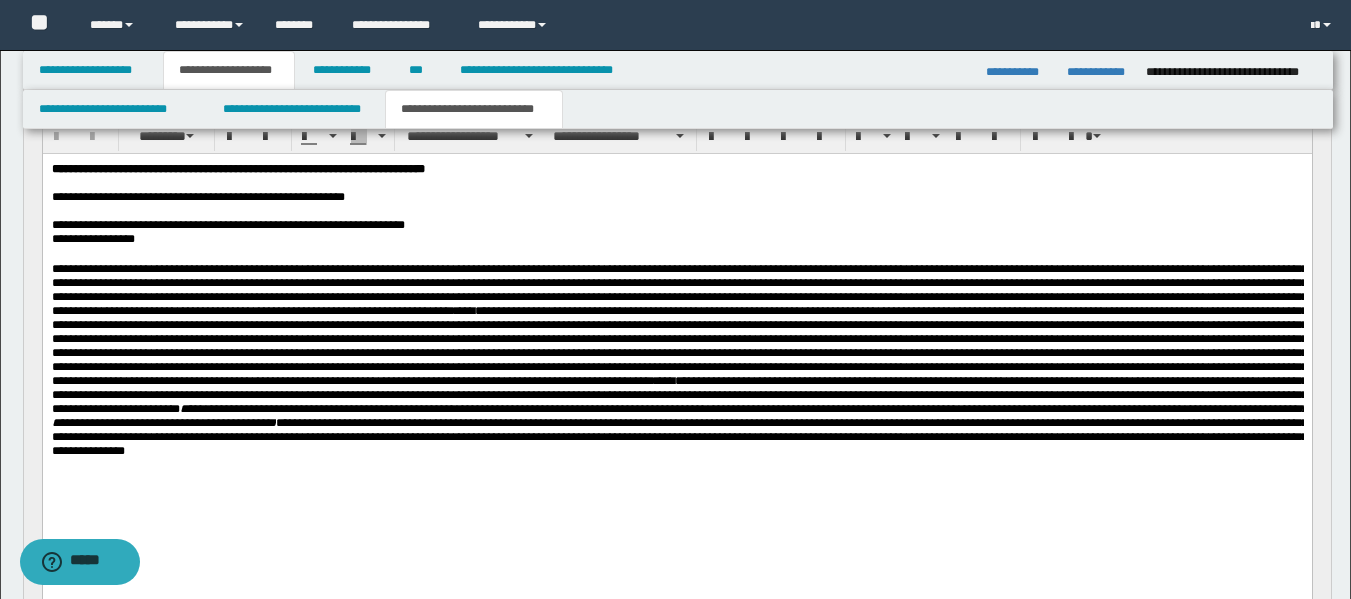 scroll, scrollTop: 209, scrollLeft: 0, axis: vertical 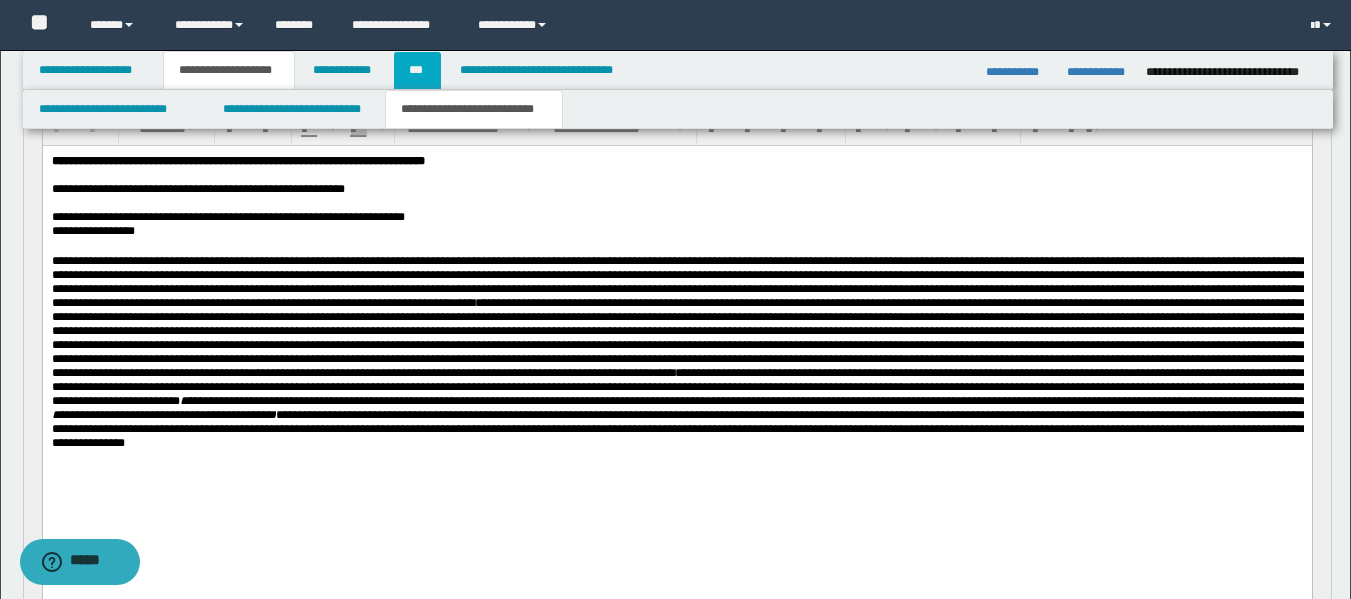 click on "***" at bounding box center [417, 70] 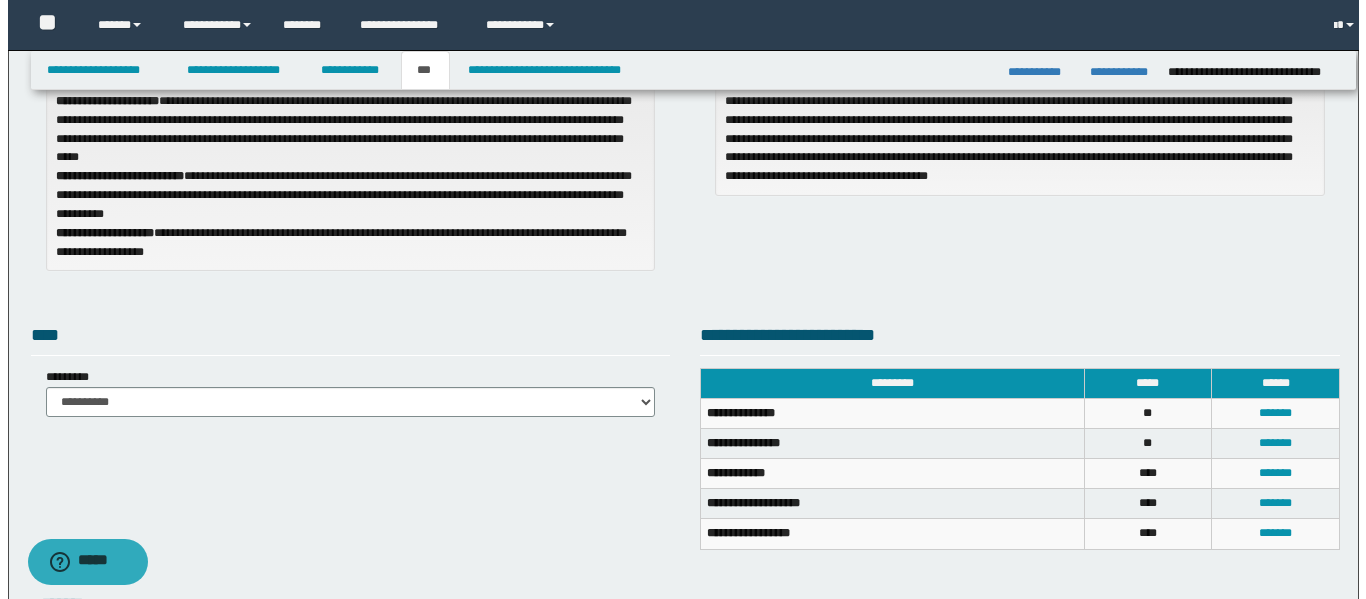 scroll, scrollTop: 178, scrollLeft: 0, axis: vertical 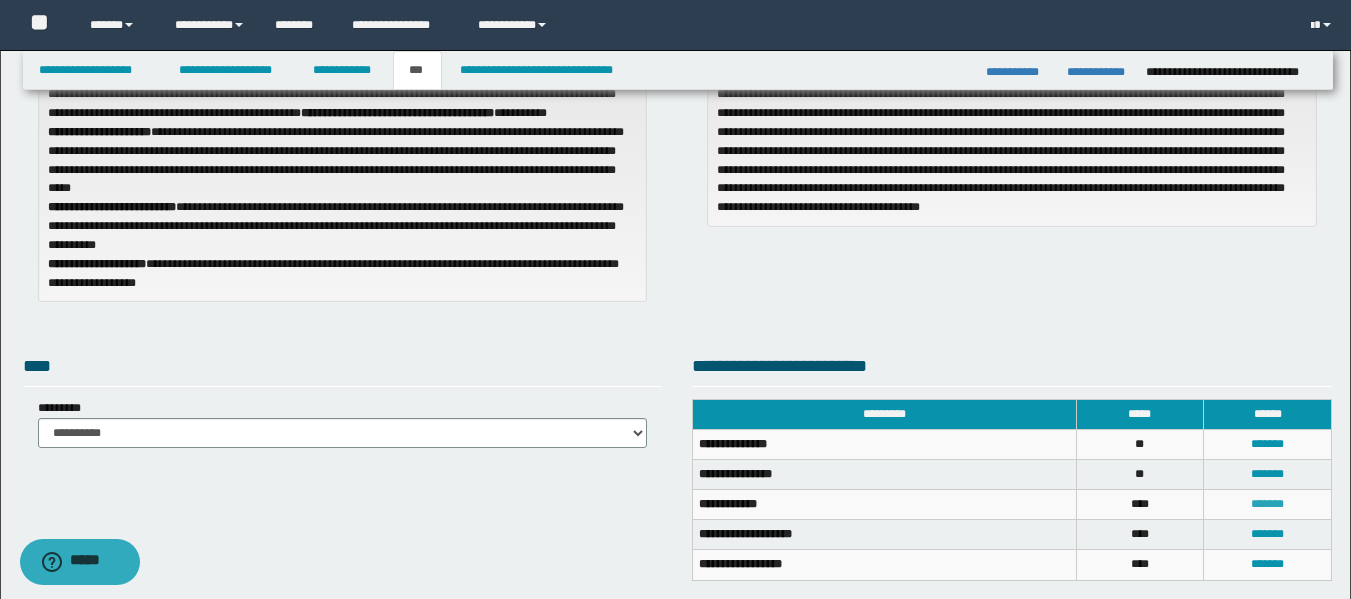click on "*******" at bounding box center [1267, 504] 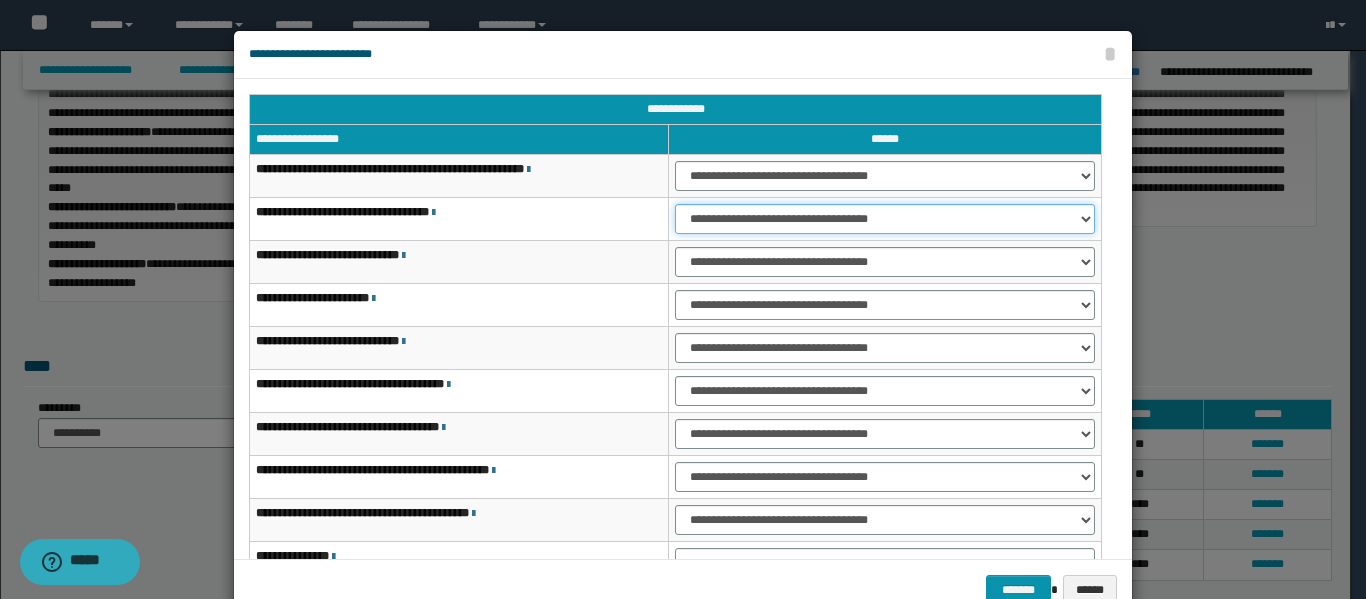 click on "**********" at bounding box center [885, 219] 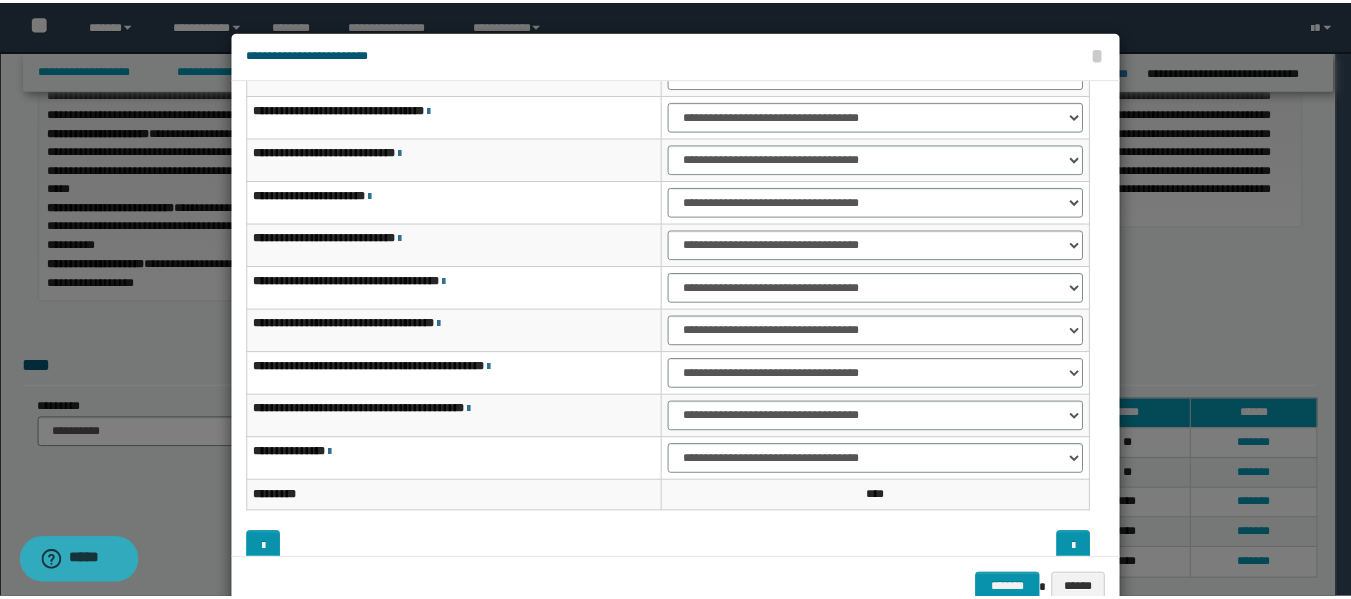 scroll, scrollTop: 121, scrollLeft: 0, axis: vertical 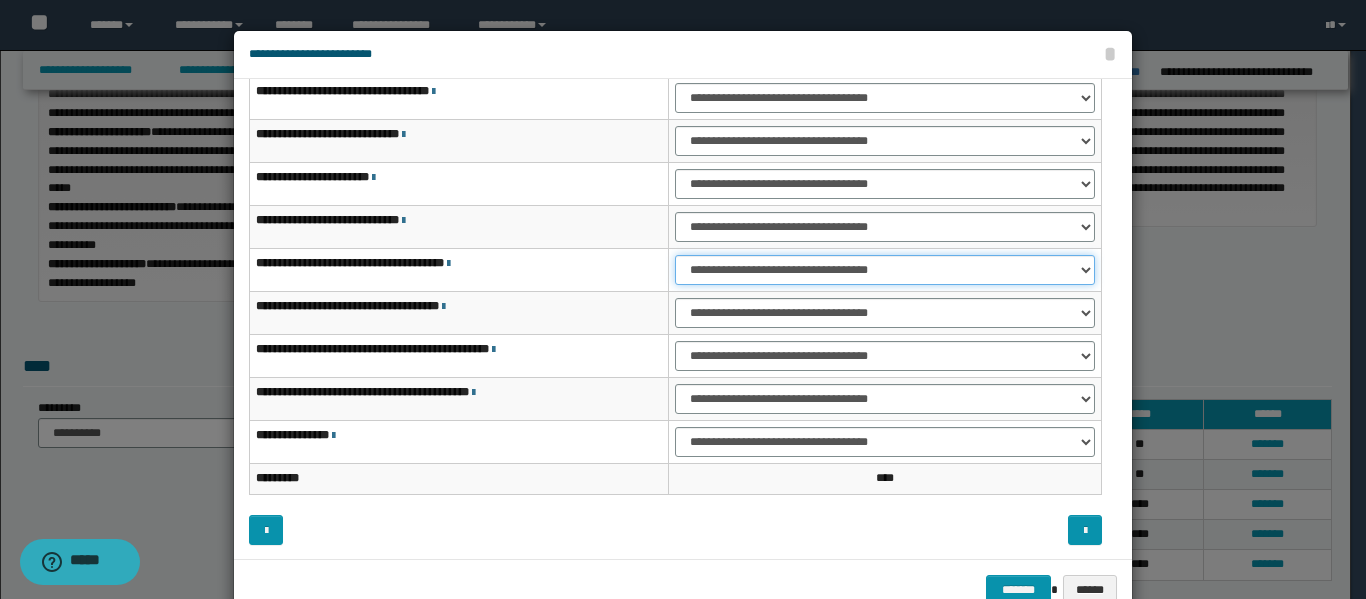 click on "**********" at bounding box center (885, 270) 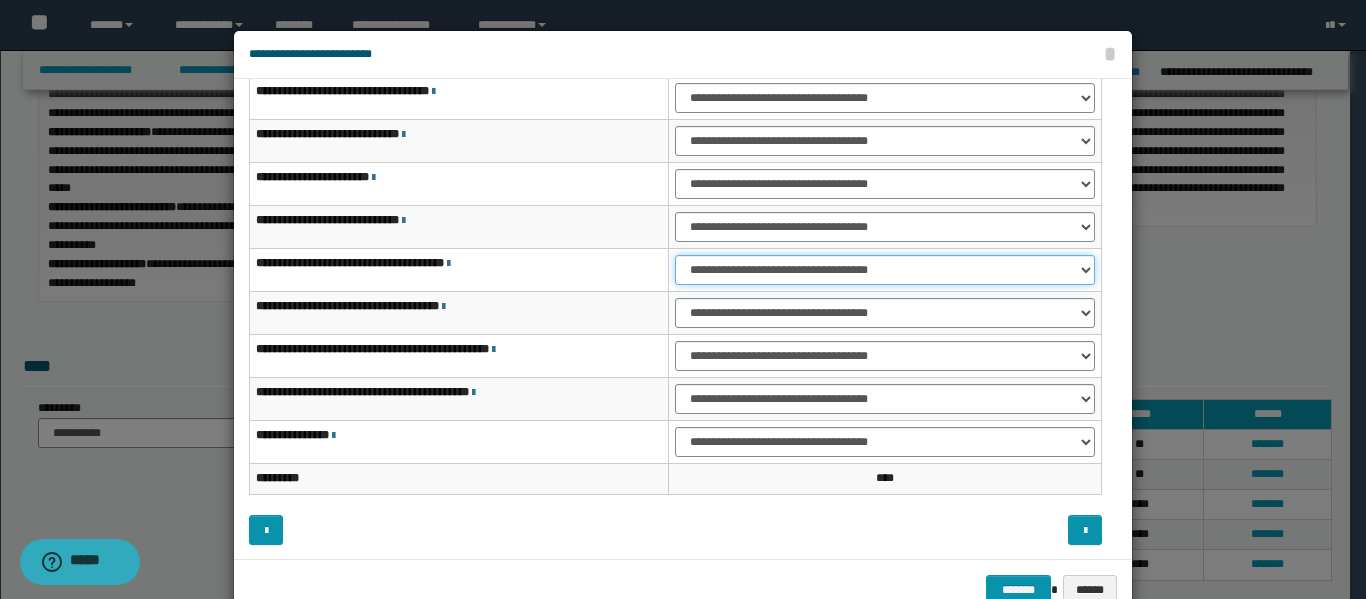 select on "***" 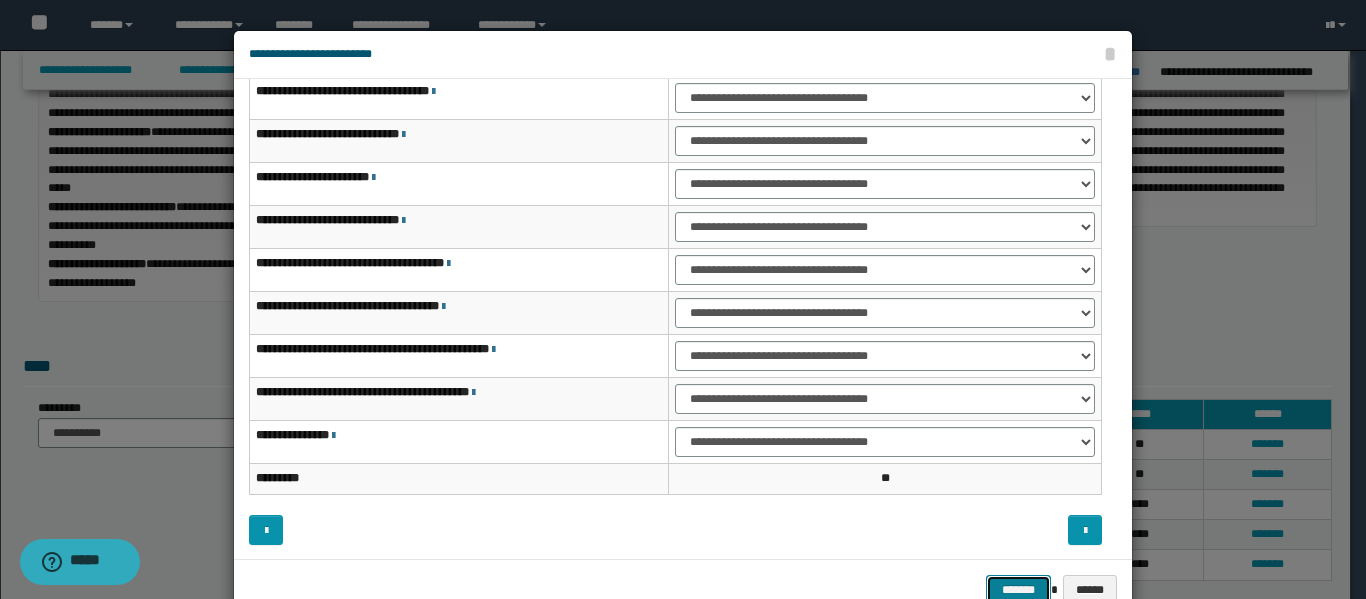 click on "*******" at bounding box center [1018, 590] 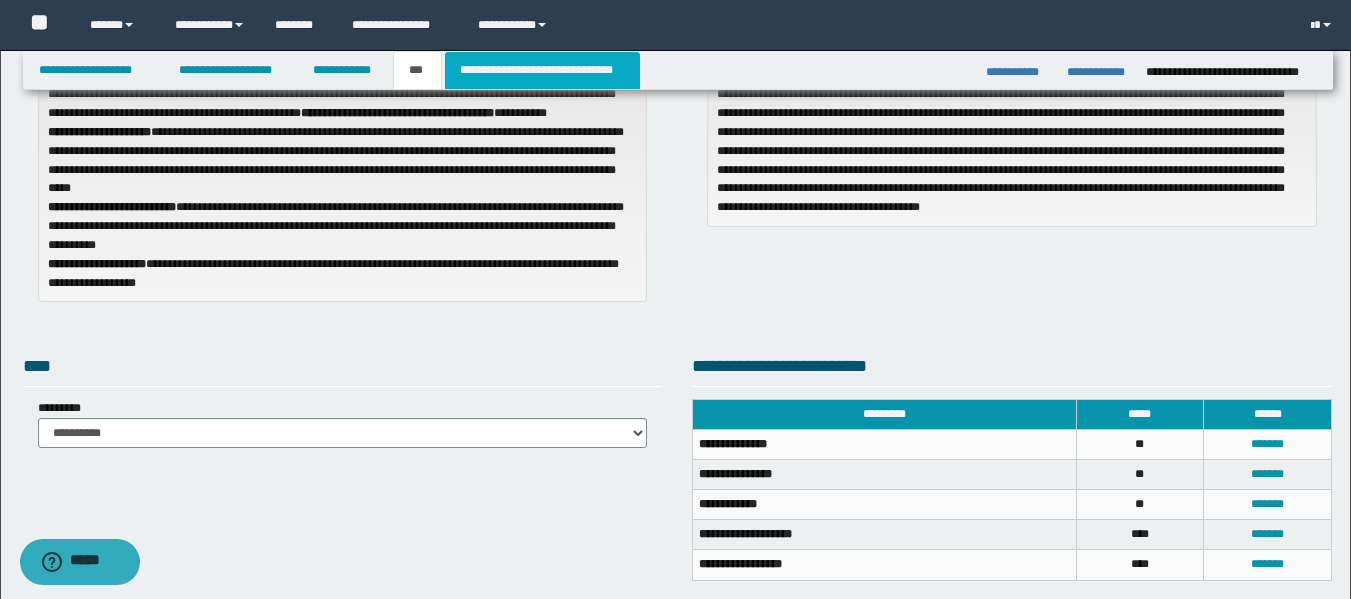 click on "**********" at bounding box center [542, 70] 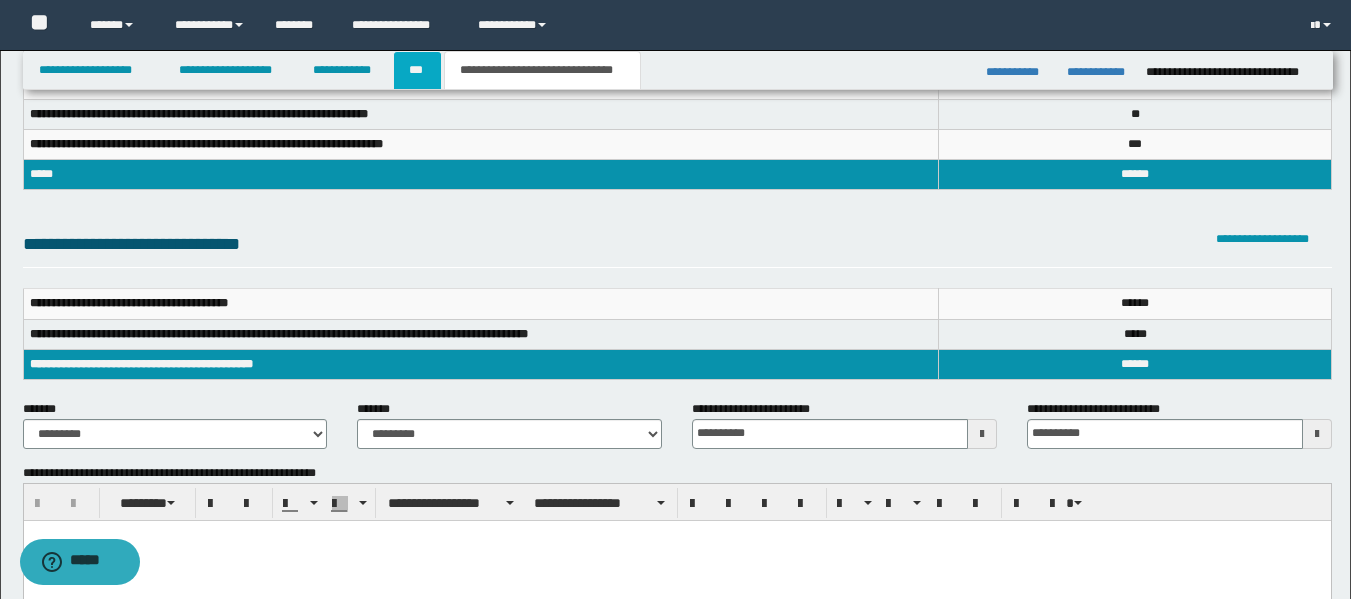 click on "***" at bounding box center [417, 70] 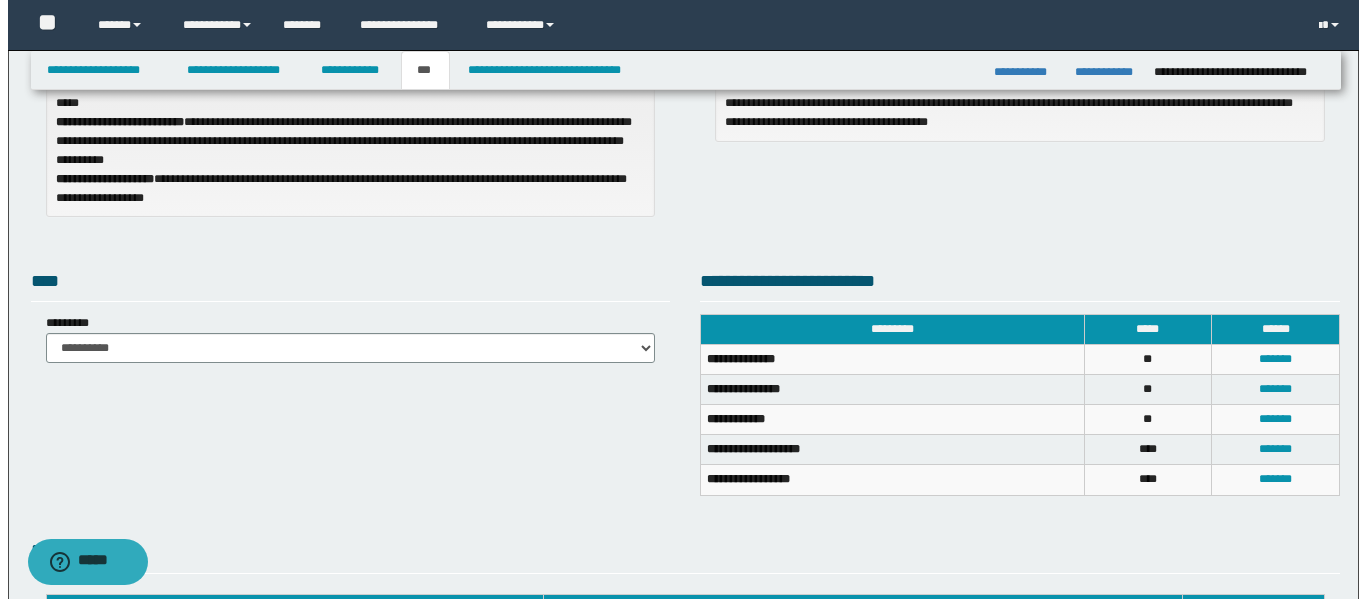 scroll, scrollTop: 265, scrollLeft: 0, axis: vertical 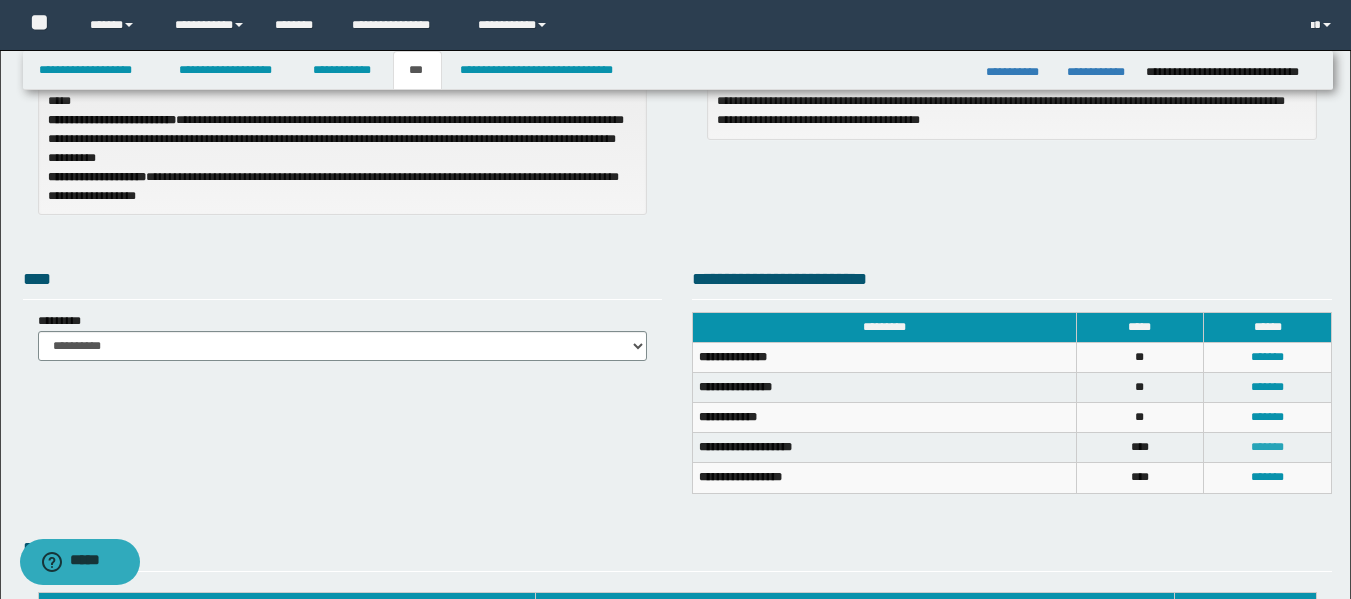 click on "*******" at bounding box center [1267, 447] 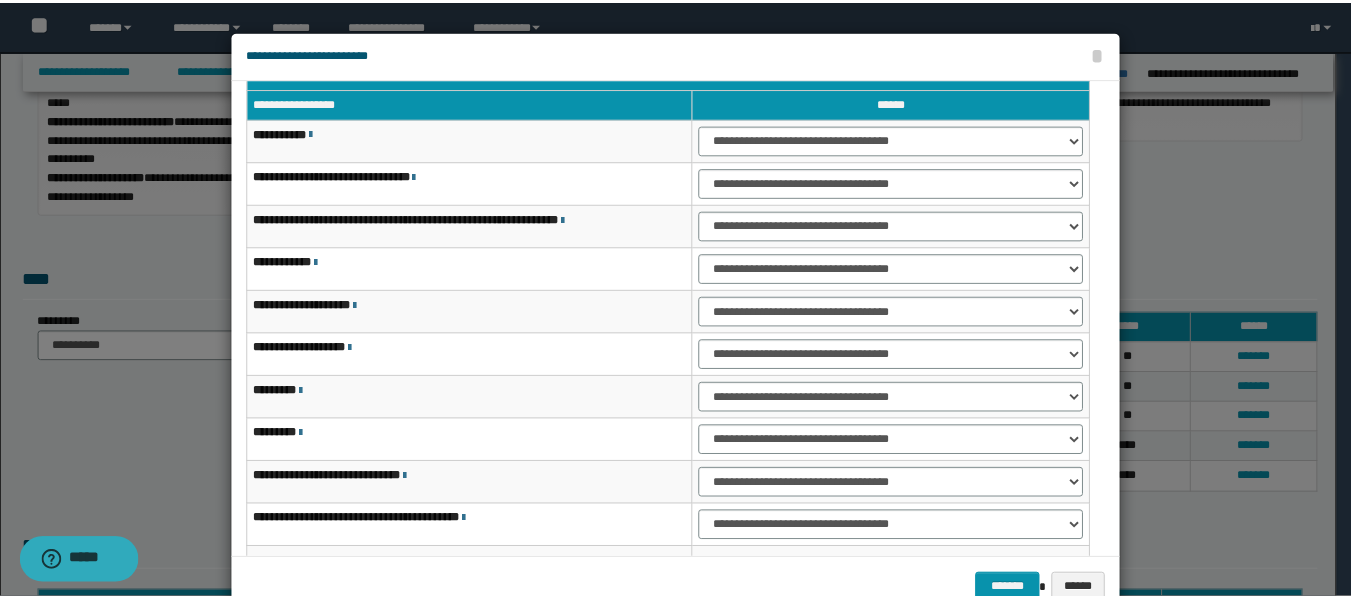 scroll, scrollTop: 29, scrollLeft: 0, axis: vertical 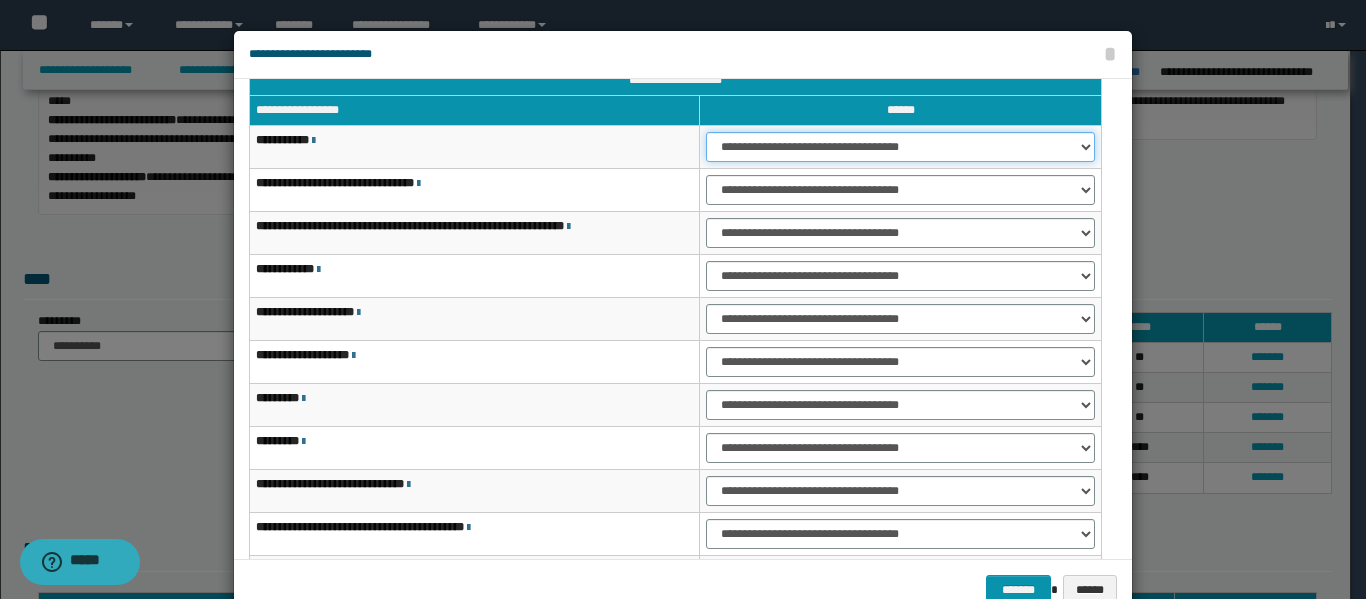 click on "**********" at bounding box center [900, 147] 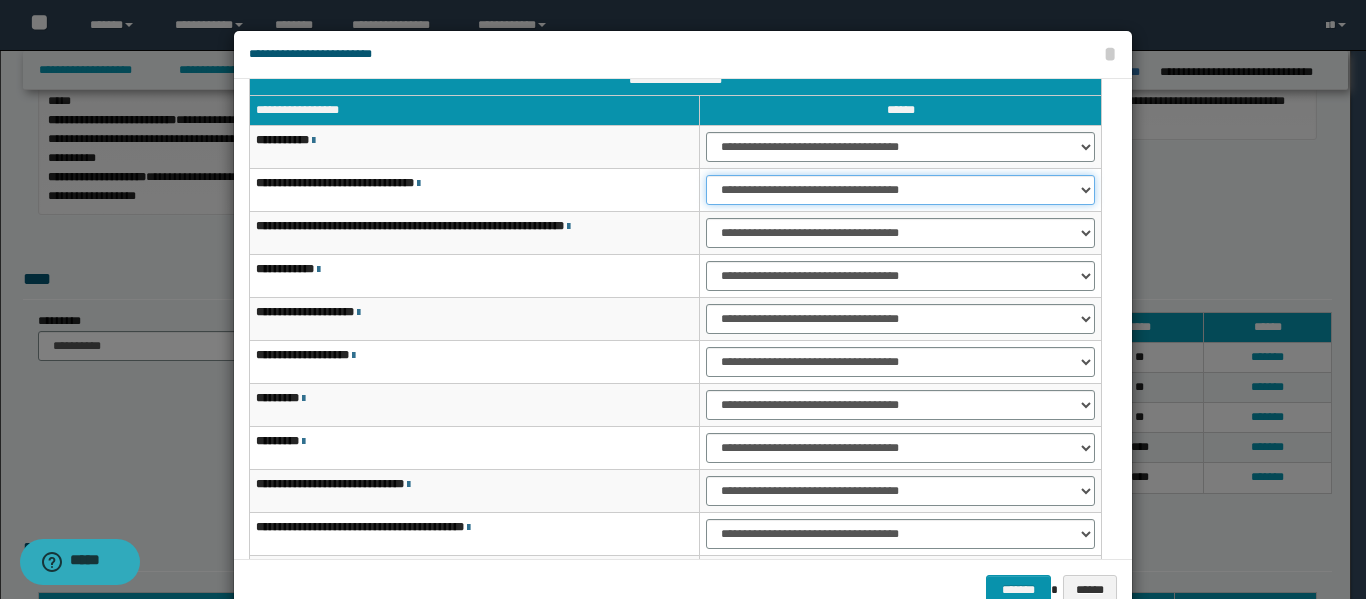 click on "**********" at bounding box center (900, 190) 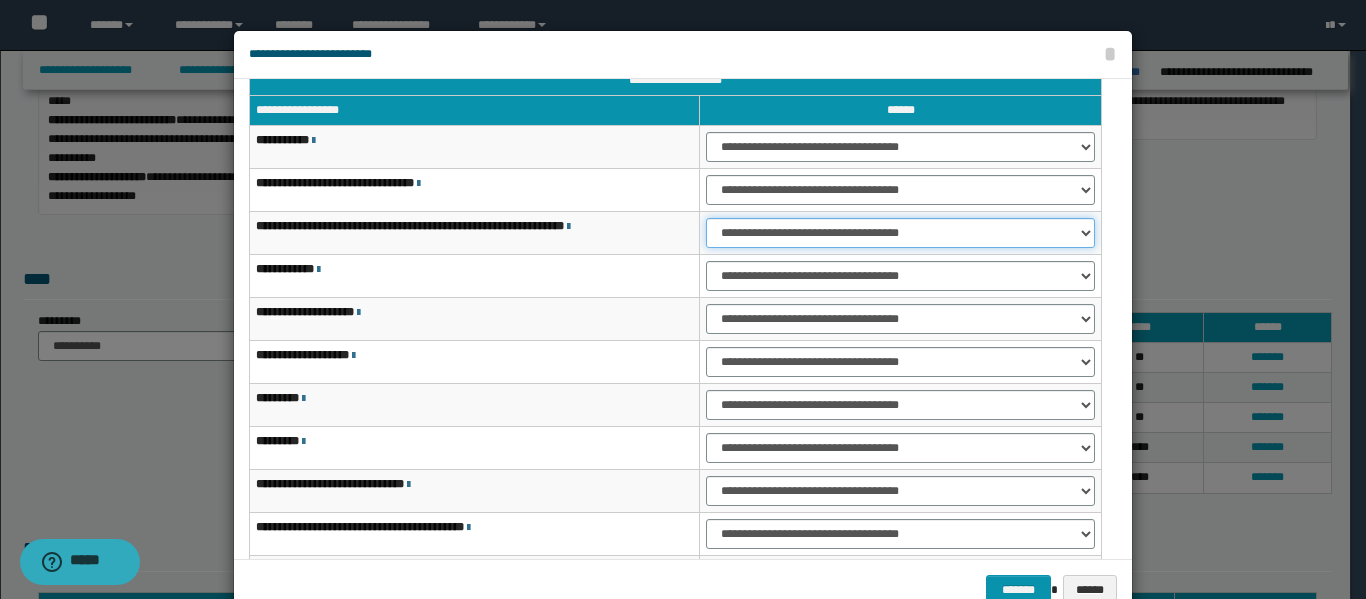 click on "**********" at bounding box center (900, 233) 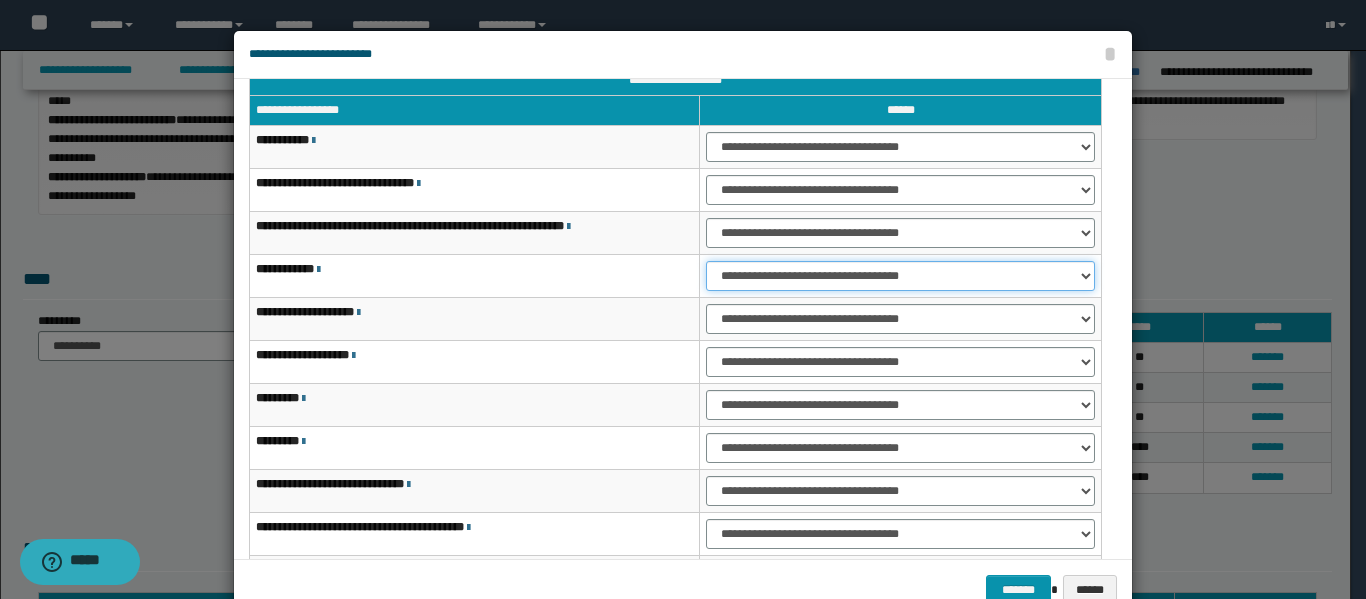 click on "**********" at bounding box center (900, 276) 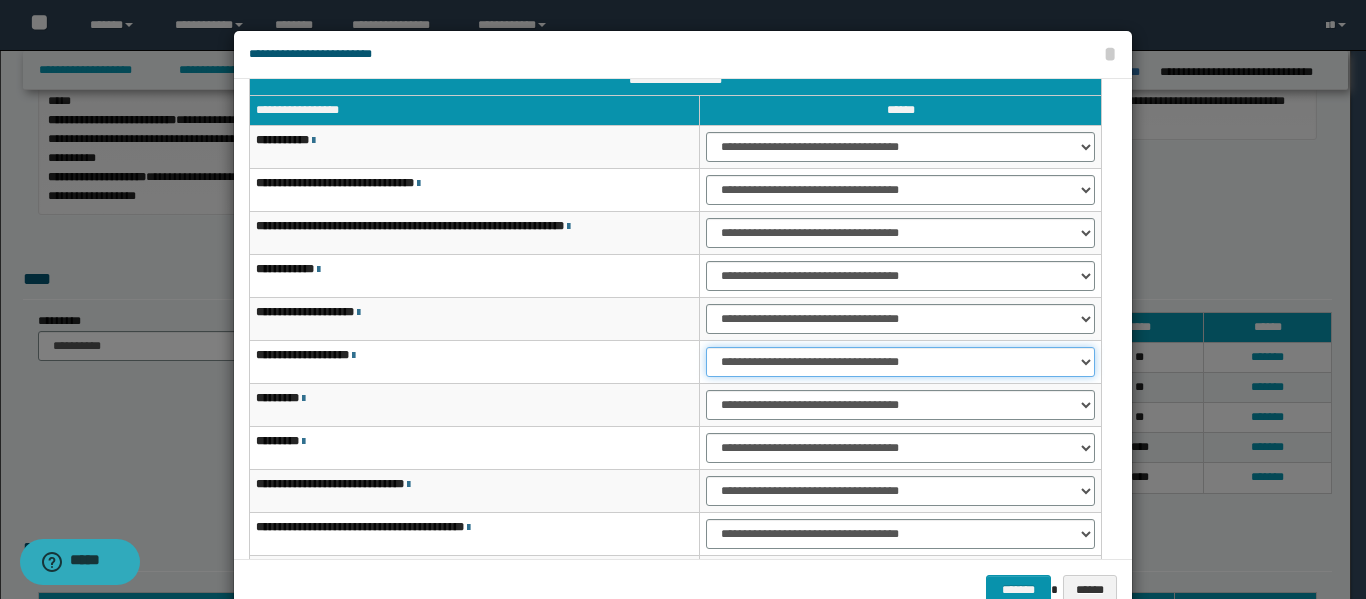 click on "**********" at bounding box center [900, 362] 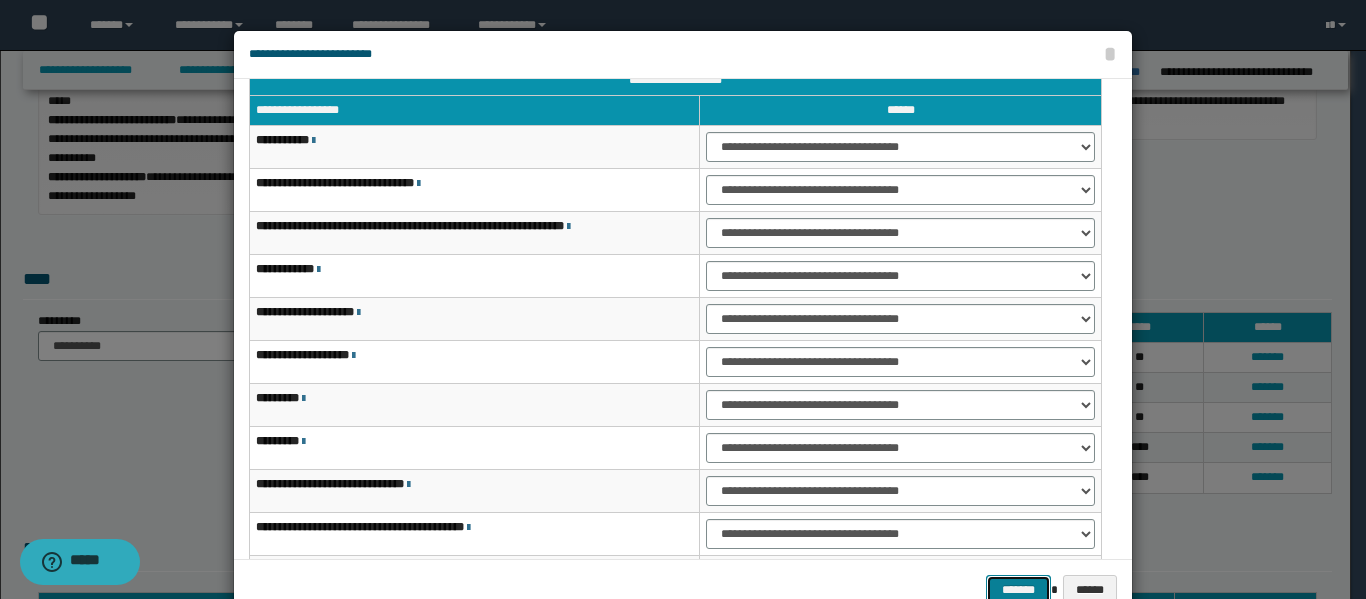 click on "*******" at bounding box center [1018, 590] 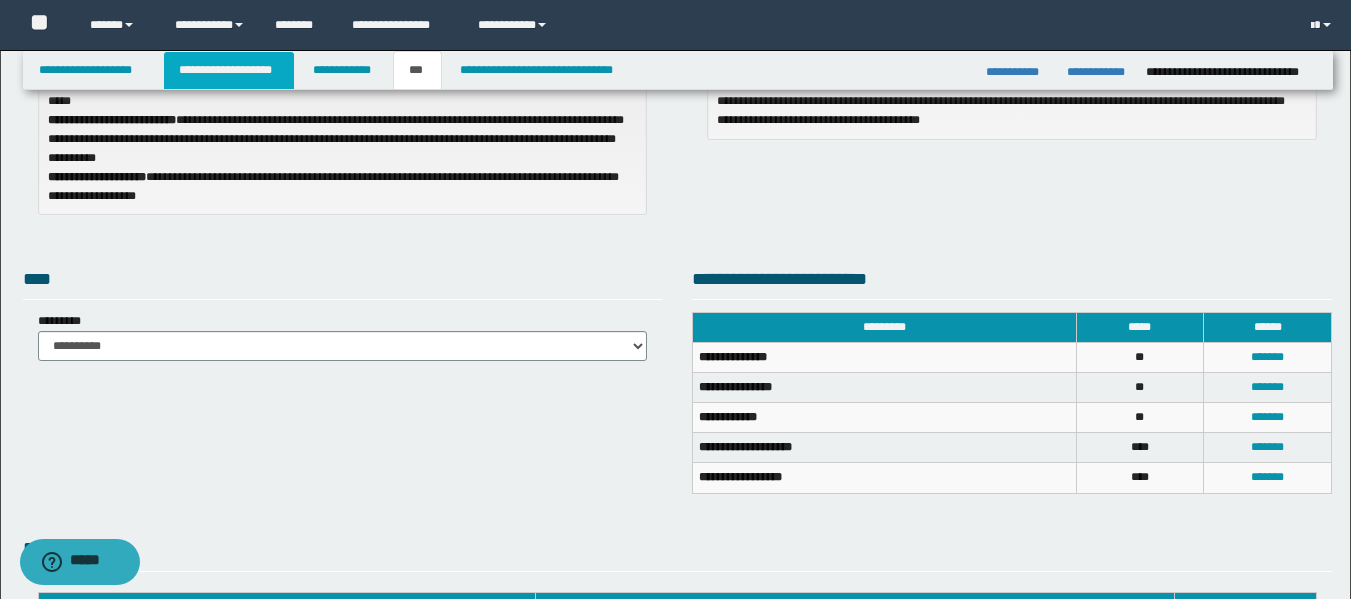 click on "**********" at bounding box center (229, 70) 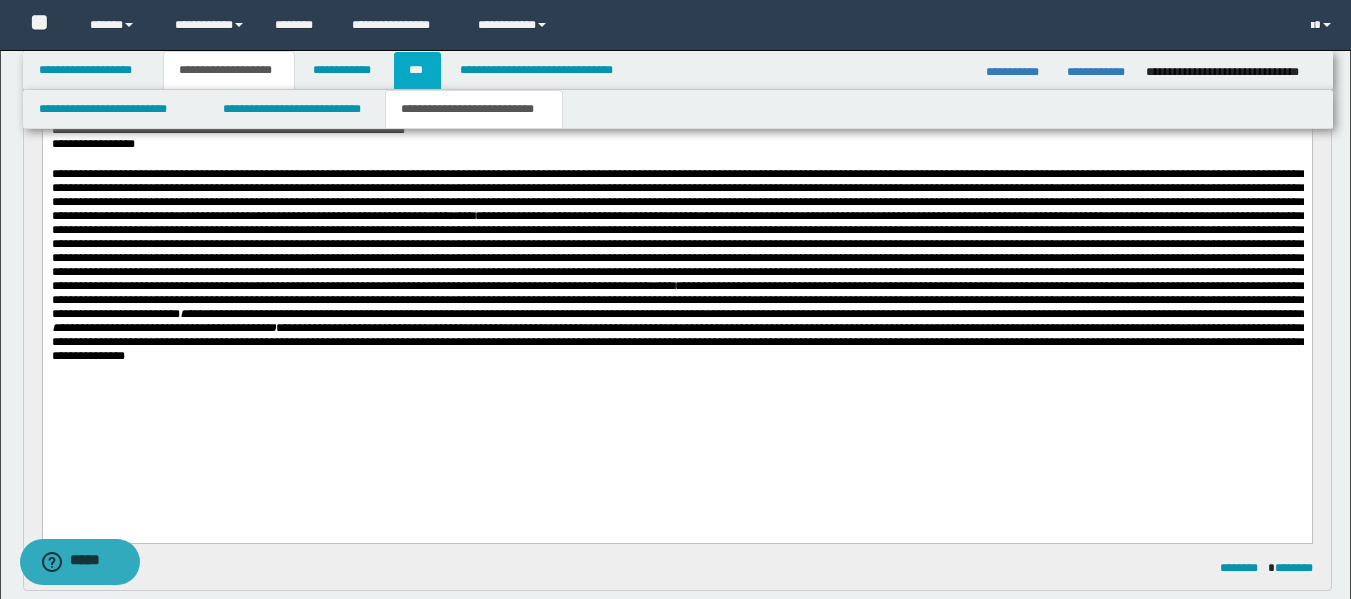 click on "***" at bounding box center (417, 70) 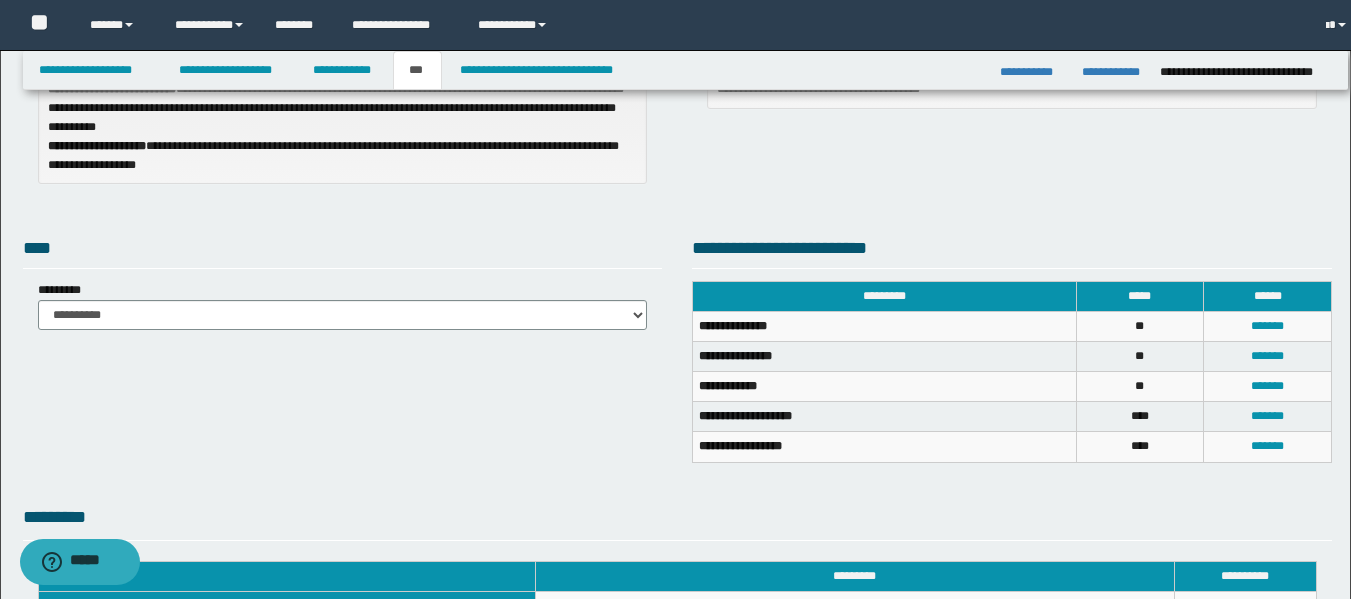 scroll, scrollTop: 265, scrollLeft: 0, axis: vertical 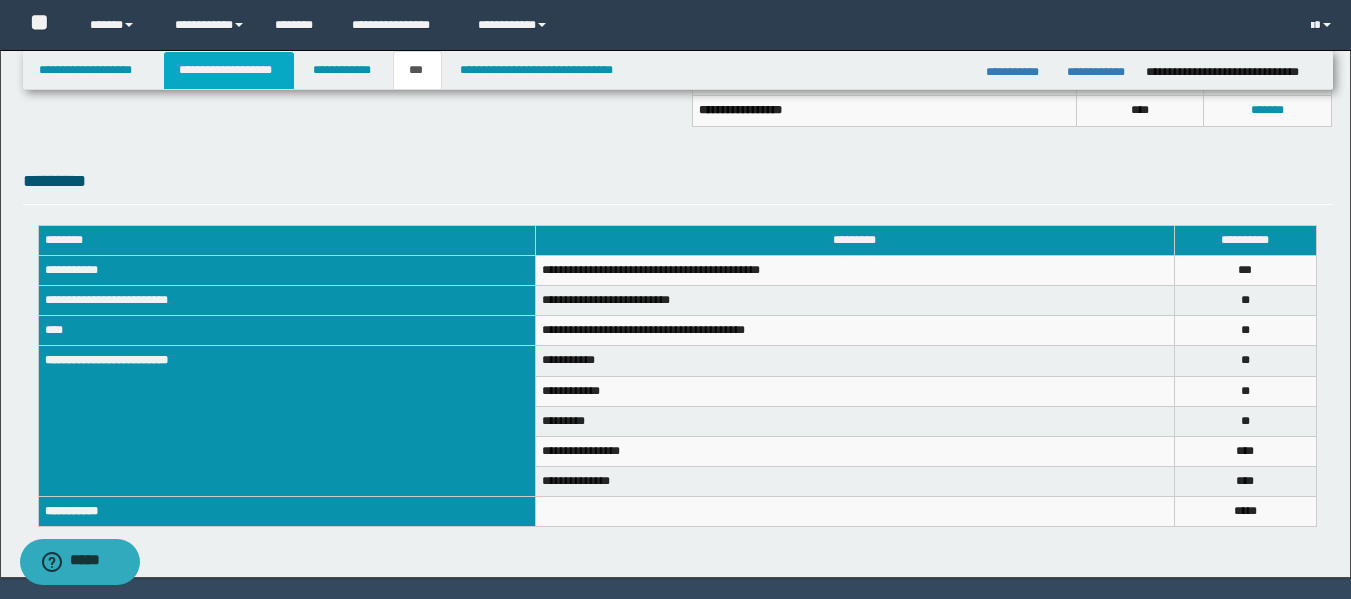 click on "**********" at bounding box center [229, 70] 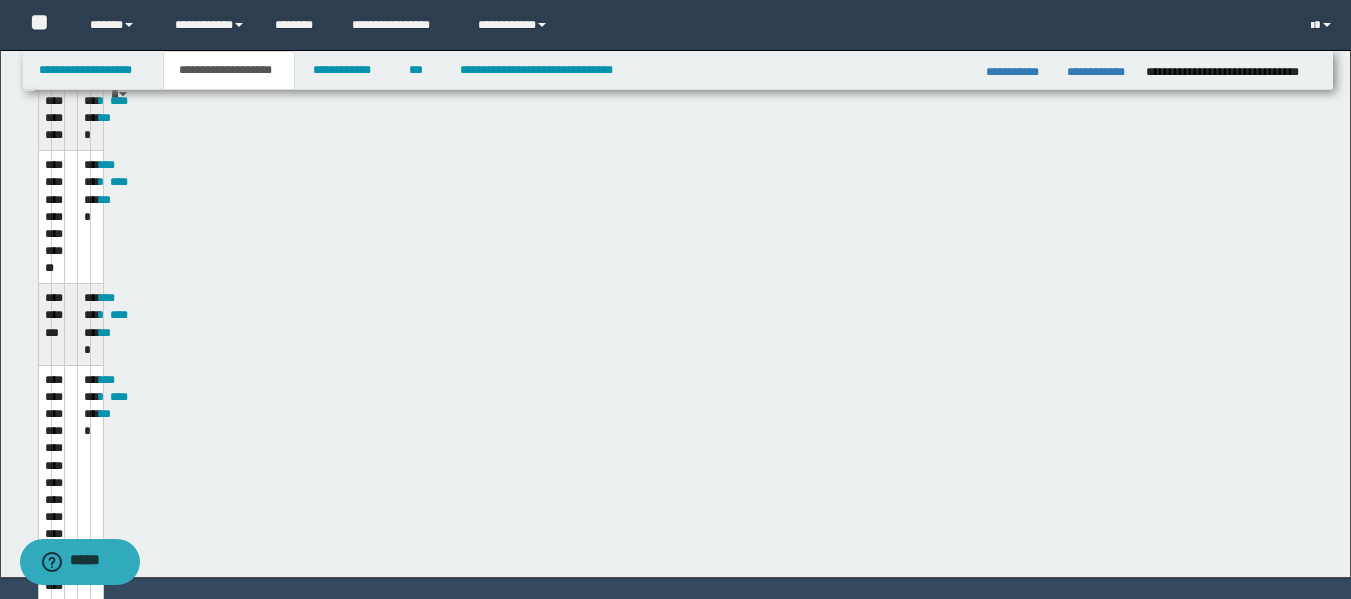 scroll, scrollTop: 663, scrollLeft: 0, axis: vertical 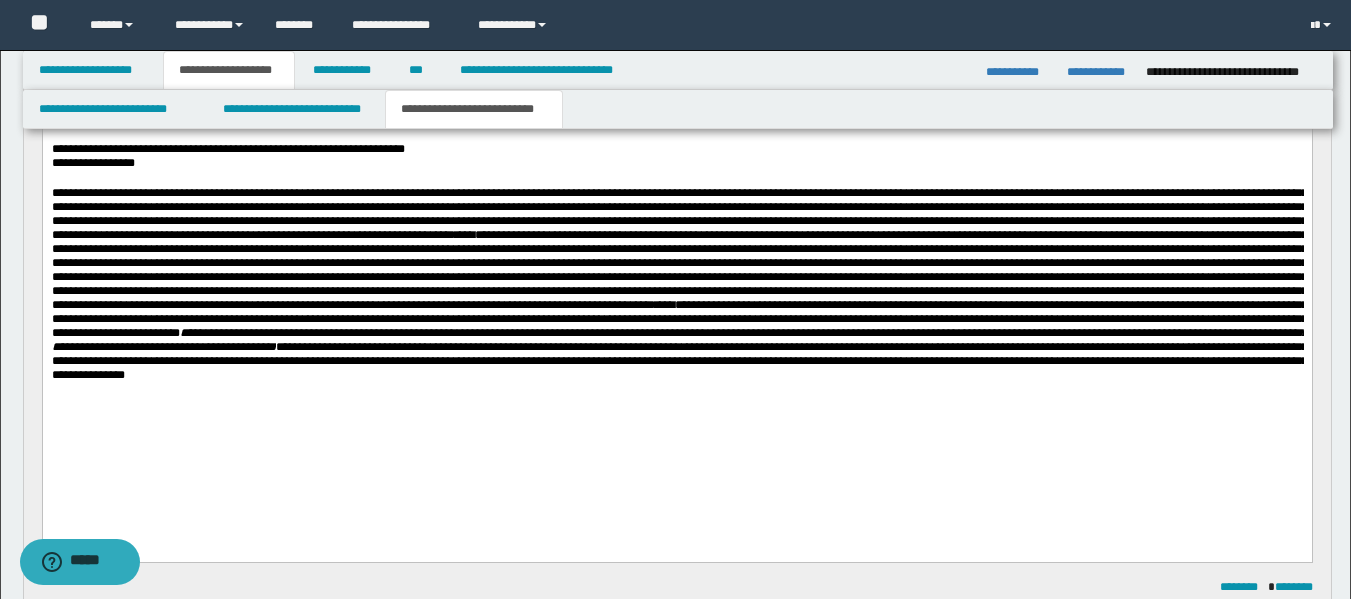 click on "**********" at bounding box center (679, 361) 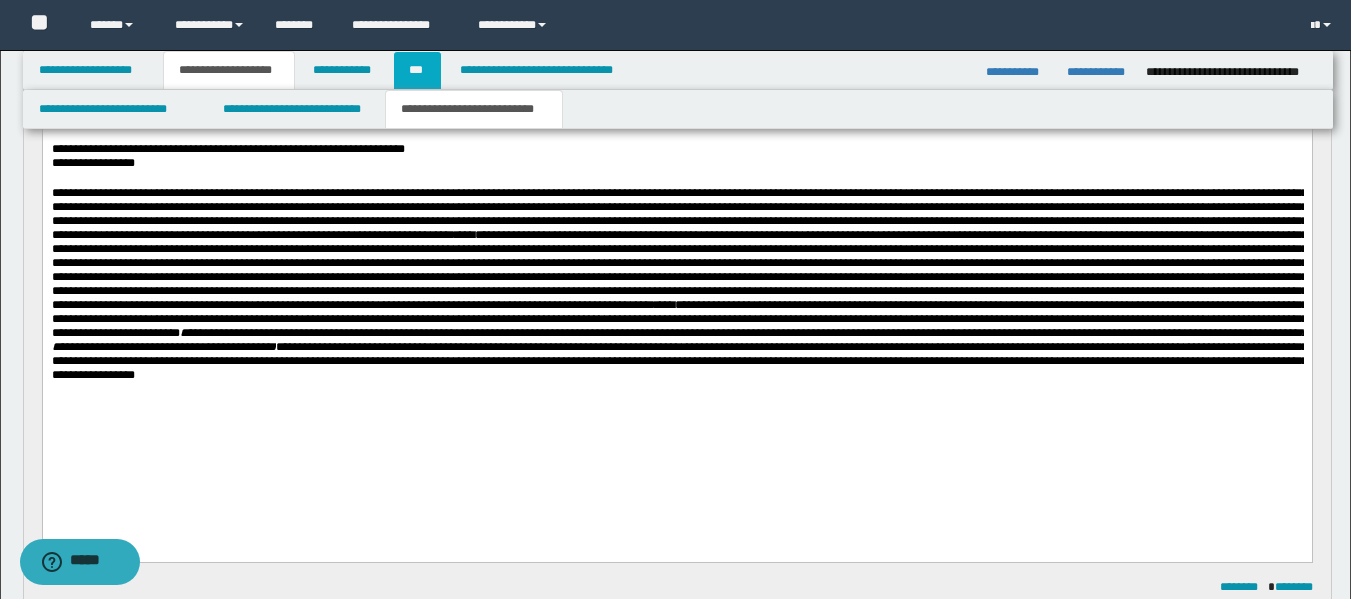 click on "***" at bounding box center (417, 70) 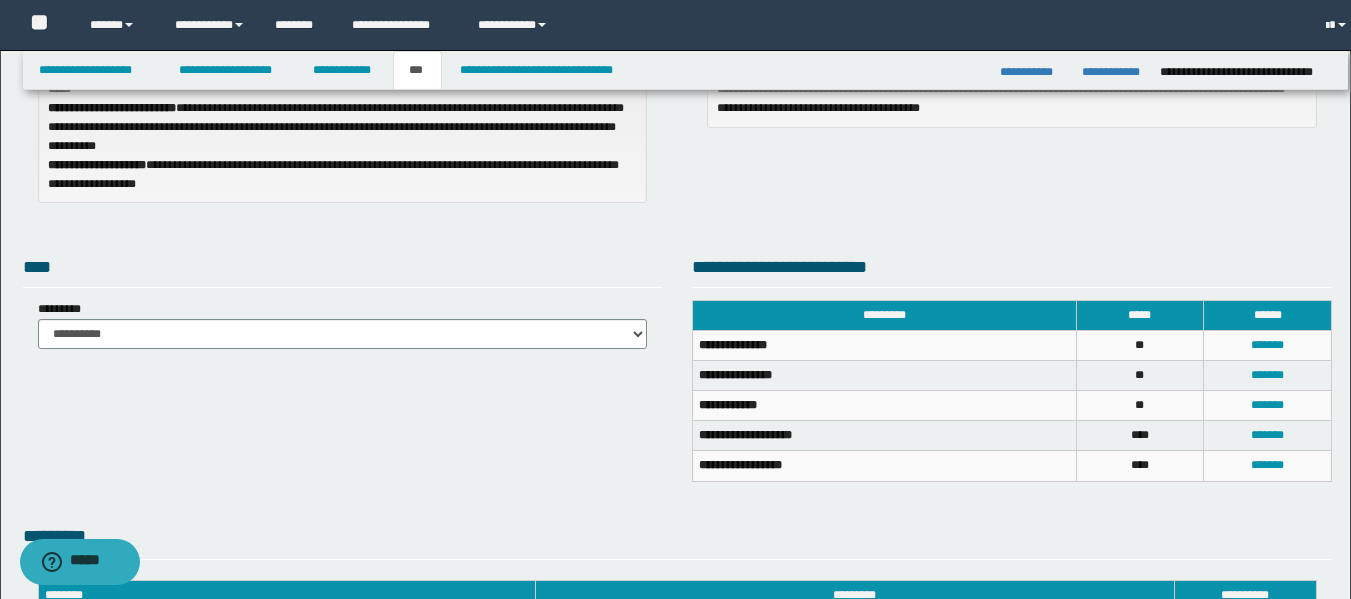 scroll, scrollTop: 246, scrollLeft: 0, axis: vertical 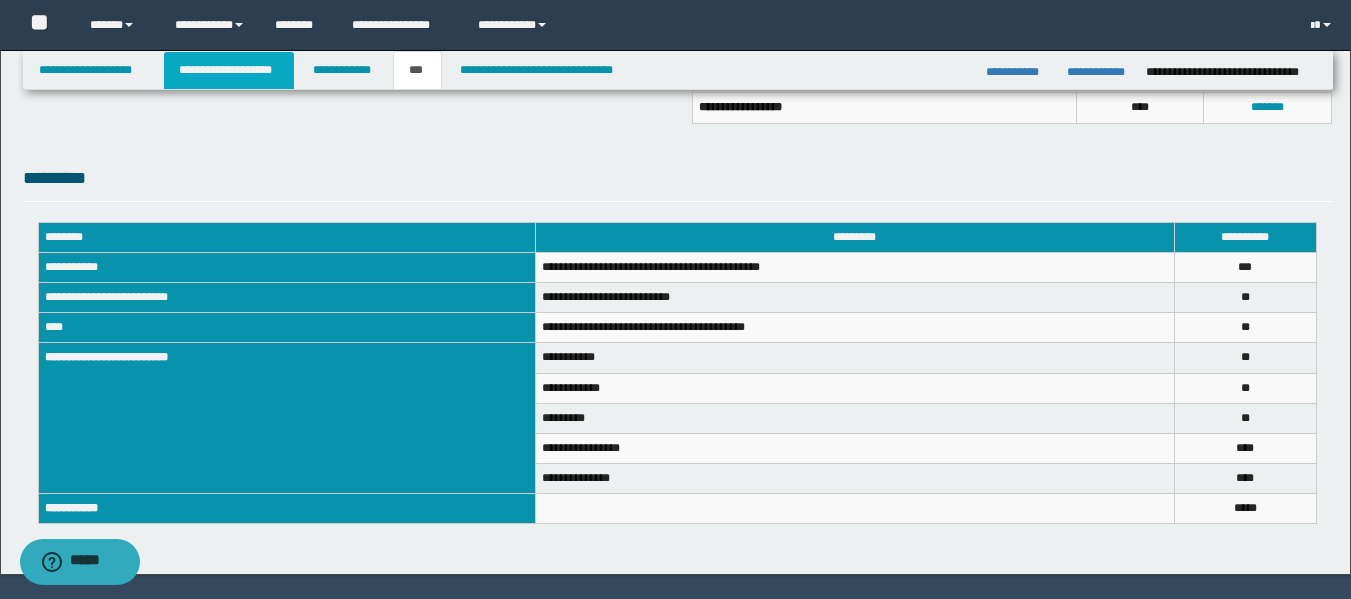 click on "**********" at bounding box center [229, 70] 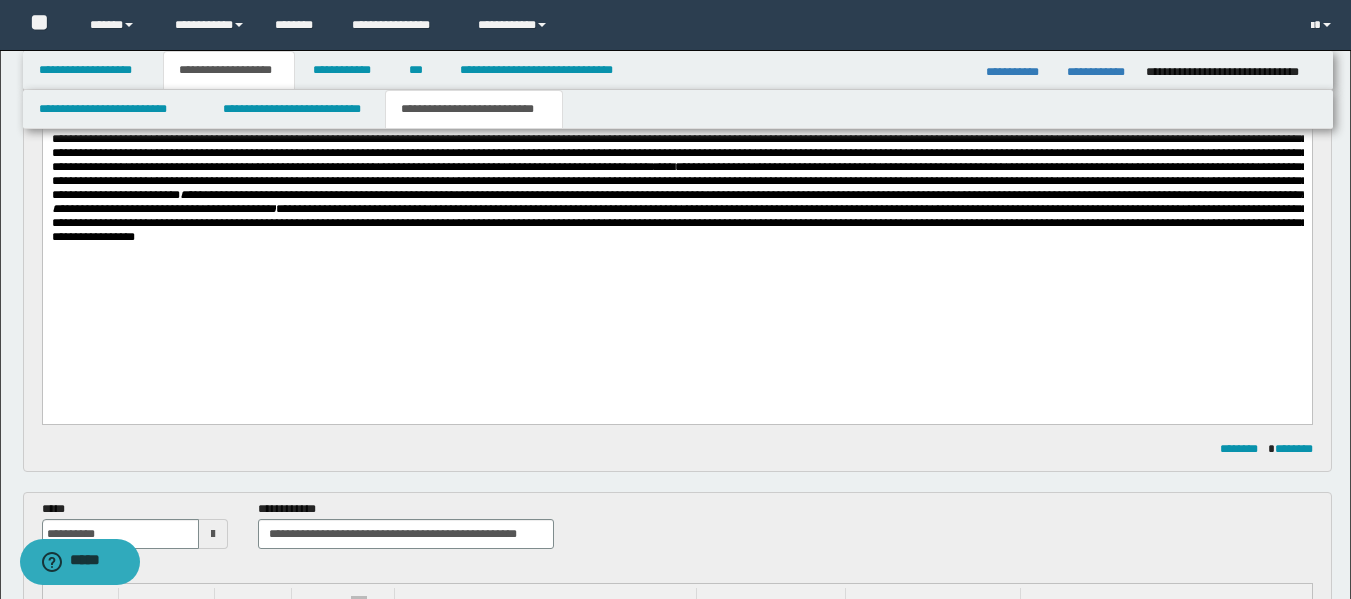 scroll, scrollTop: 323, scrollLeft: 0, axis: vertical 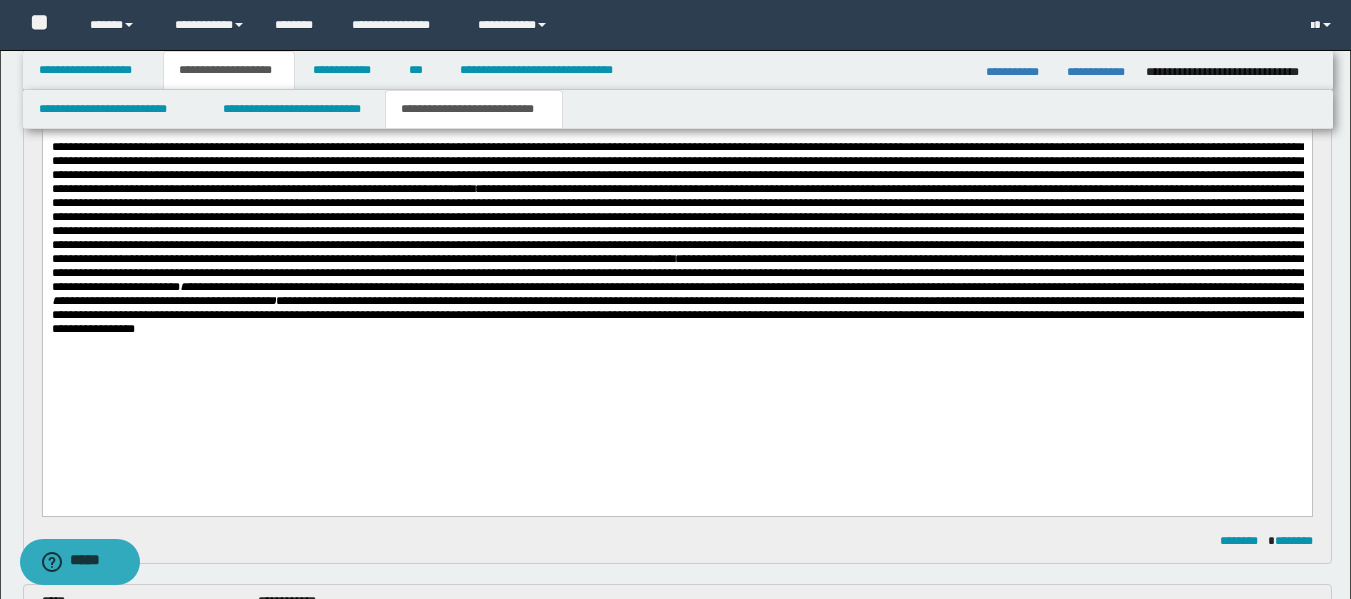 click on "**********" at bounding box center (679, 315) 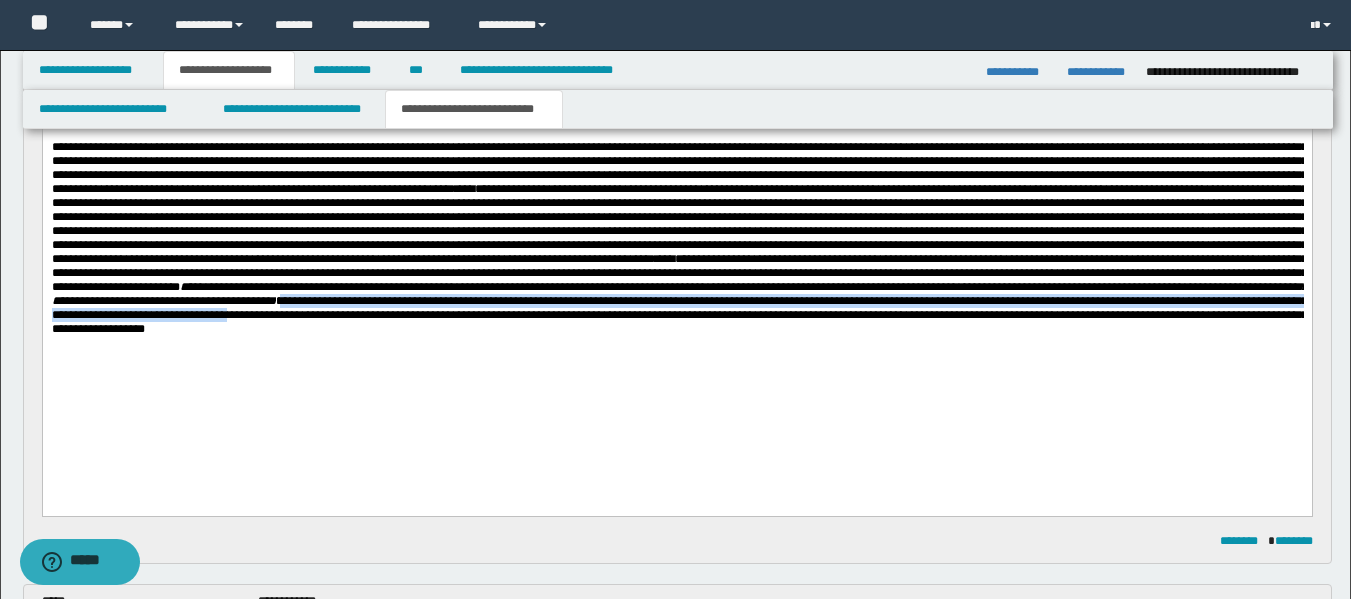 drag, startPoint x: 273, startPoint y: 348, endPoint x: 317, endPoint y: 366, distance: 47.539455 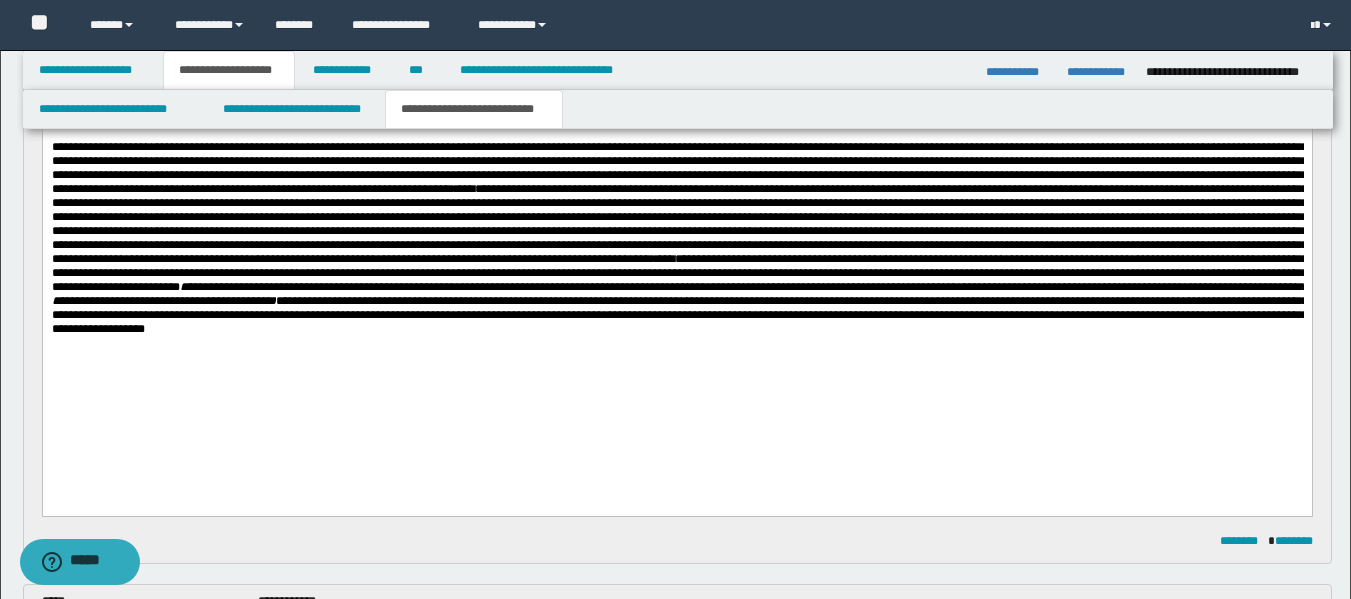 click at bounding box center (676, 344) 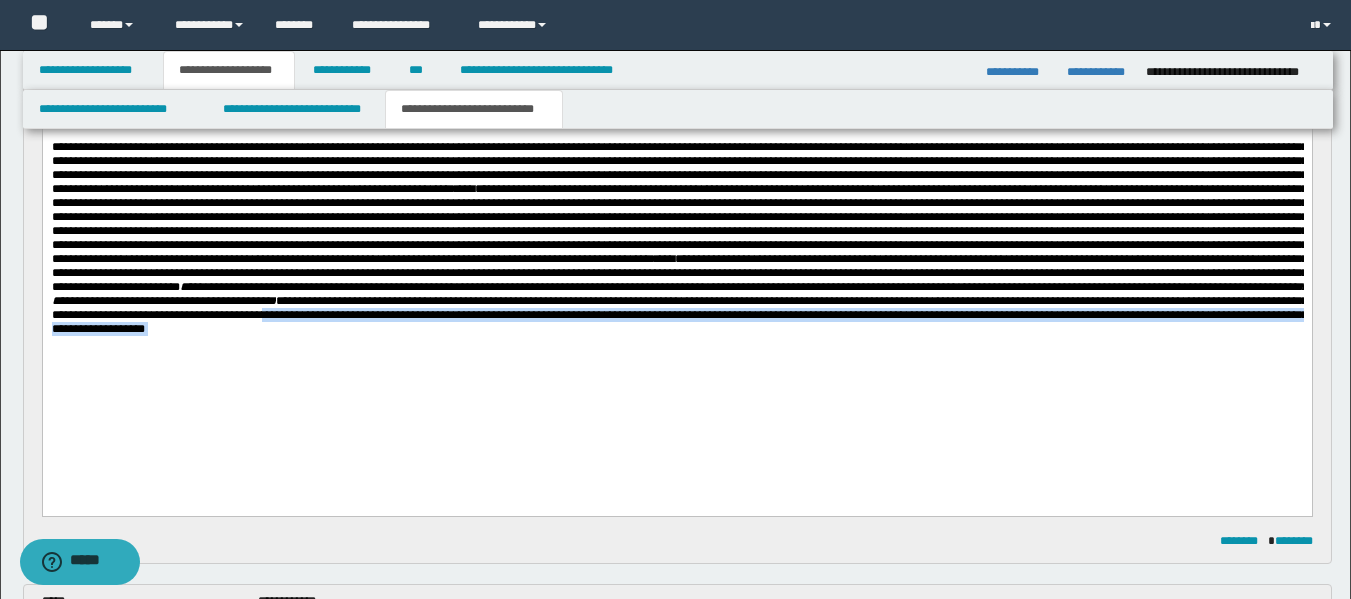 drag, startPoint x: 361, startPoint y: 369, endPoint x: 374, endPoint y: 381, distance: 17.691807 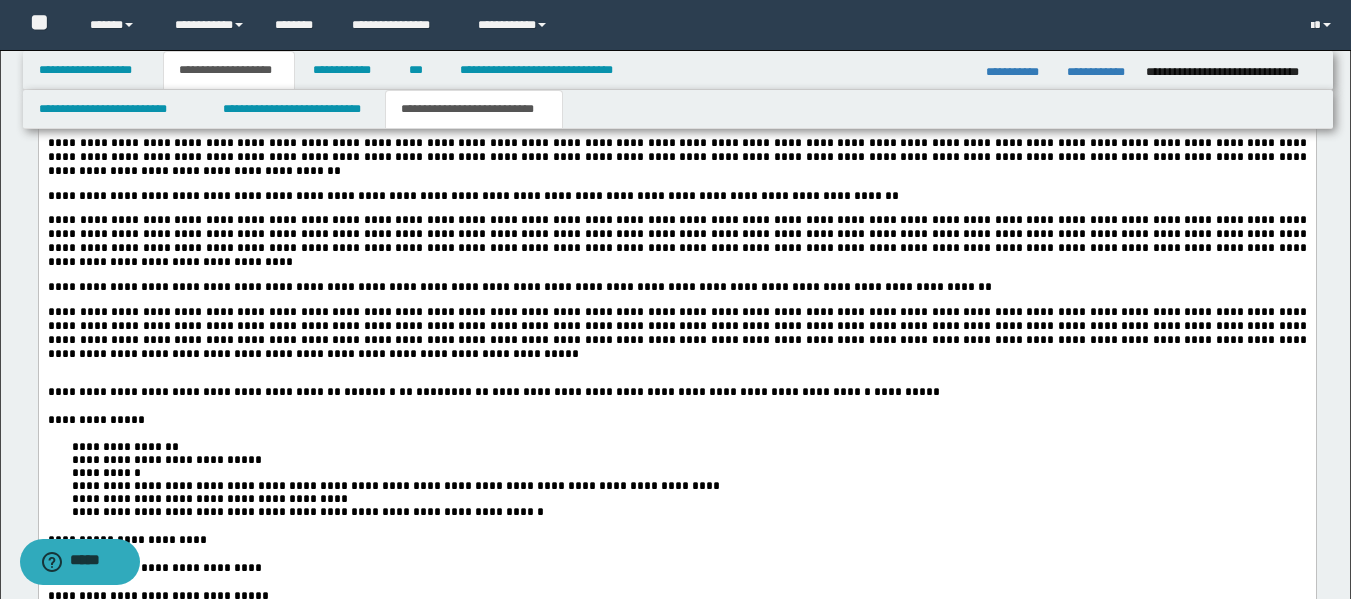 scroll, scrollTop: 3397, scrollLeft: 0, axis: vertical 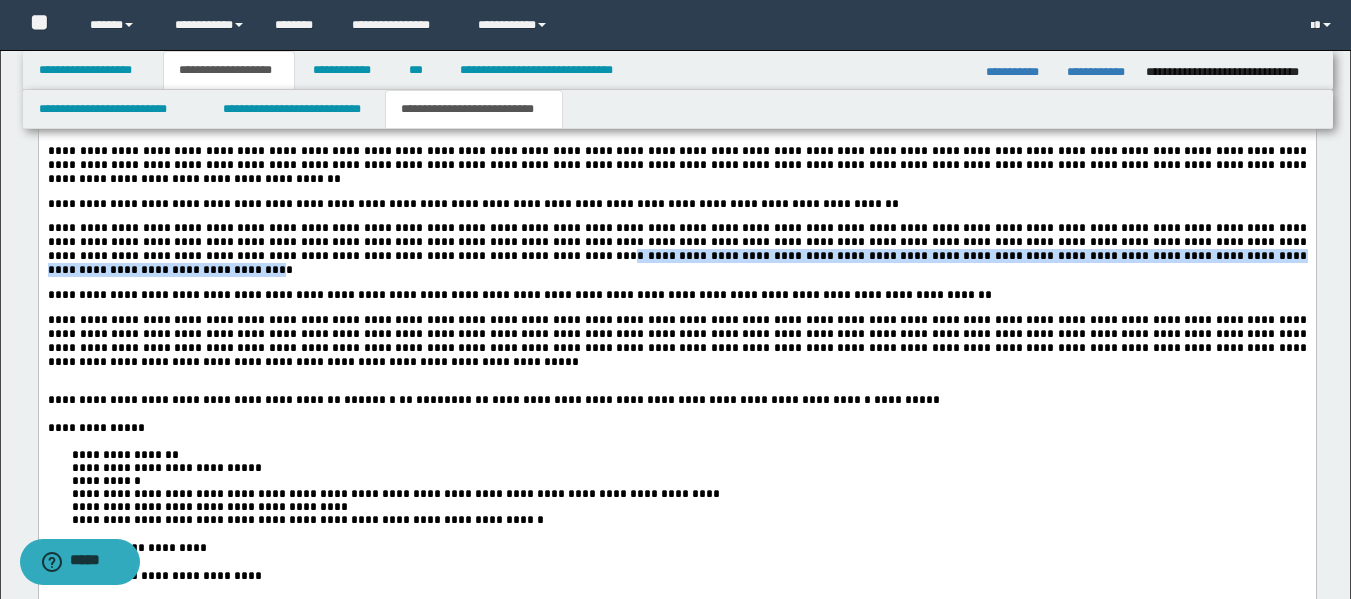 drag, startPoint x: 180, startPoint y: 319, endPoint x: 968, endPoint y: 315, distance: 788.01013 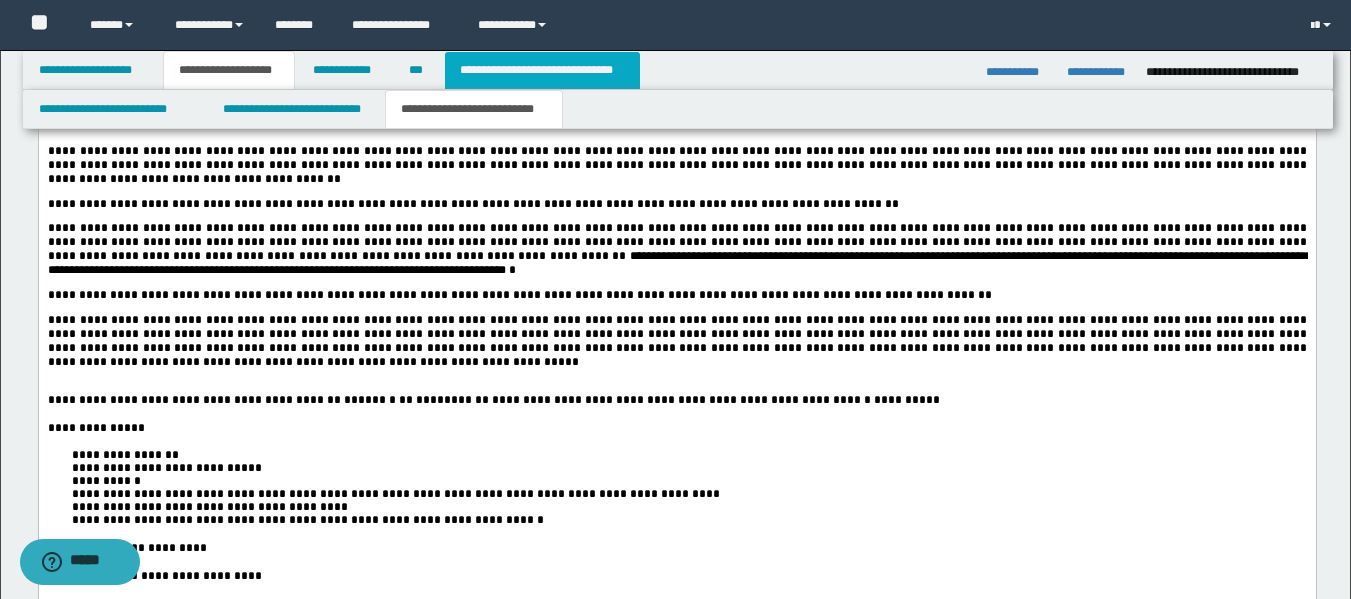 click on "**********" at bounding box center [542, 70] 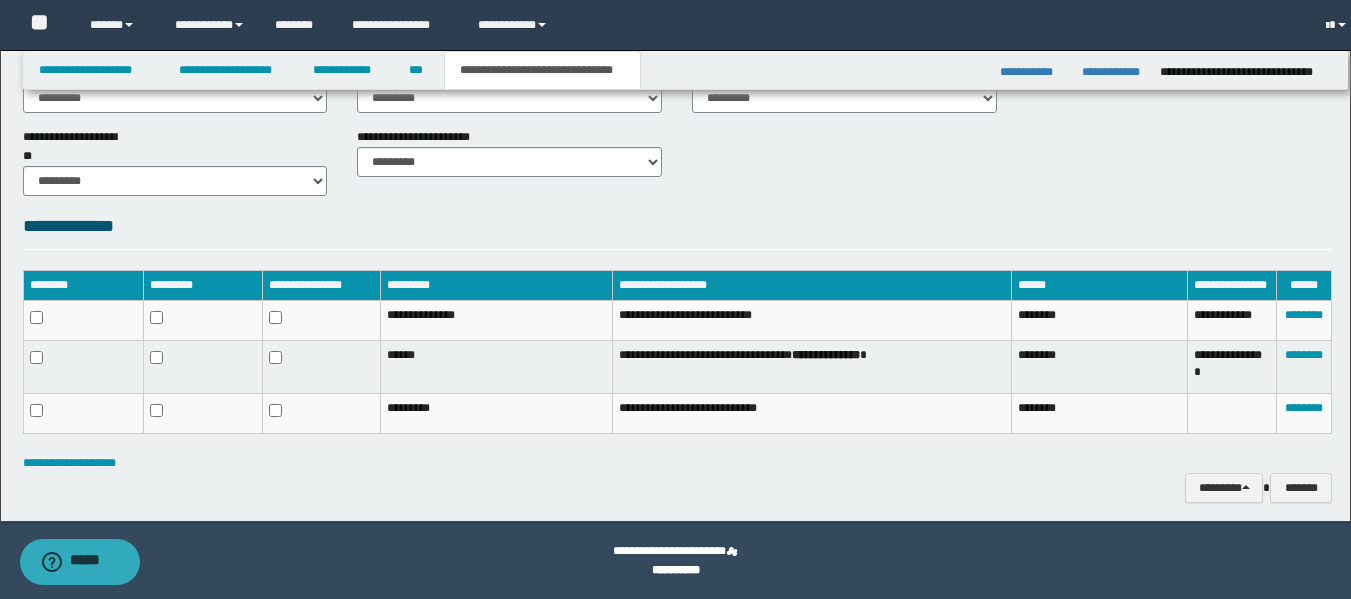 scroll, scrollTop: 937, scrollLeft: 0, axis: vertical 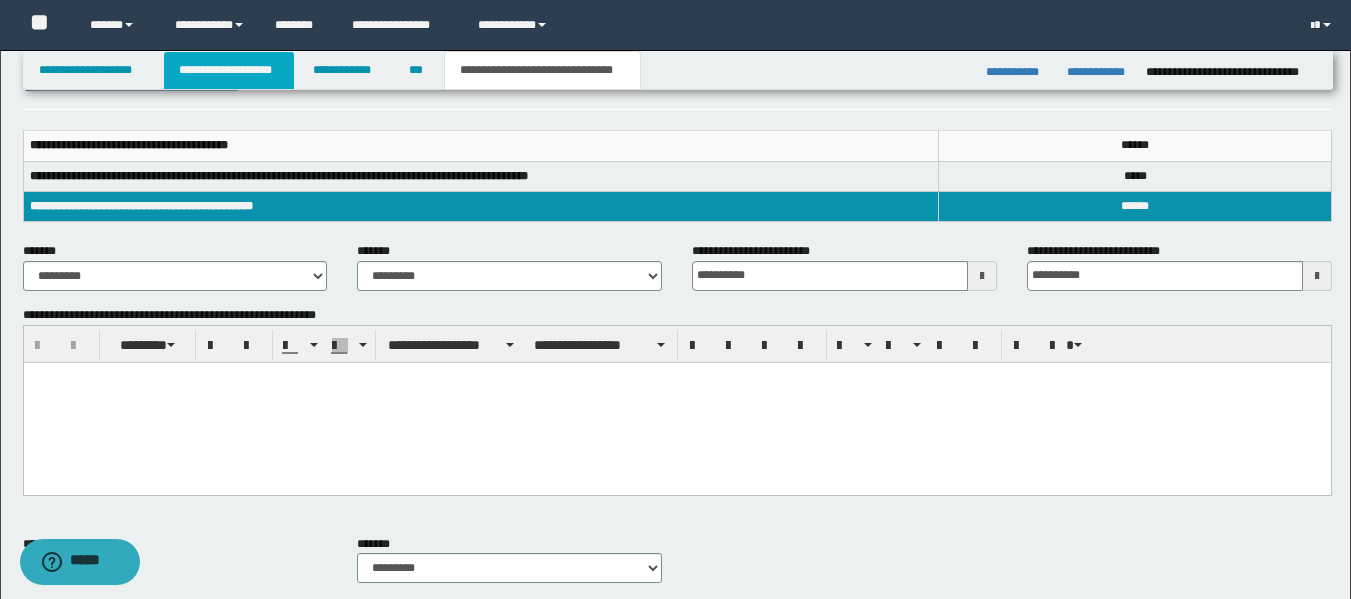 drag, startPoint x: 282, startPoint y: 63, endPoint x: 293, endPoint y: 64, distance: 11.045361 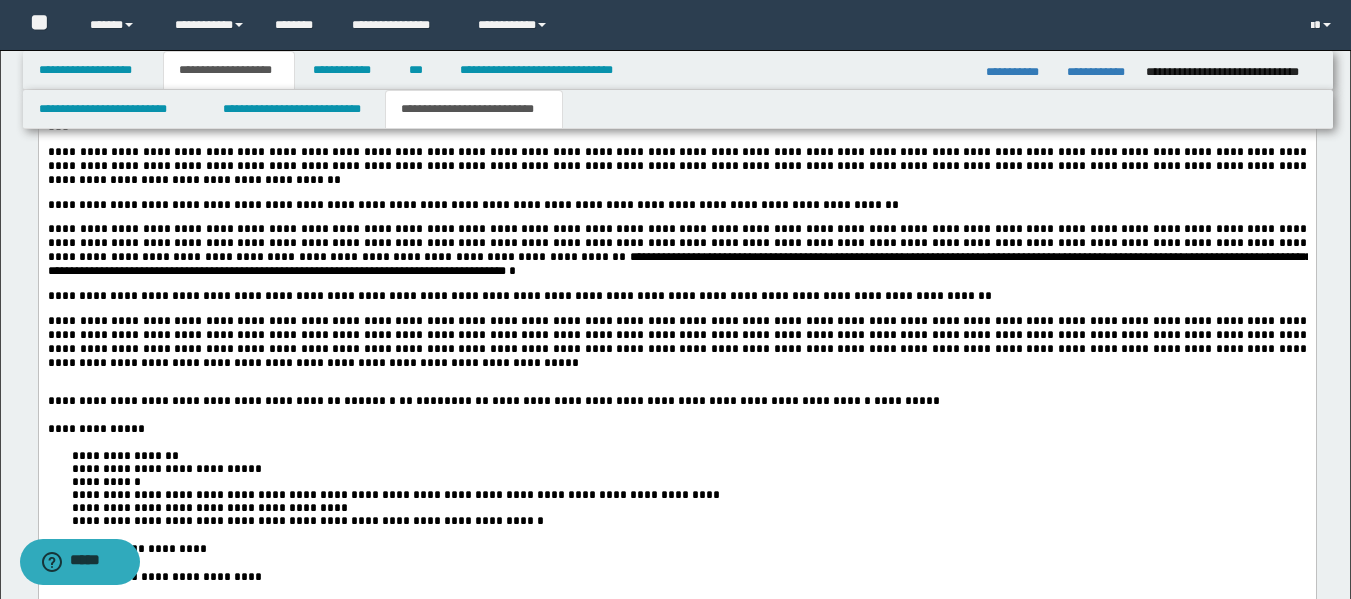 scroll, scrollTop: 3387, scrollLeft: 0, axis: vertical 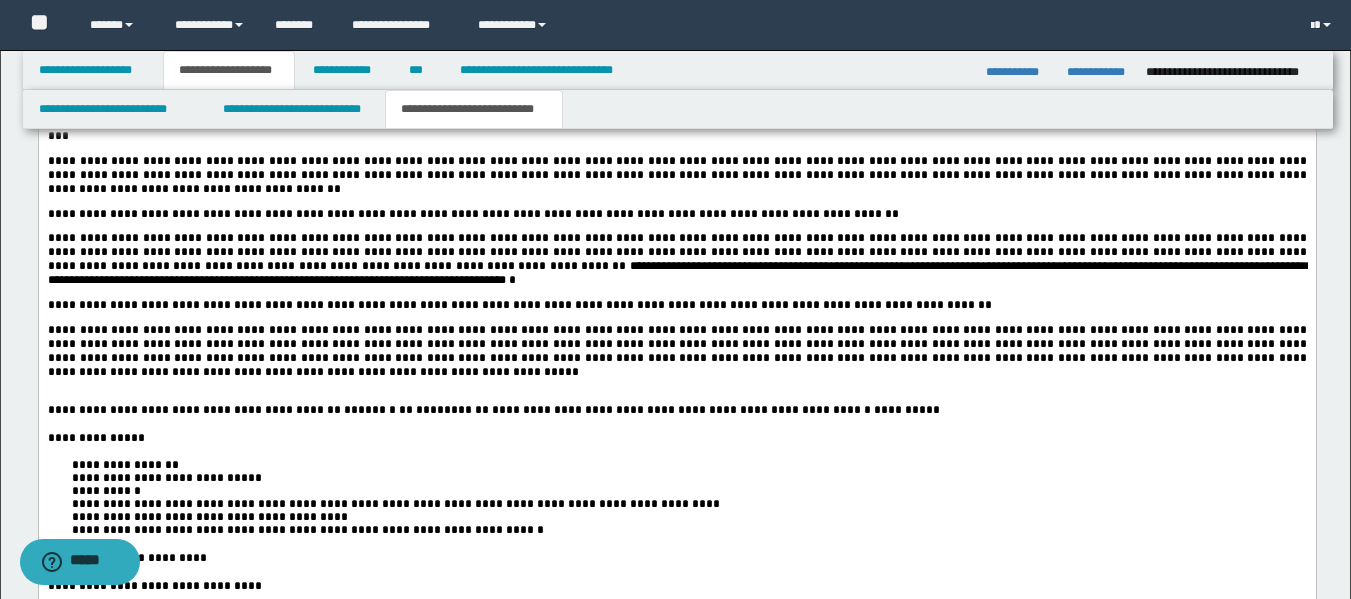 click on "**********" at bounding box center [519, 305] 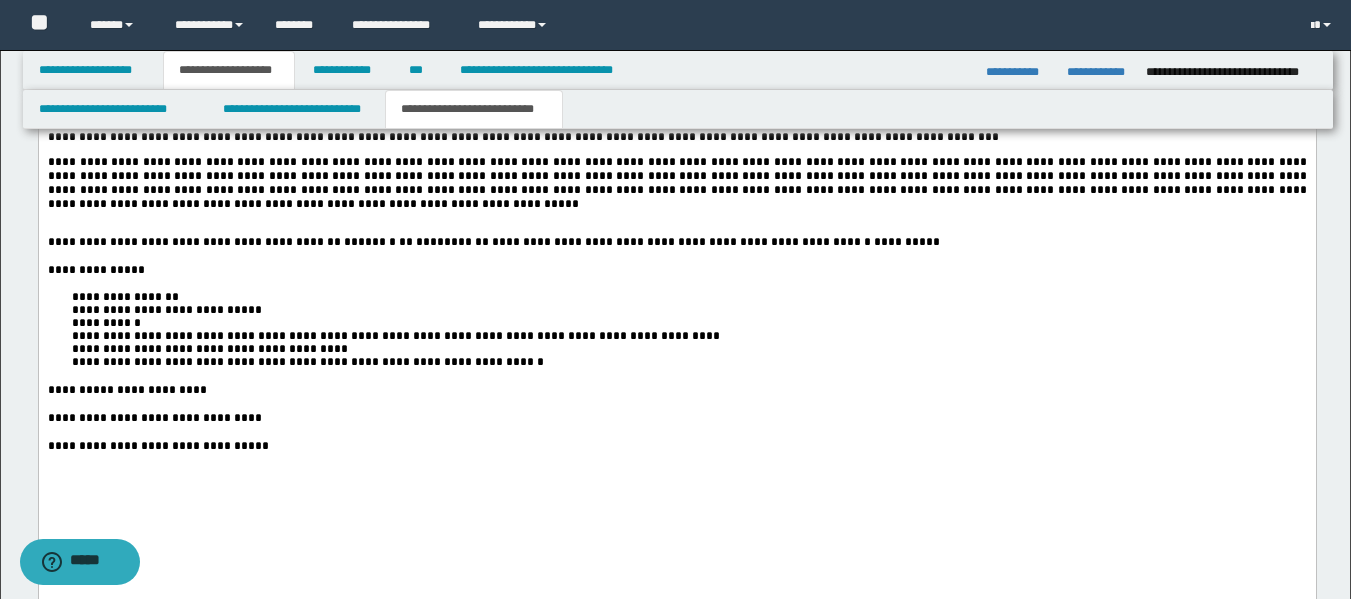 scroll, scrollTop: 3572, scrollLeft: 0, axis: vertical 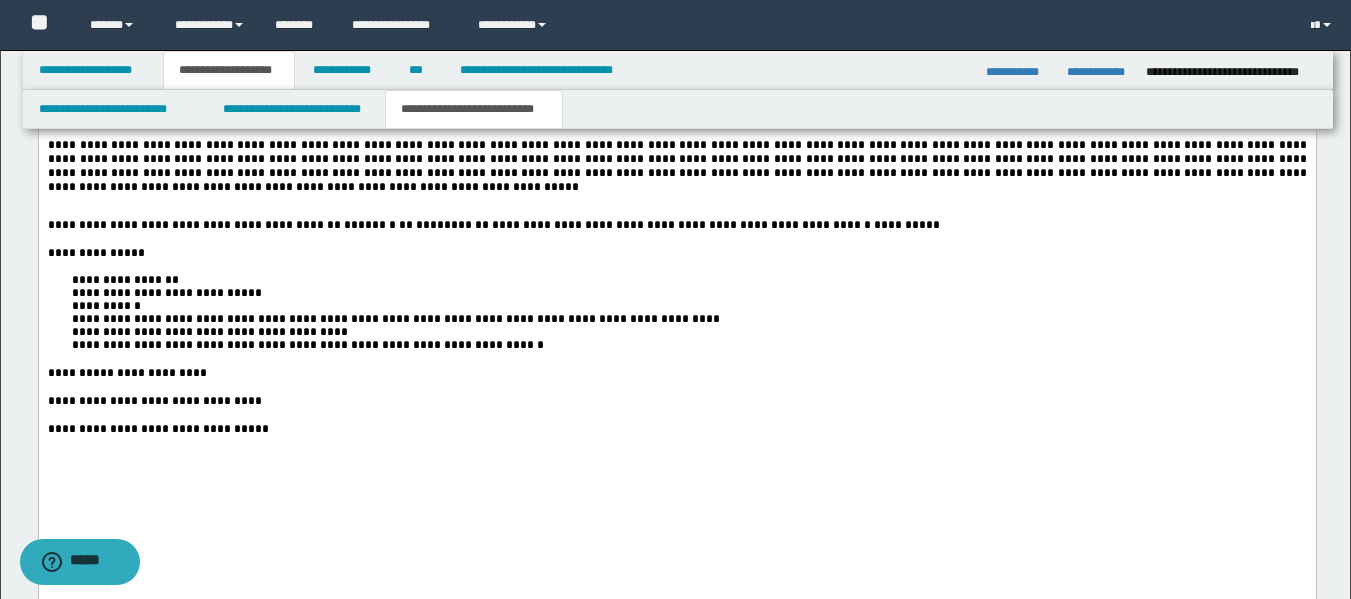 click on "*" at bounding box center [257, 401] 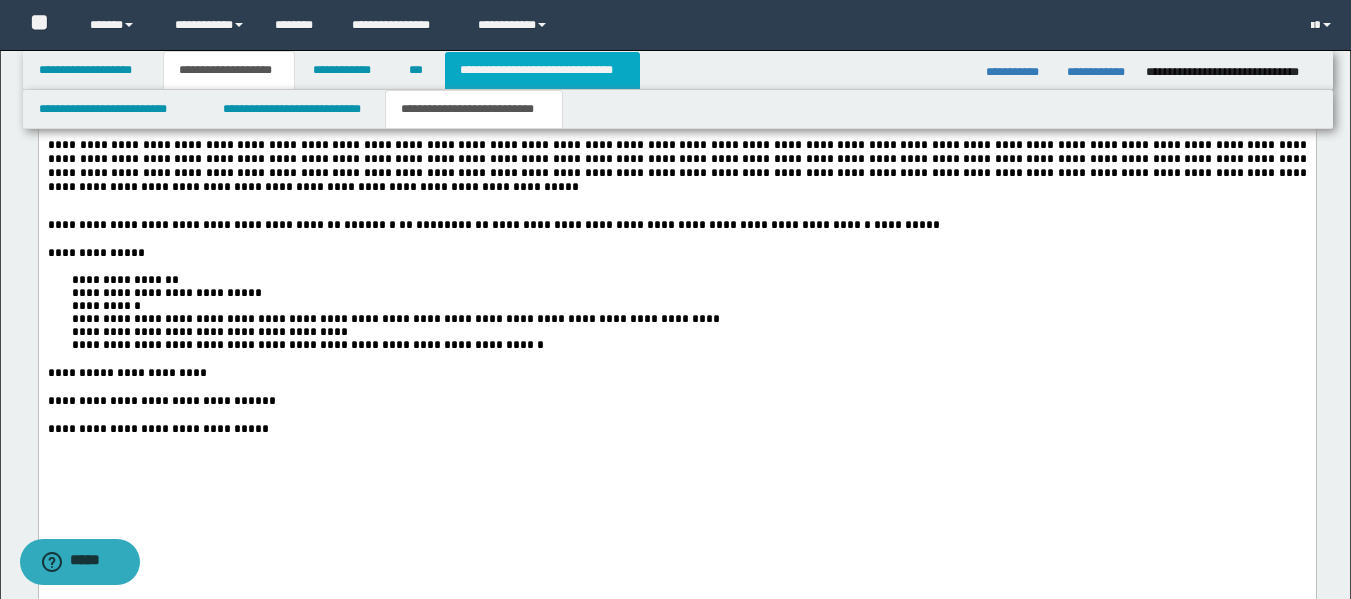 click on "**********" at bounding box center [542, 70] 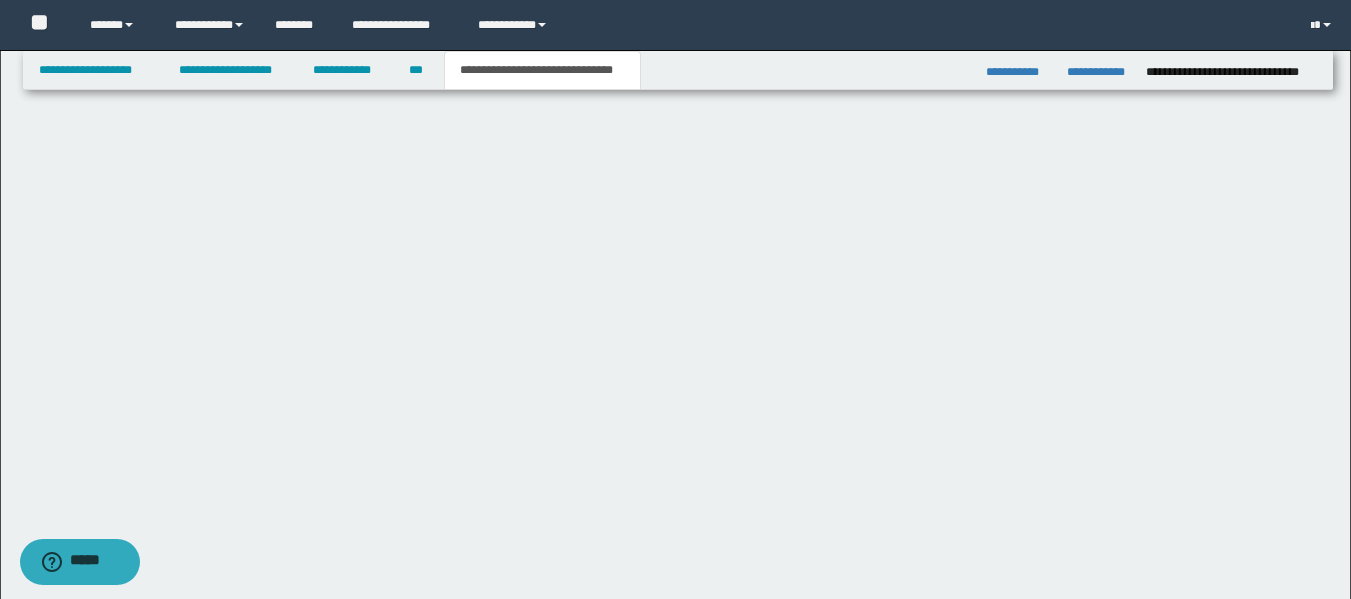 scroll, scrollTop: 937, scrollLeft: 0, axis: vertical 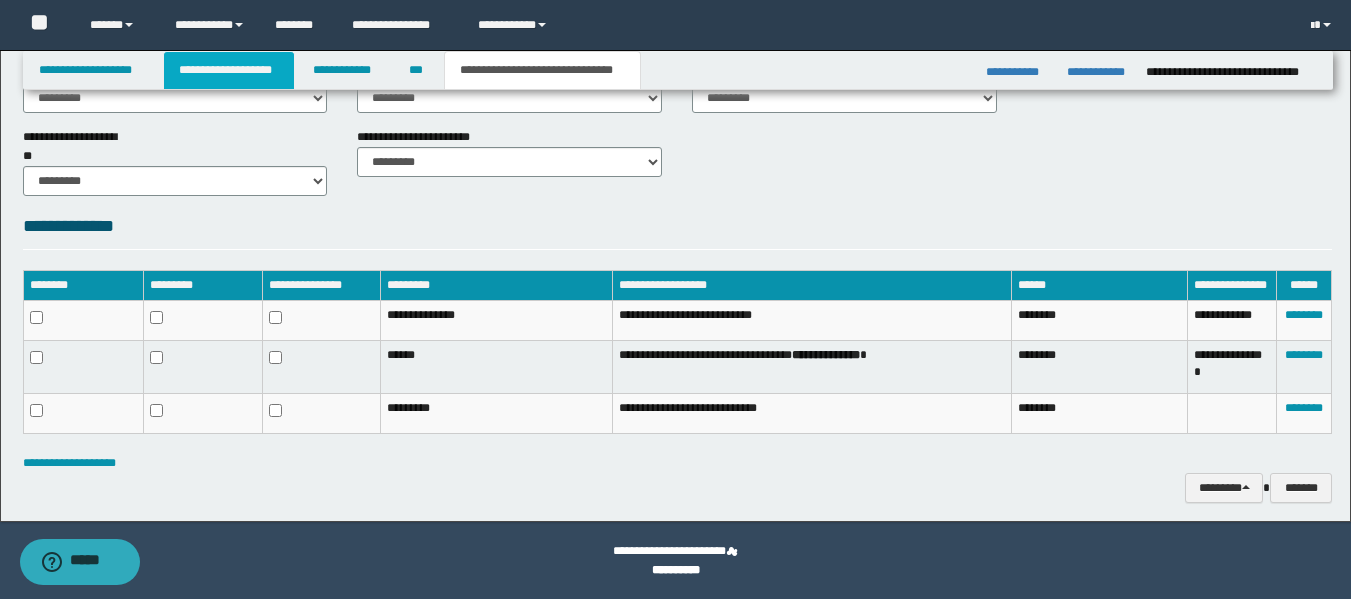click on "**********" at bounding box center (229, 70) 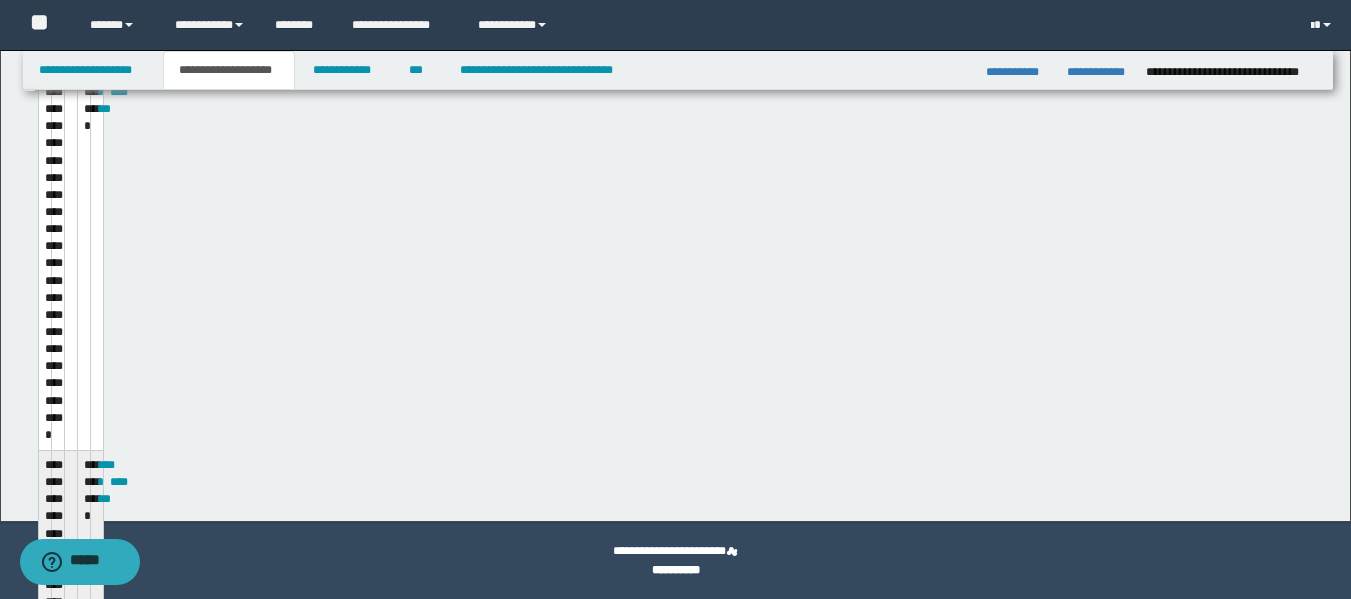 scroll, scrollTop: 968, scrollLeft: 0, axis: vertical 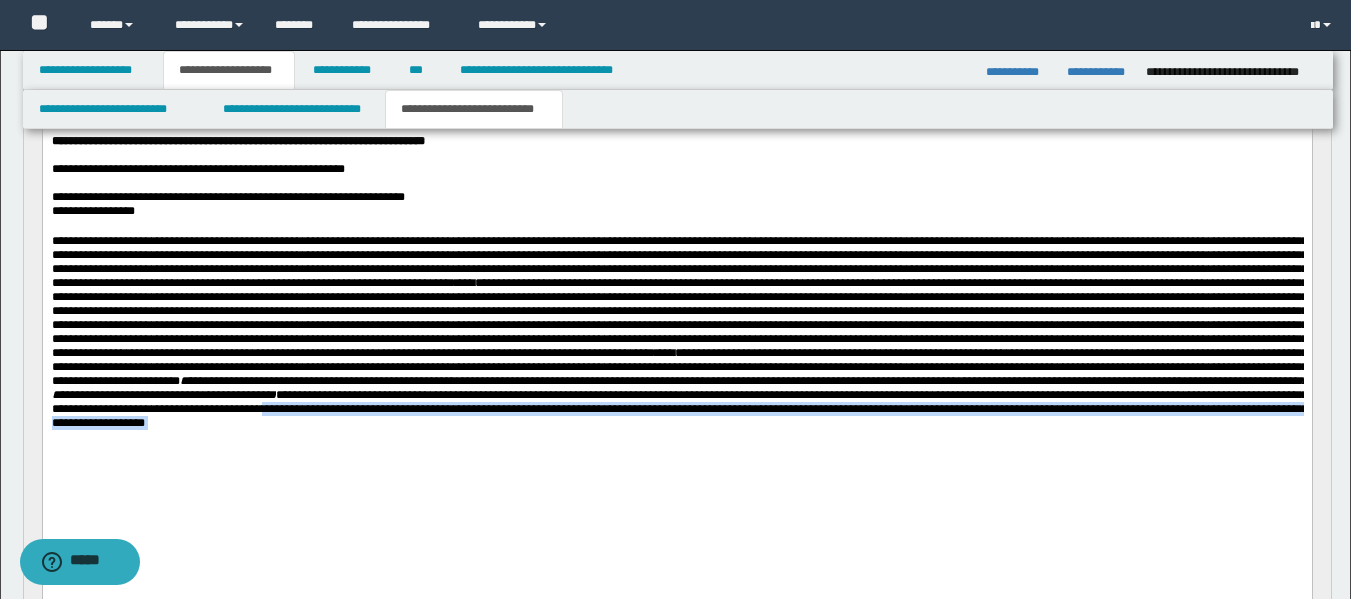 click on "**********" at bounding box center [676, 315] 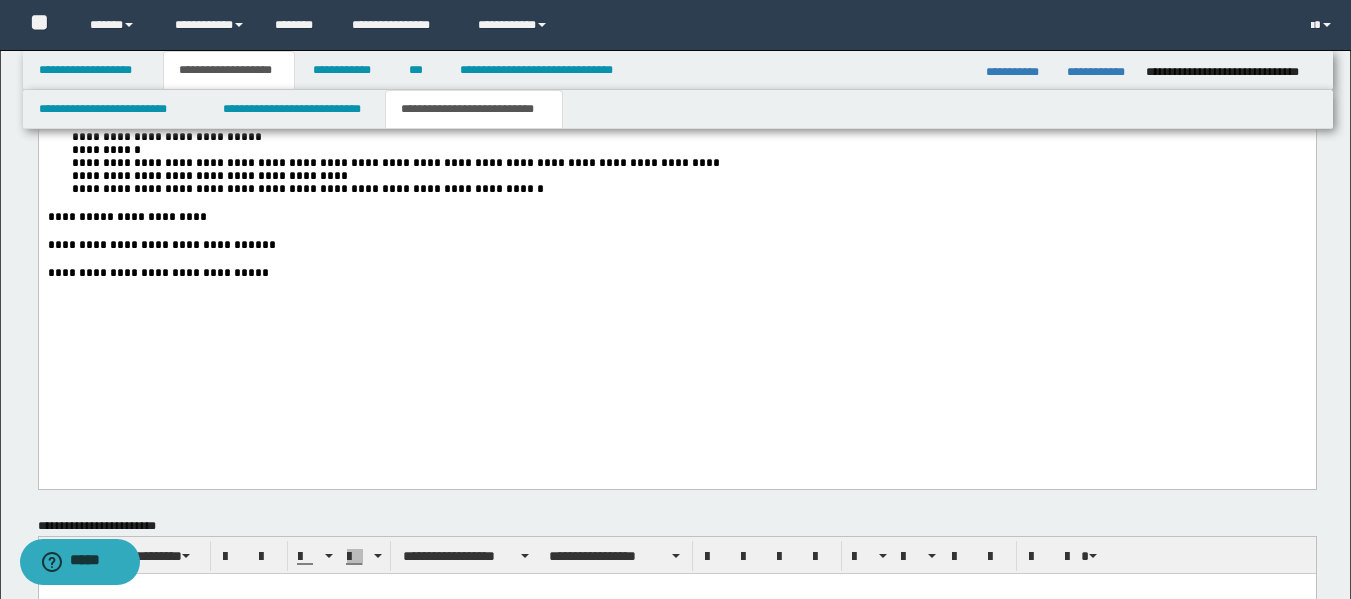 scroll, scrollTop: 3720, scrollLeft: 0, axis: vertical 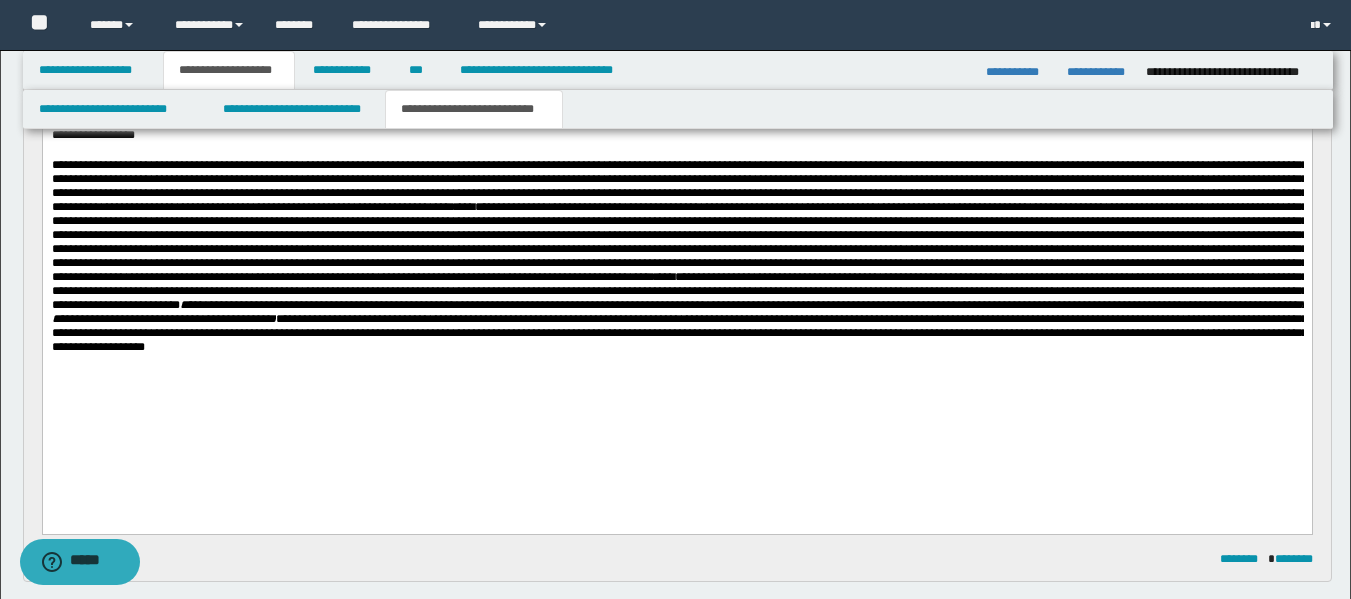click on "**********" at bounding box center [676, 239] 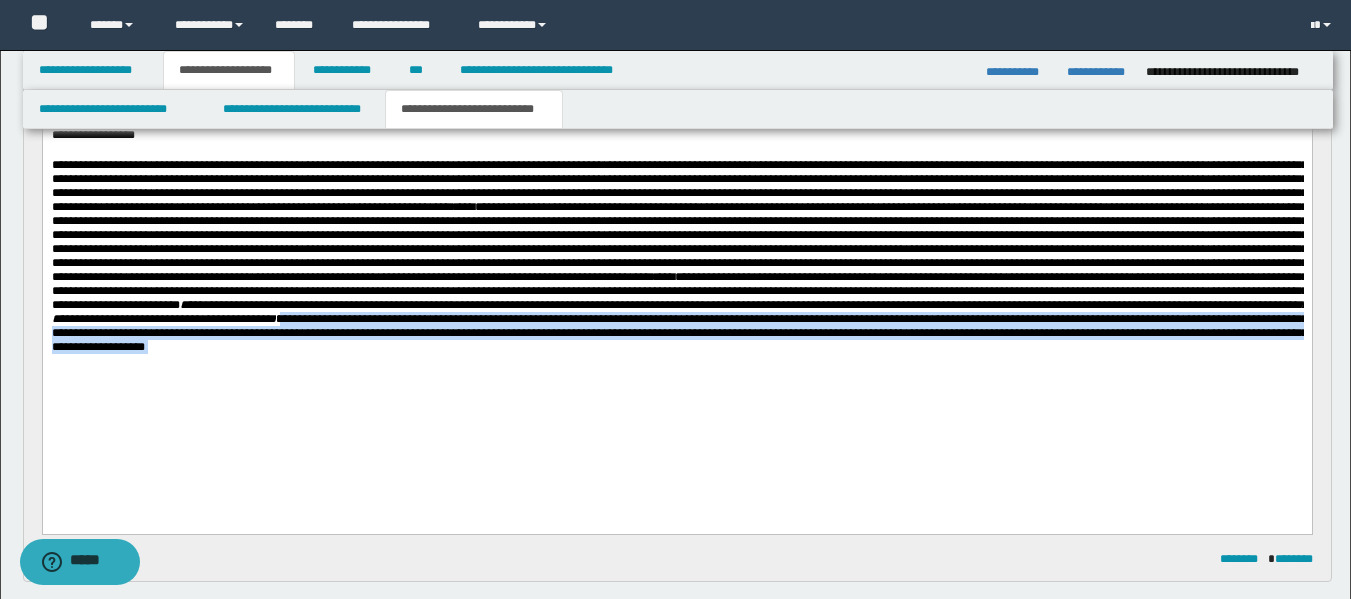 drag, startPoint x: 275, startPoint y: 369, endPoint x: 382, endPoint y: 401, distance: 111.68259 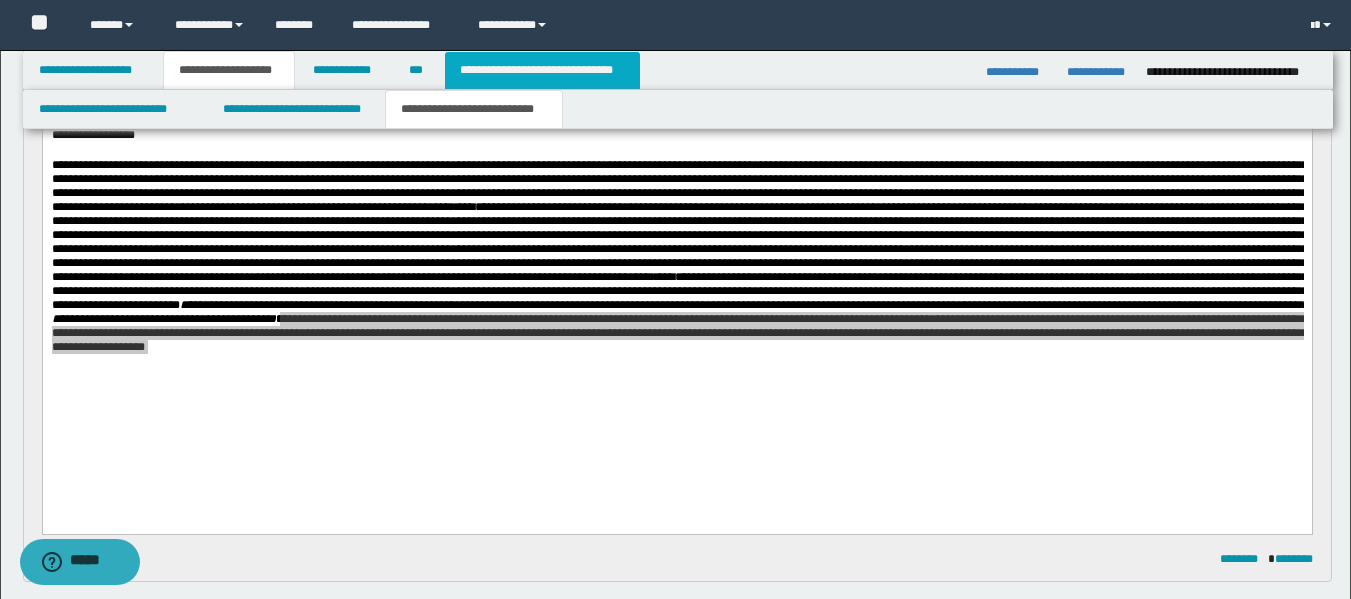 click on "**********" at bounding box center [542, 70] 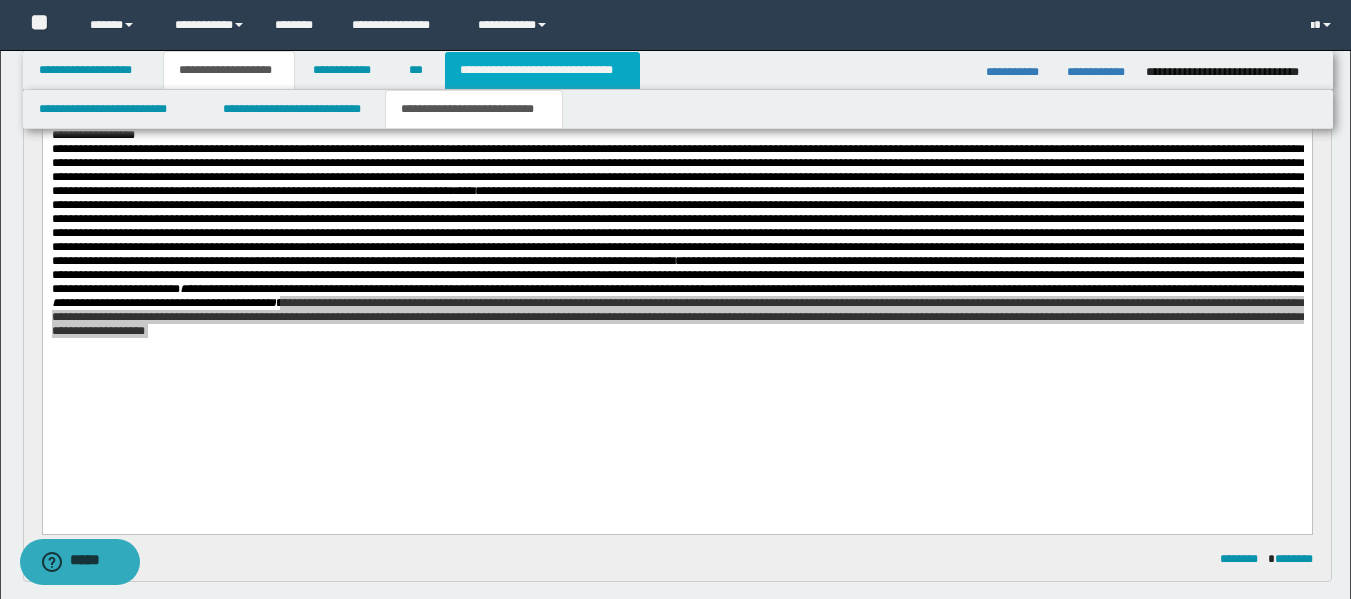 scroll, scrollTop: 274, scrollLeft: 0, axis: vertical 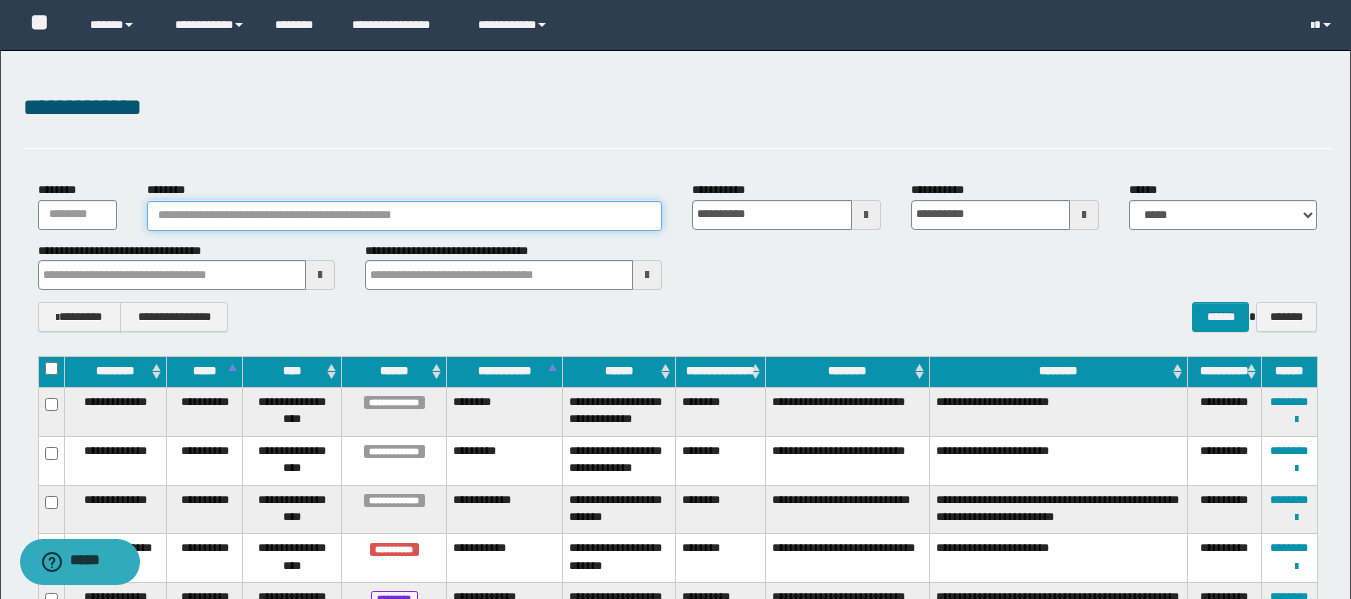 click on "********" at bounding box center [405, 216] 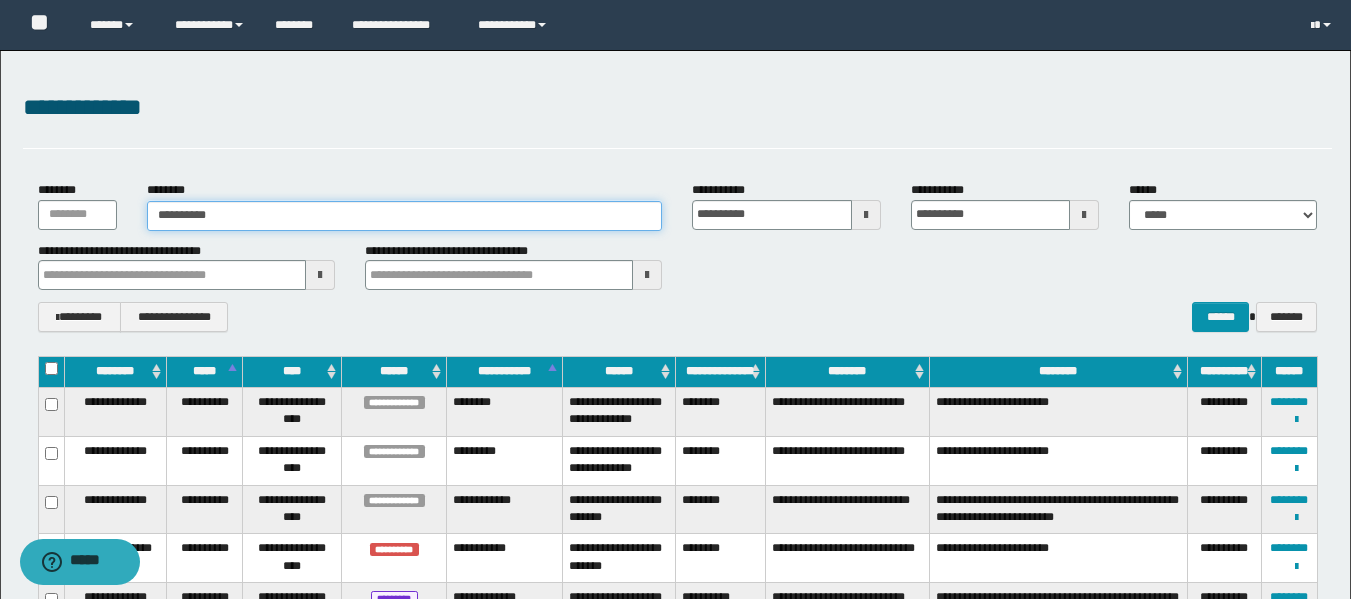 type on "**********" 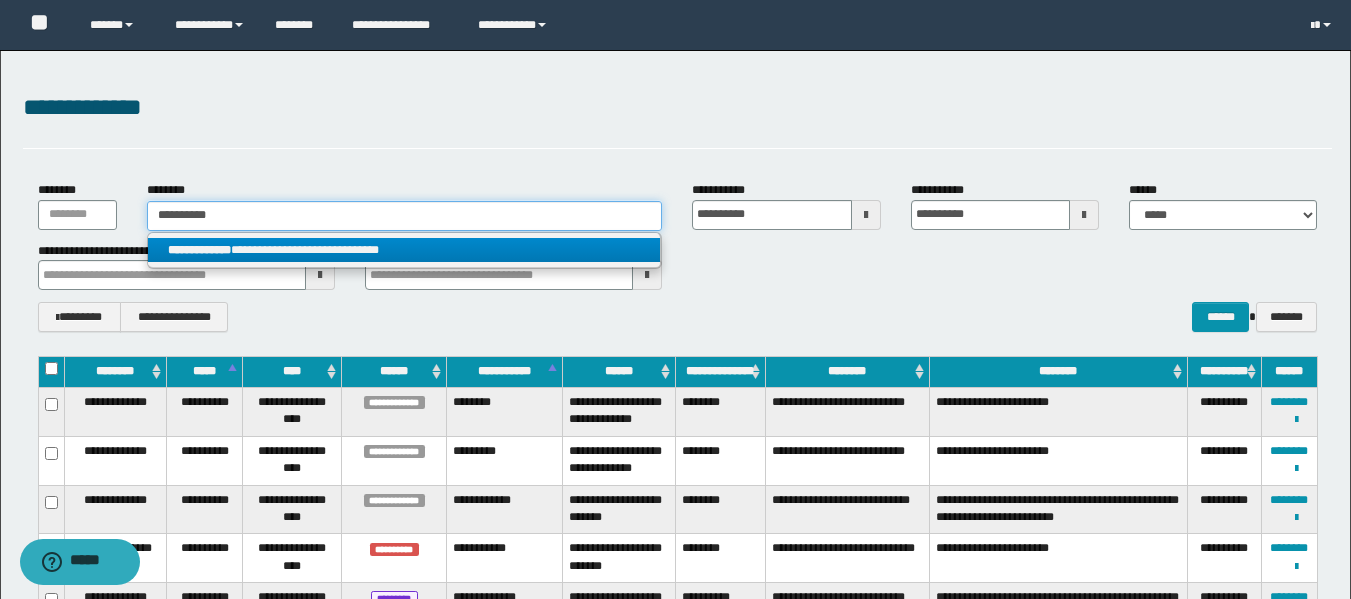 type on "**********" 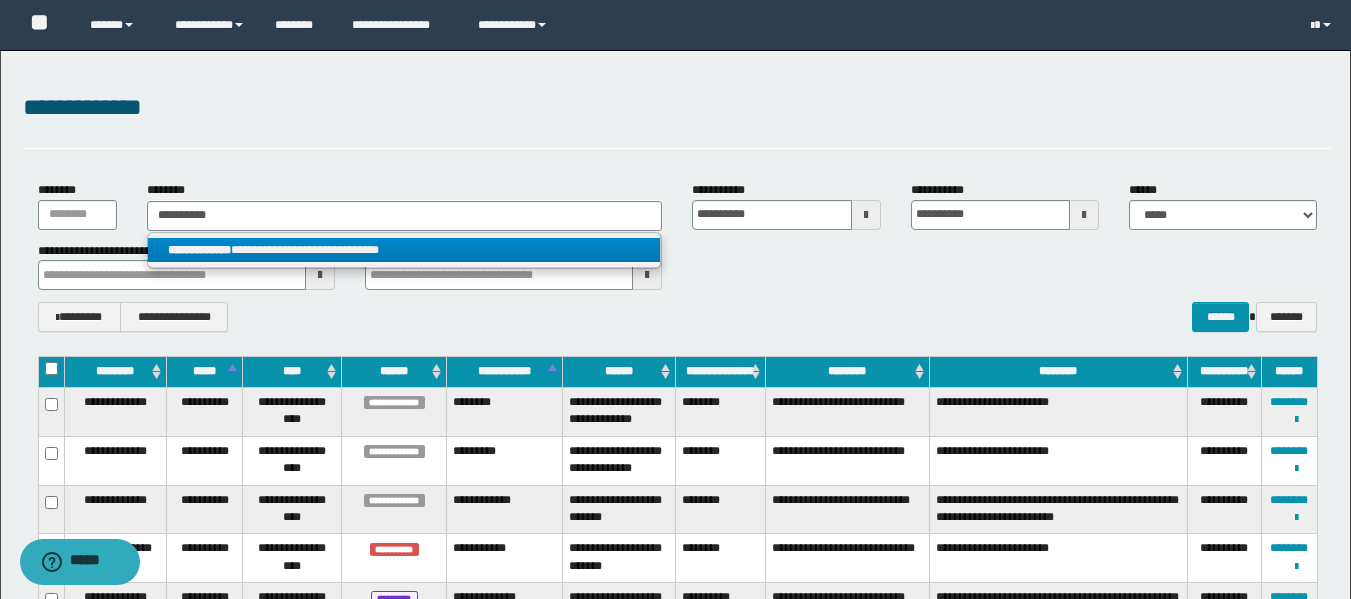 click on "**********" at bounding box center (404, 250) 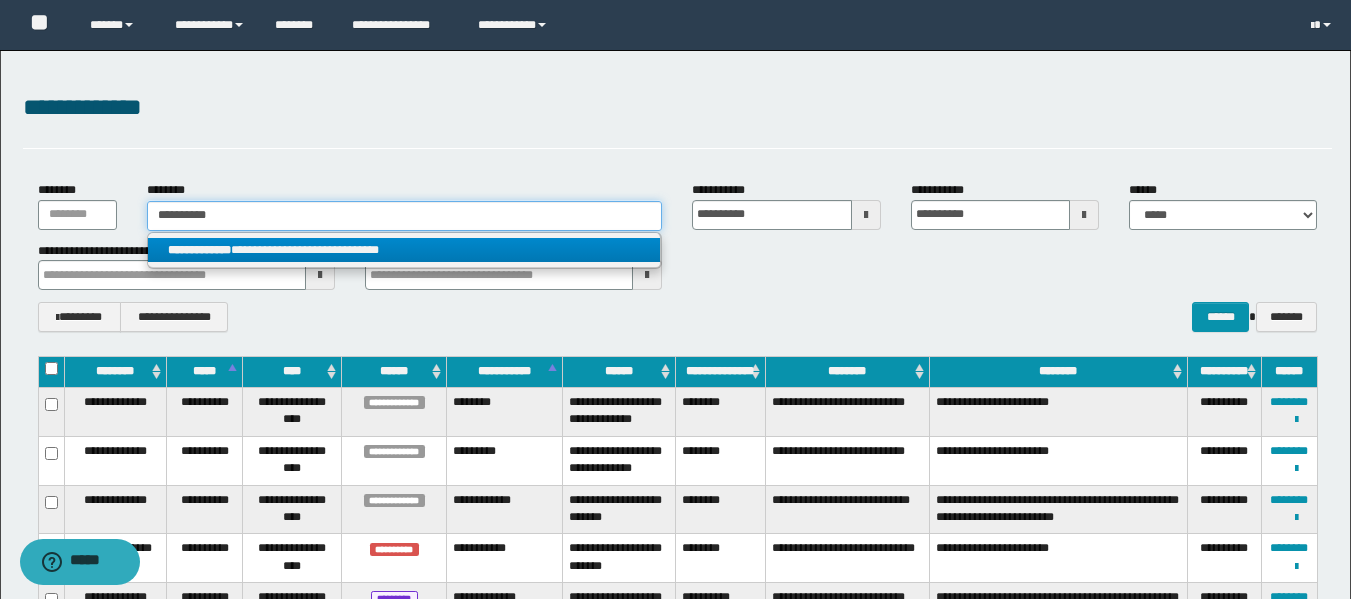 type 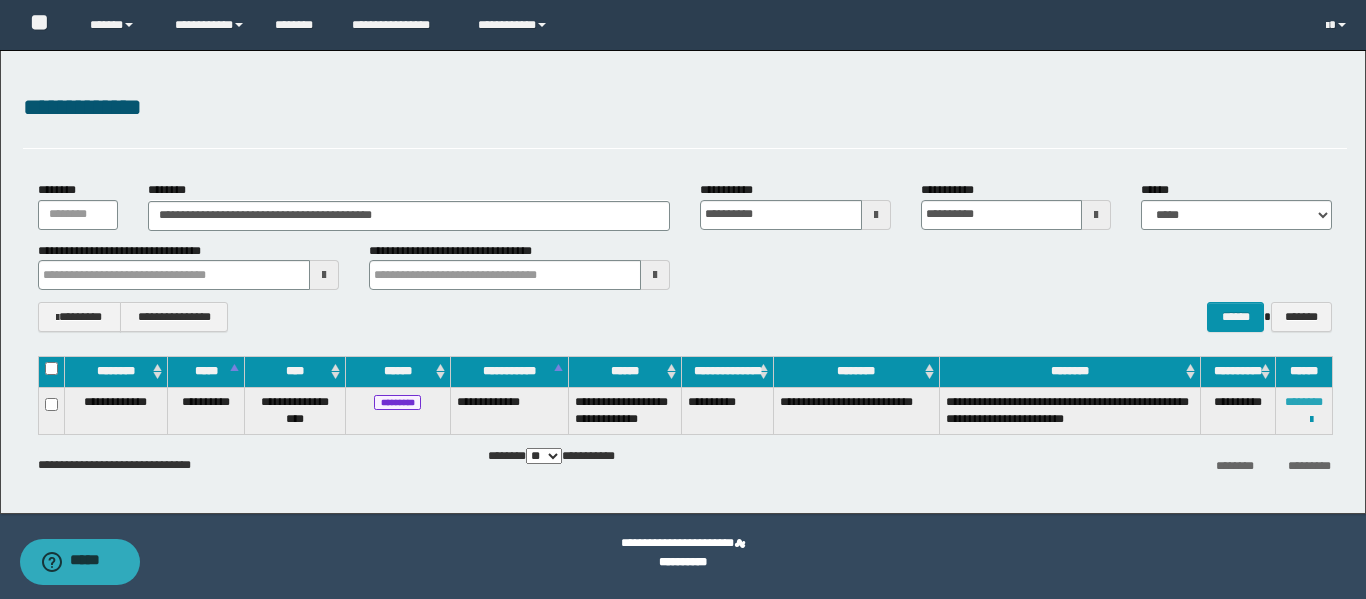 click on "********" at bounding box center [1304, 402] 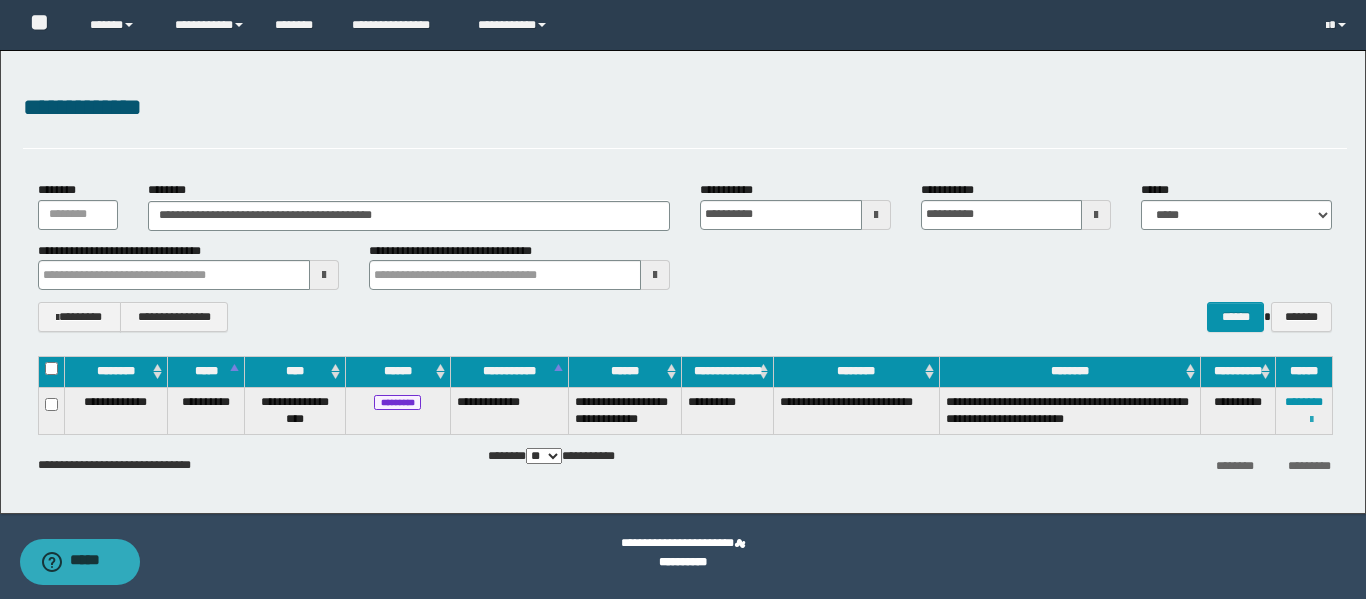 click at bounding box center (1311, 420) 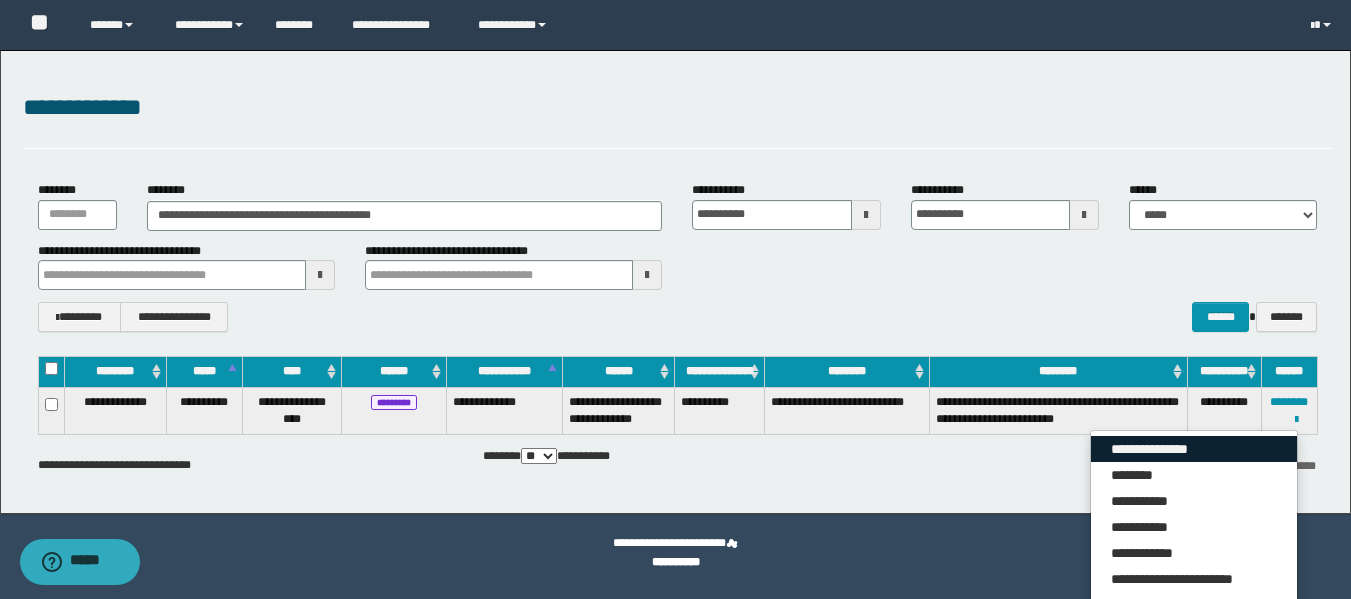 click on "**********" at bounding box center [1194, 449] 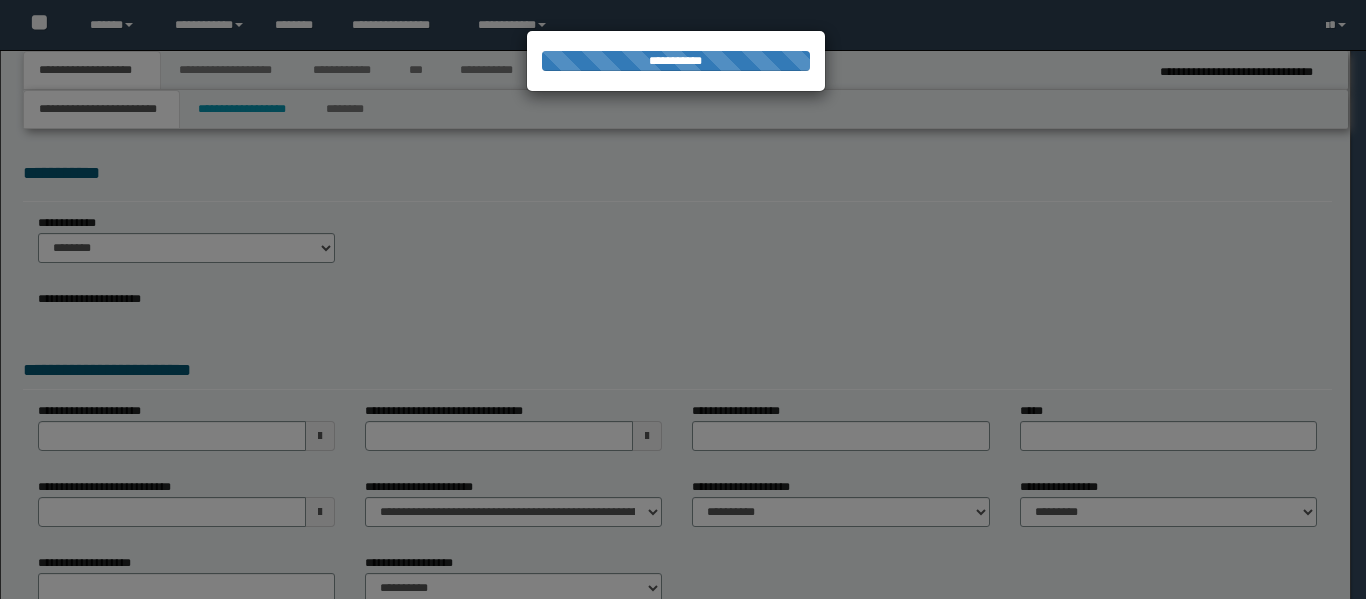 scroll, scrollTop: 0, scrollLeft: 0, axis: both 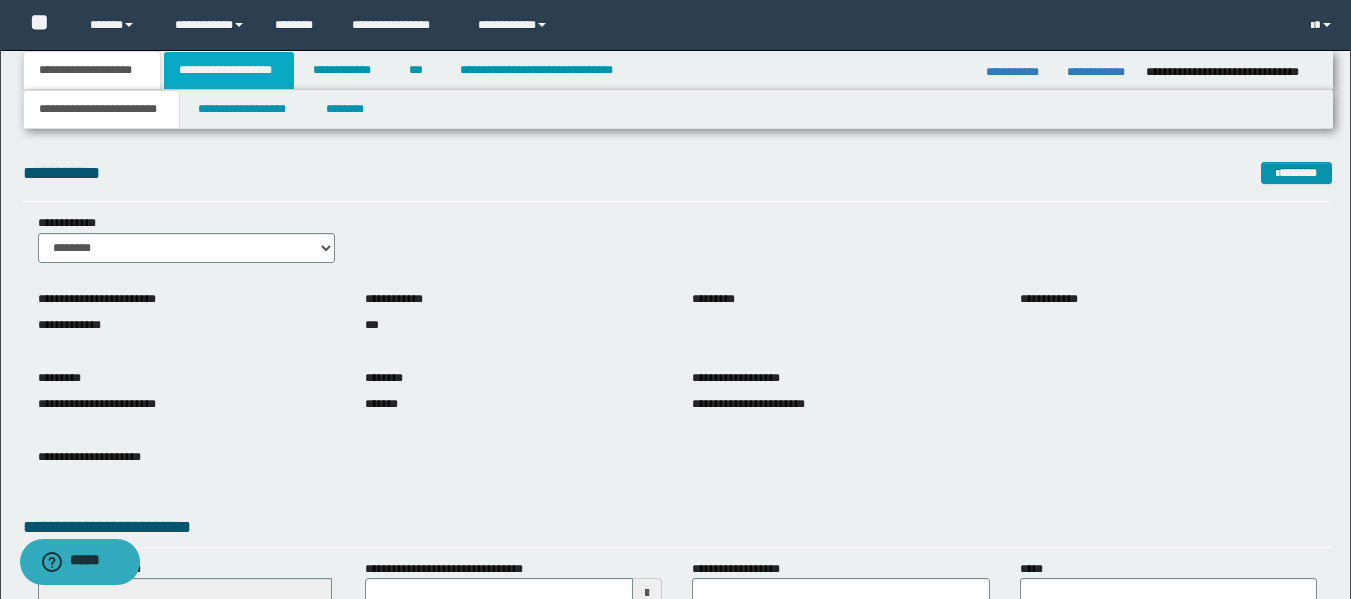 click on "**********" at bounding box center (229, 70) 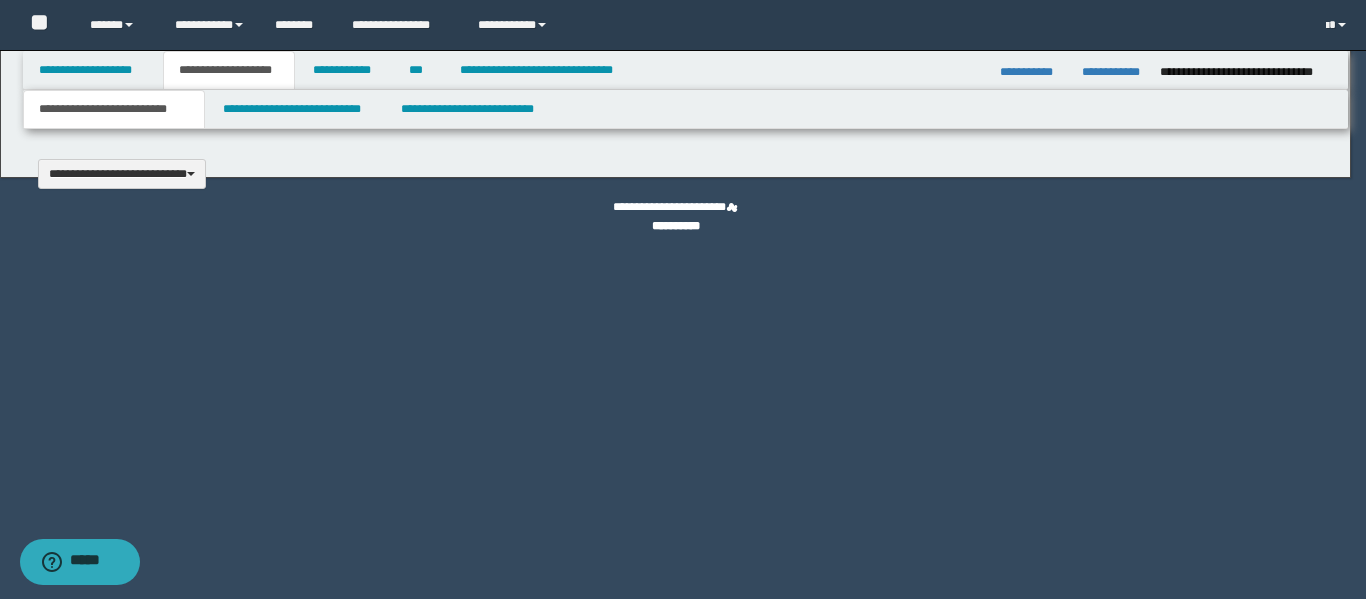type 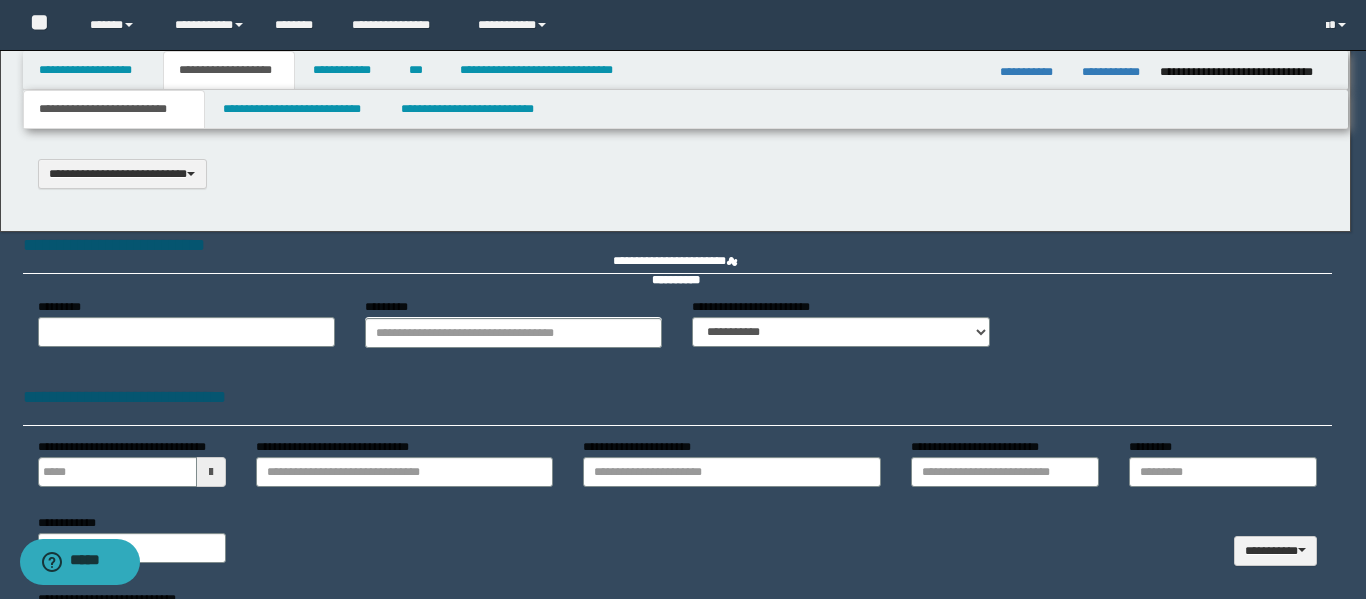 type on "**********" 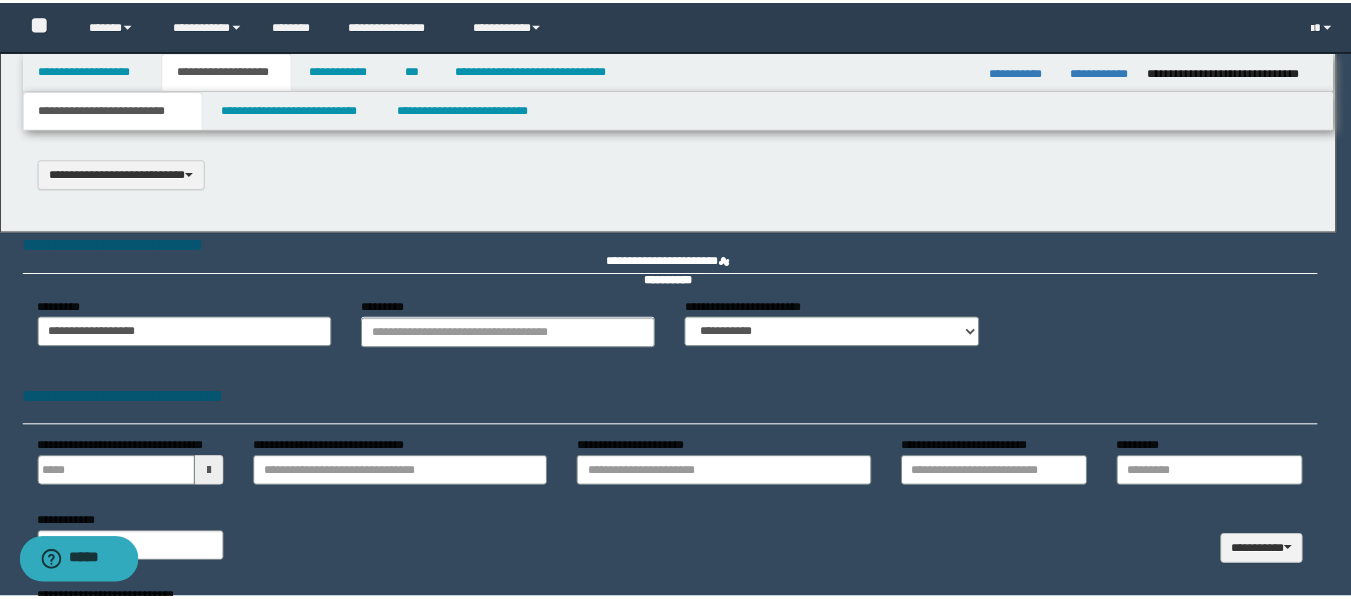 scroll, scrollTop: 0, scrollLeft: 0, axis: both 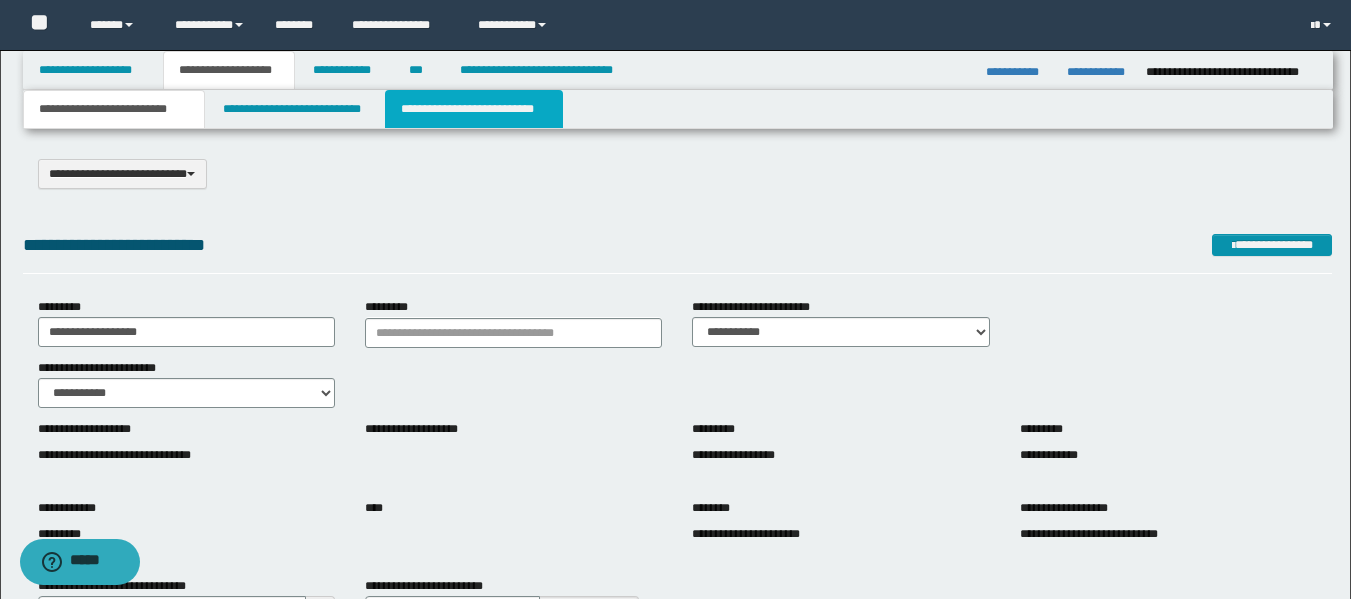 click on "**********" at bounding box center [474, 109] 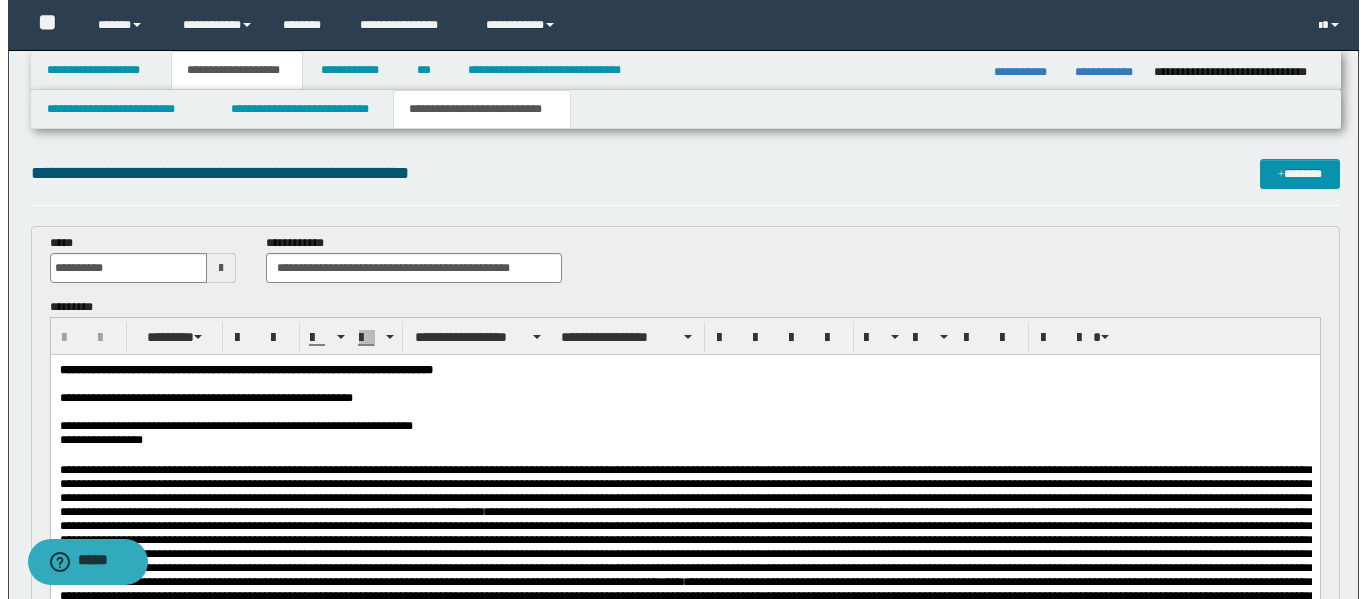 scroll, scrollTop: 0, scrollLeft: 0, axis: both 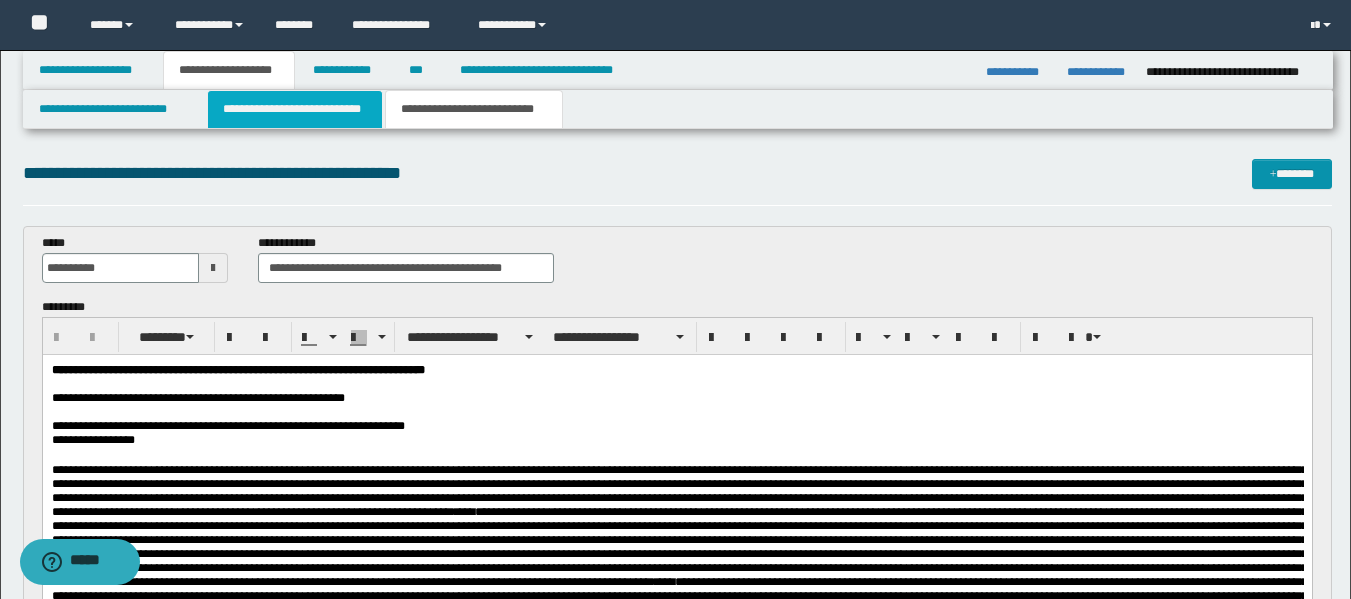 click on "**********" at bounding box center (295, 109) 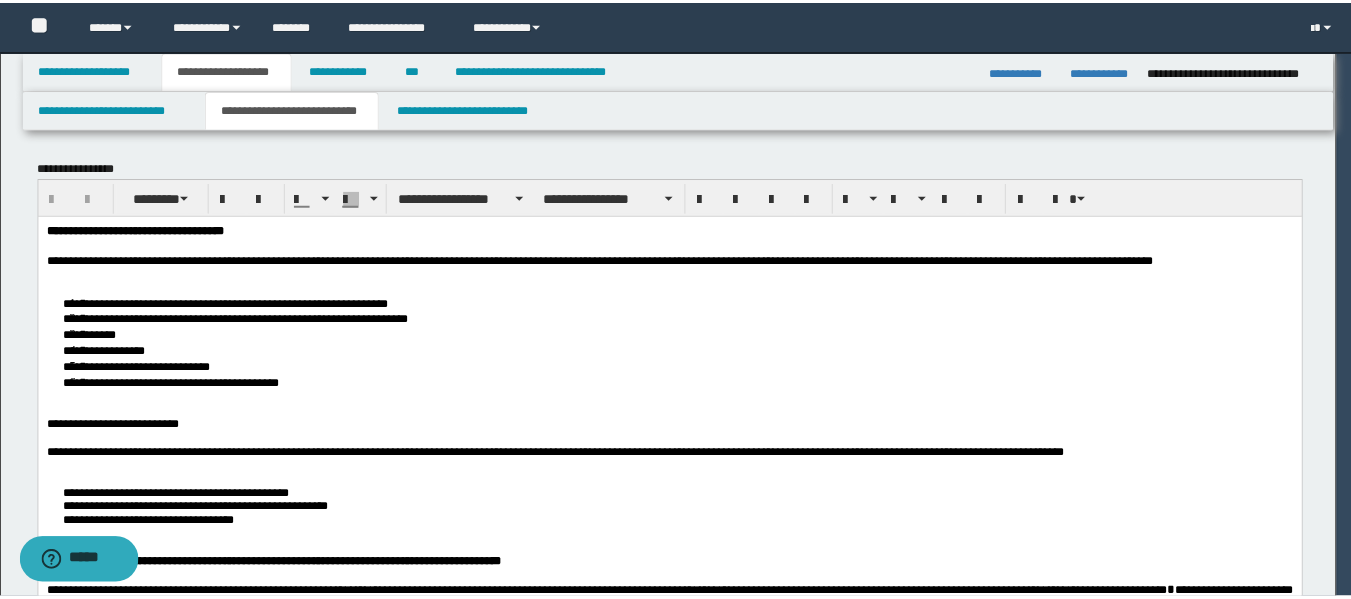 scroll, scrollTop: 0, scrollLeft: 0, axis: both 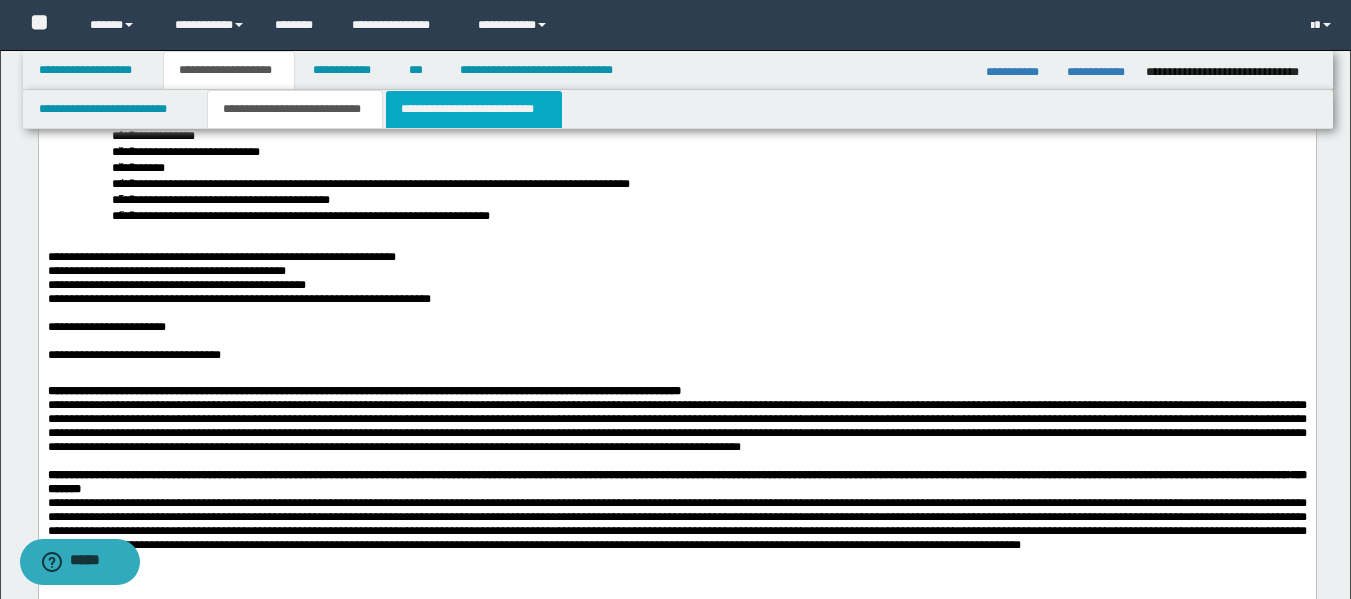 click on "**********" at bounding box center (474, 109) 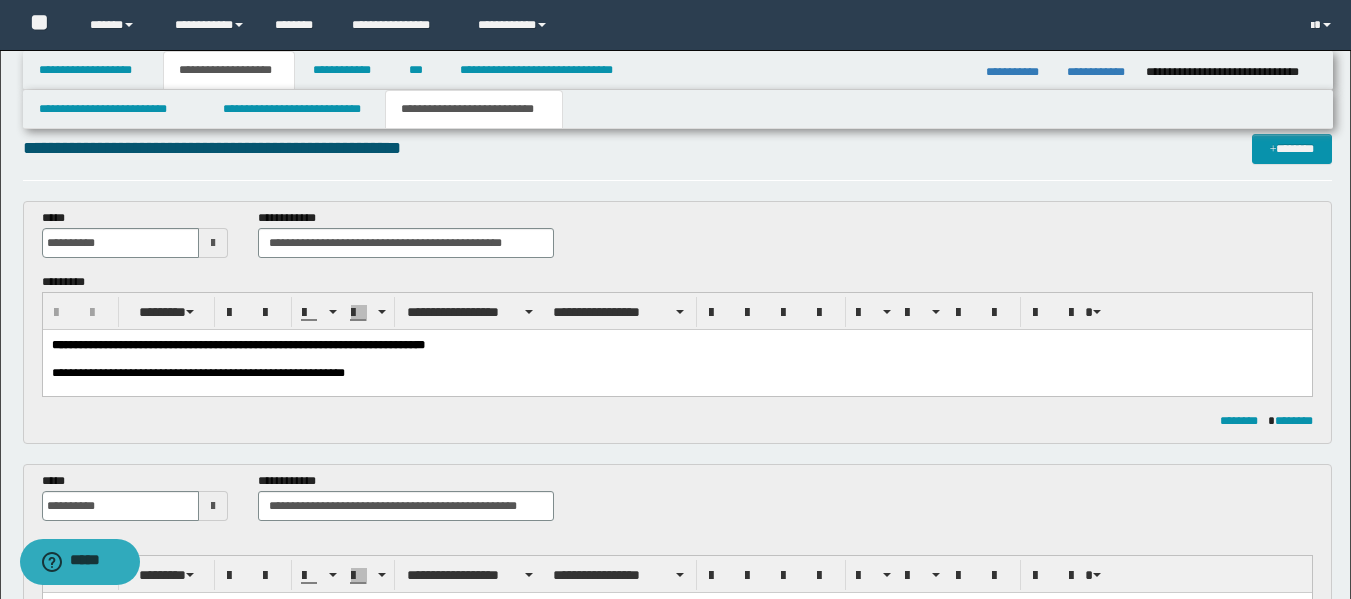 scroll, scrollTop: 0, scrollLeft: 0, axis: both 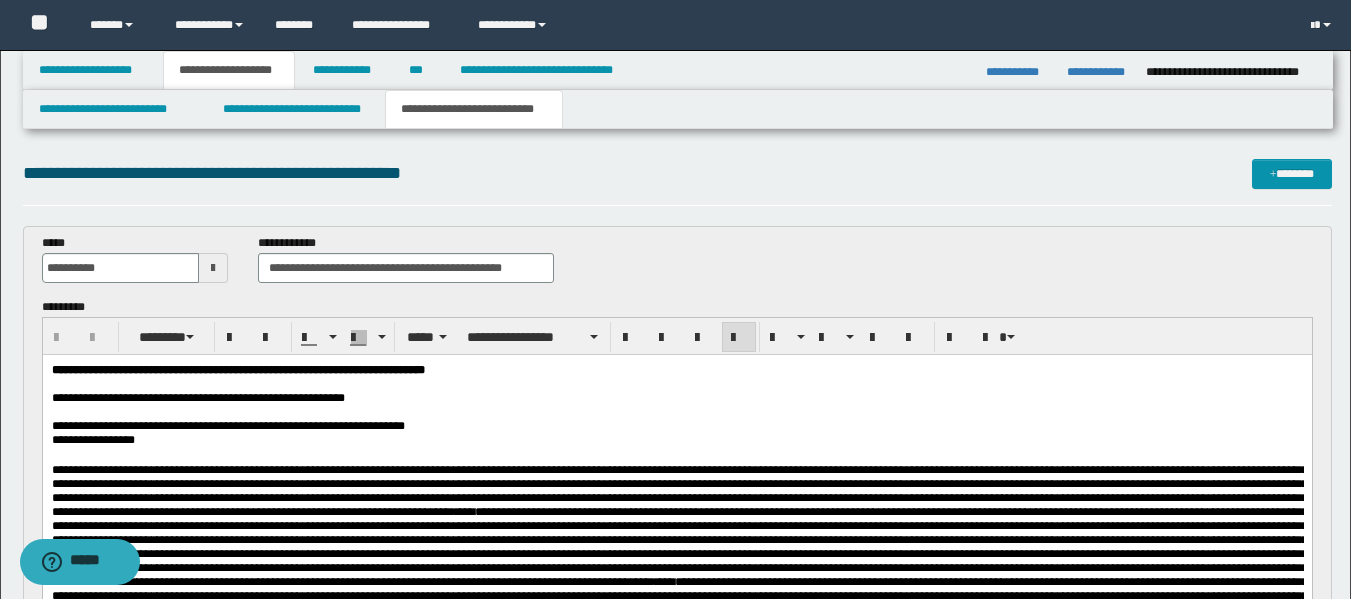 click on "**********" at bounding box center [676, 398] 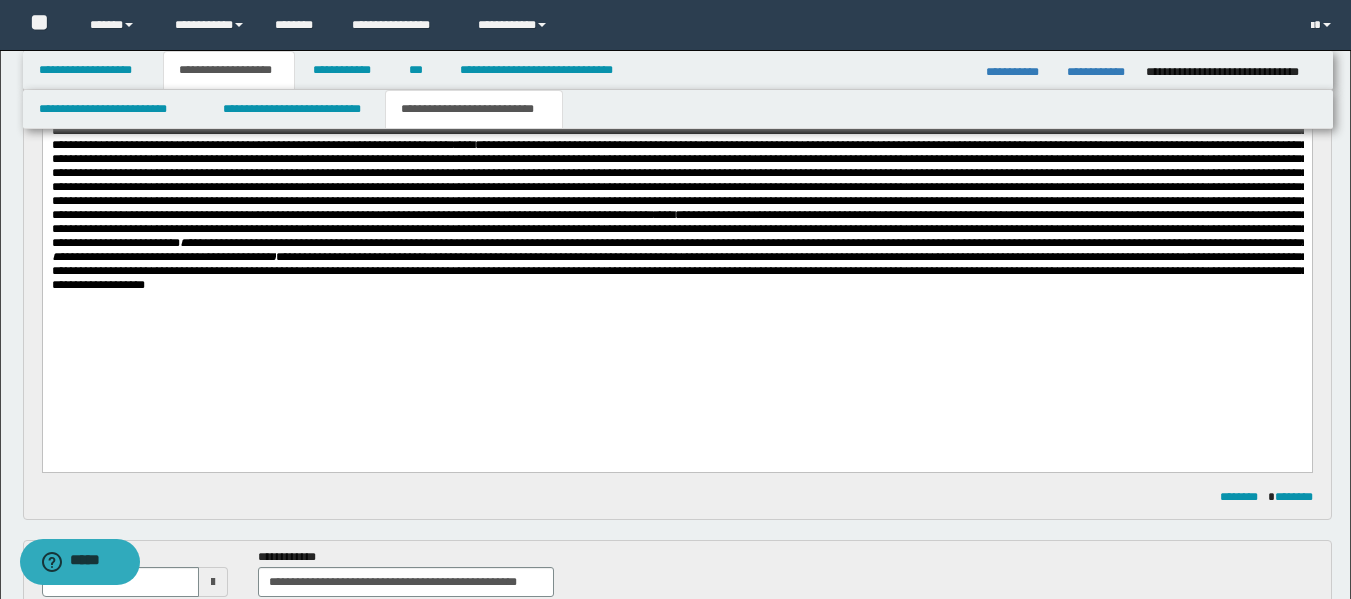 scroll, scrollTop: 359, scrollLeft: 0, axis: vertical 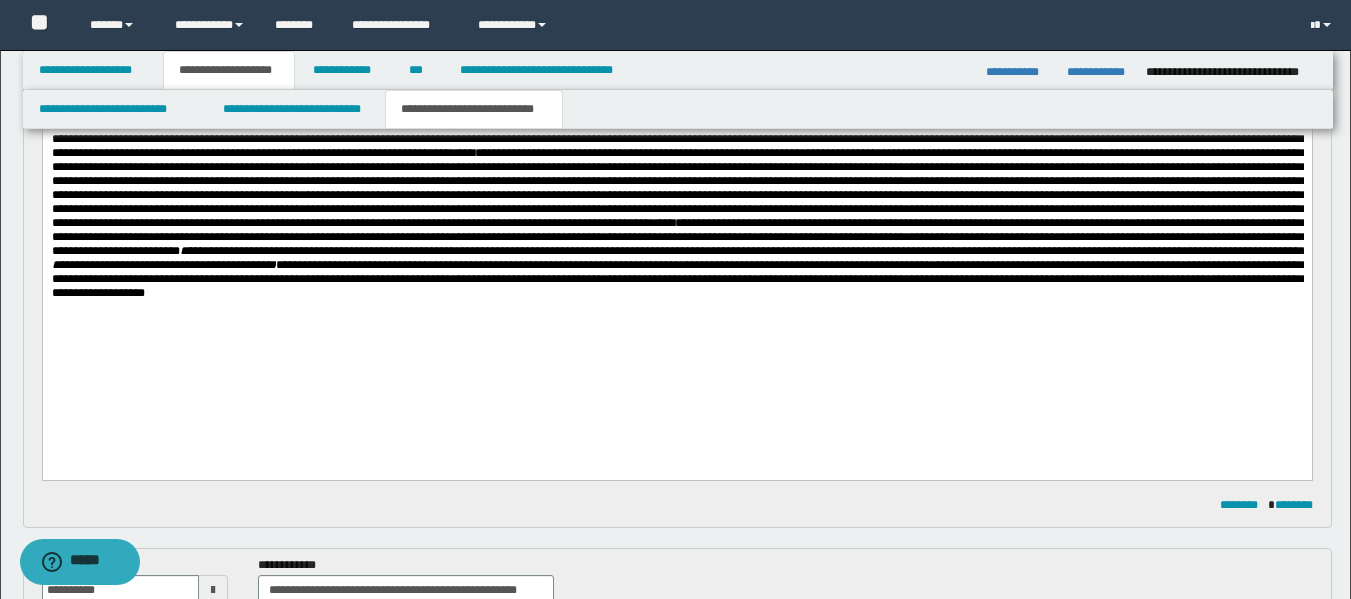 click on "**********" at bounding box center [679, 280] 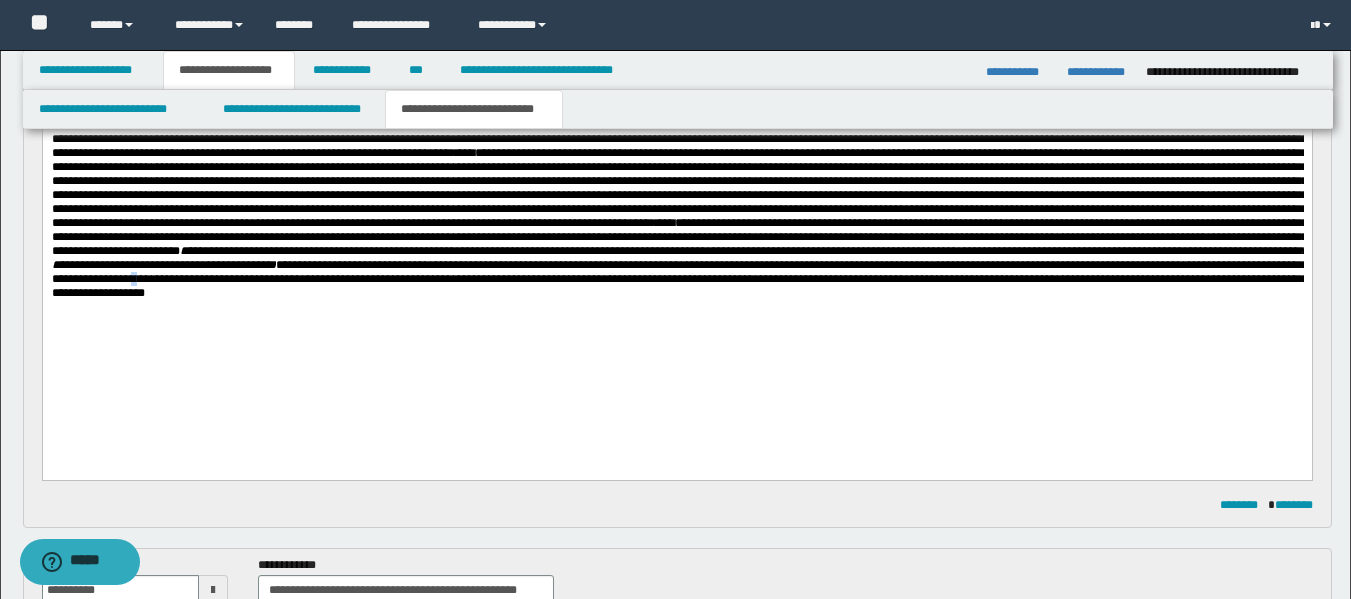 click on "**********" at bounding box center (679, 280) 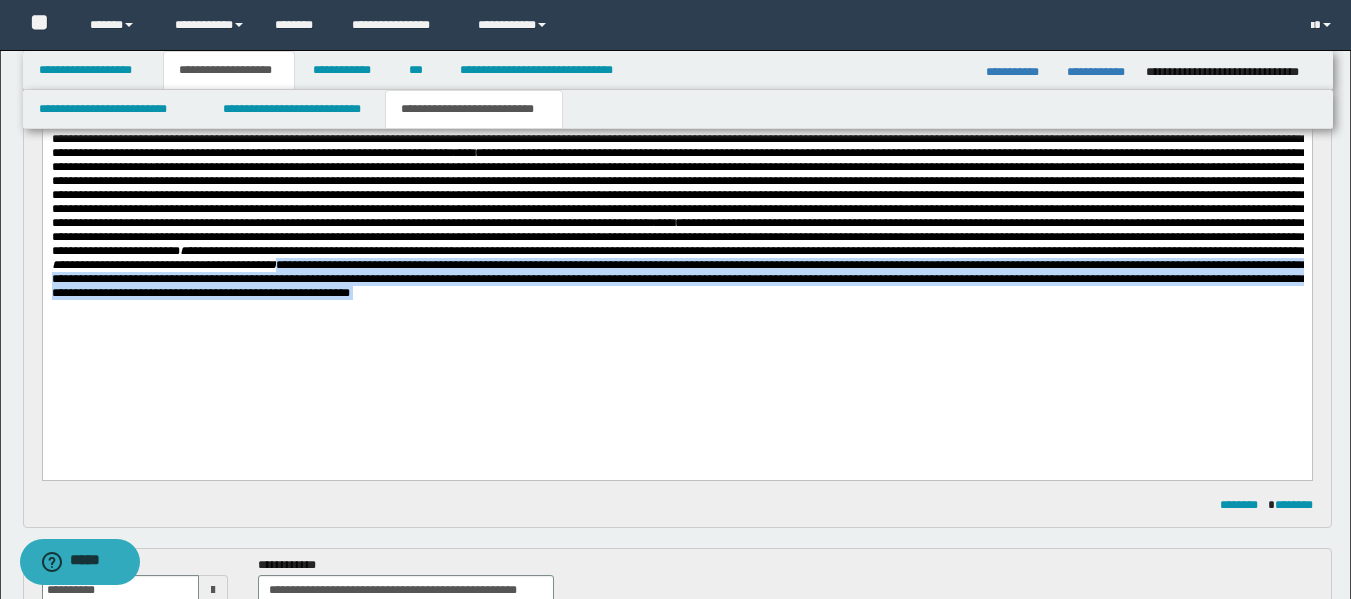 drag, startPoint x: 271, startPoint y: 319, endPoint x: 590, endPoint y: 354, distance: 320.9143 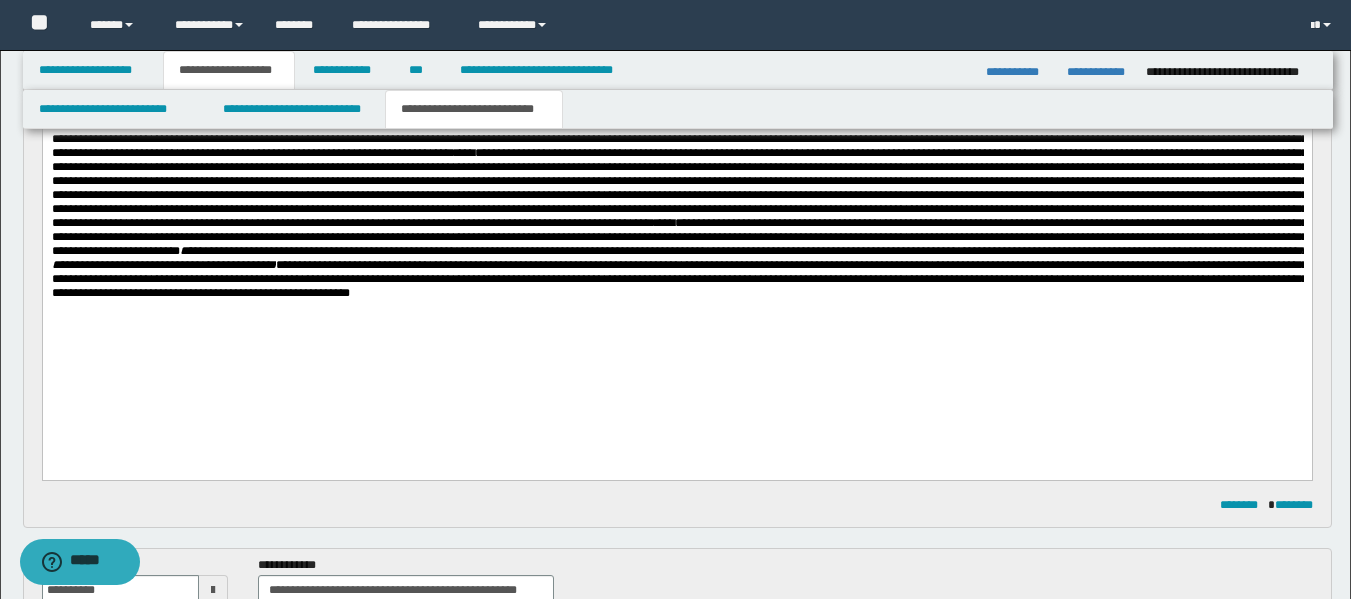 click on "**********" at bounding box center (679, 238) 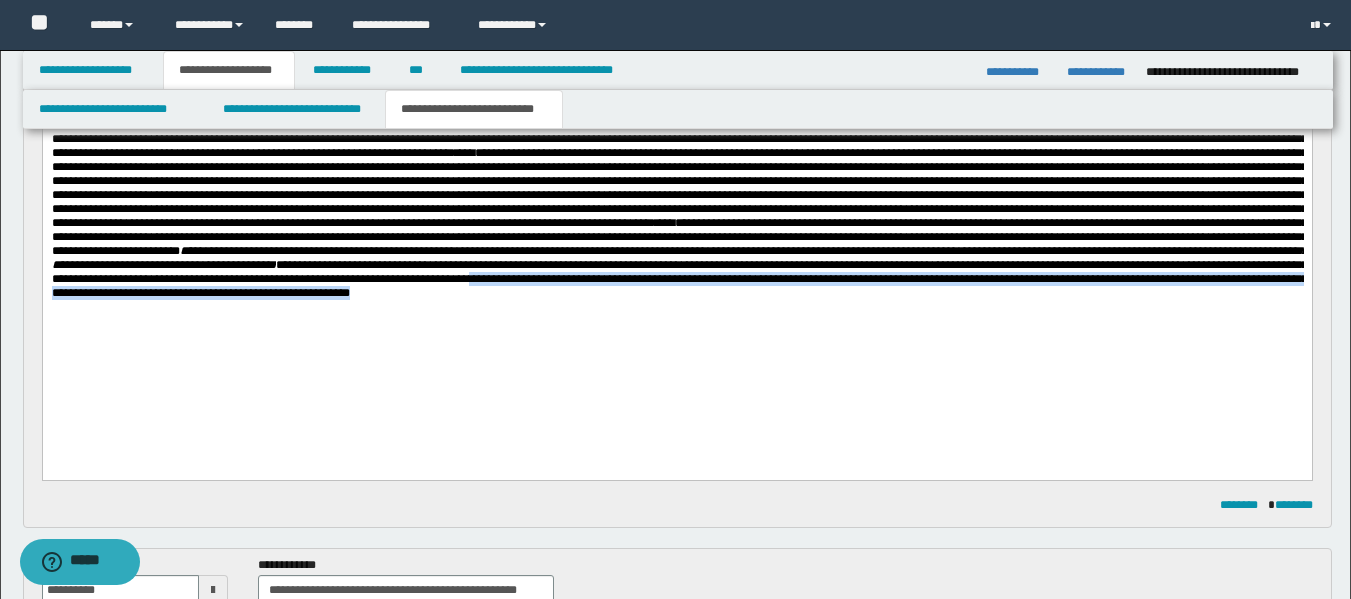 drag, startPoint x: 580, startPoint y: 337, endPoint x: 579, endPoint y: 352, distance: 15.033297 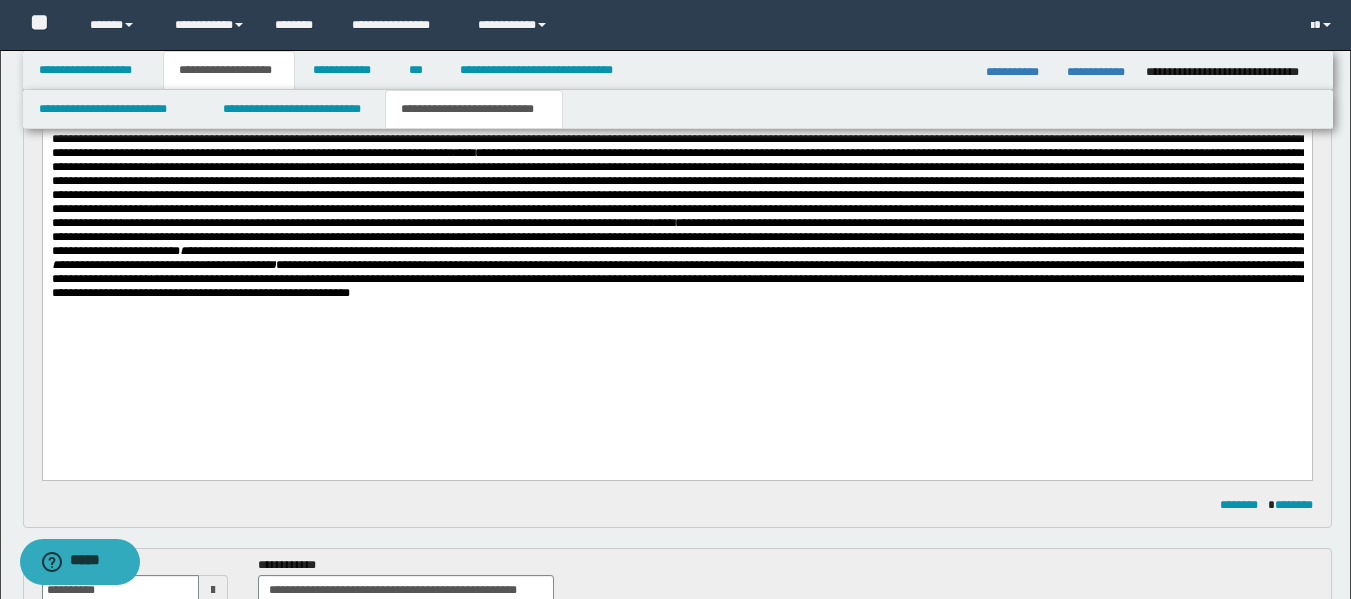 click on "**********" at bounding box center [679, 280] 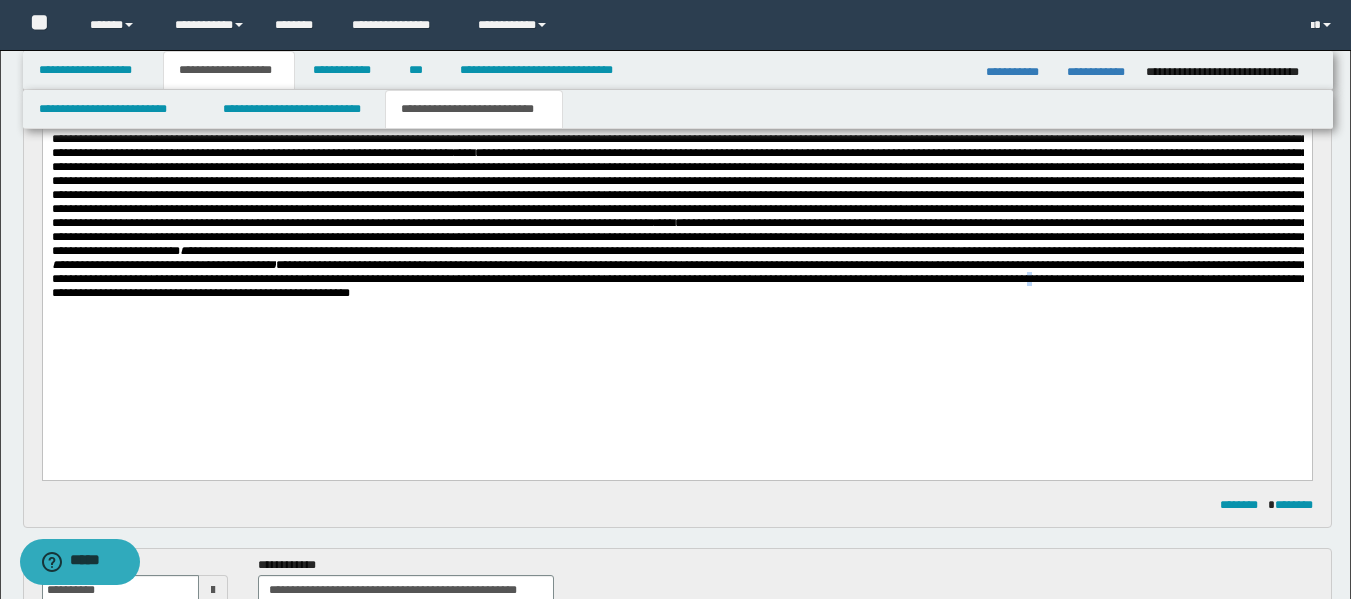 drag, startPoint x: 1186, startPoint y: 324, endPoint x: 1179, endPoint y: 337, distance: 14.764823 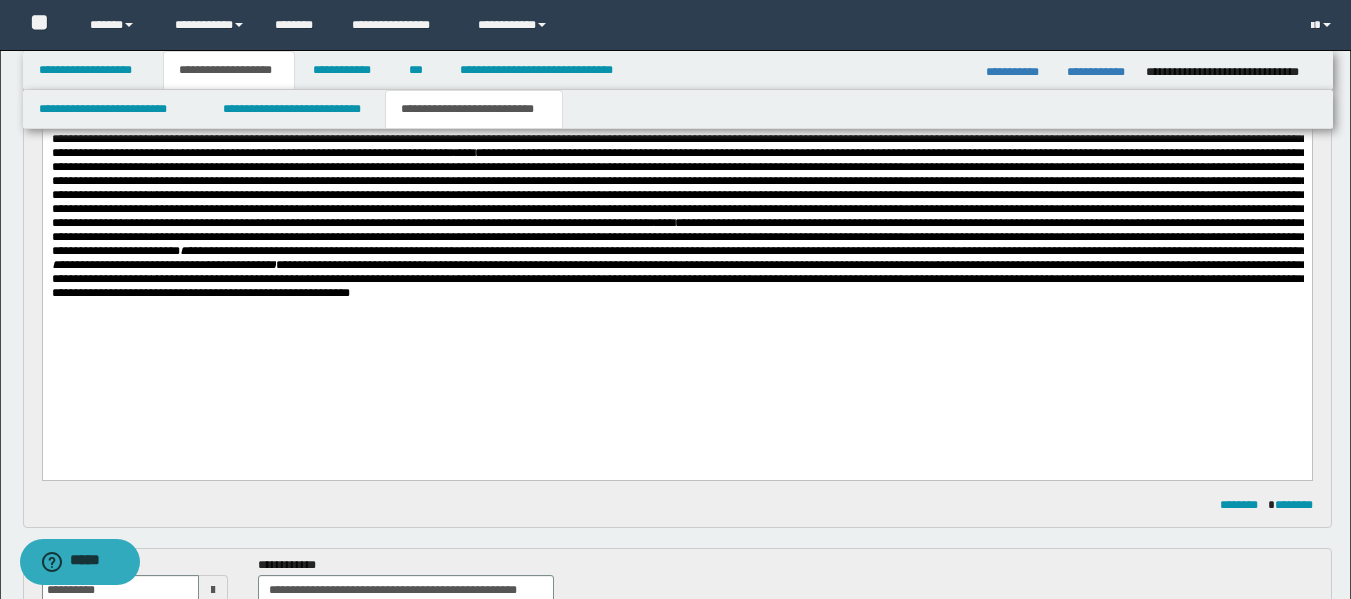 click on "**********" at bounding box center [679, 280] 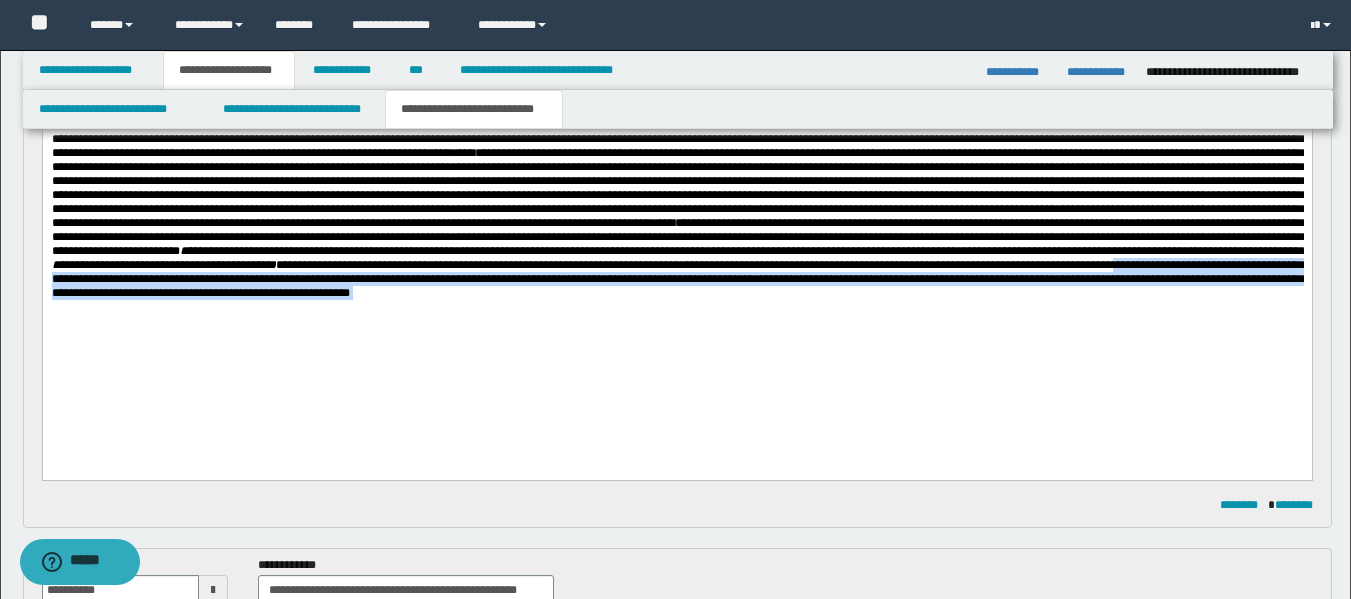 drag, startPoint x: 1183, startPoint y: 319, endPoint x: 1154, endPoint y: 348, distance: 41.01219 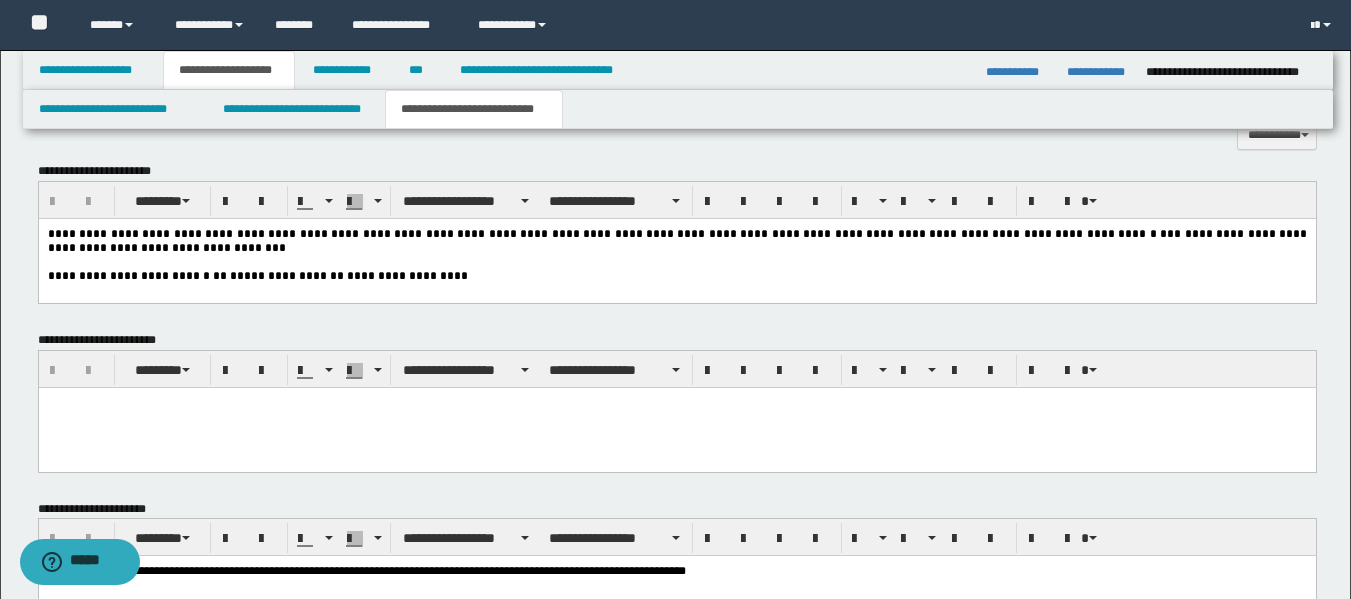scroll, scrollTop: 1413, scrollLeft: 0, axis: vertical 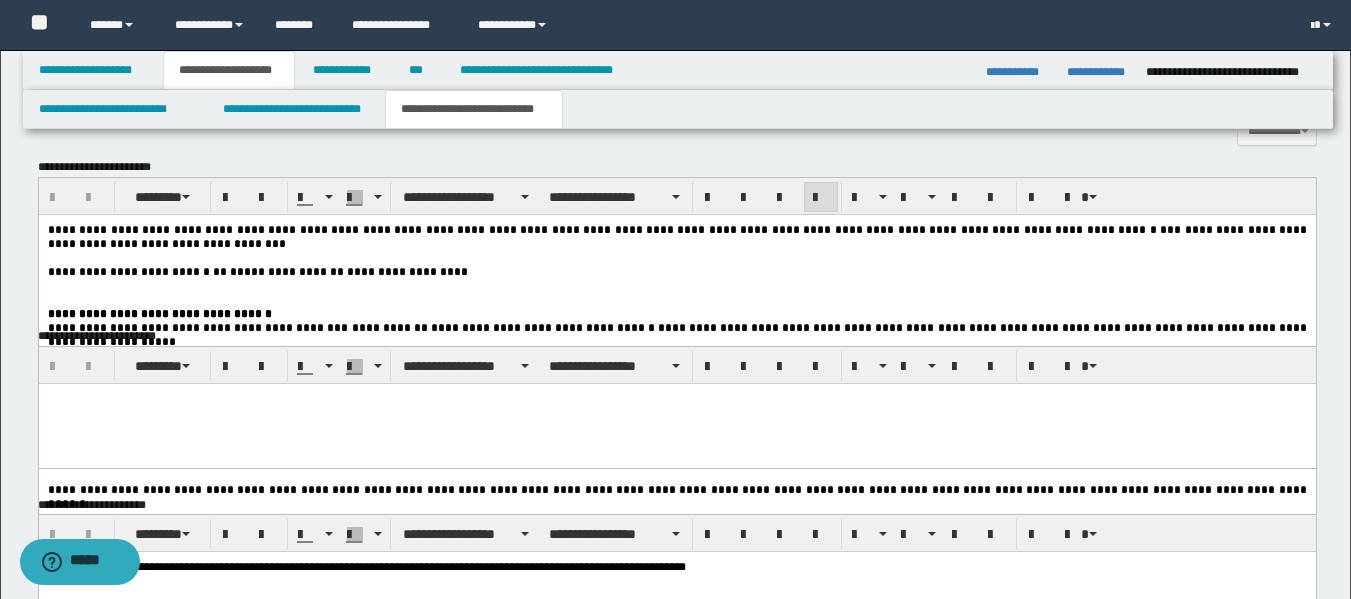 click at bounding box center (676, 285) 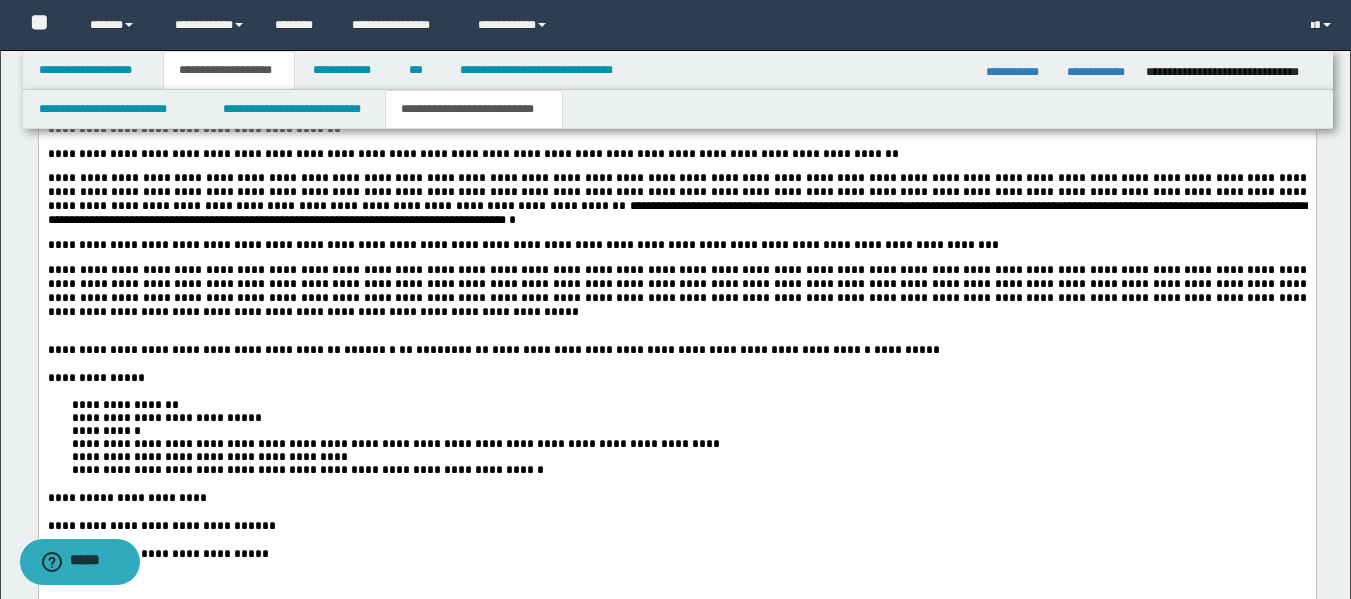 scroll, scrollTop: 2851, scrollLeft: 0, axis: vertical 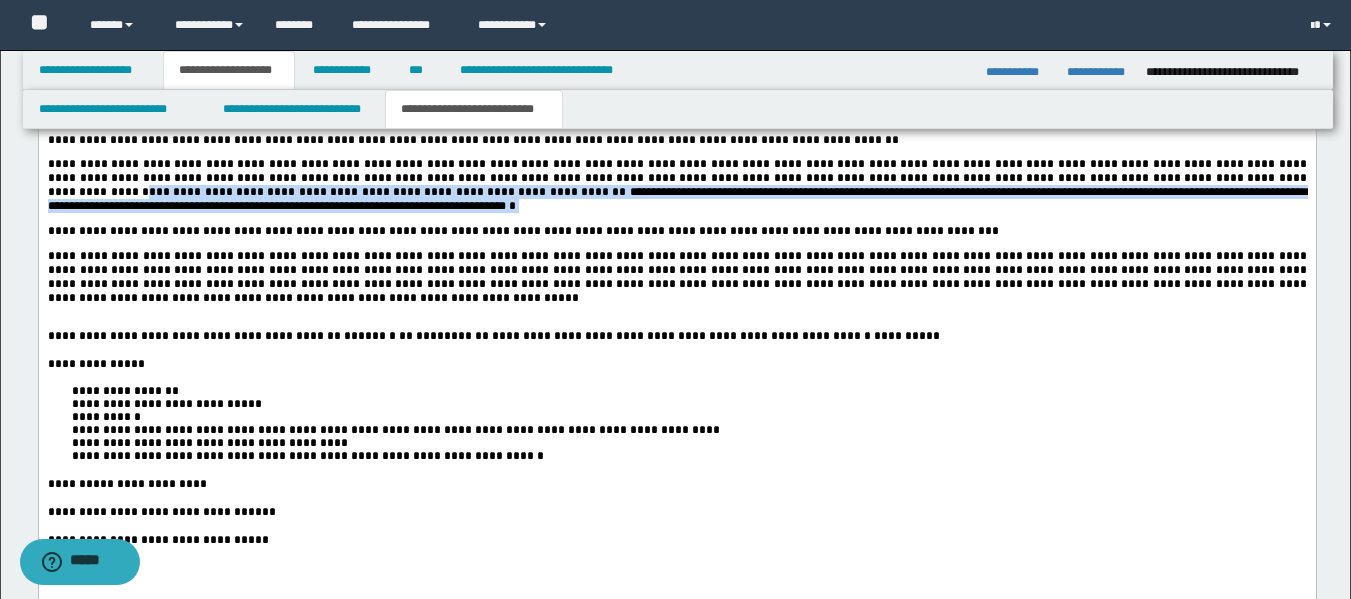 drag, startPoint x: 1037, startPoint y: 242, endPoint x: 1032, endPoint y: 260, distance: 18.681541 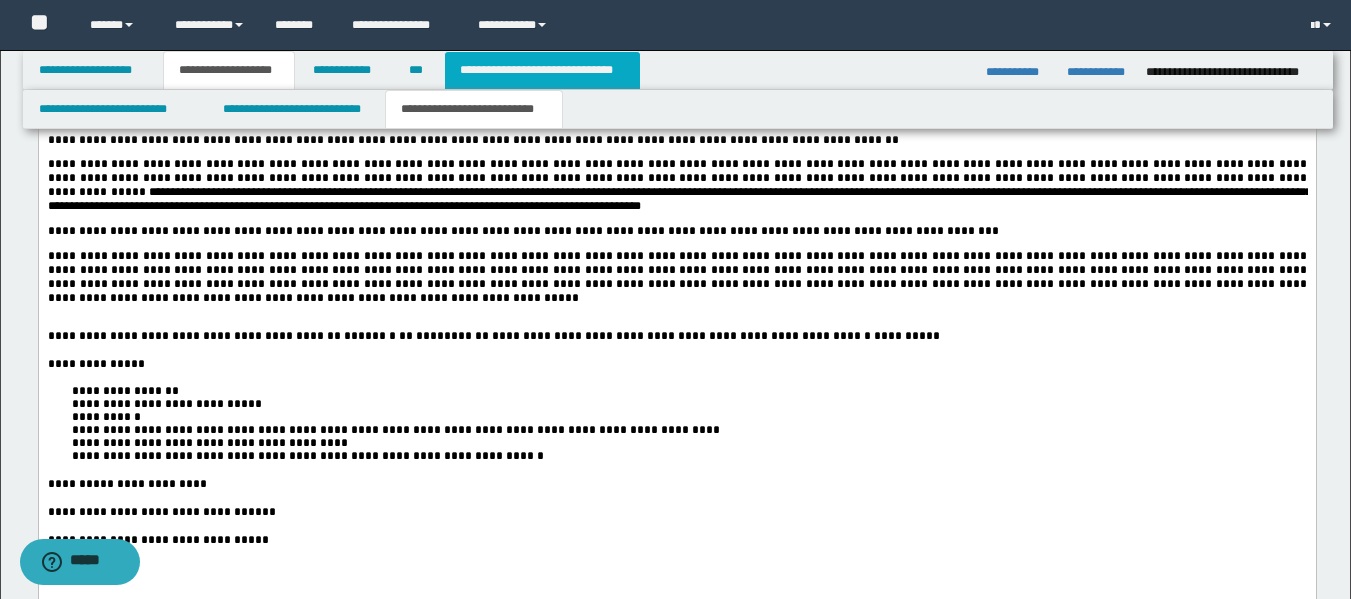 click on "**********" at bounding box center (542, 70) 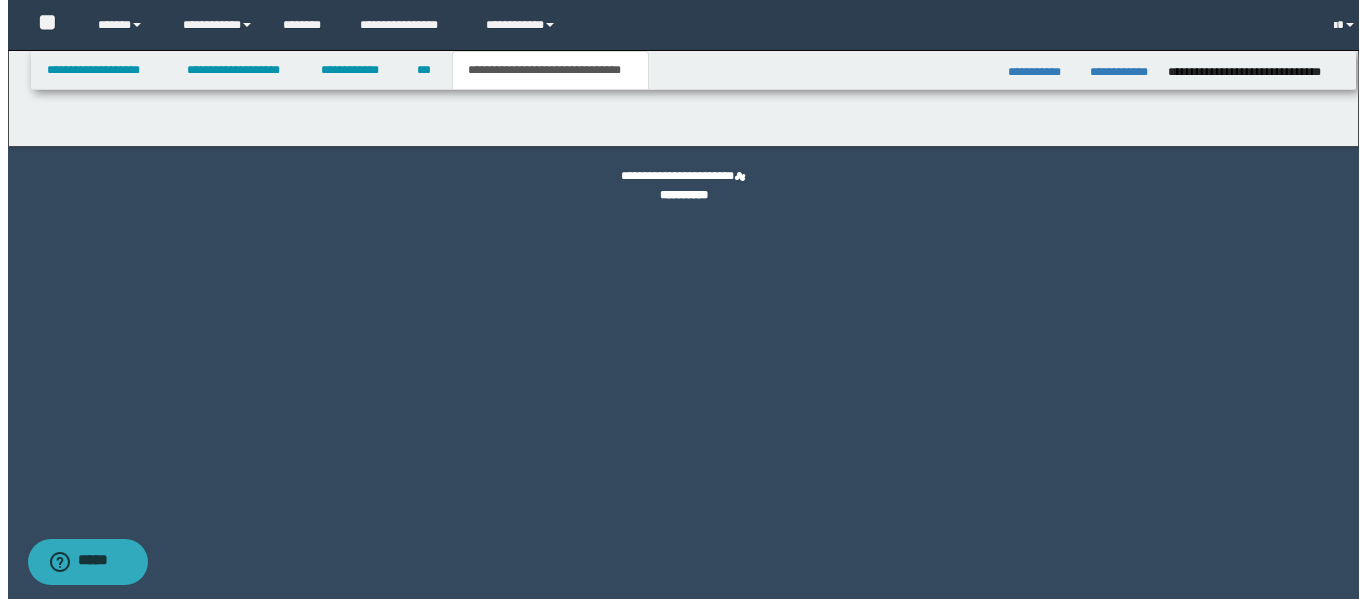 scroll, scrollTop: 0, scrollLeft: 0, axis: both 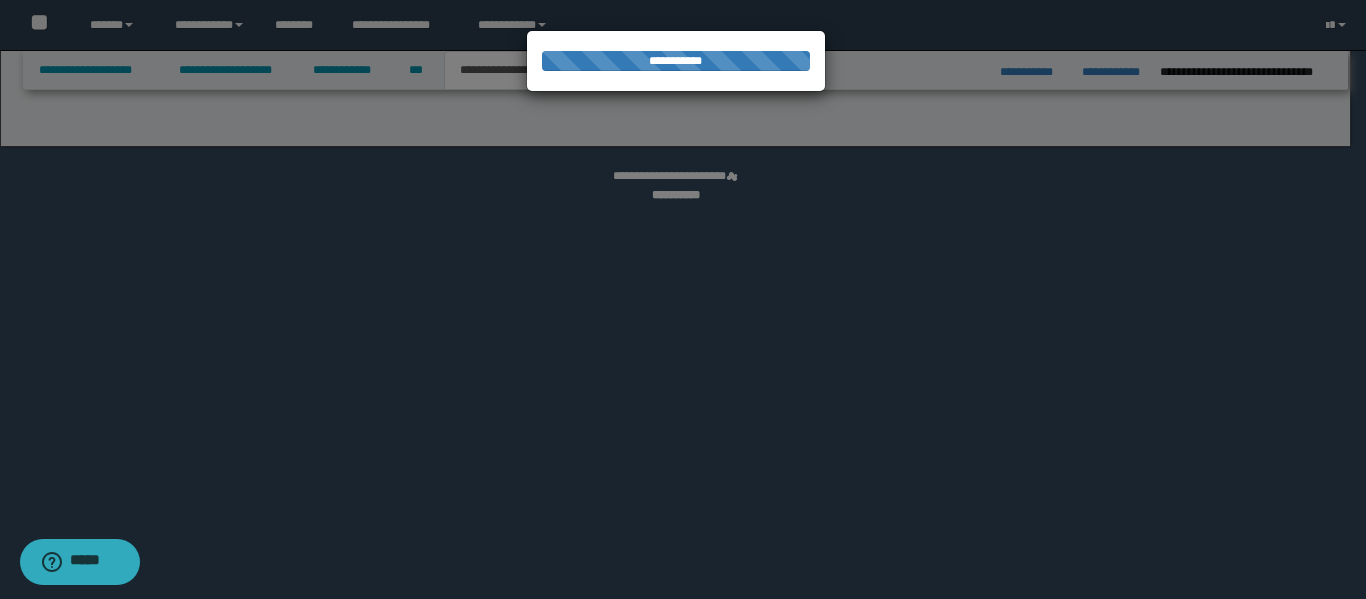 select on "*" 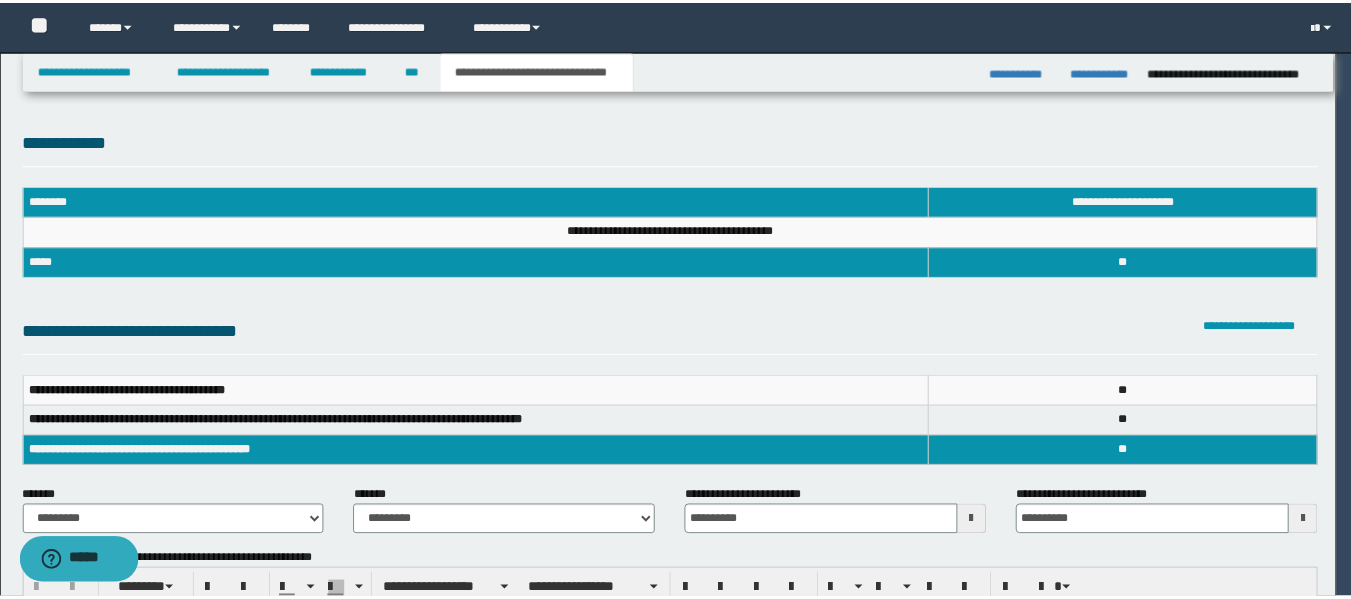 scroll, scrollTop: 0, scrollLeft: 0, axis: both 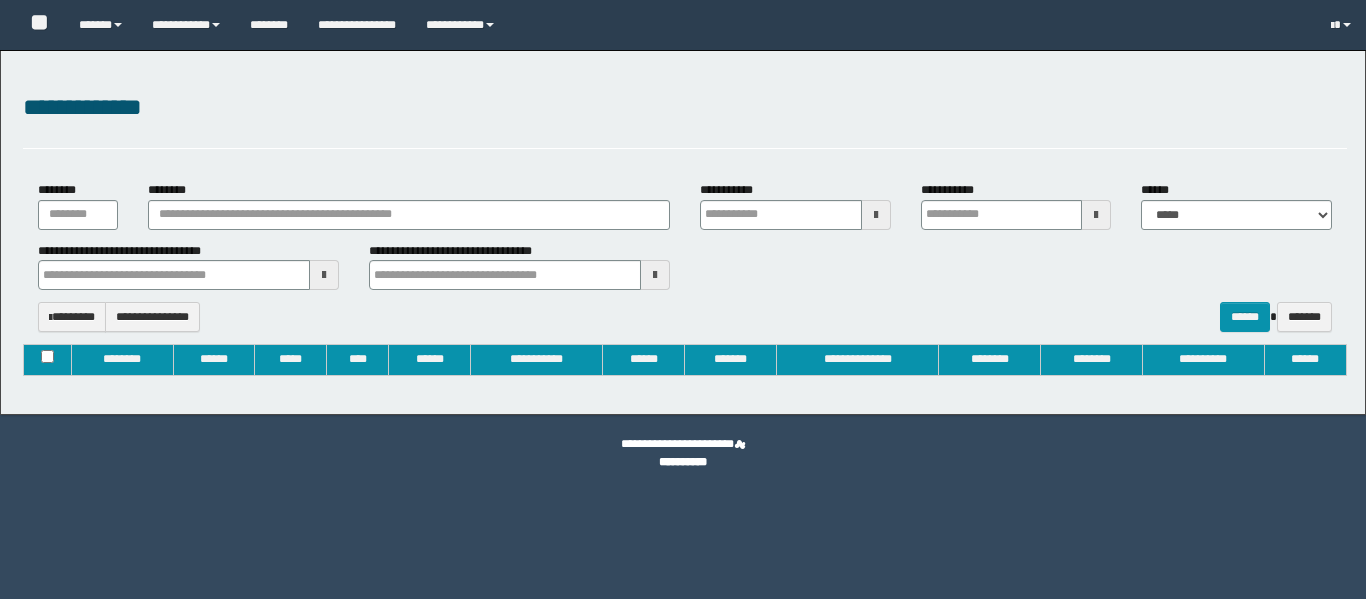 type on "**********" 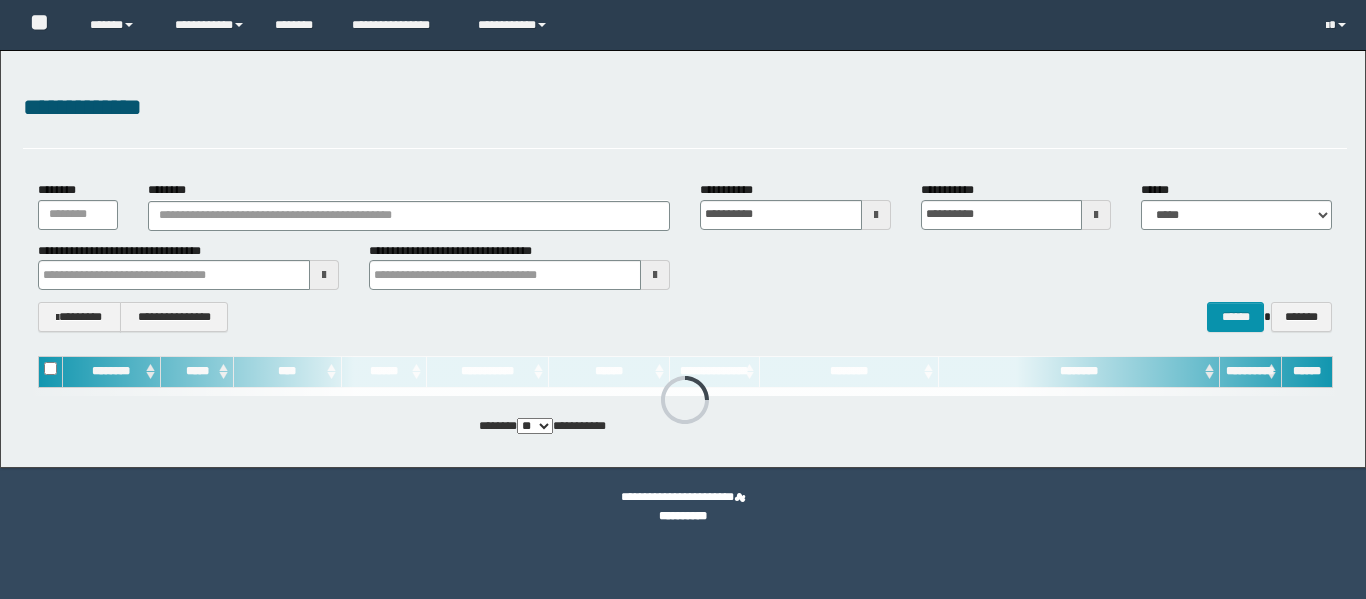 scroll, scrollTop: 0, scrollLeft: 0, axis: both 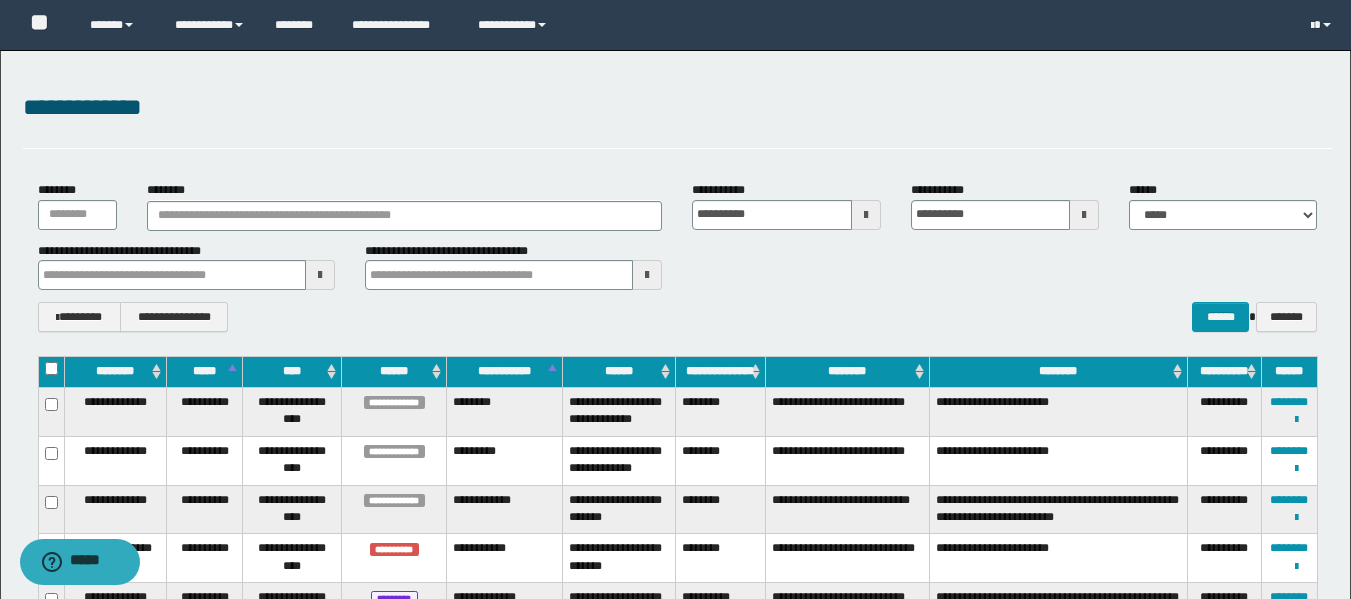 click on "**********" at bounding box center (186, 317) 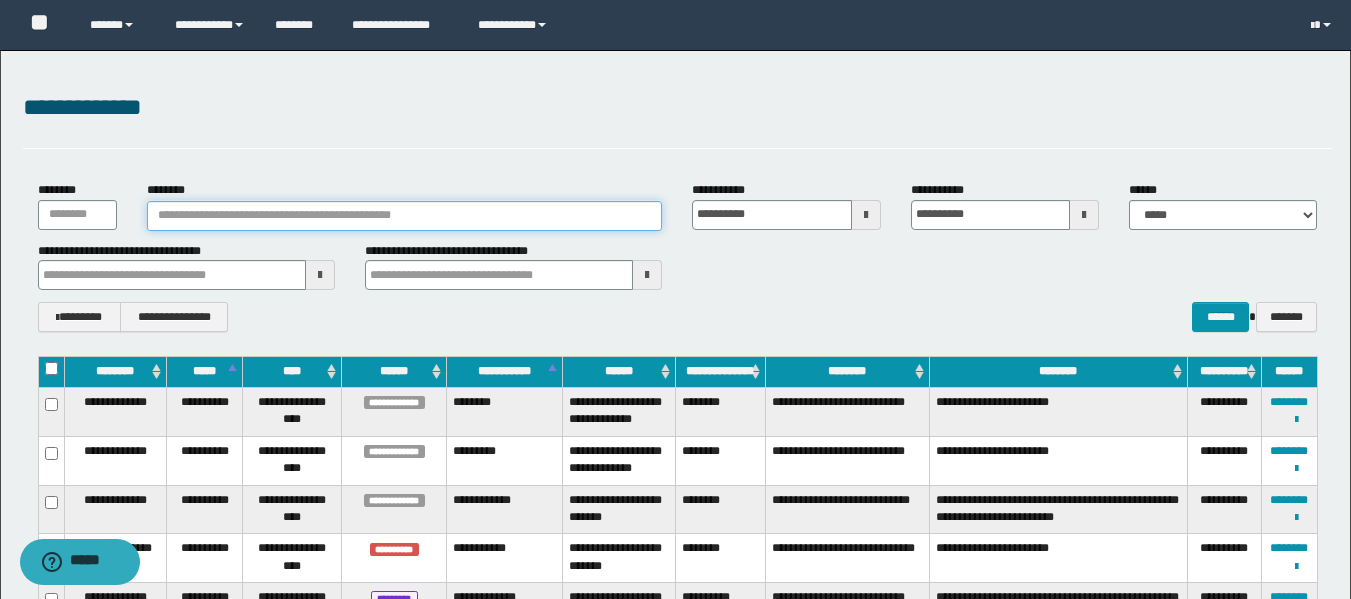 click on "********" at bounding box center (405, 216) 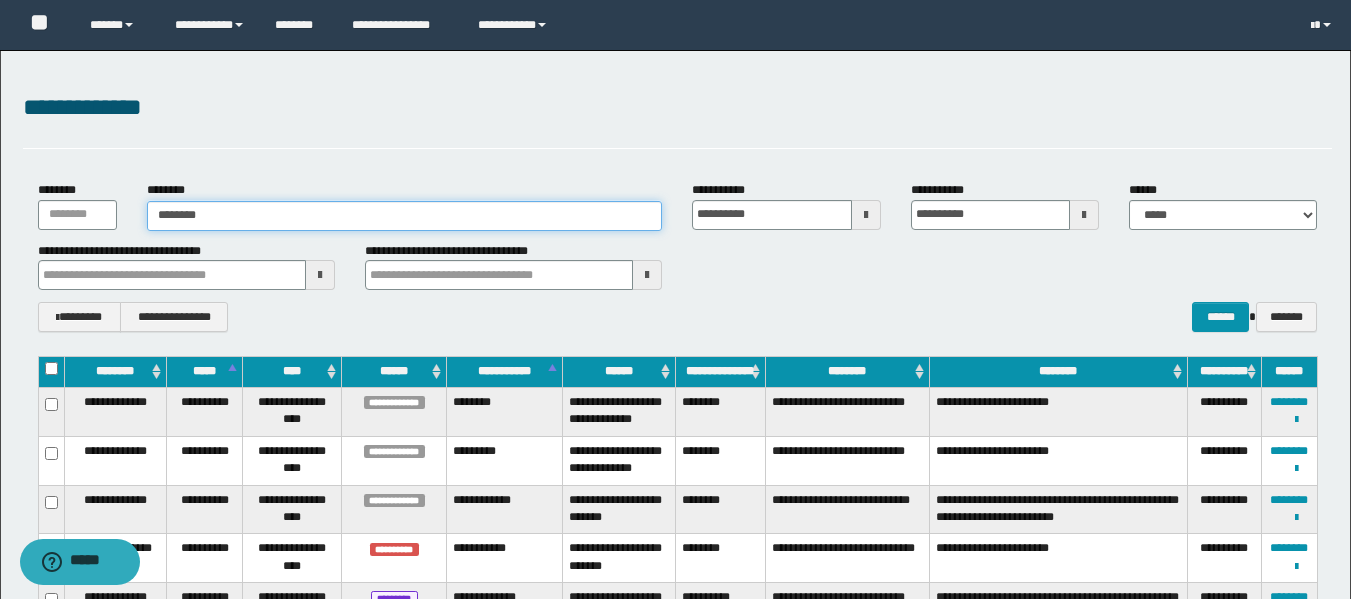type on "********" 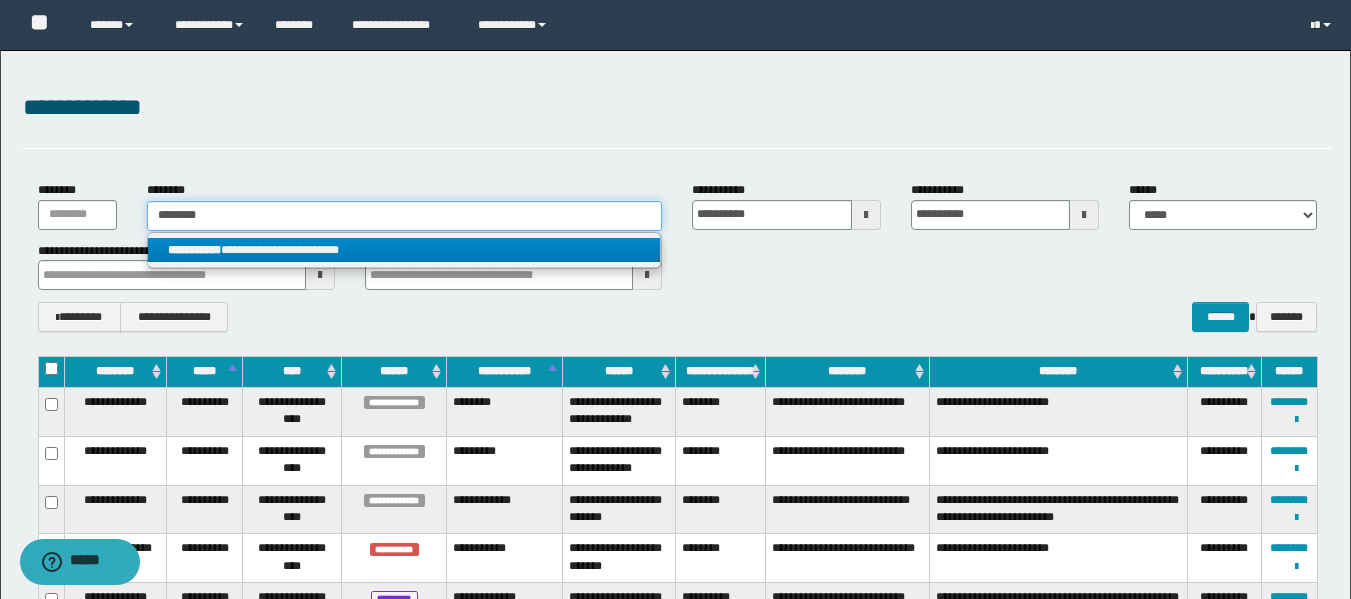 type on "********" 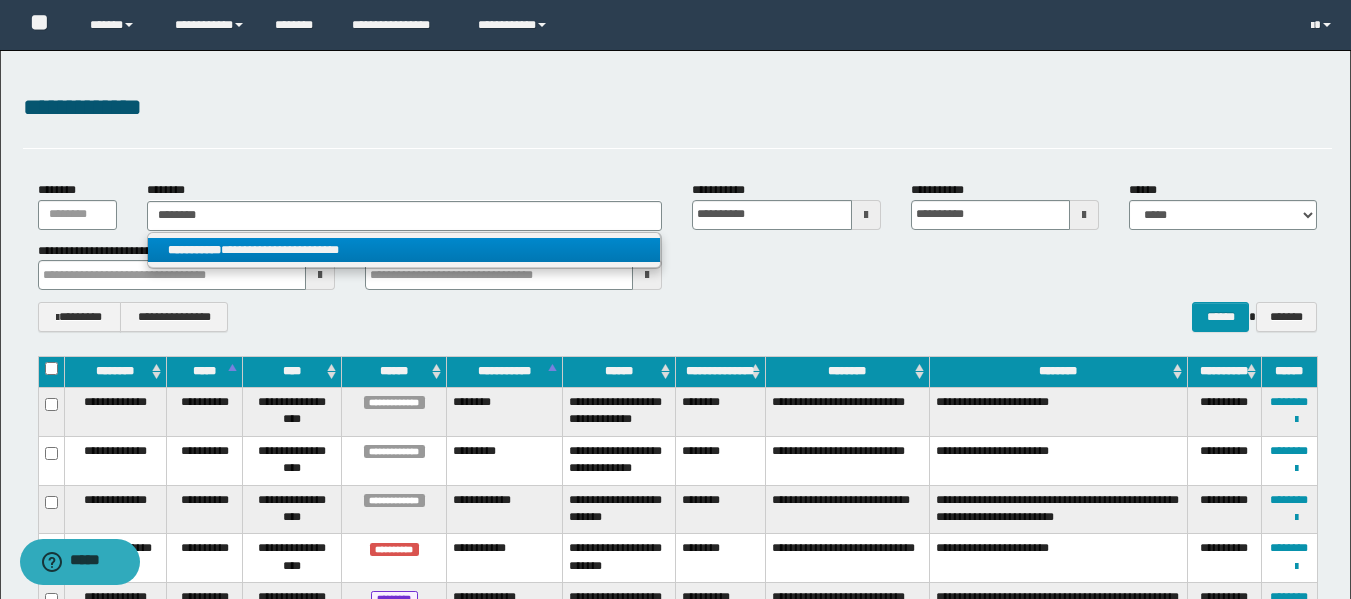click on "**********" at bounding box center (404, 250) 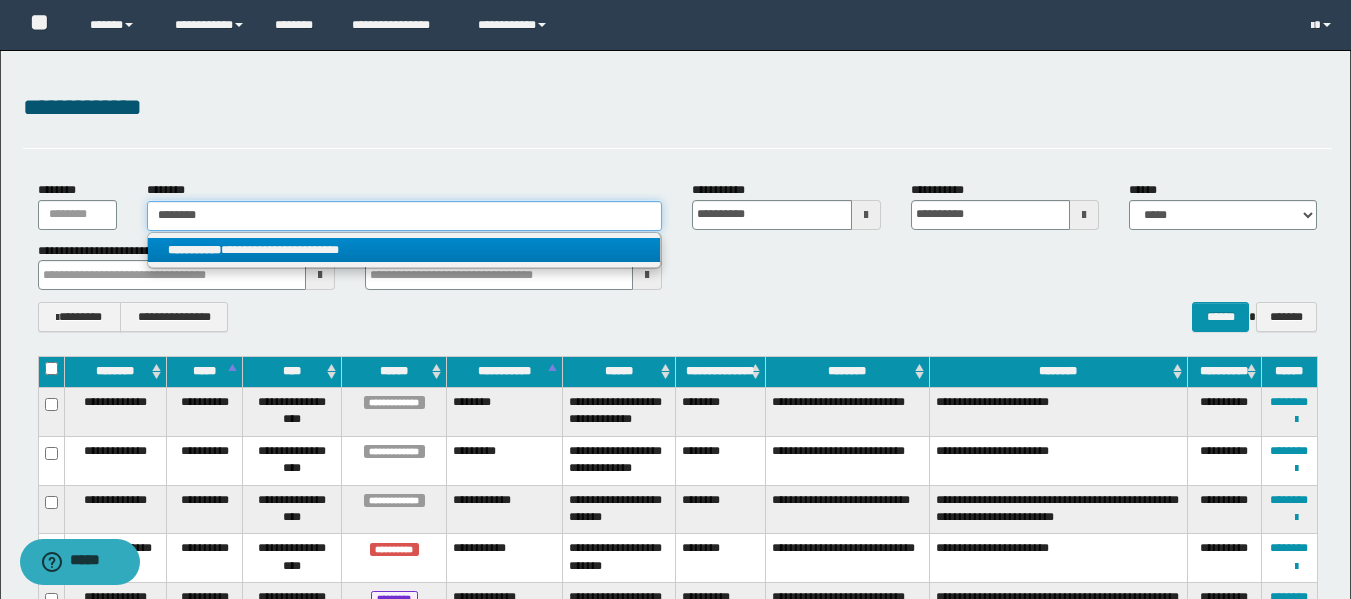 type 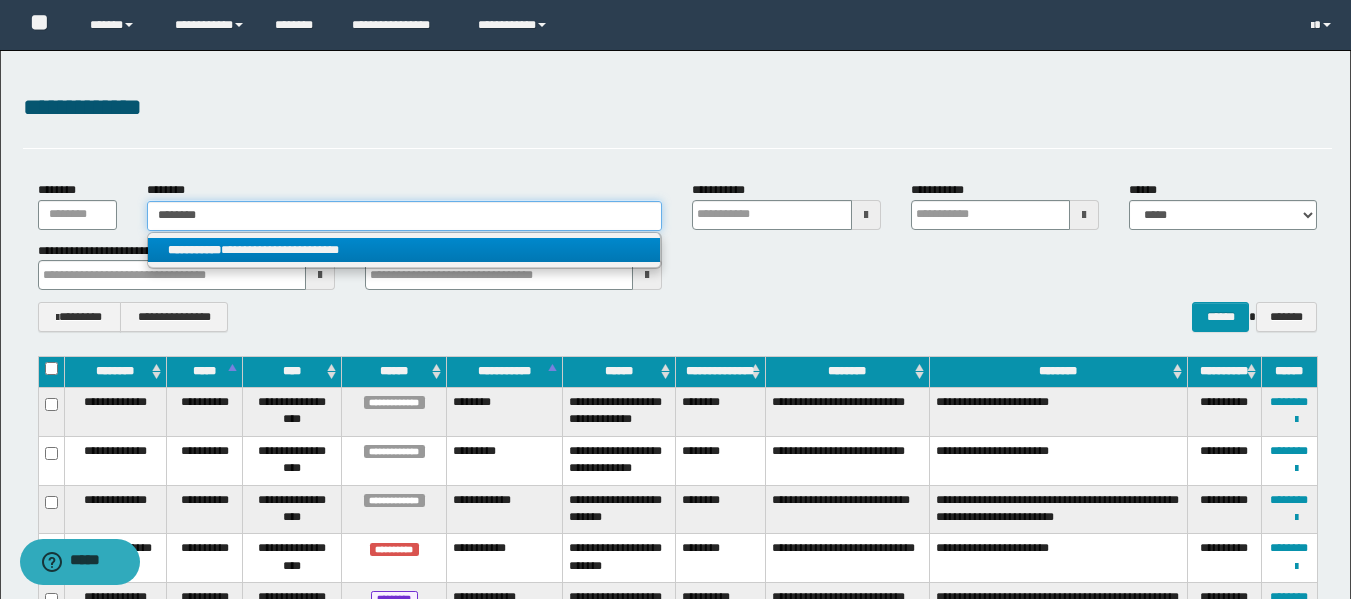 type on "**********" 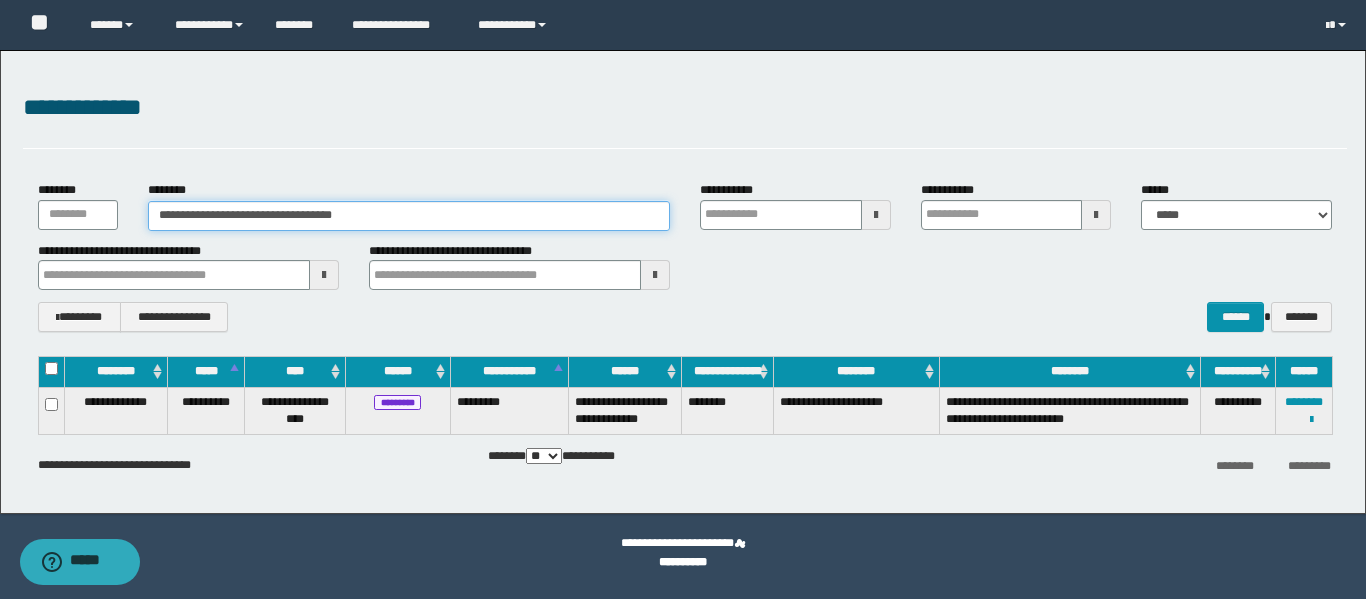 type 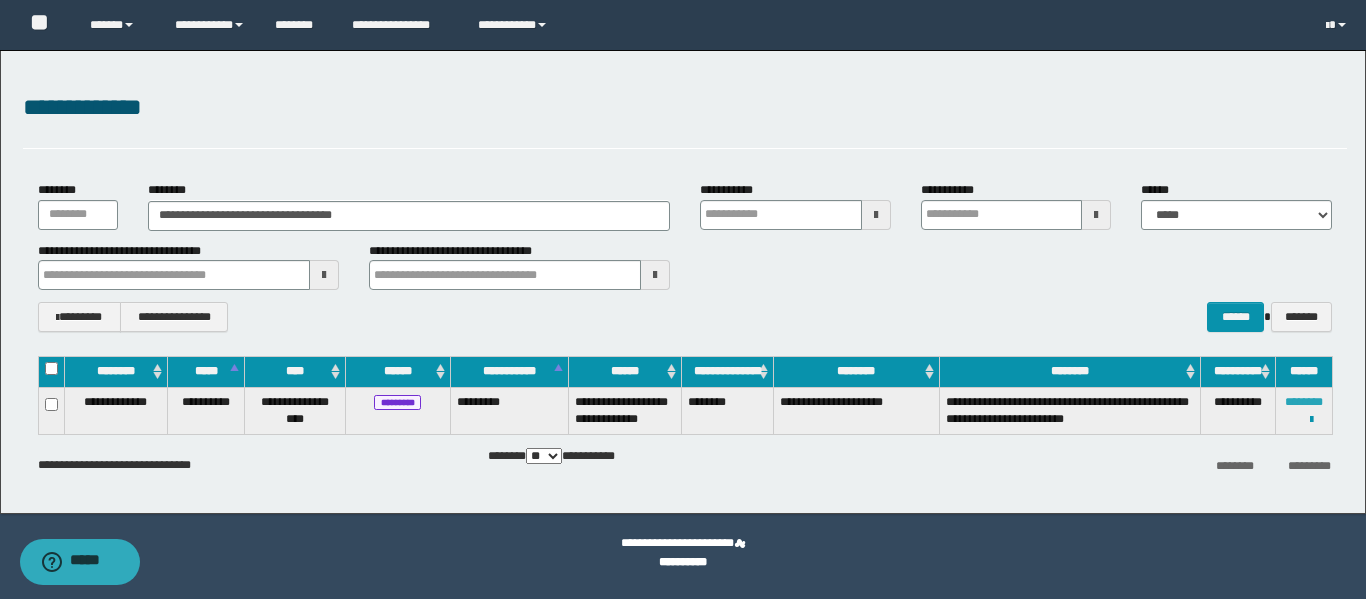 click on "********" at bounding box center [1304, 402] 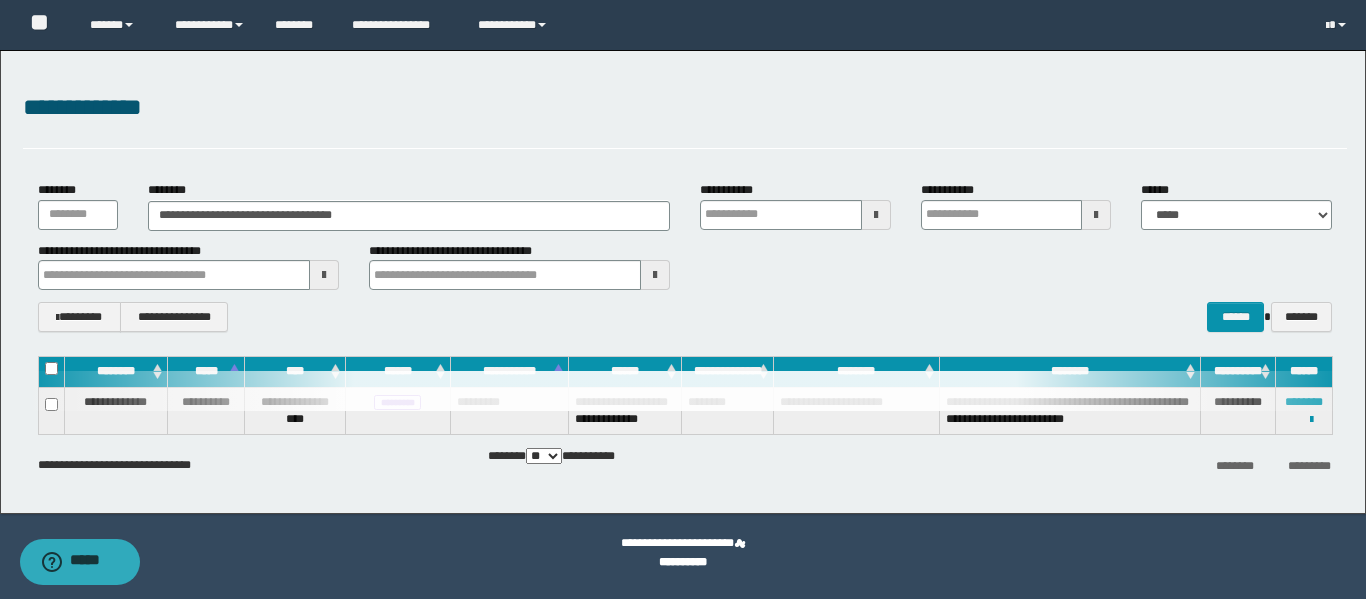 type 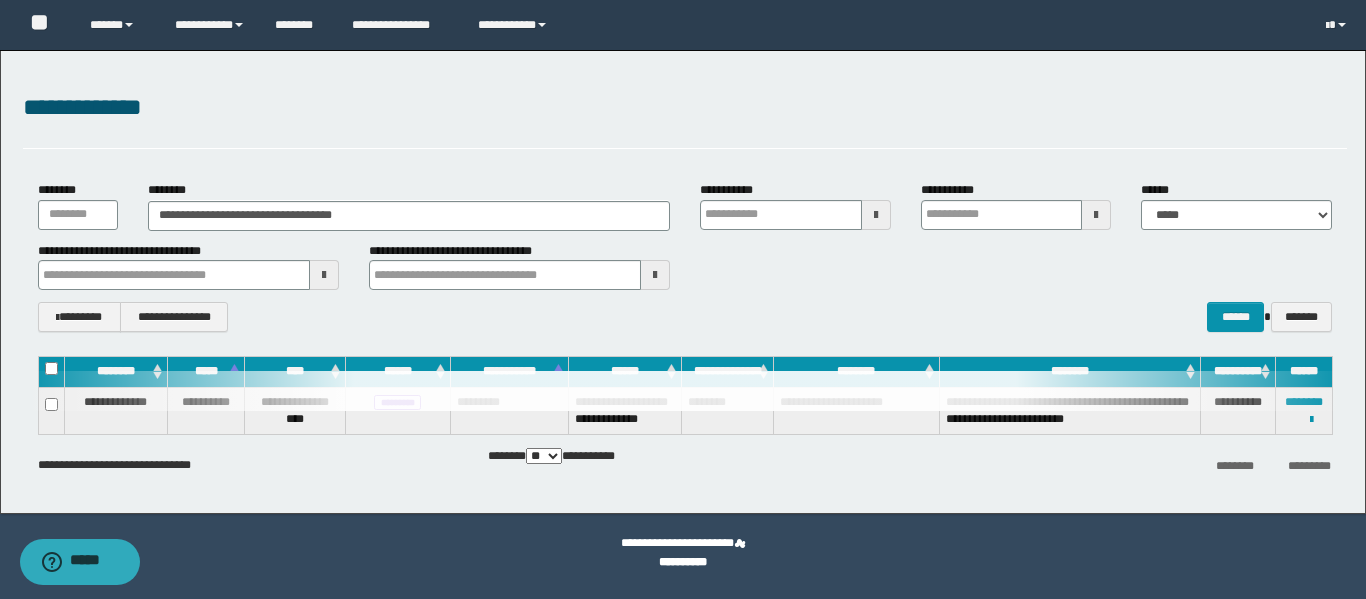 type 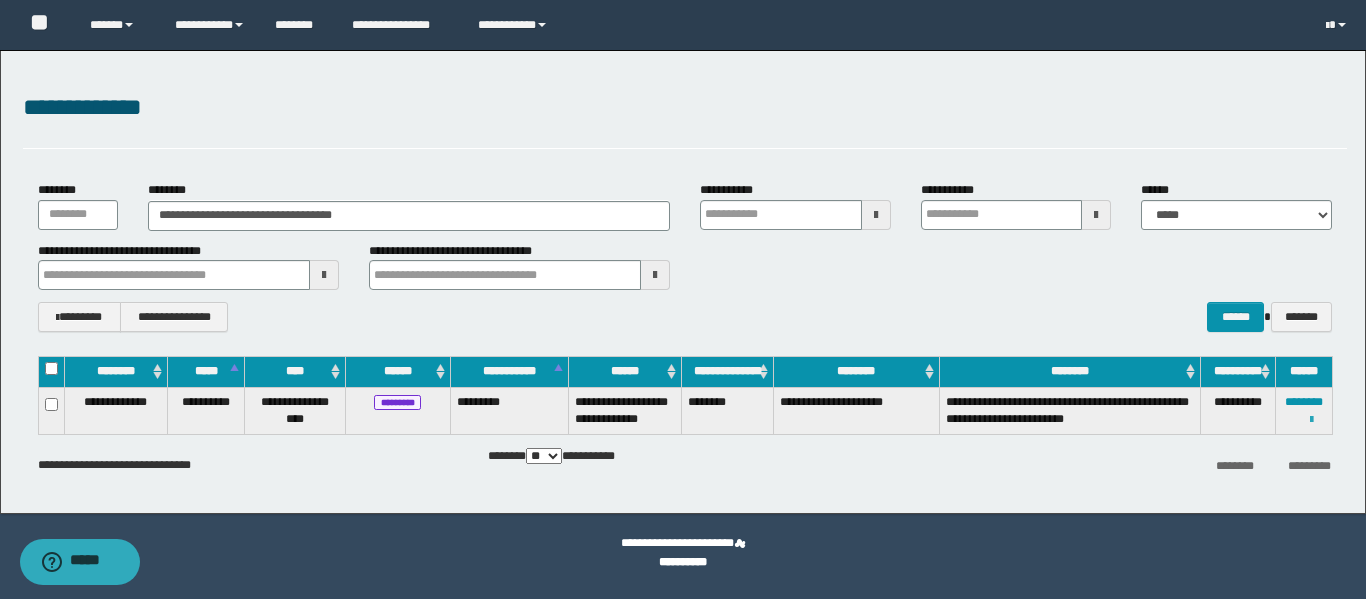 click at bounding box center (1311, 420) 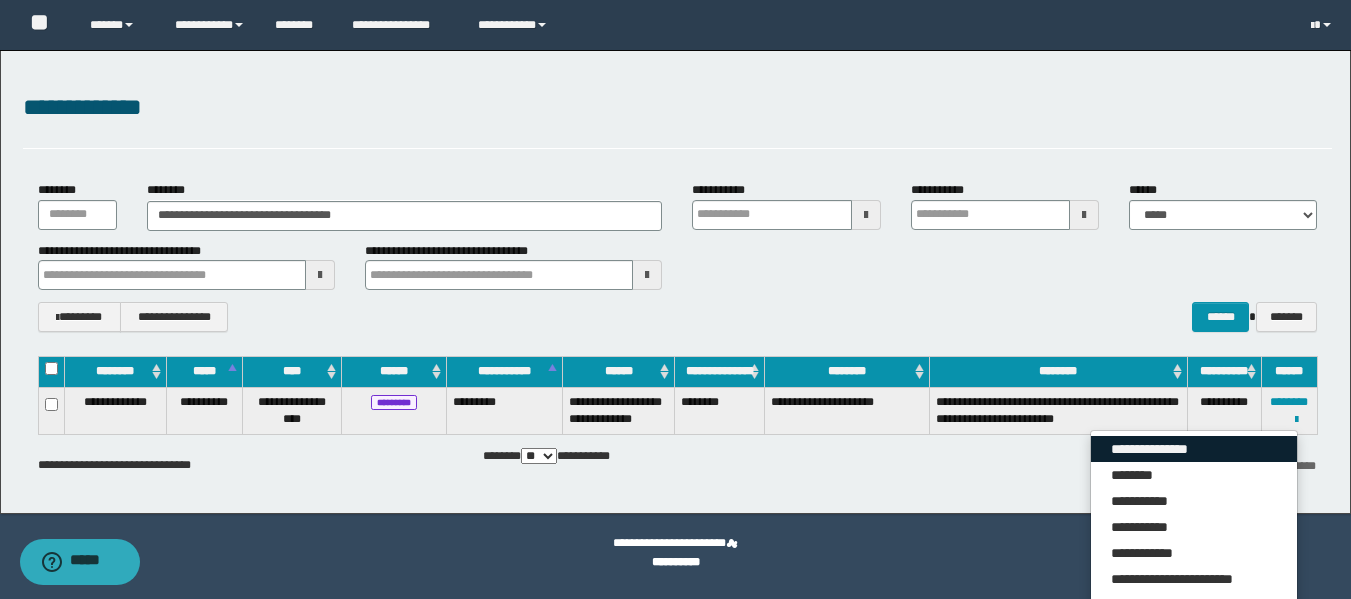 click on "**********" at bounding box center [1194, 449] 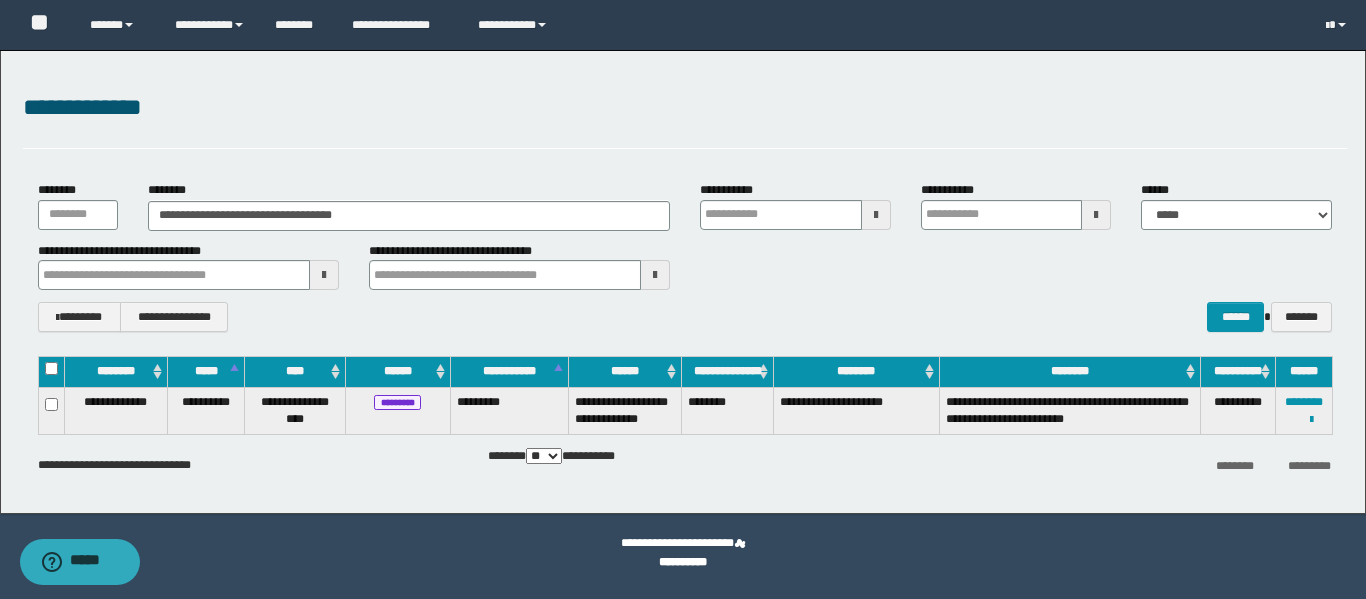 type 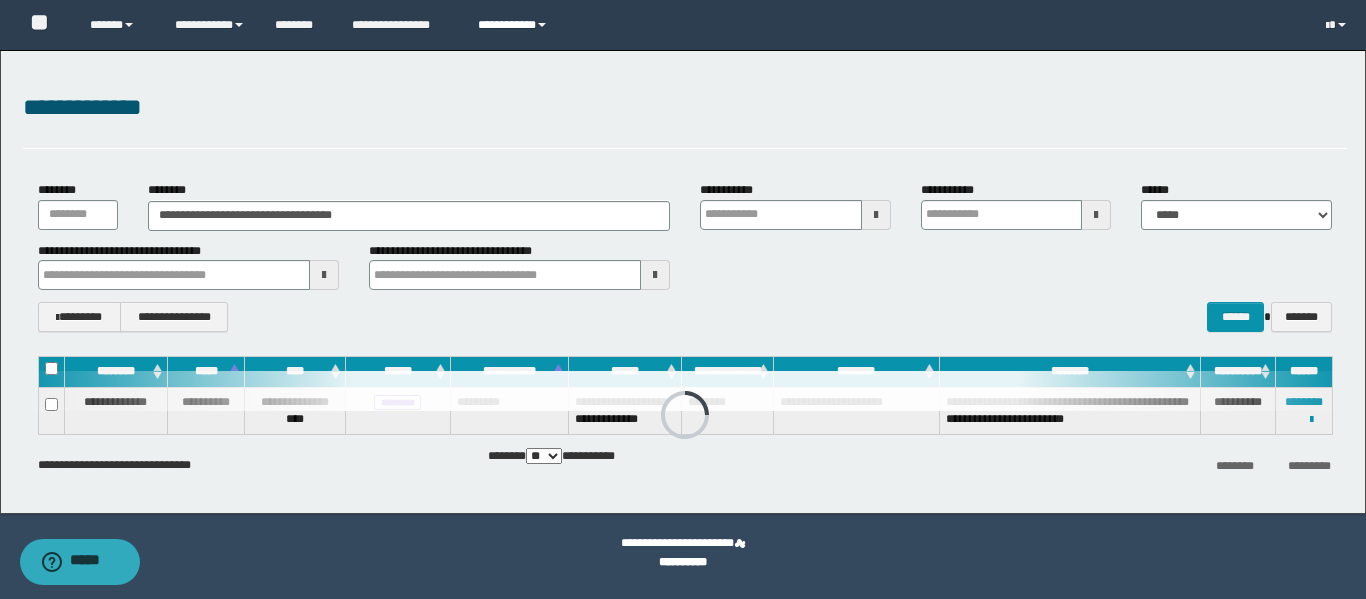 type 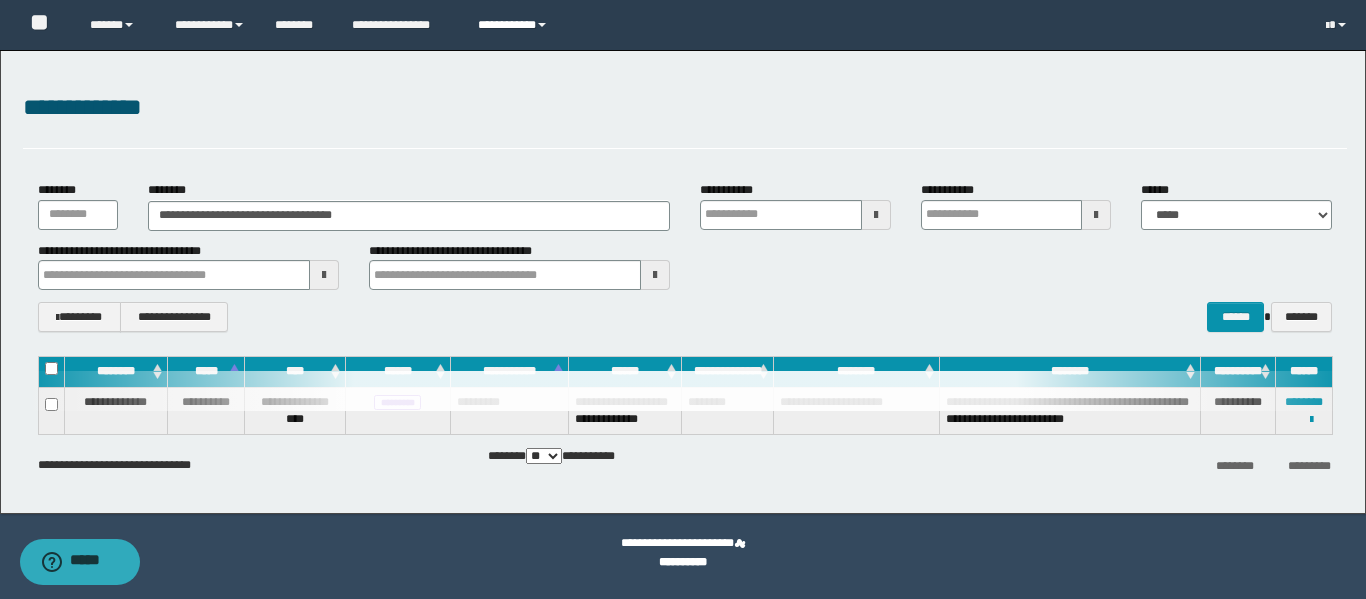 type 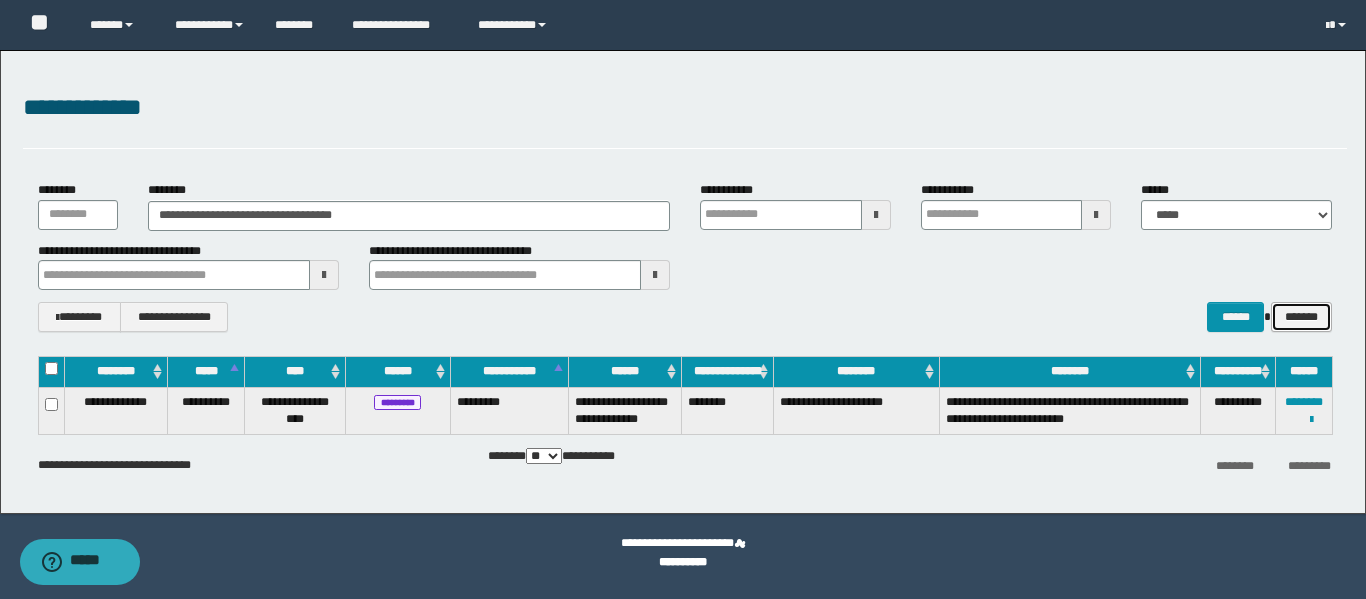 click on "*******" at bounding box center (1301, 317) 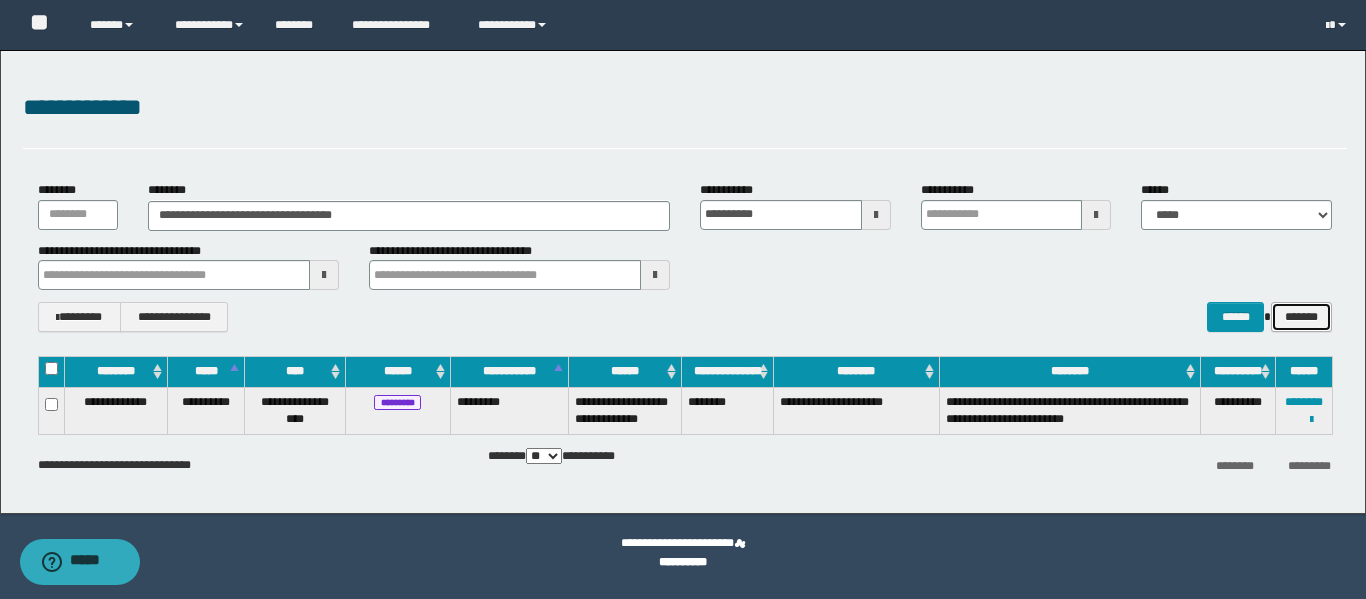 type on "**********" 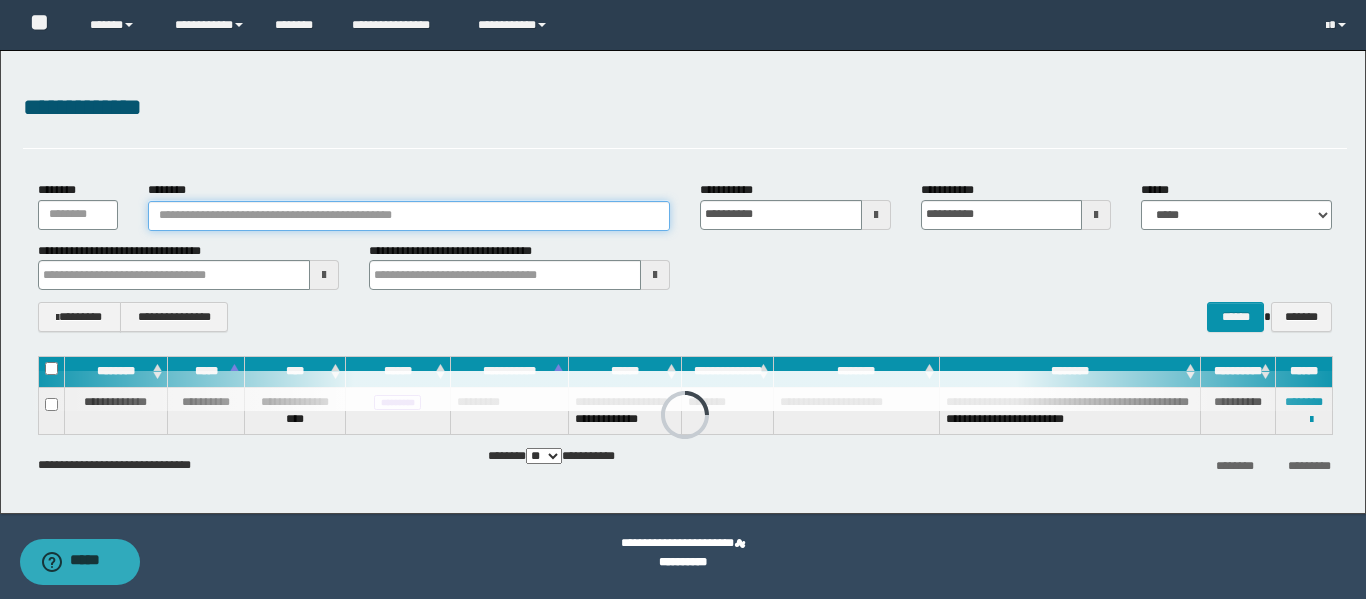 click on "********" at bounding box center [409, 216] 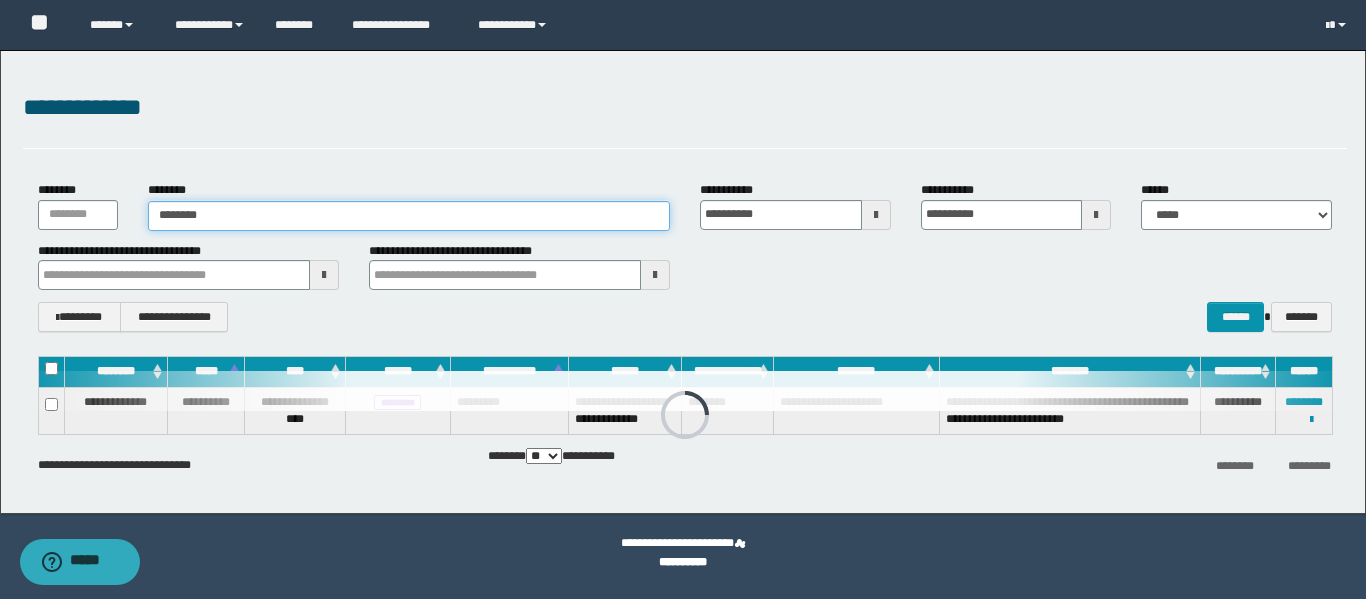 type on "********" 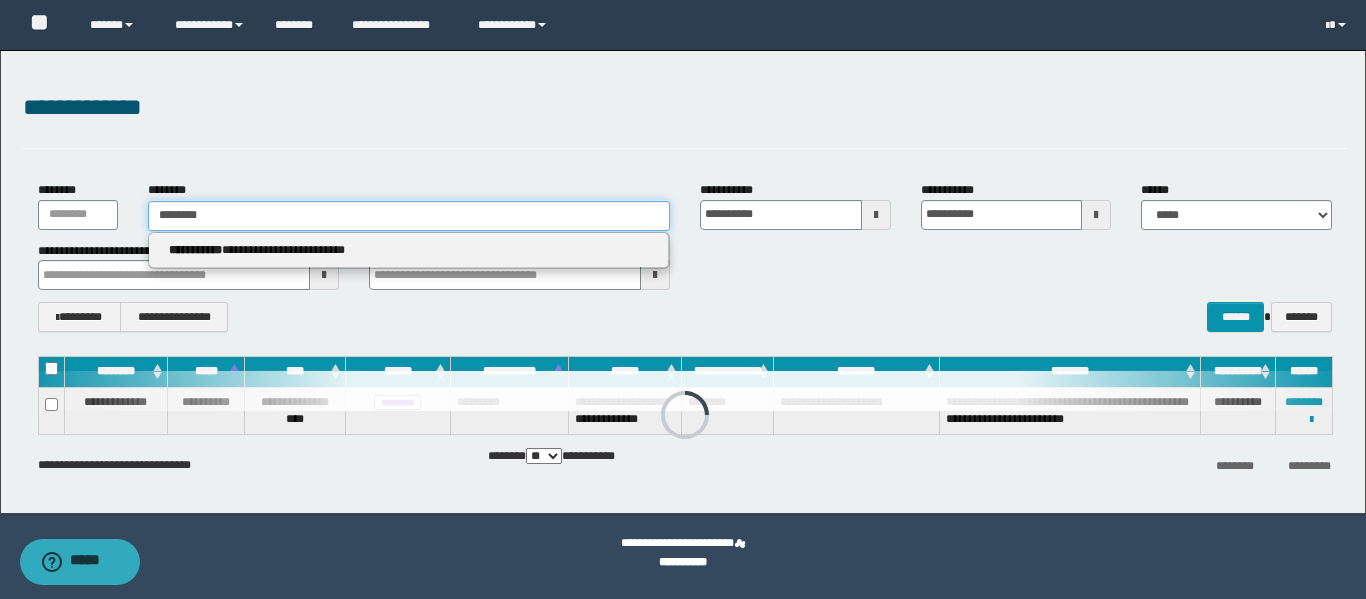 type on "********" 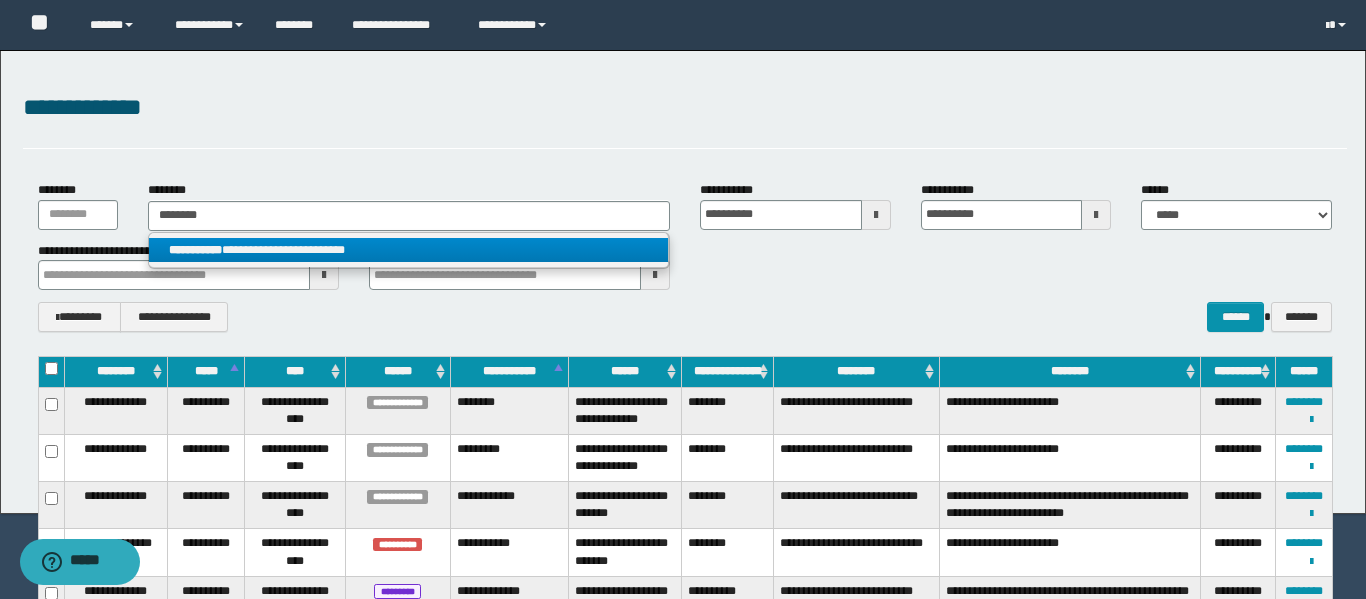 click on "**********" at bounding box center (408, 250) 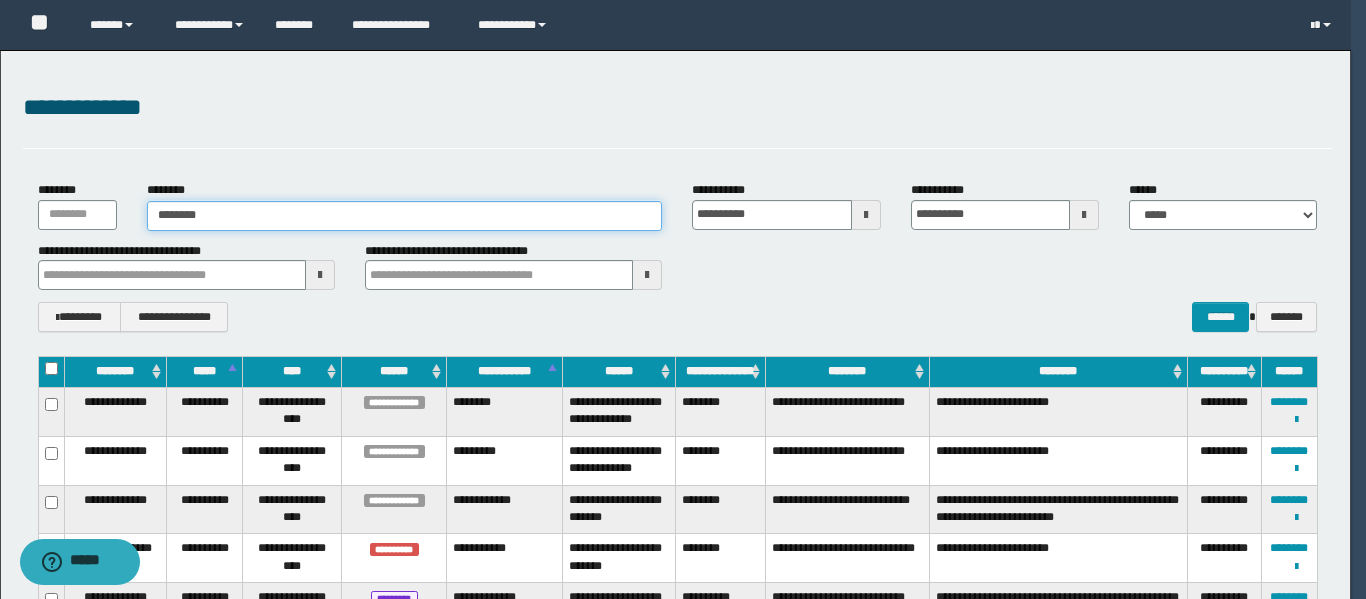 type 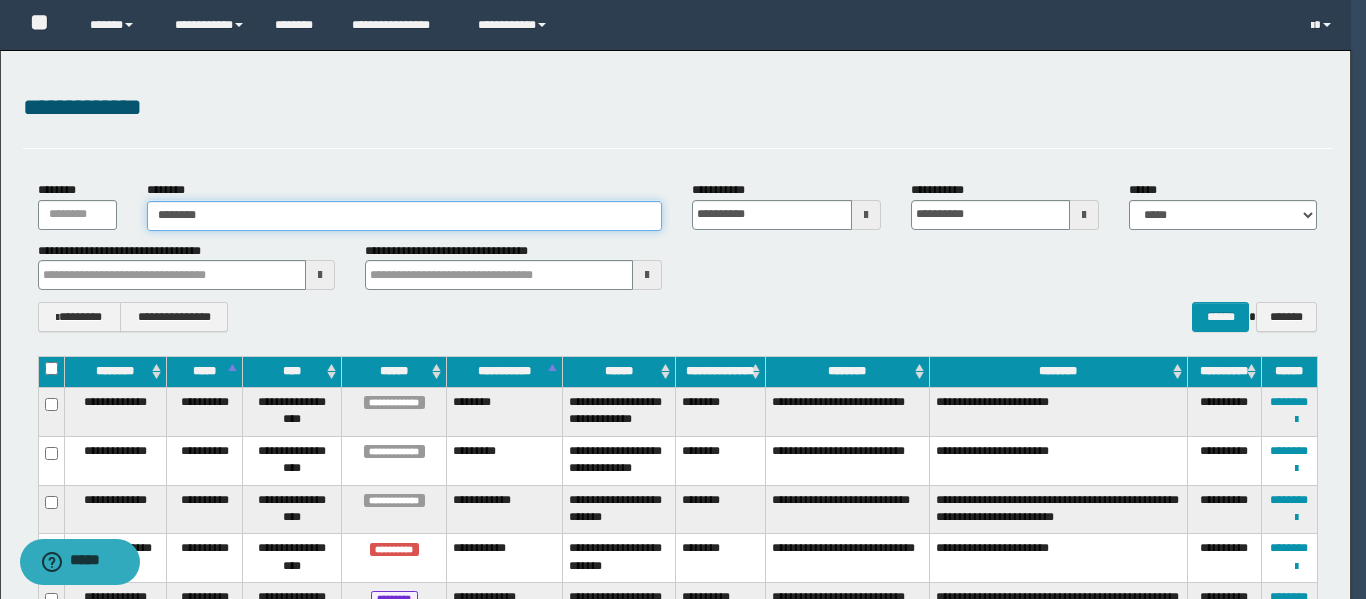 type 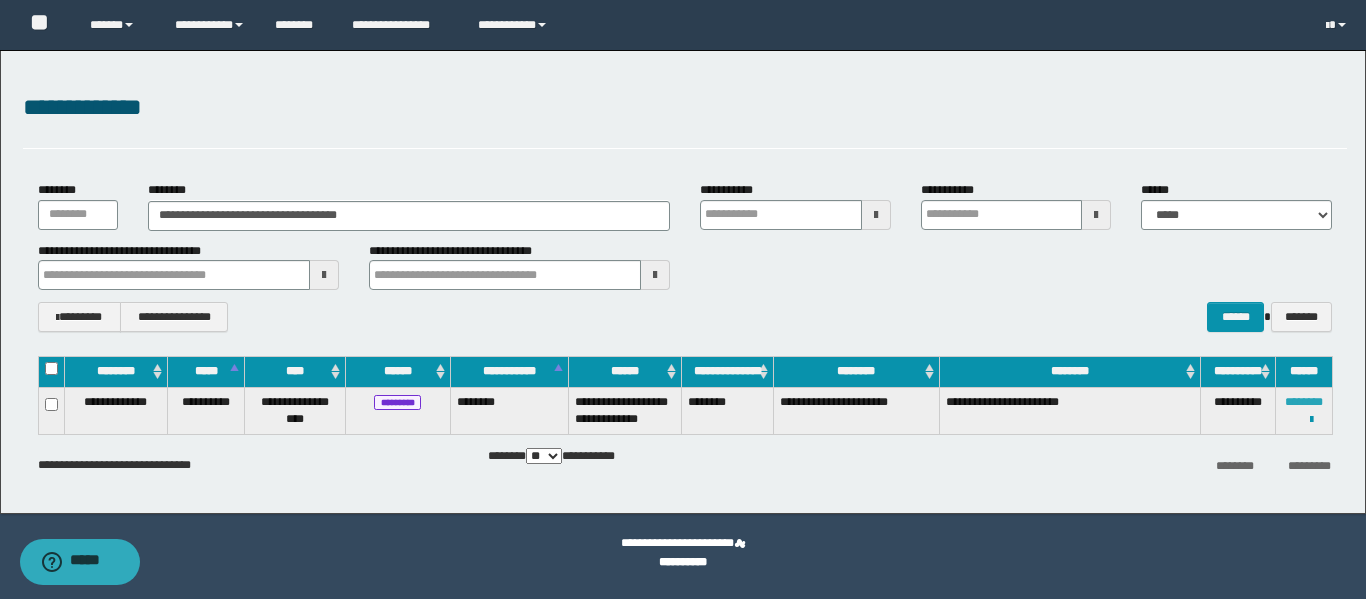 click on "********" at bounding box center [1304, 402] 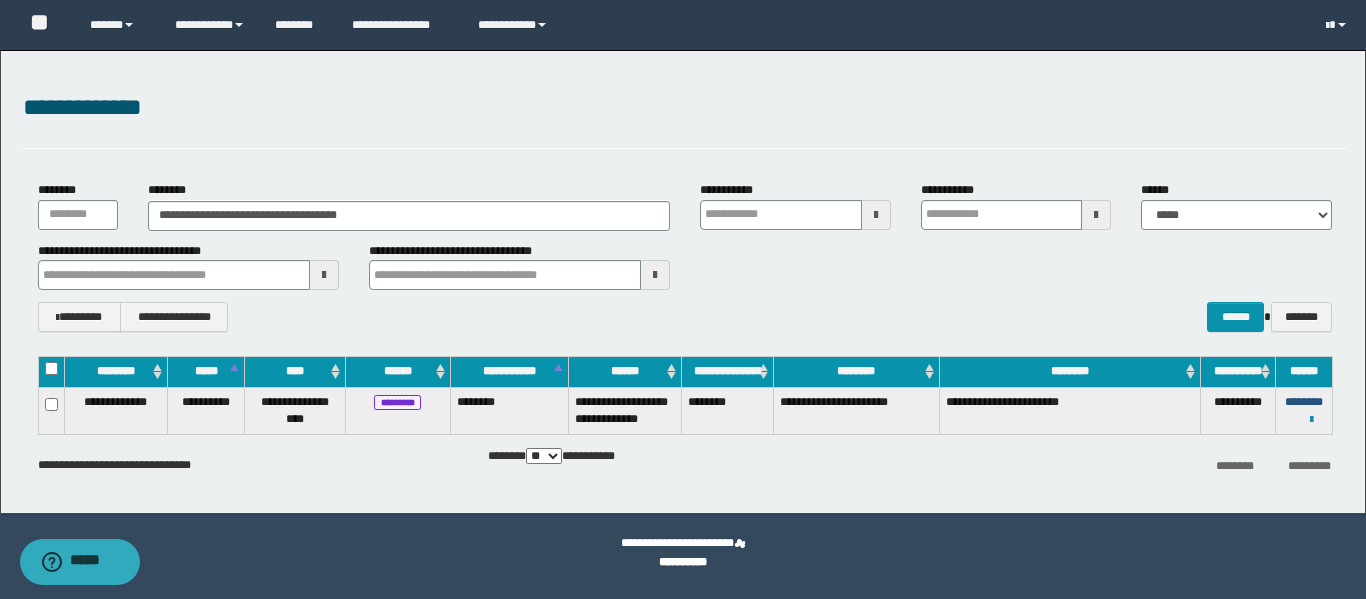 type 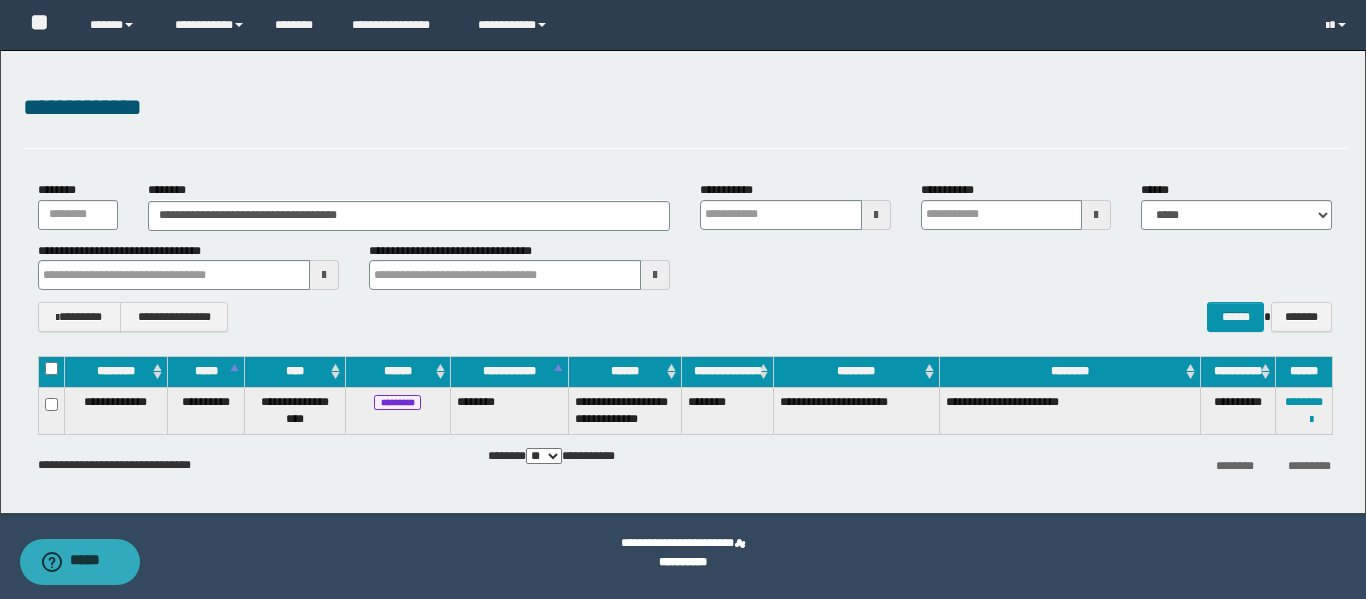type 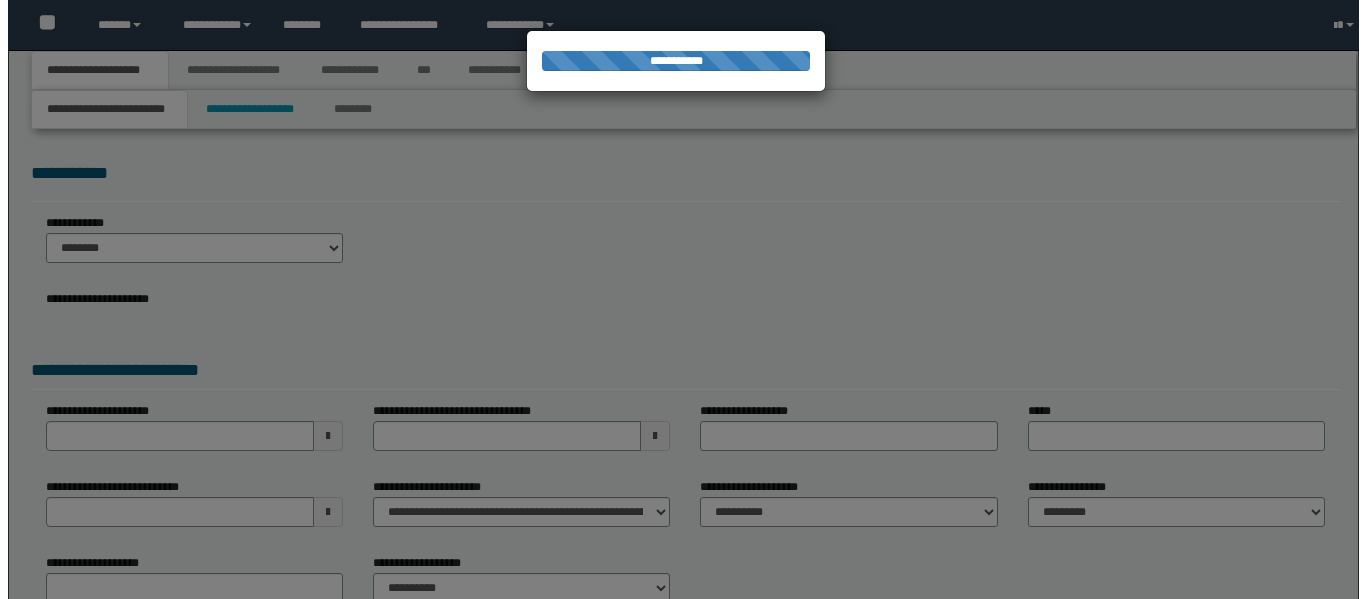 scroll, scrollTop: 0, scrollLeft: 0, axis: both 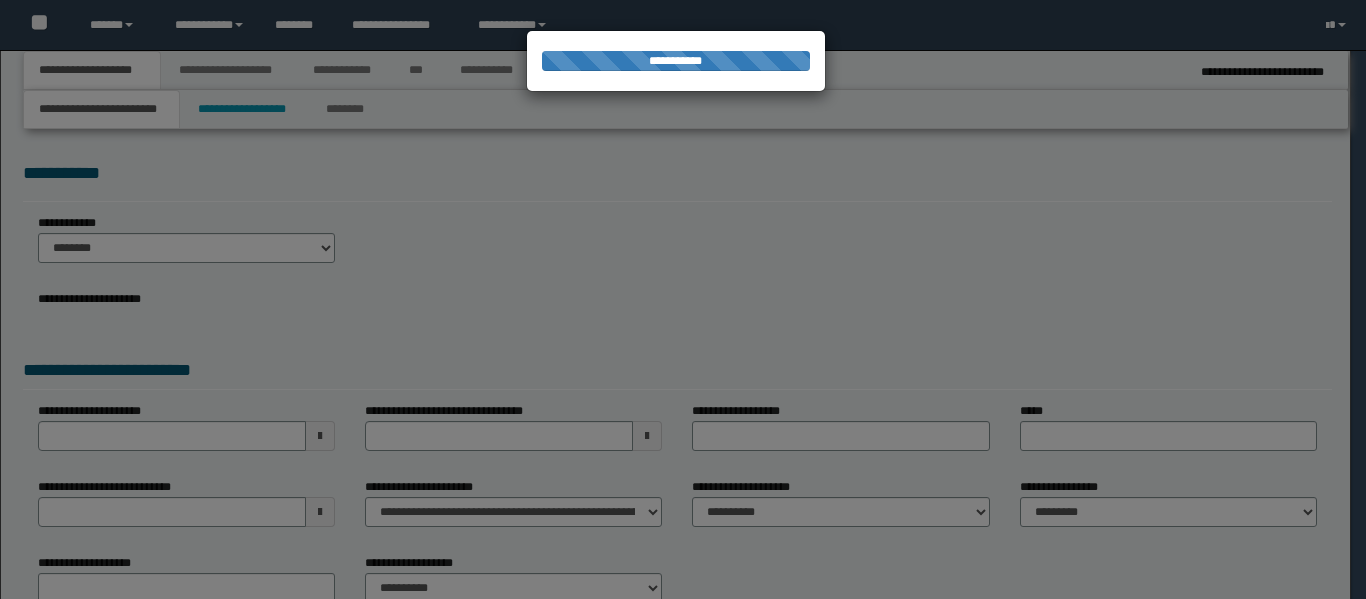 select on "**" 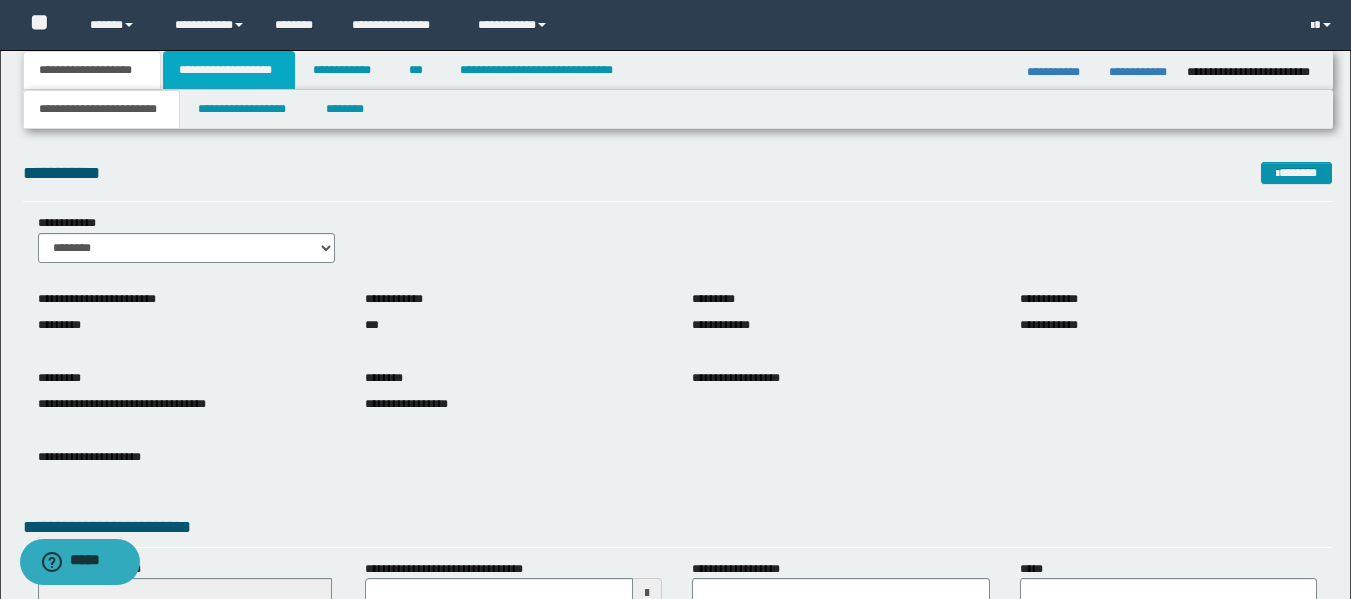 click on "**********" at bounding box center [229, 70] 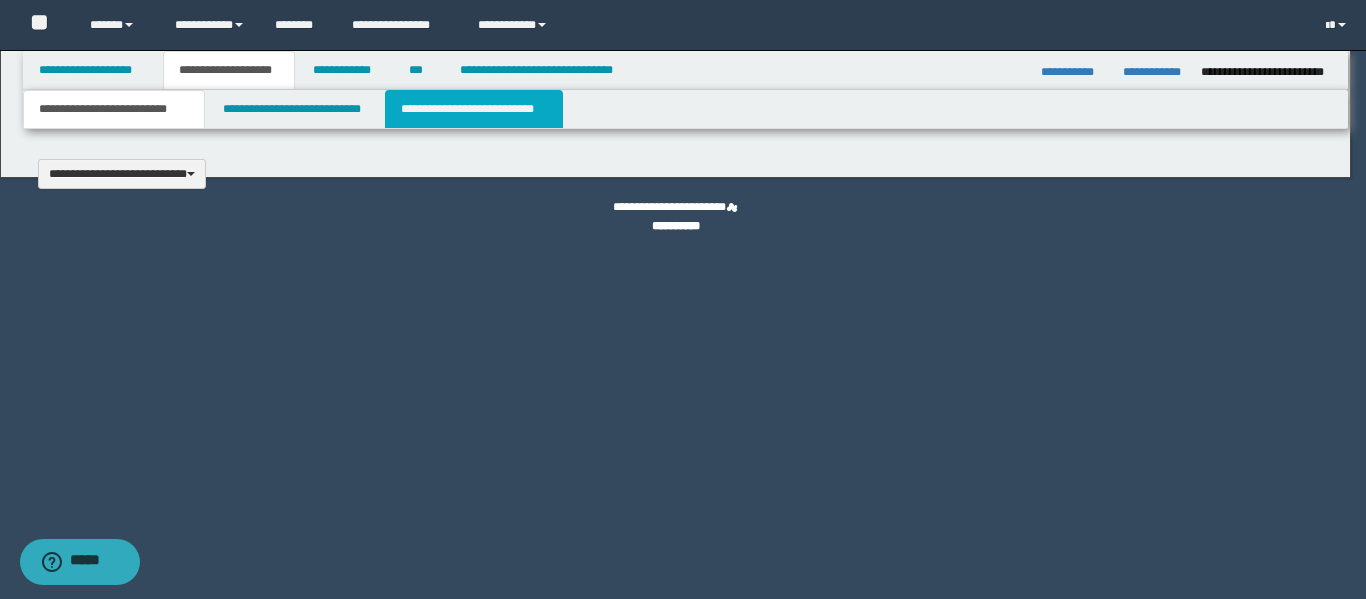click on "**********" at bounding box center (474, 109) 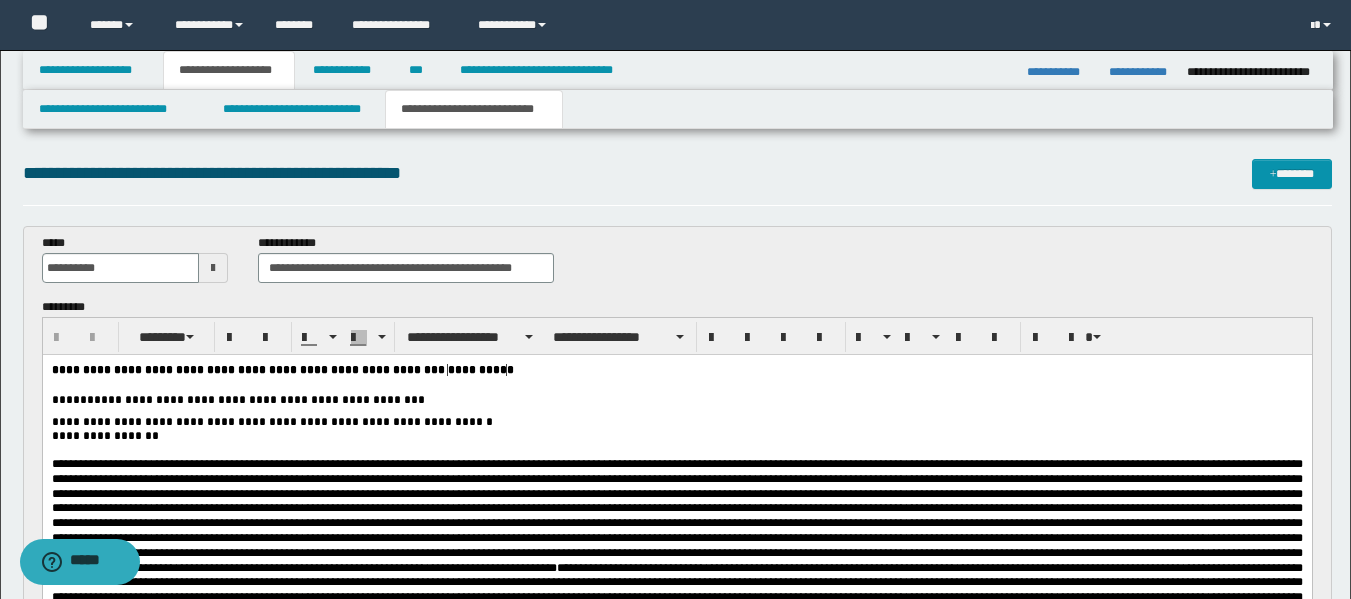 scroll, scrollTop: 0, scrollLeft: 0, axis: both 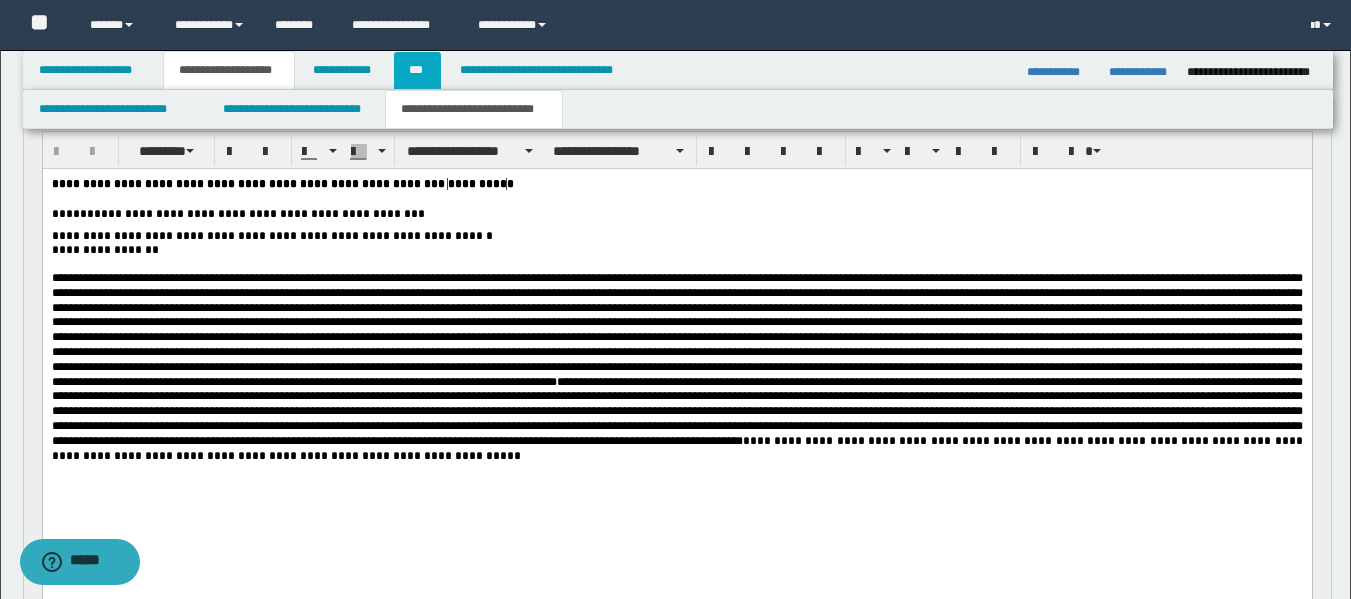 click on "***" at bounding box center (417, 70) 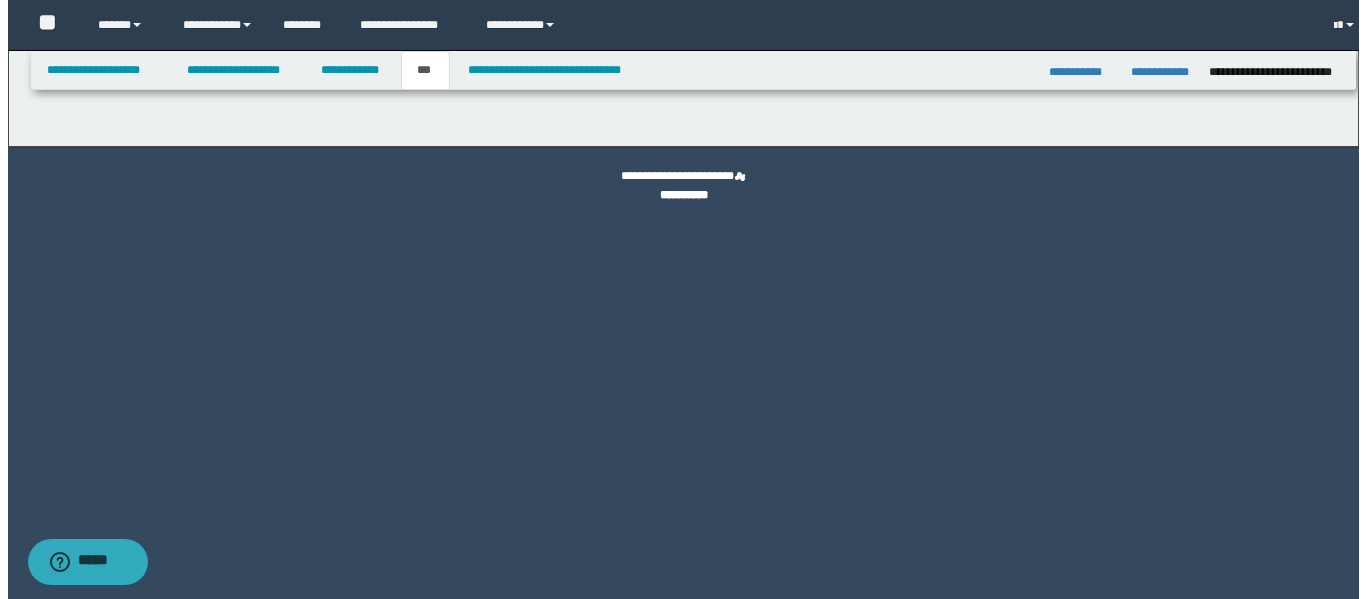 scroll, scrollTop: 0, scrollLeft: 0, axis: both 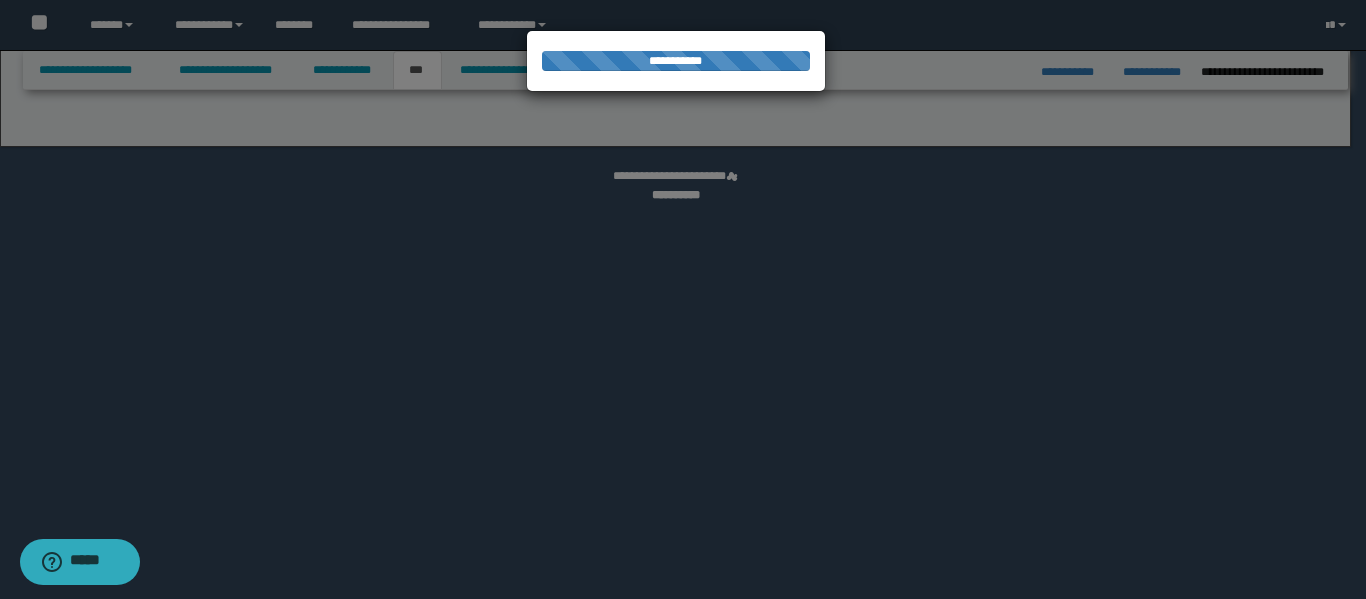 select on "**" 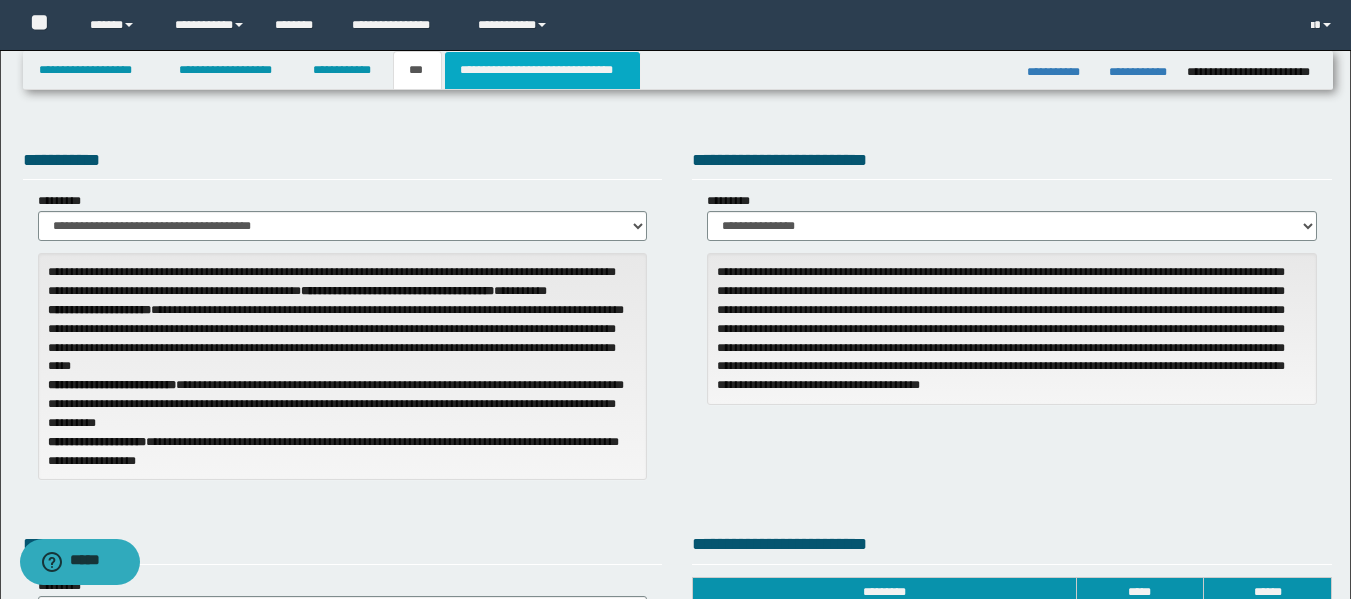 click on "**********" at bounding box center (542, 70) 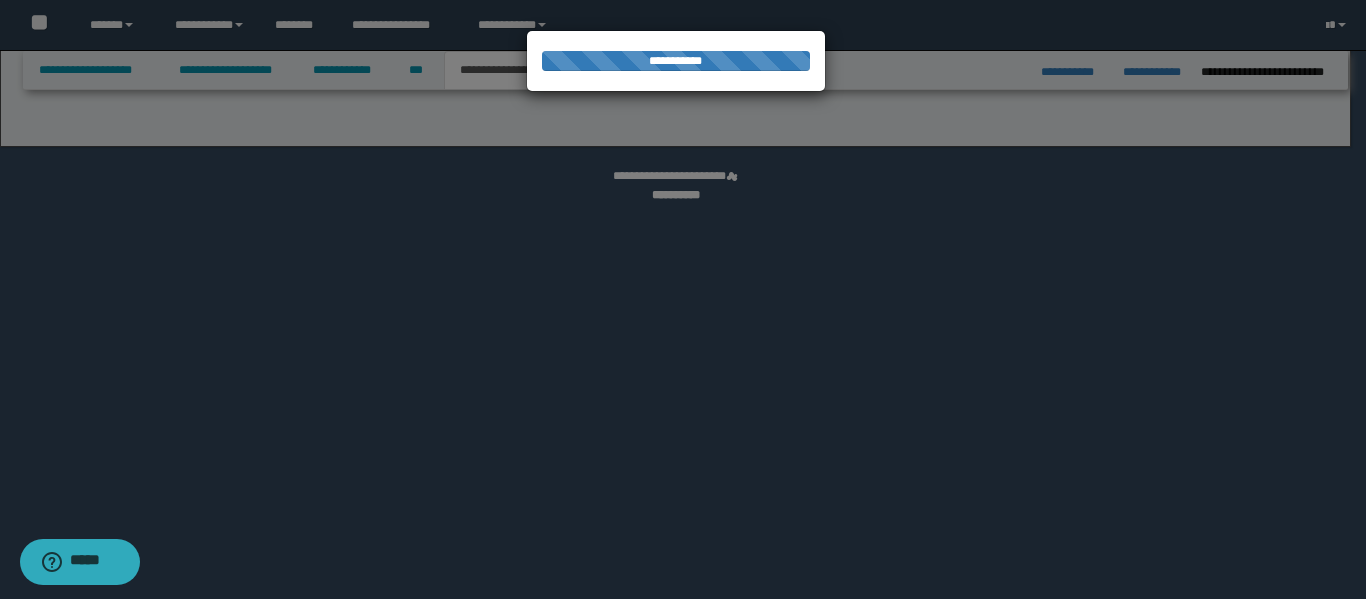 select on "*" 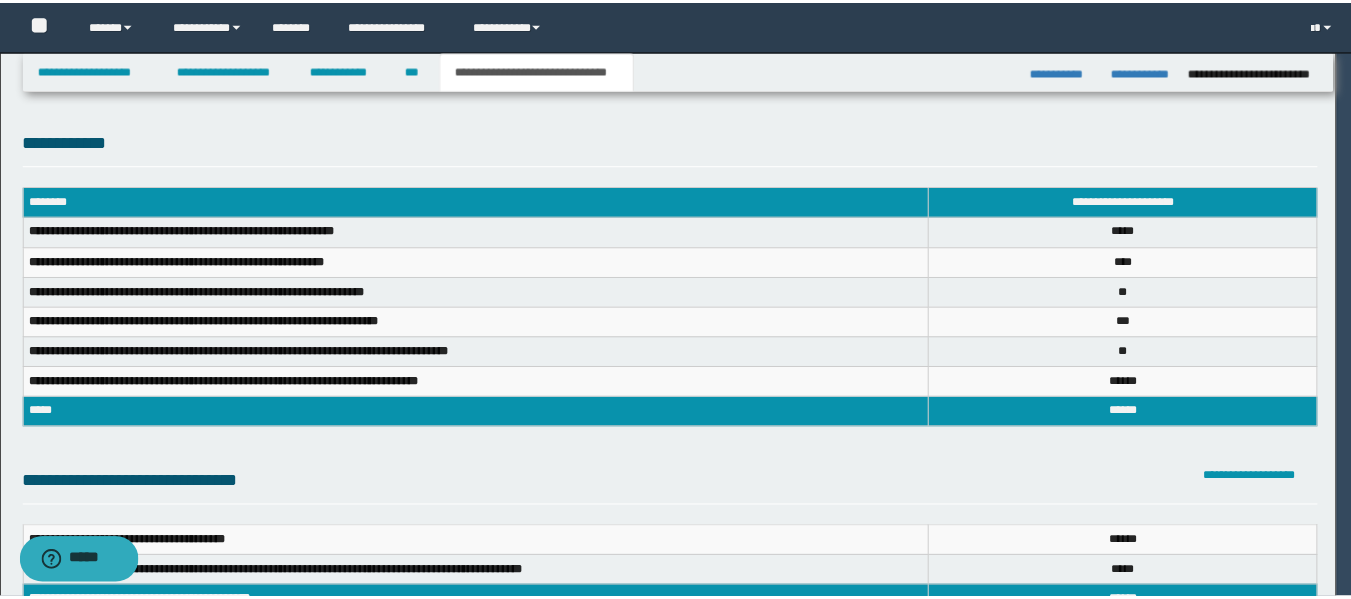 scroll, scrollTop: 0, scrollLeft: 0, axis: both 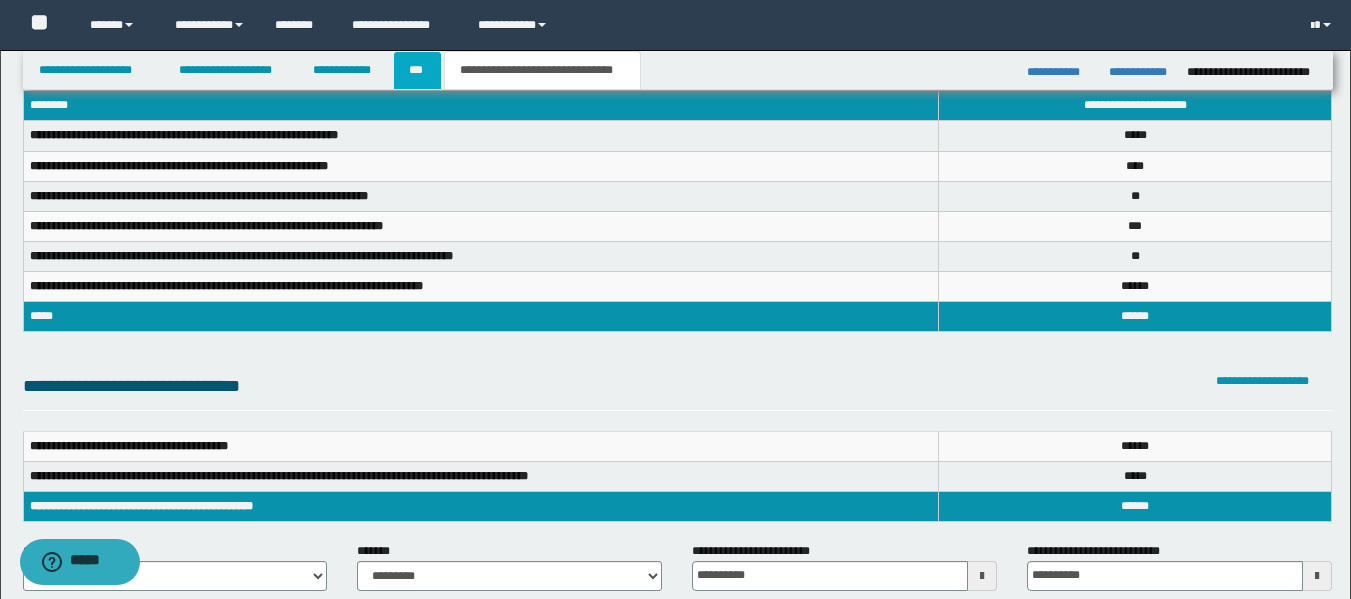 click on "***" at bounding box center [417, 70] 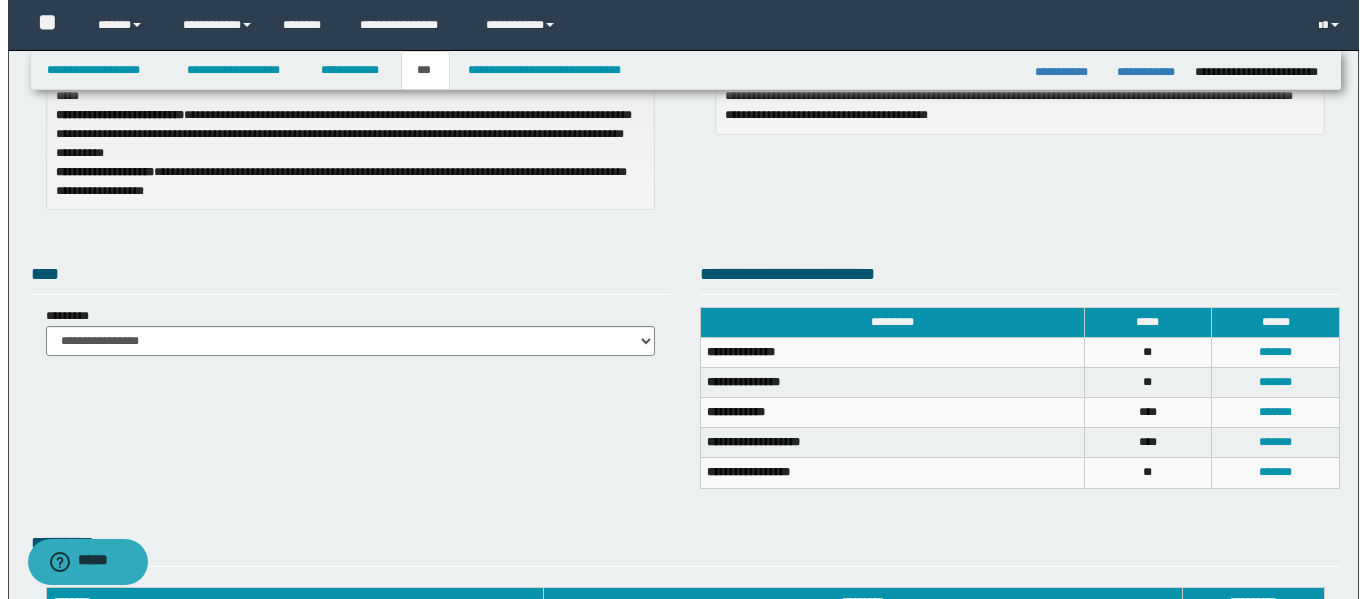 scroll, scrollTop: 275, scrollLeft: 0, axis: vertical 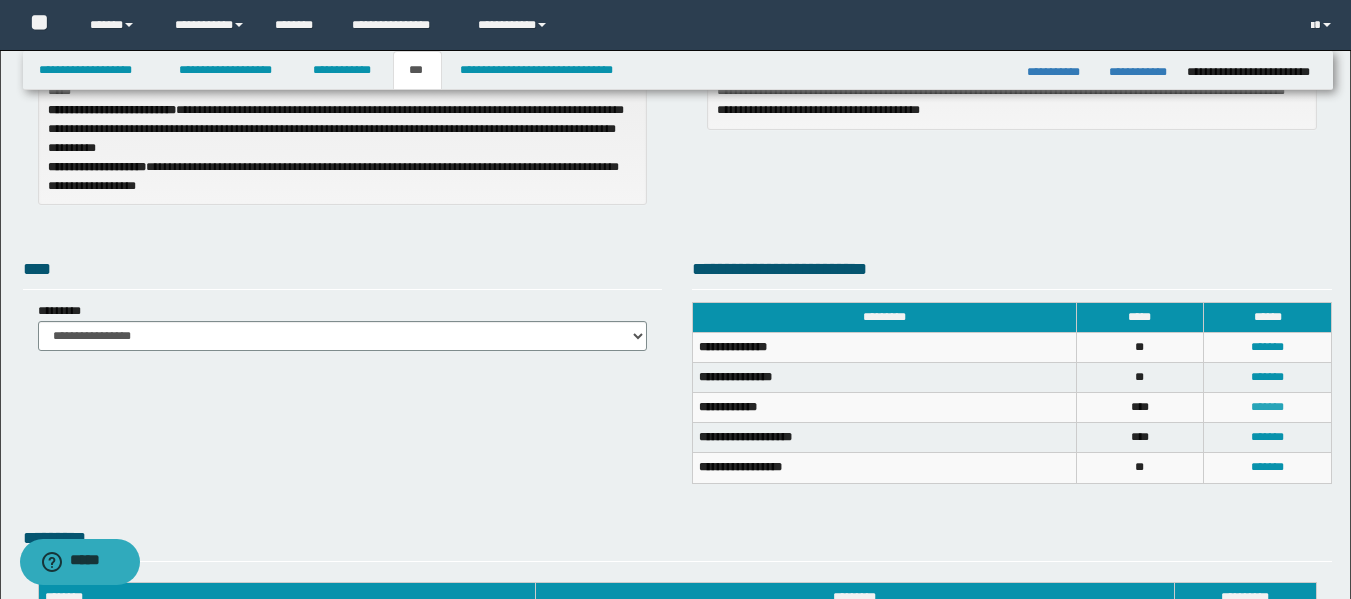 click on "*******" at bounding box center (1267, 407) 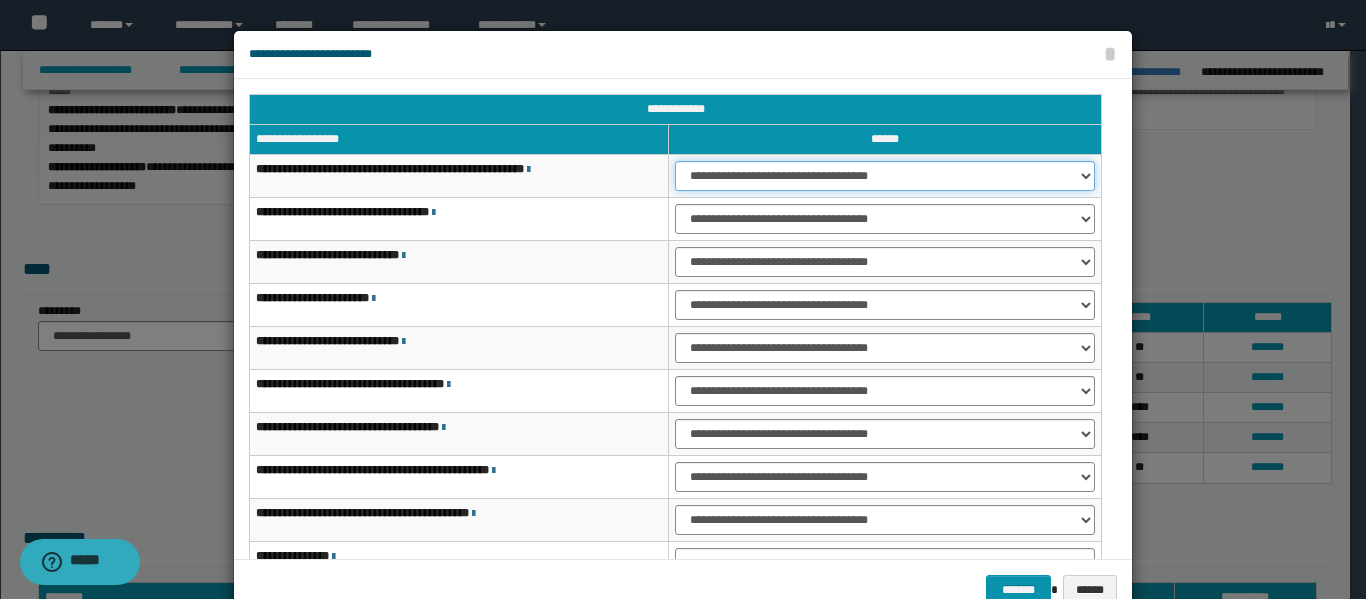 click on "**********" at bounding box center [885, 176] 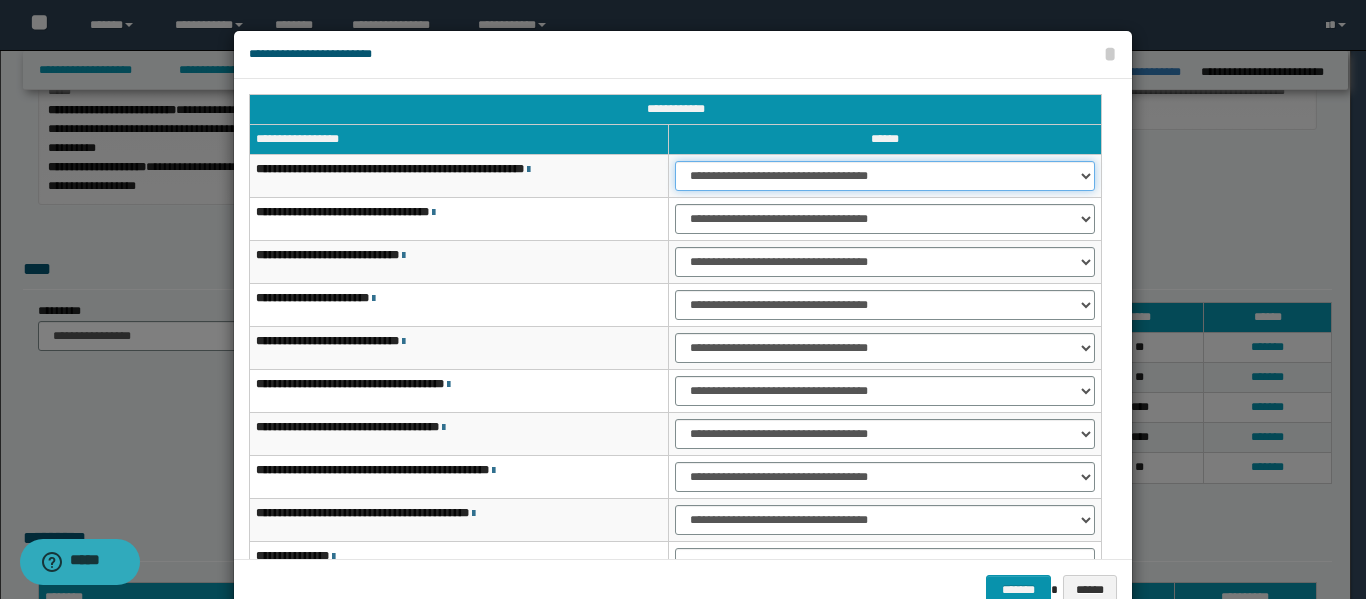 select on "***" 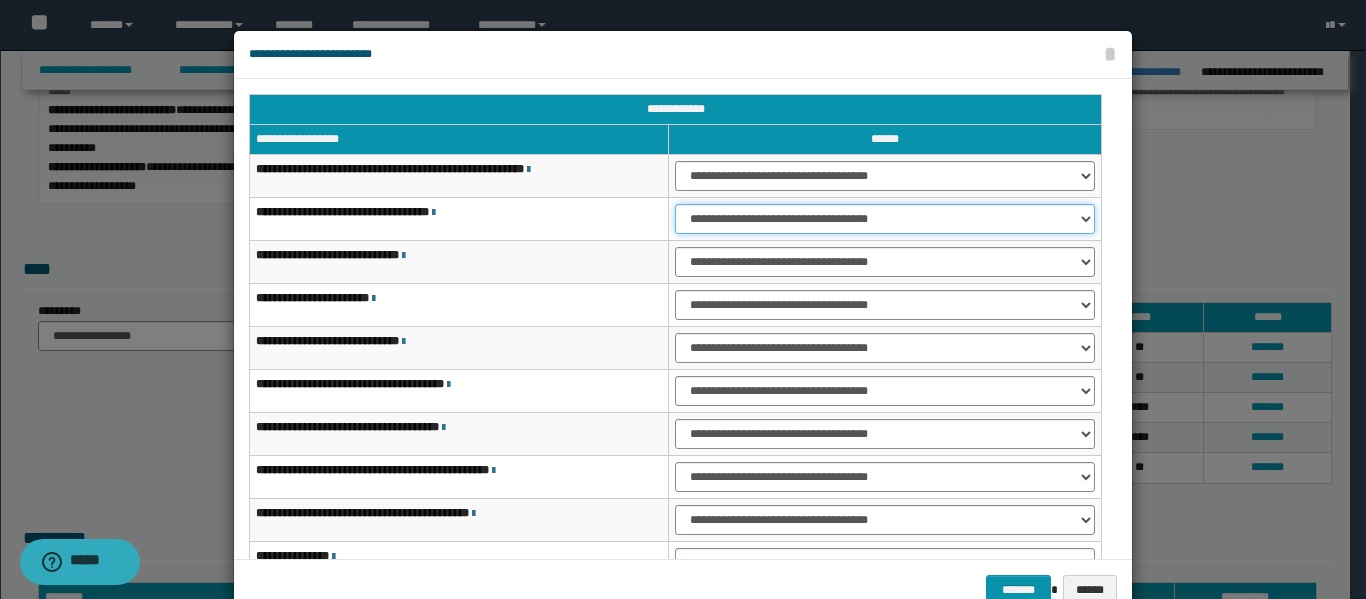 click on "**********" at bounding box center [885, 219] 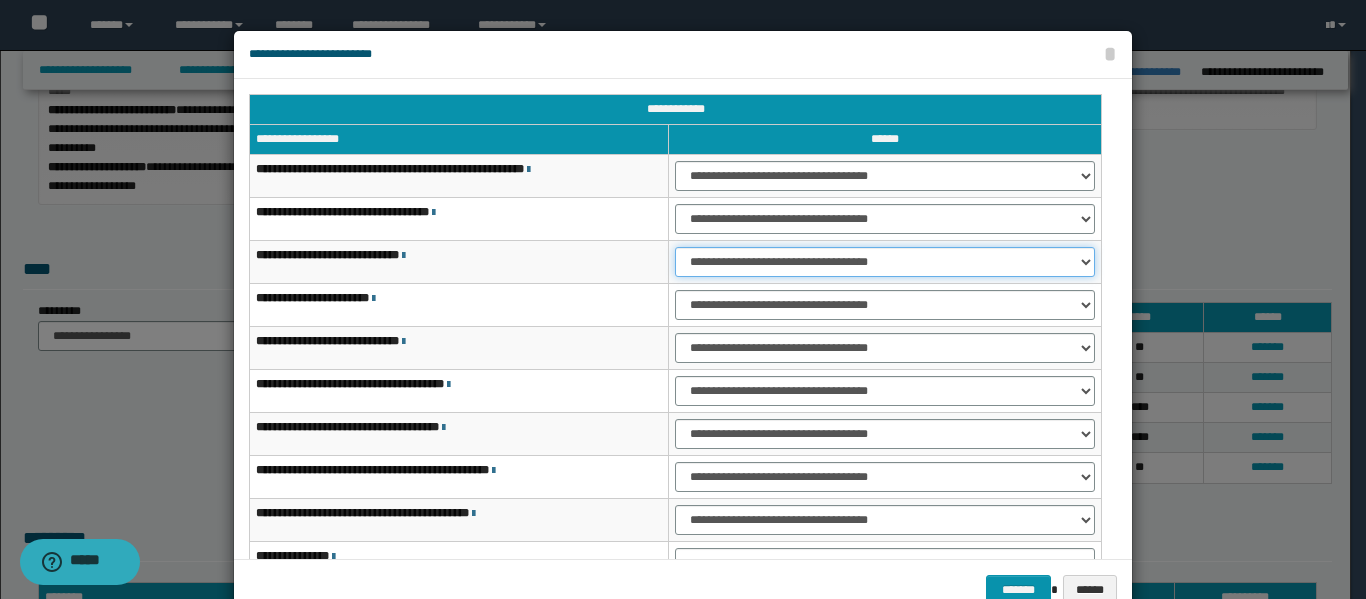 click on "**********" at bounding box center (885, 262) 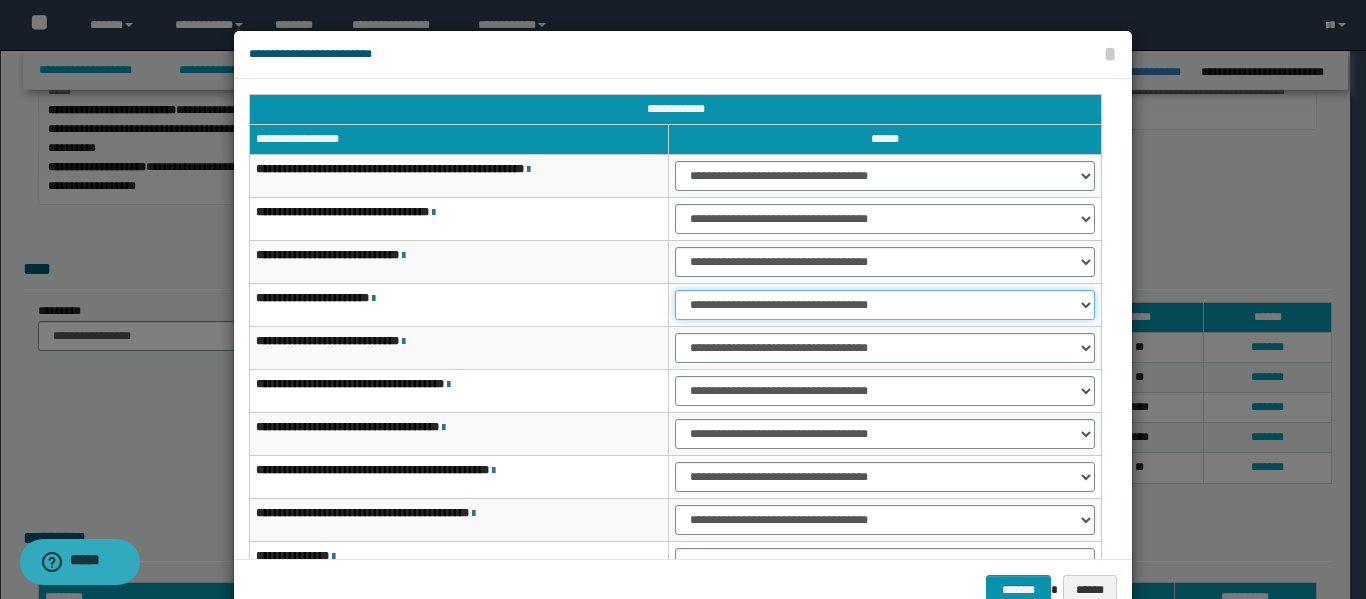 click on "**********" at bounding box center [885, 305] 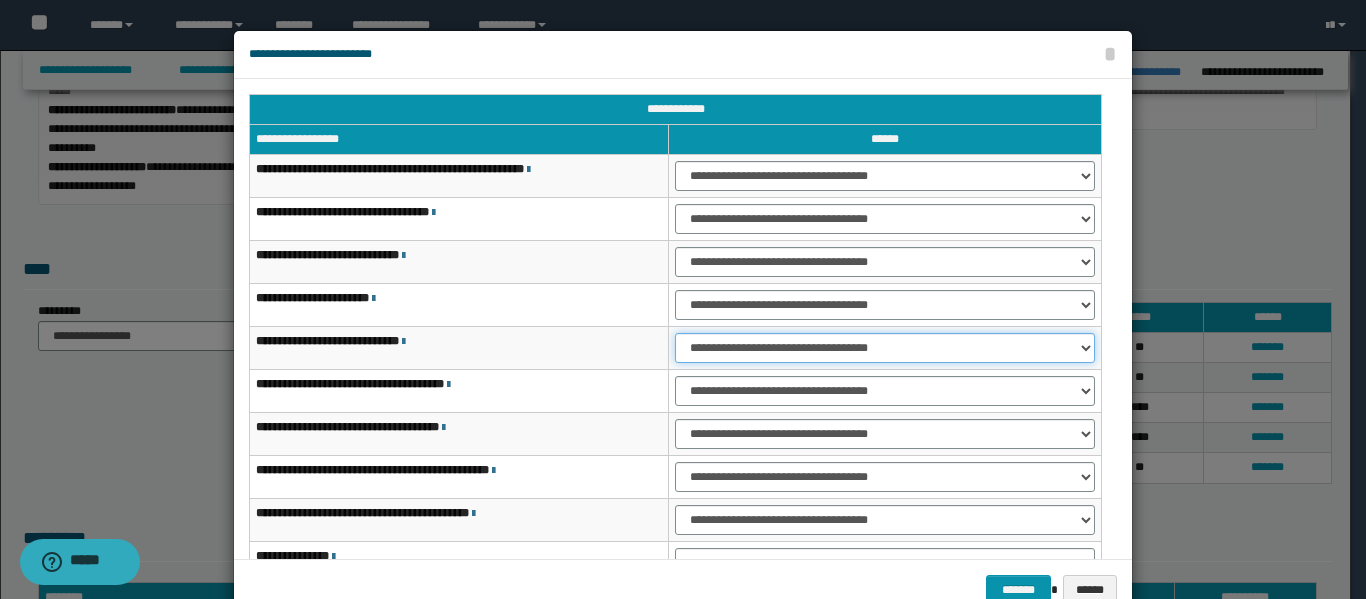 click on "**********" at bounding box center [885, 348] 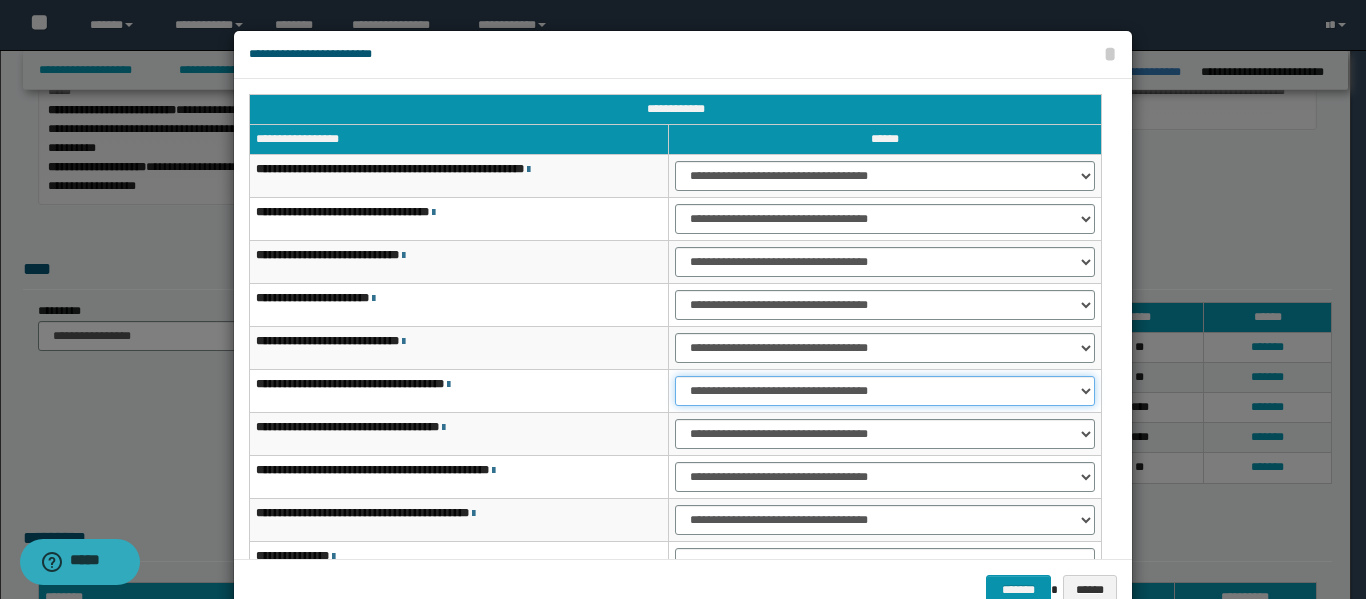 click on "**********" at bounding box center (885, 391) 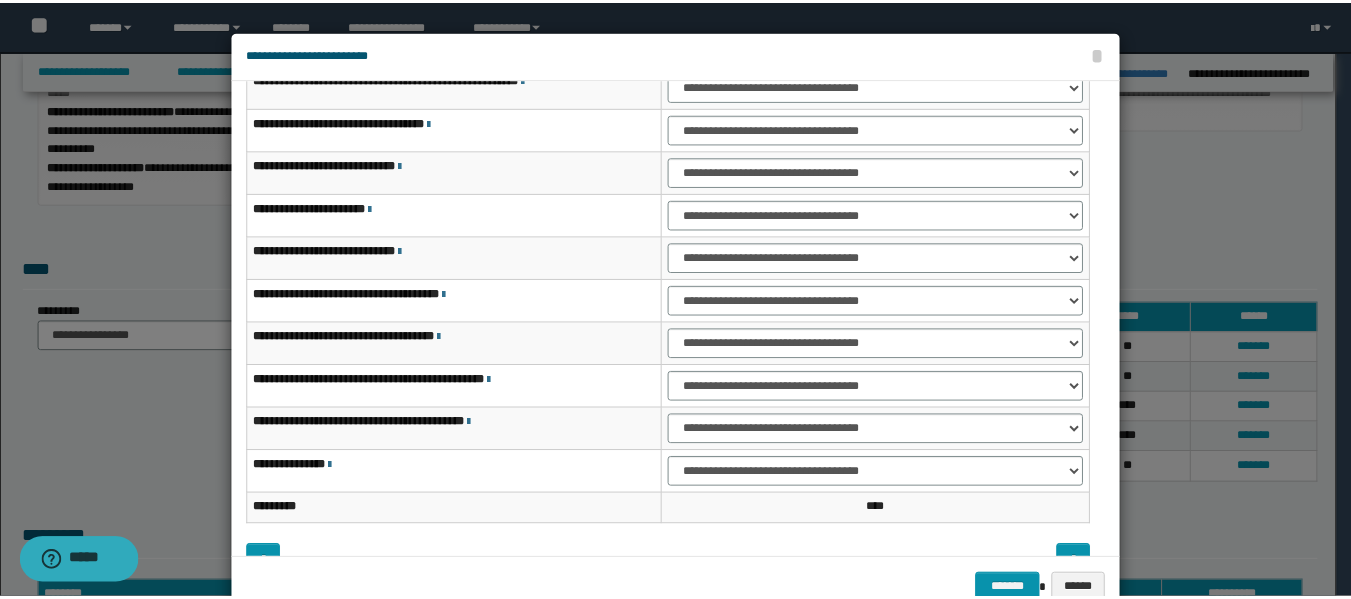 scroll, scrollTop: 96, scrollLeft: 0, axis: vertical 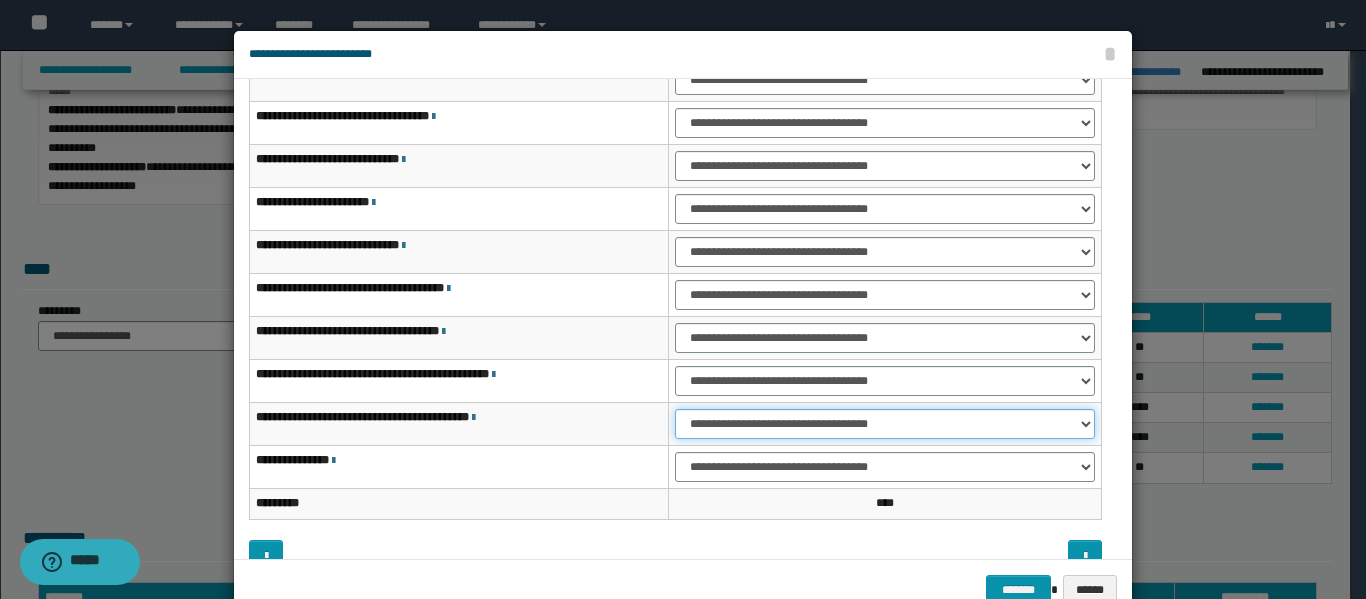 click on "**********" at bounding box center (885, 424) 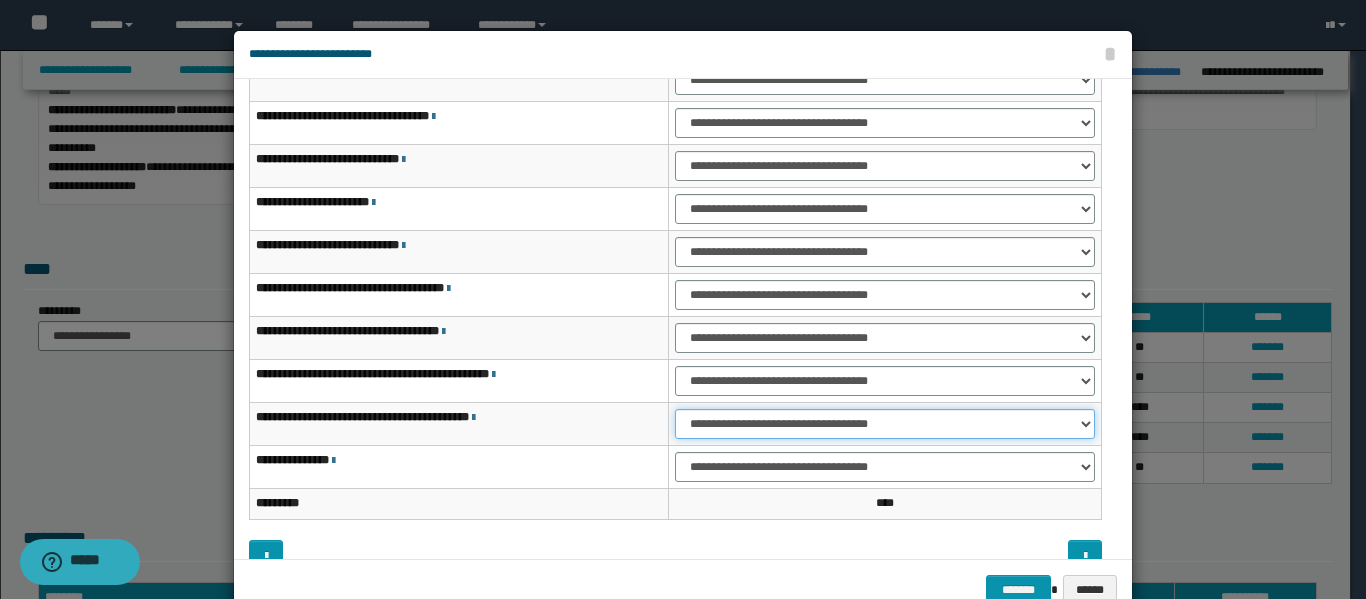 select on "***" 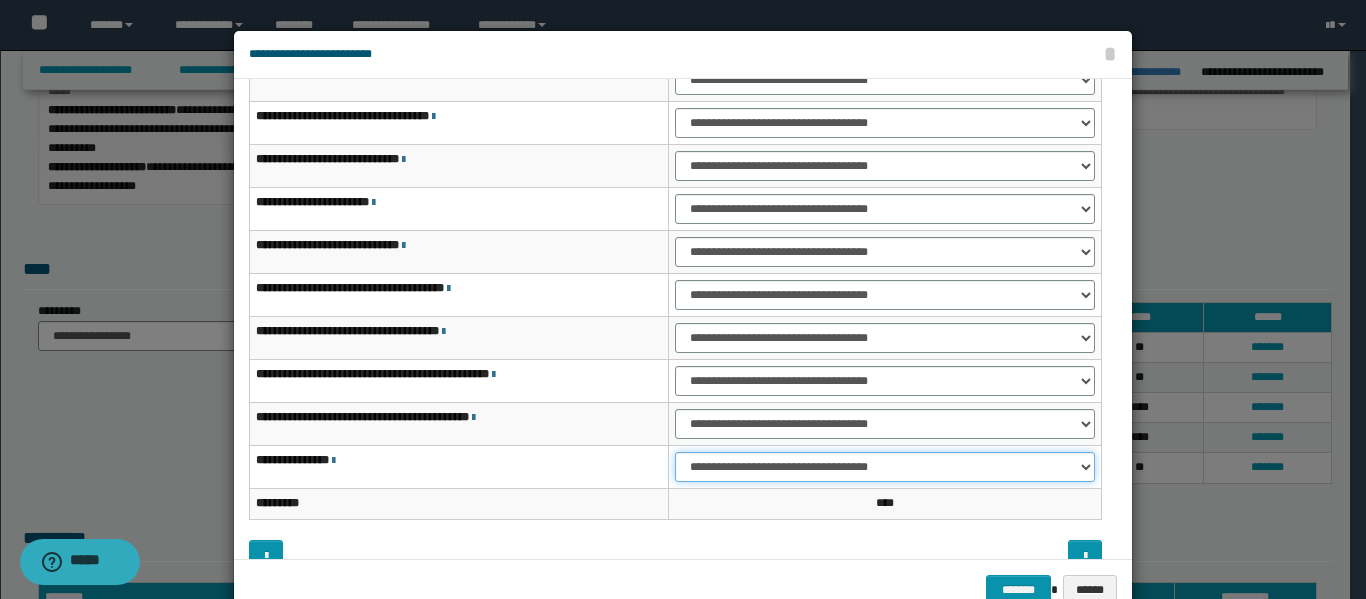 click on "**********" at bounding box center [885, 467] 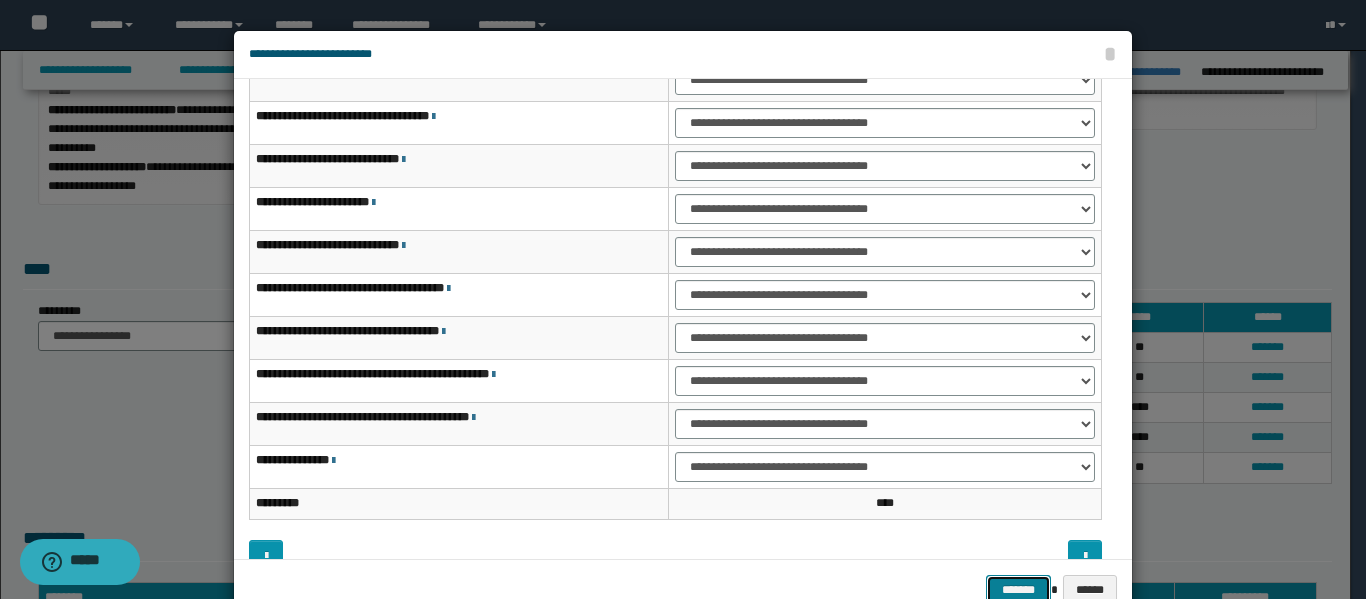 click on "*******" at bounding box center (1018, 590) 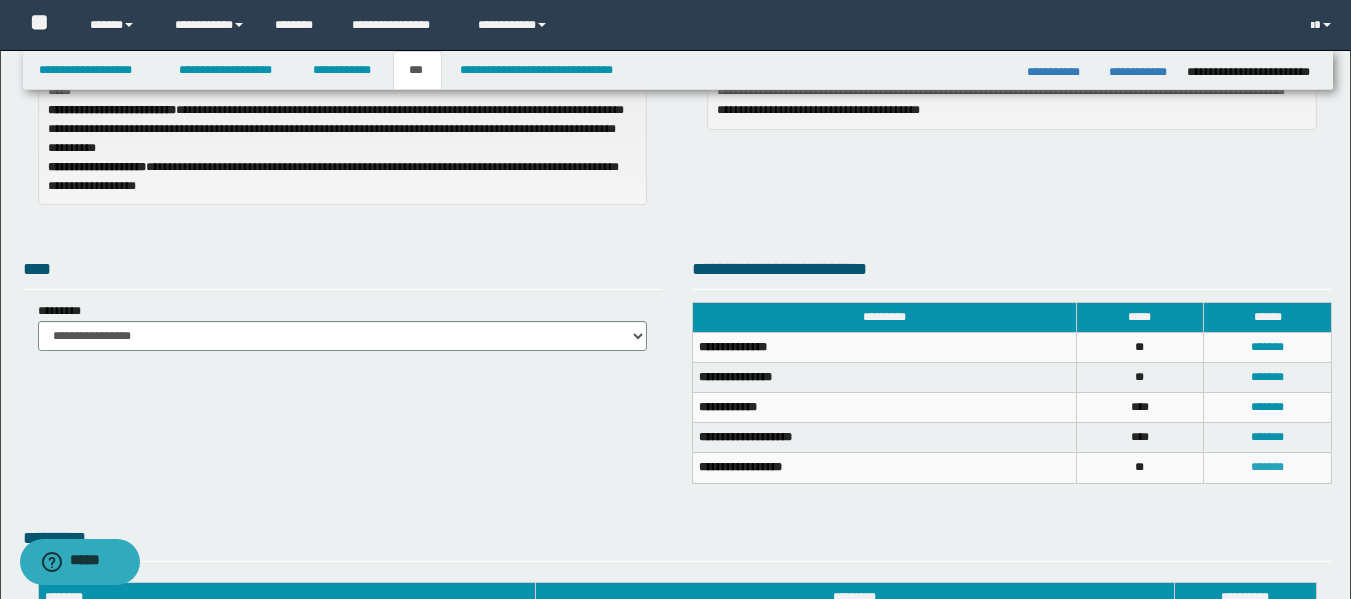 click on "*******" at bounding box center (1267, 467) 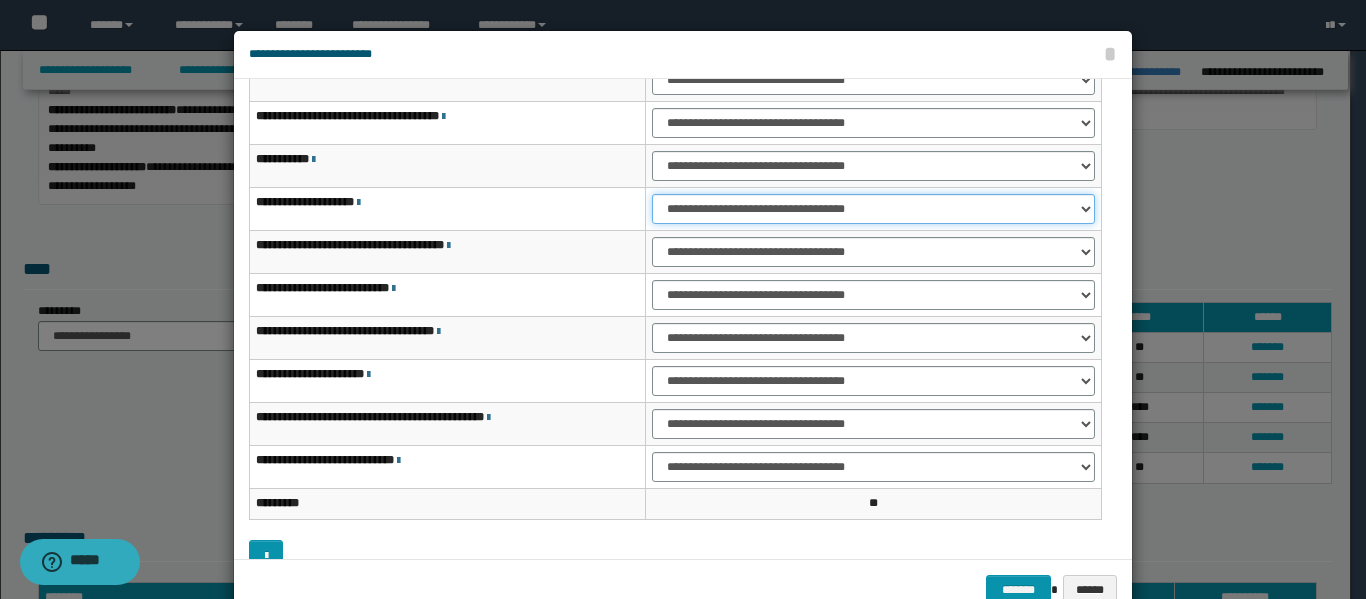 click on "**********" at bounding box center (873, 209) 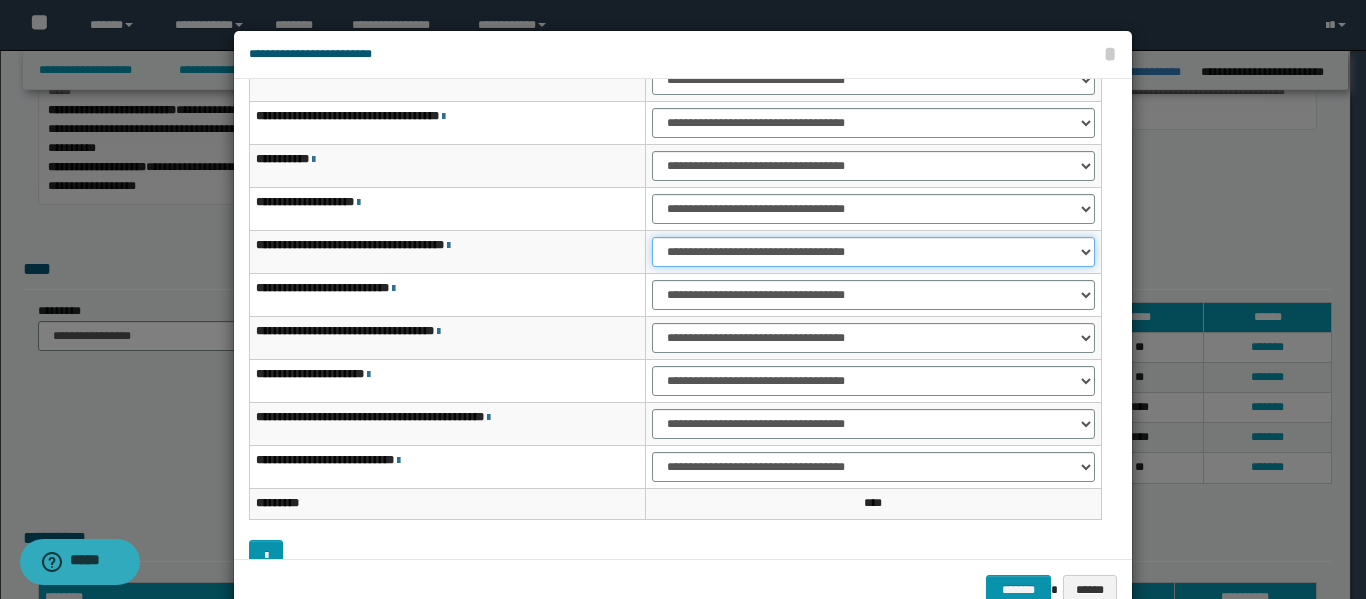 click on "**********" at bounding box center (873, 252) 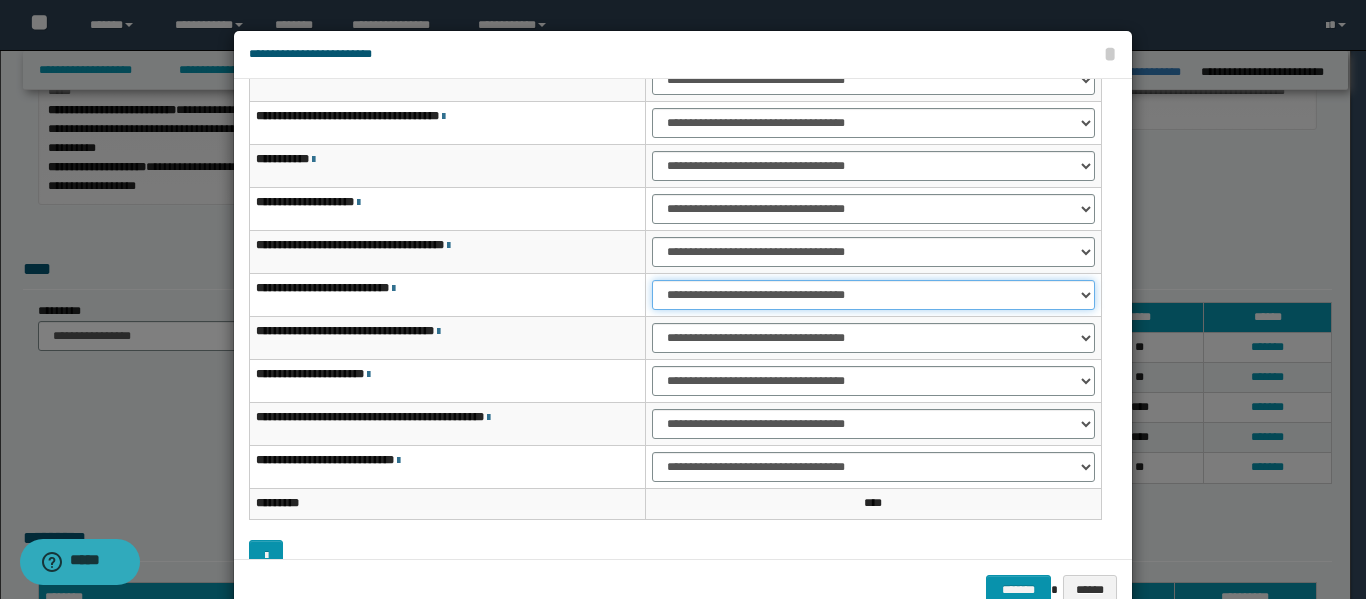 click on "**********" at bounding box center (873, 295) 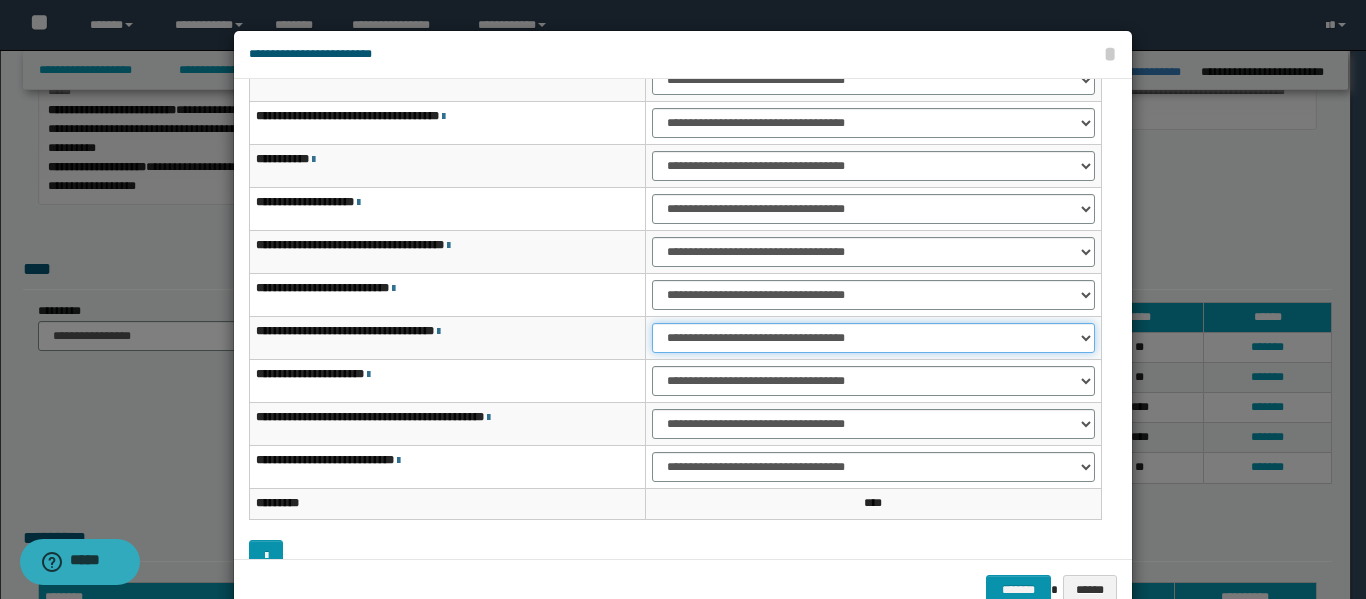 click on "**********" at bounding box center (873, 338) 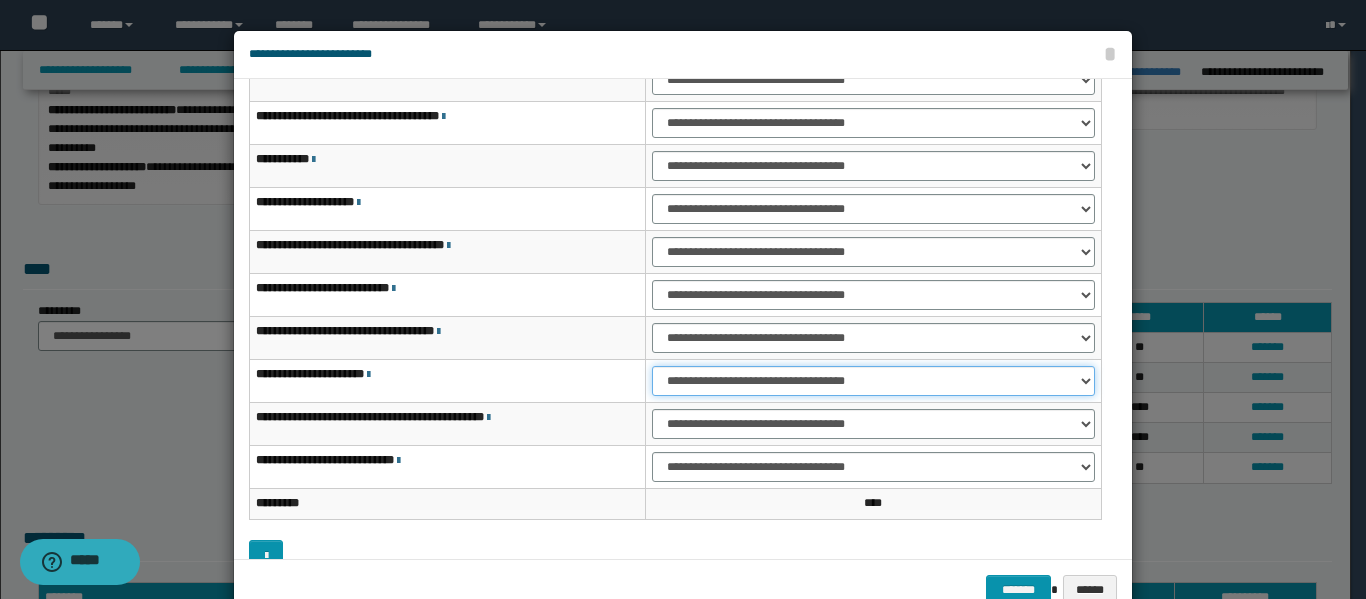 click on "**********" at bounding box center [873, 381] 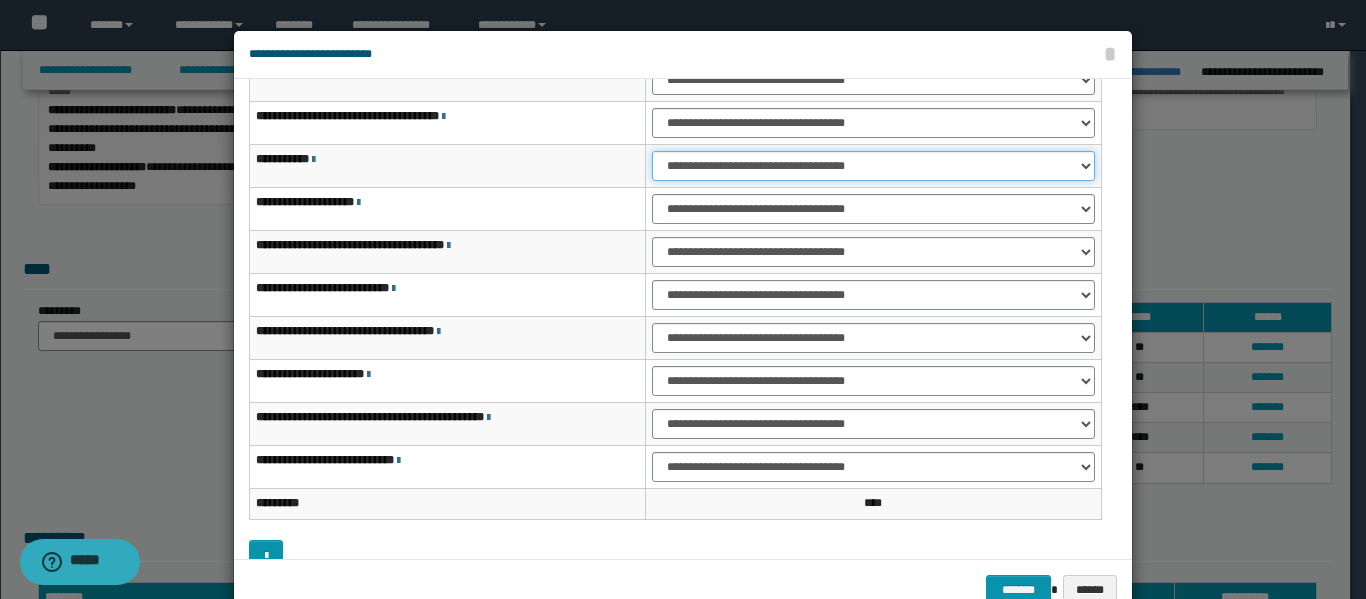 click on "**********" at bounding box center [873, 166] 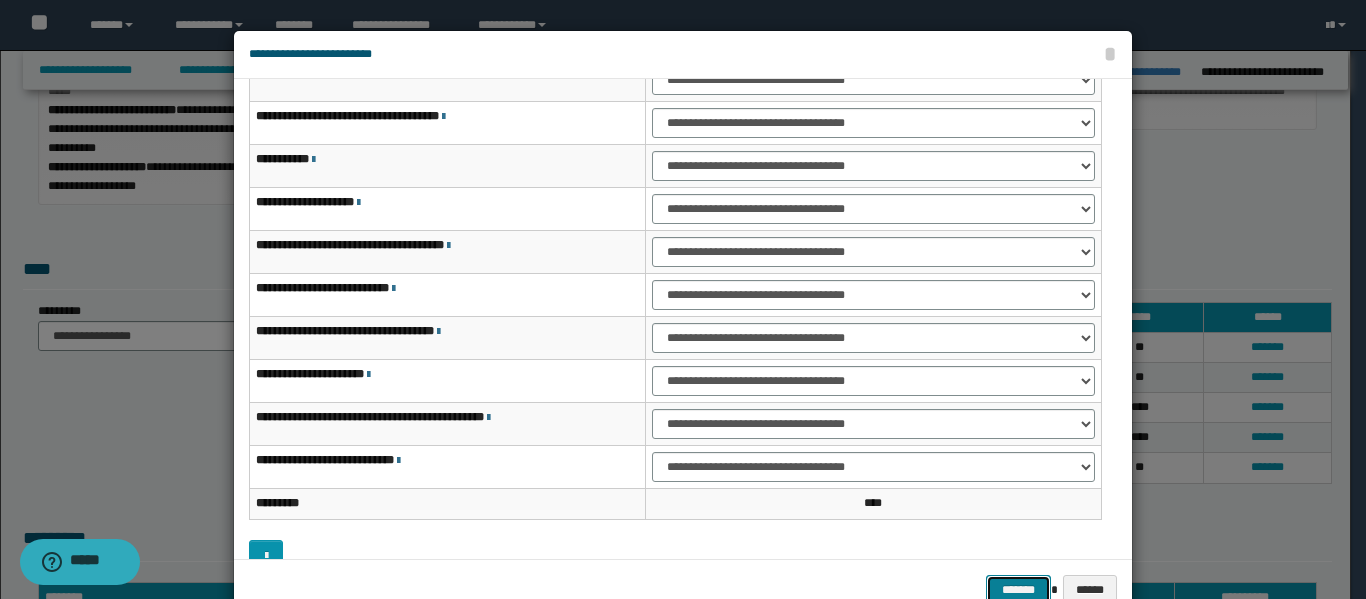 click on "*******" at bounding box center [1018, 590] 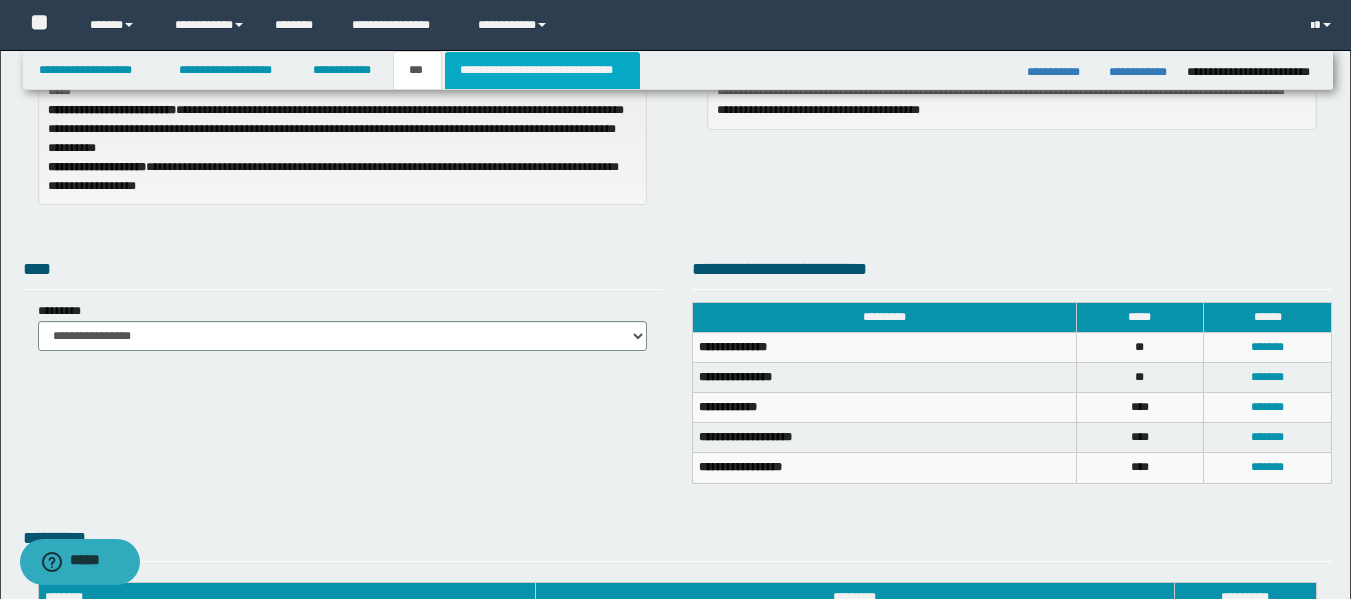click on "**********" at bounding box center [542, 70] 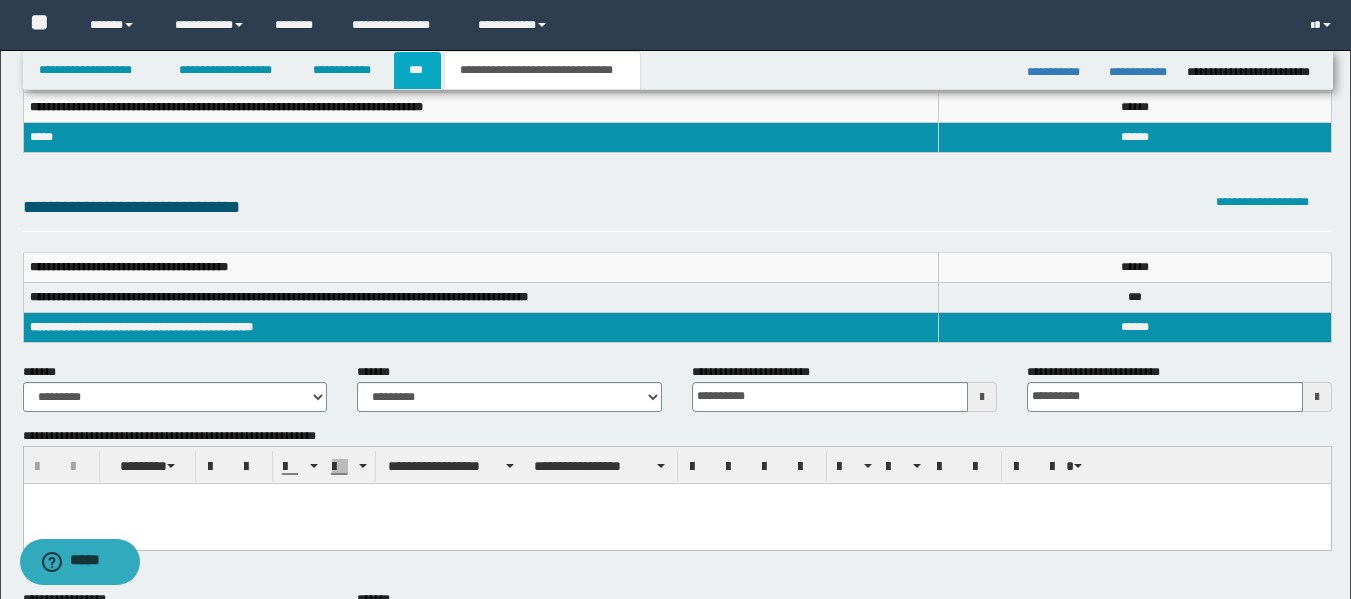 click on "***" at bounding box center [417, 70] 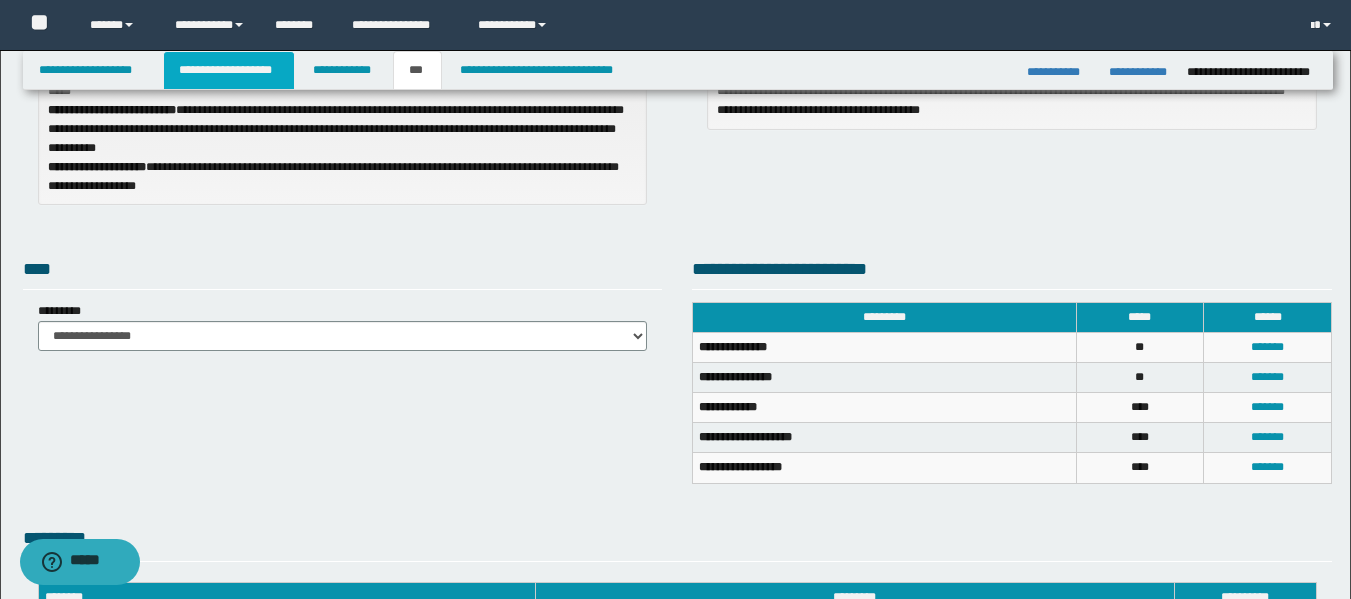click on "**********" at bounding box center (229, 70) 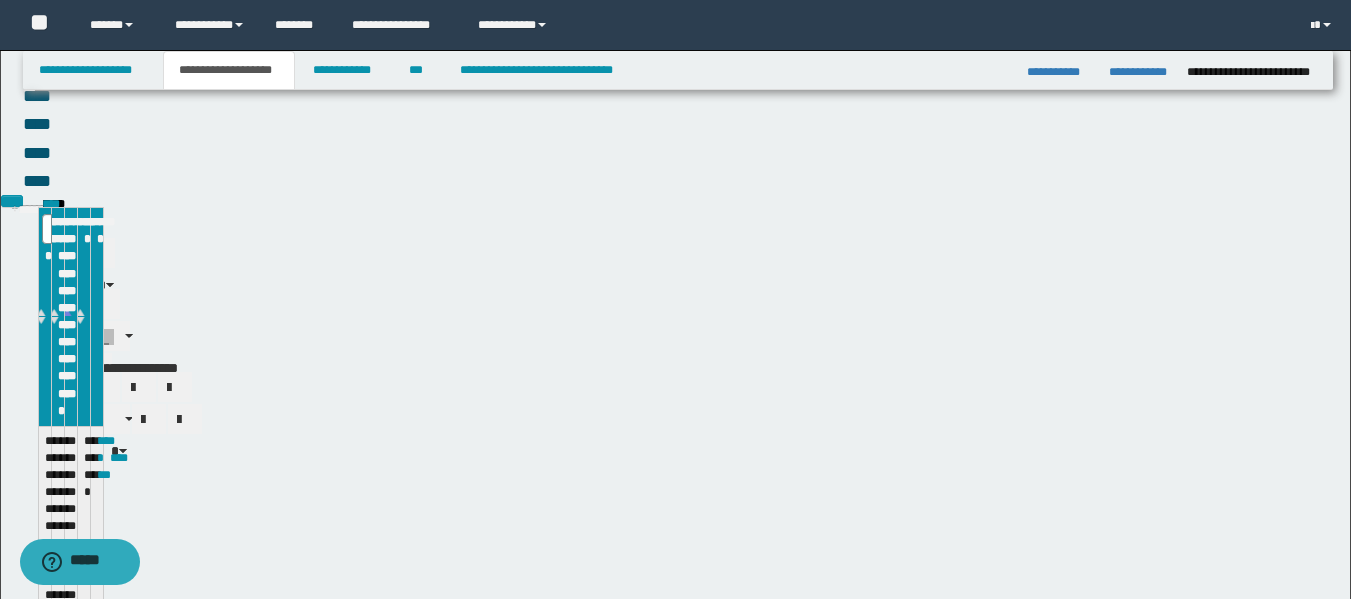 scroll, scrollTop: 306, scrollLeft: 0, axis: vertical 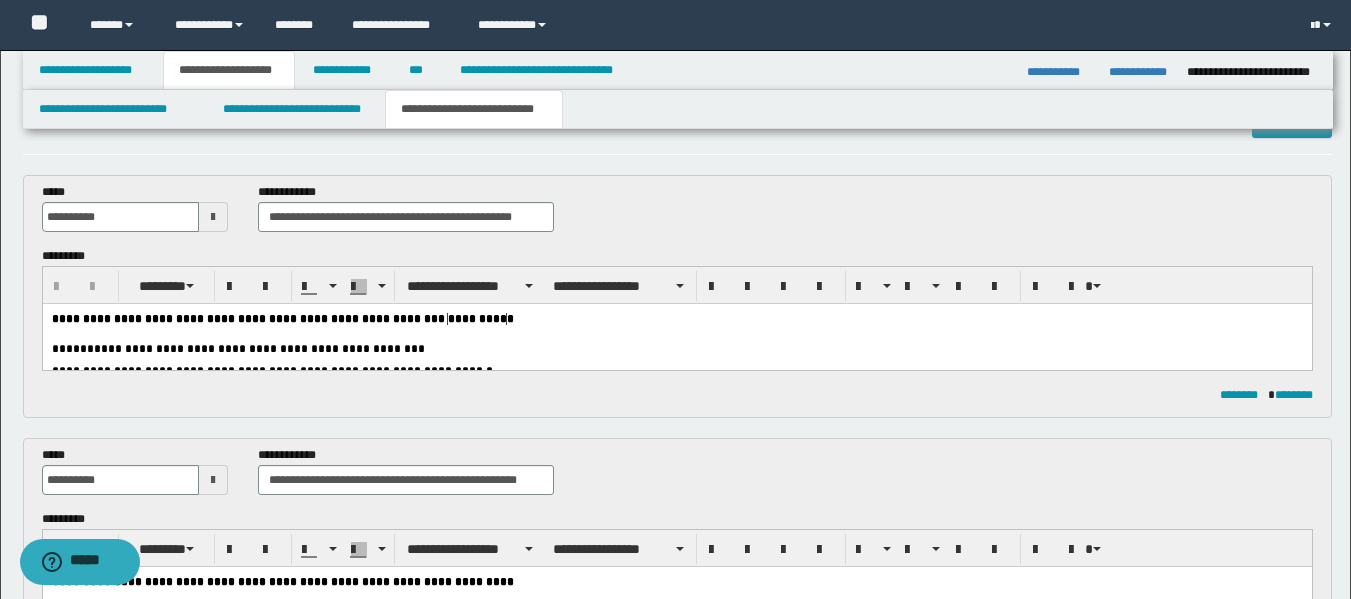 click on "**********" at bounding box center (676, 349) 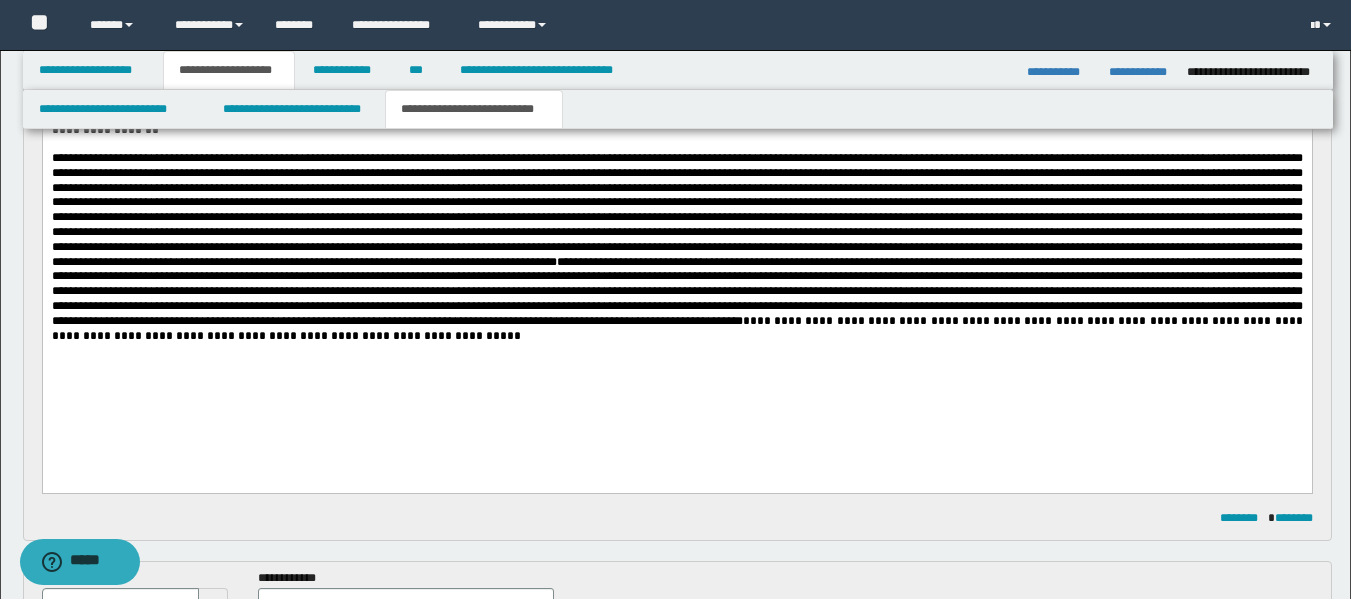 scroll, scrollTop: 337, scrollLeft: 0, axis: vertical 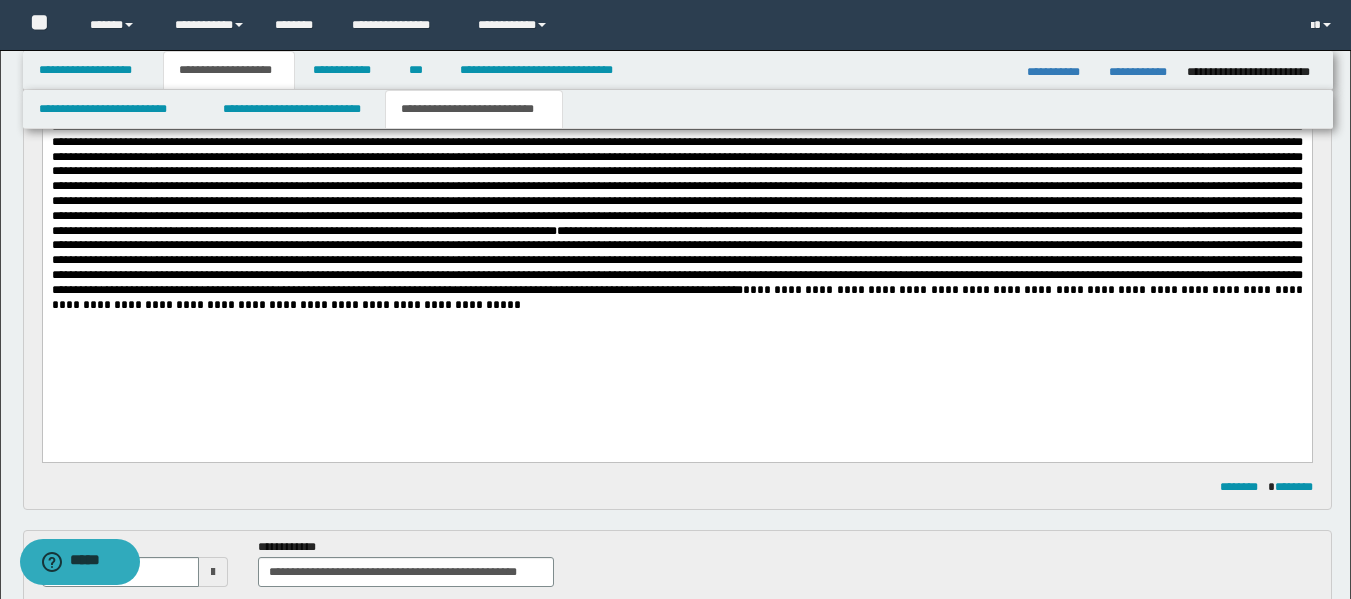 click on "**********" at bounding box center (676, 297) 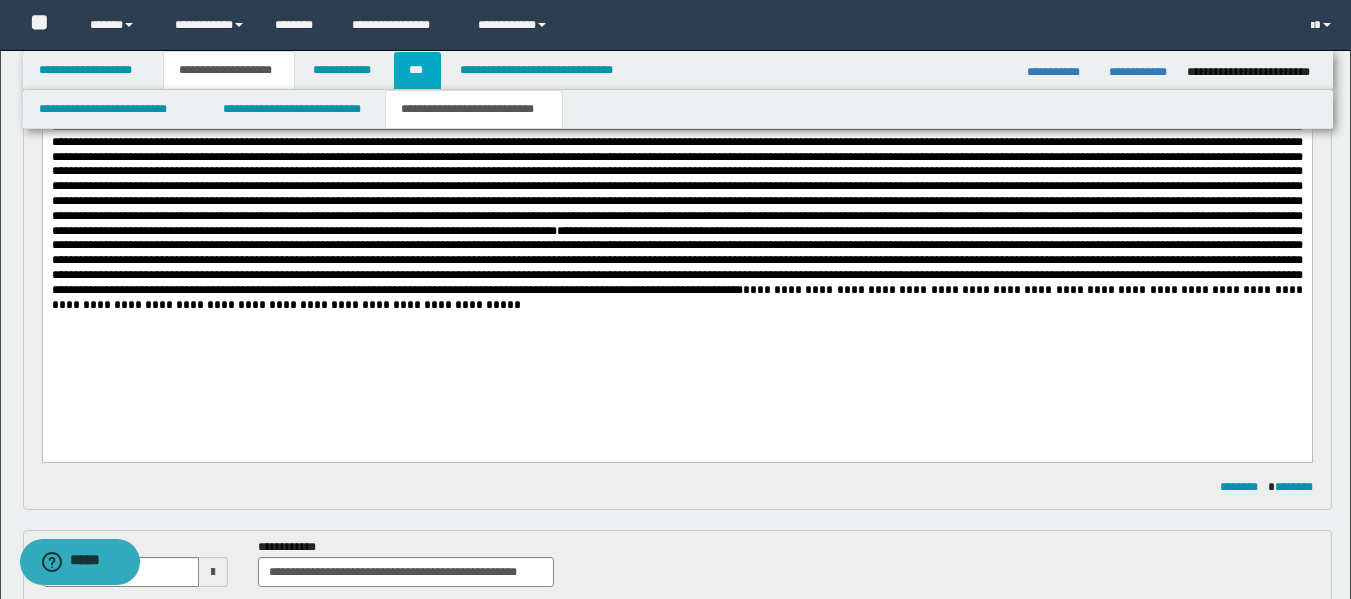 click on "***" at bounding box center (417, 70) 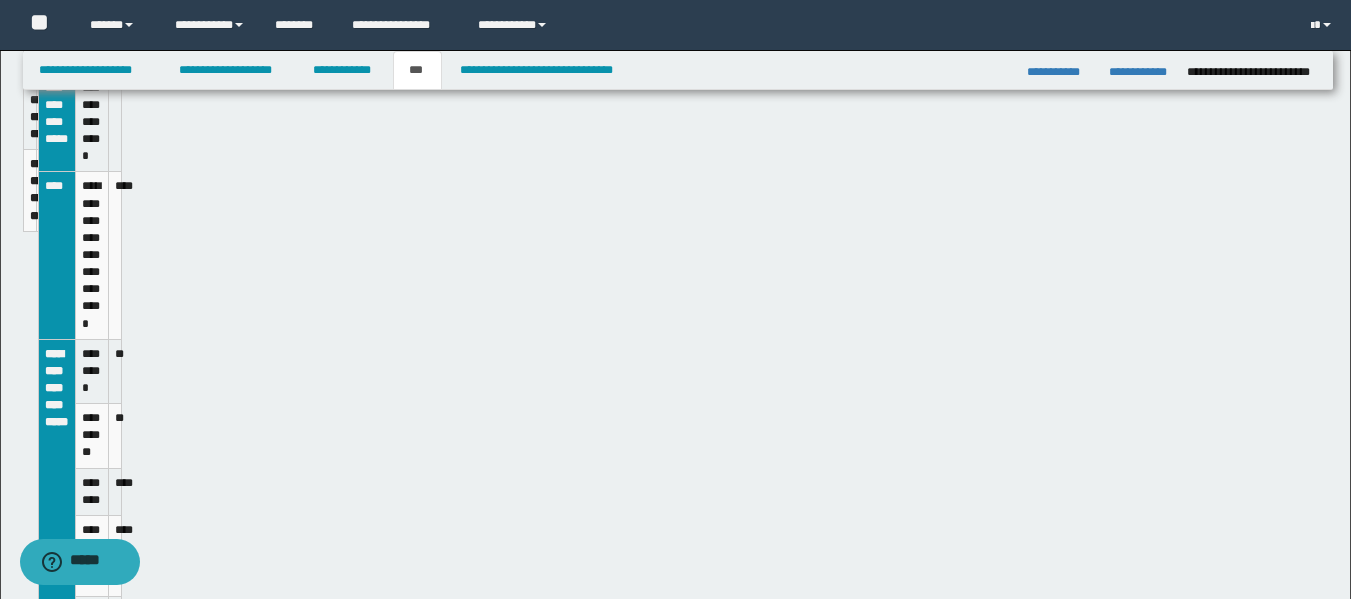 scroll, scrollTop: 306, scrollLeft: 0, axis: vertical 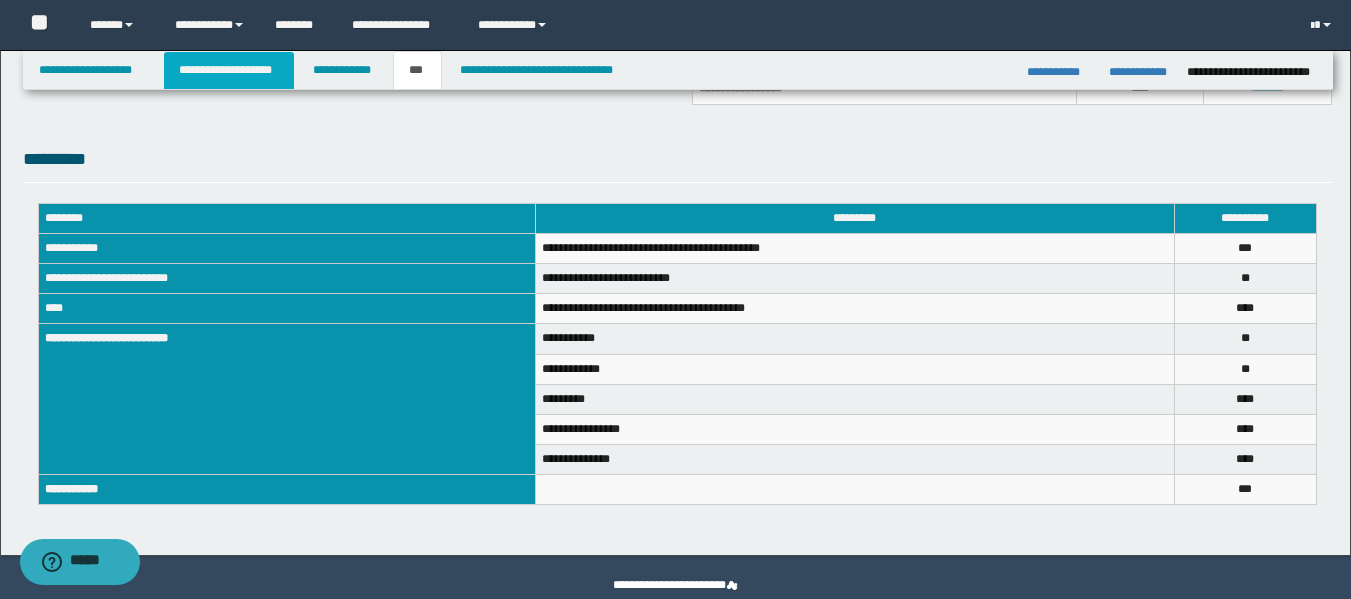 click on "**********" at bounding box center [229, 70] 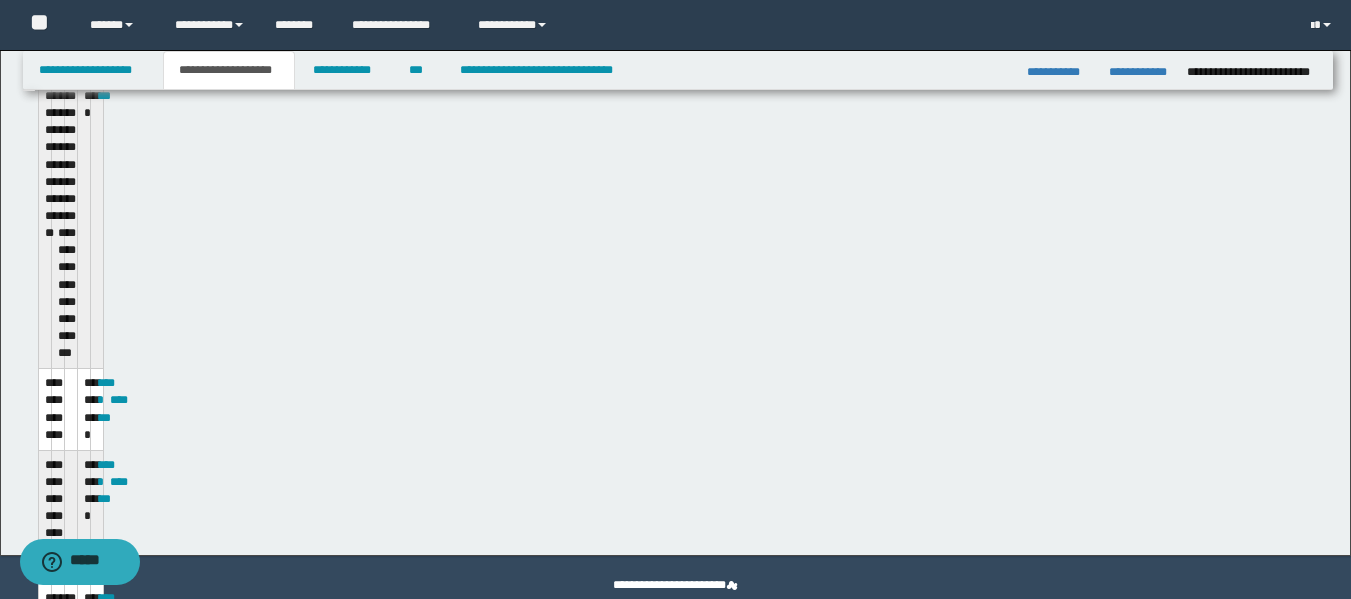 scroll, scrollTop: 685, scrollLeft: 0, axis: vertical 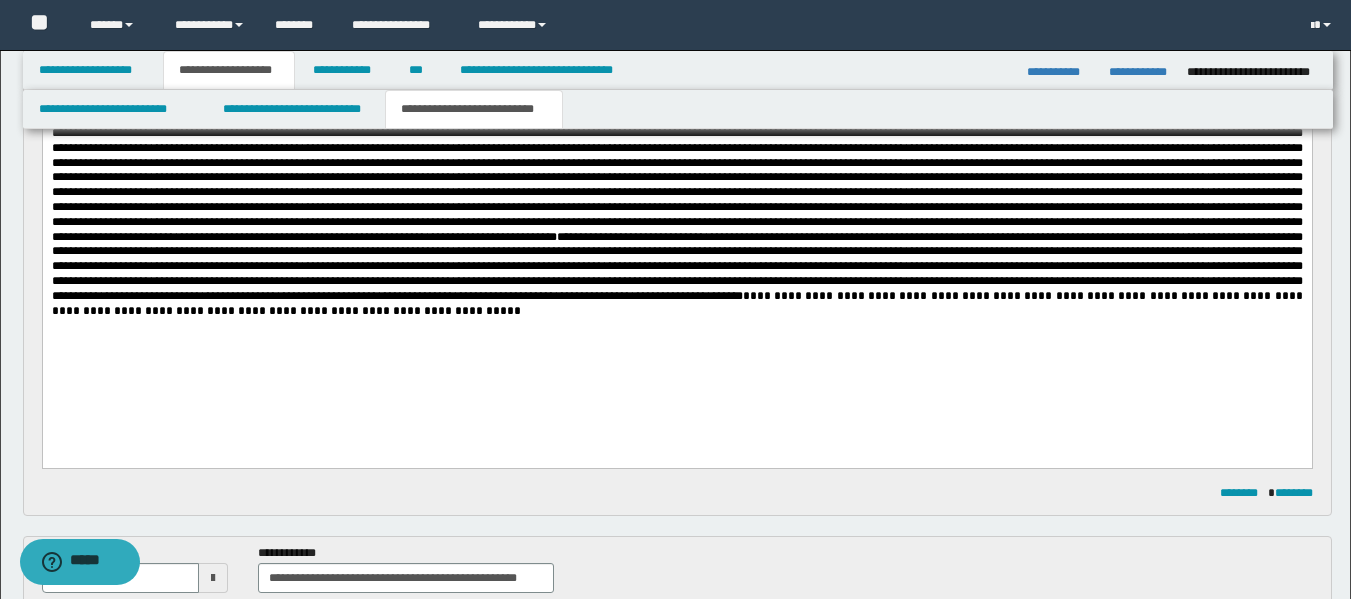 click on "**********" at bounding box center [676, 303] 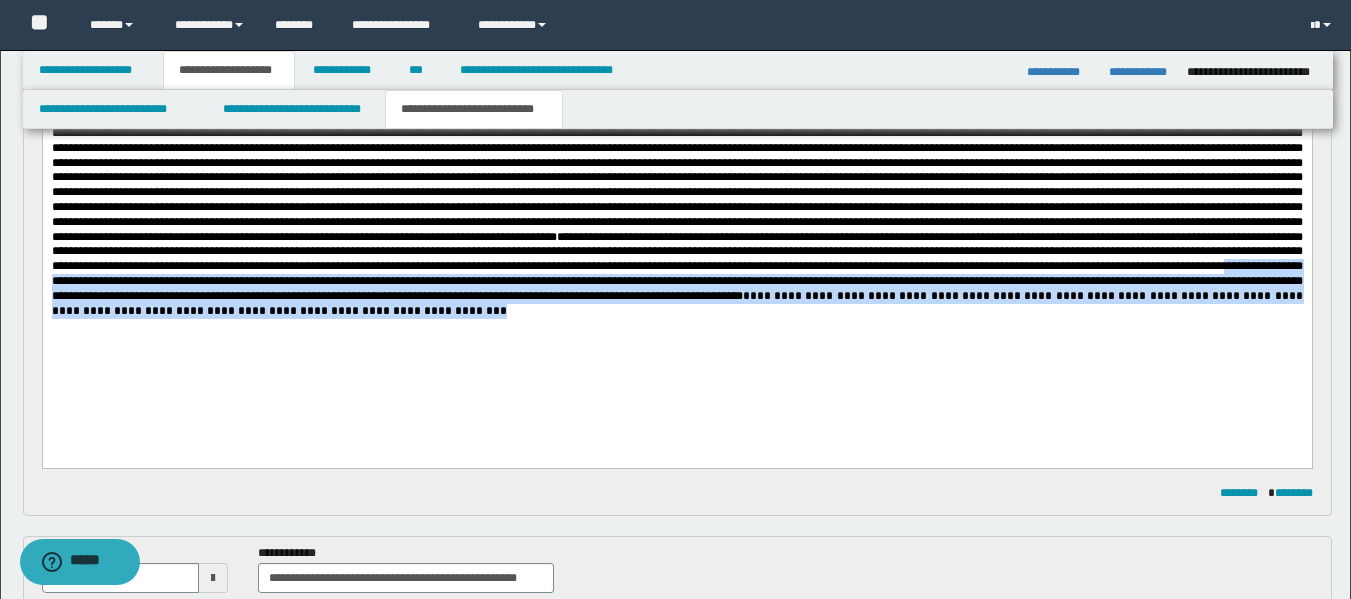 drag, startPoint x: 1115, startPoint y: 316, endPoint x: 1069, endPoint y: 369, distance: 70.178345 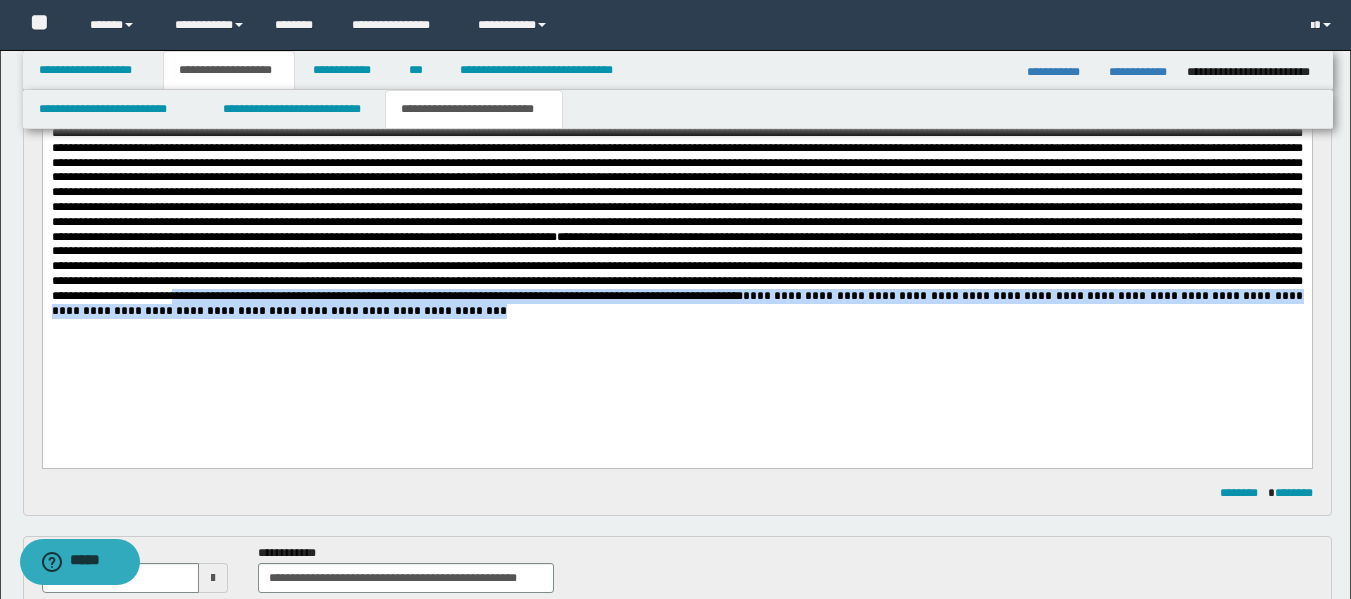 drag, startPoint x: 181, startPoint y: 336, endPoint x: 434, endPoint y: 345, distance: 253.16003 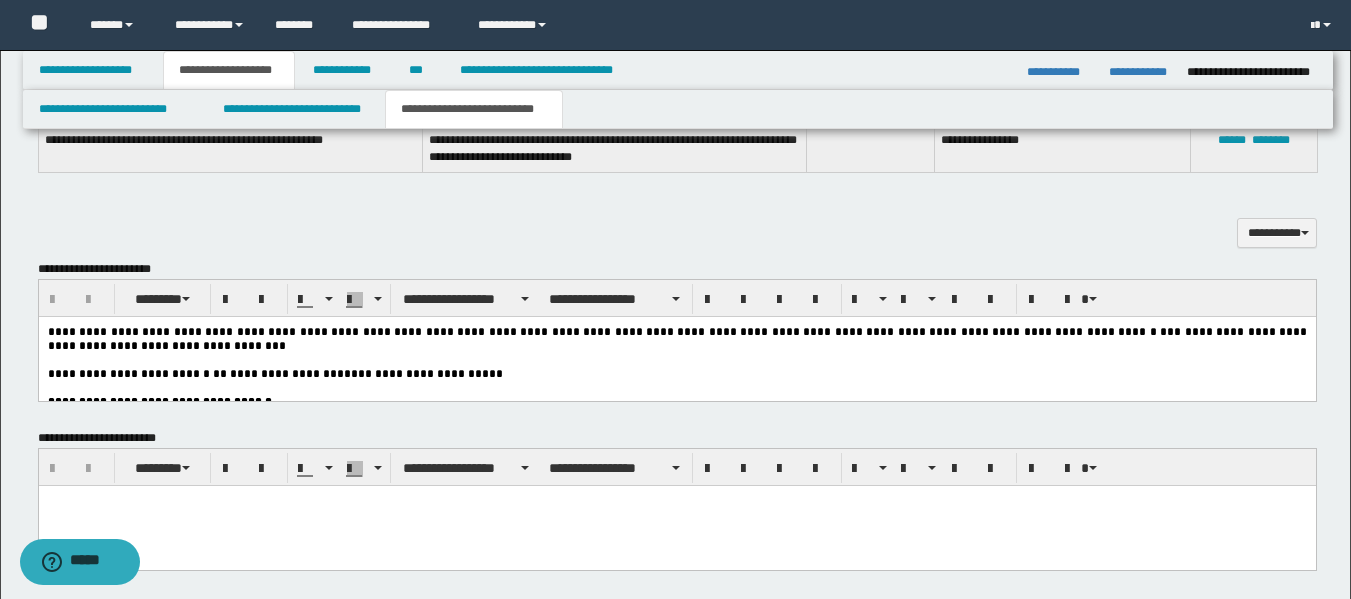scroll, scrollTop: 1354, scrollLeft: 0, axis: vertical 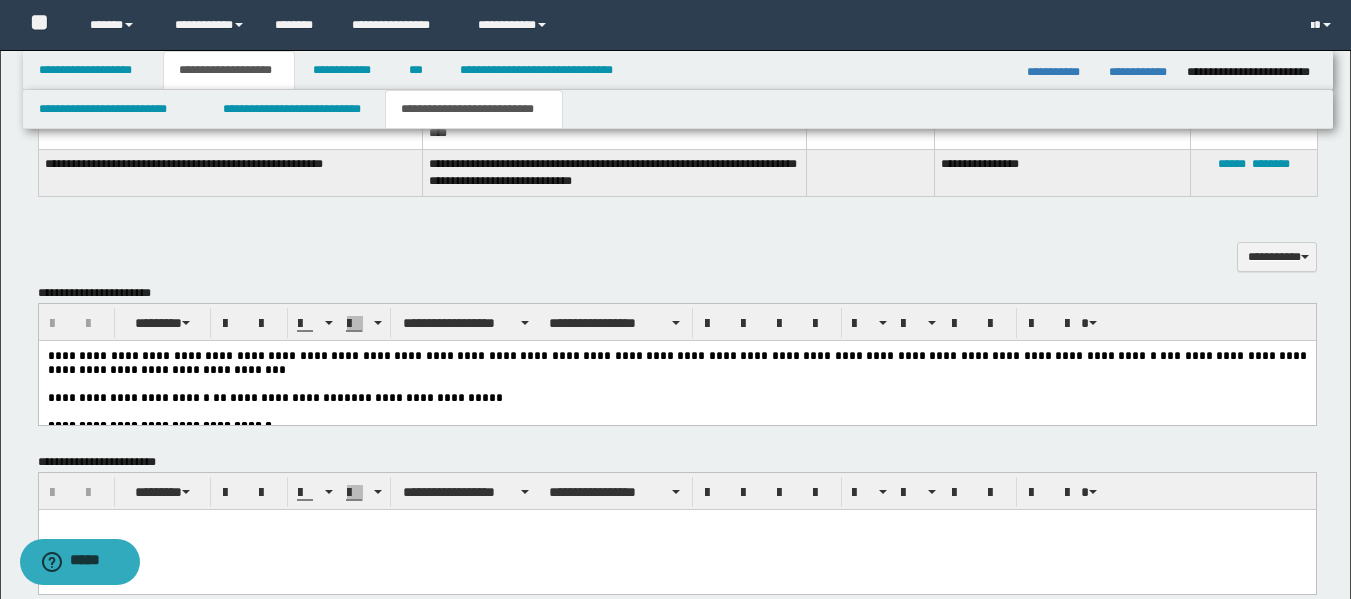 click on "**********" at bounding box center [676, 398] 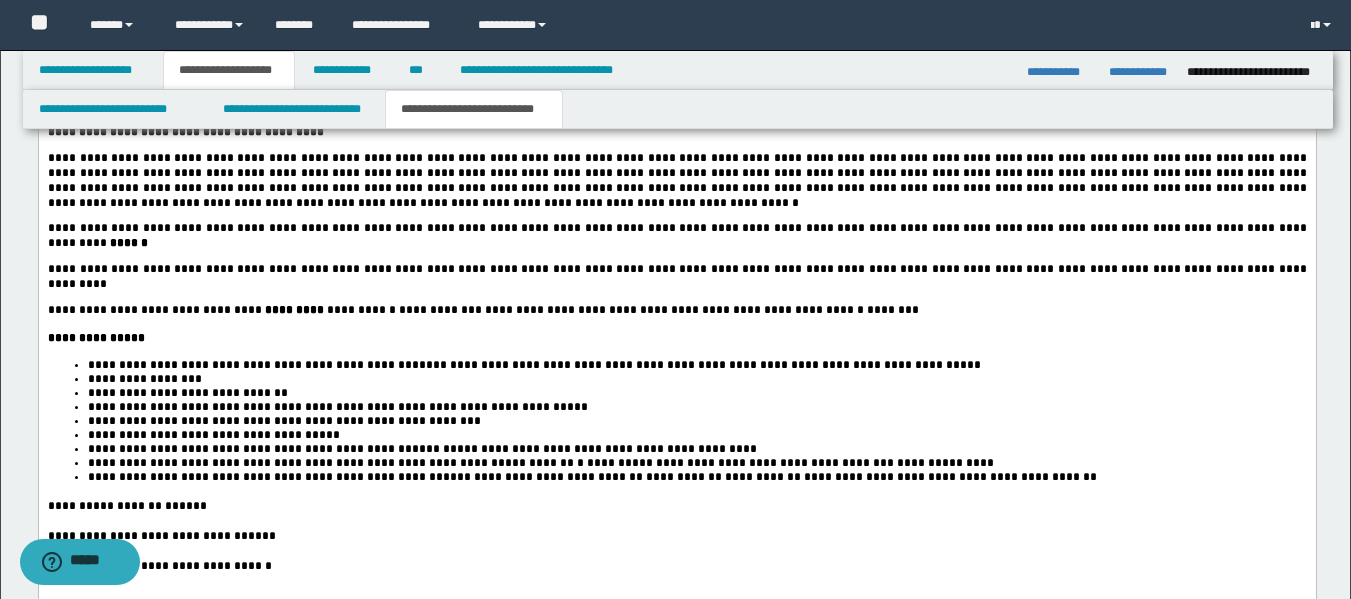 scroll, scrollTop: 3303, scrollLeft: 0, axis: vertical 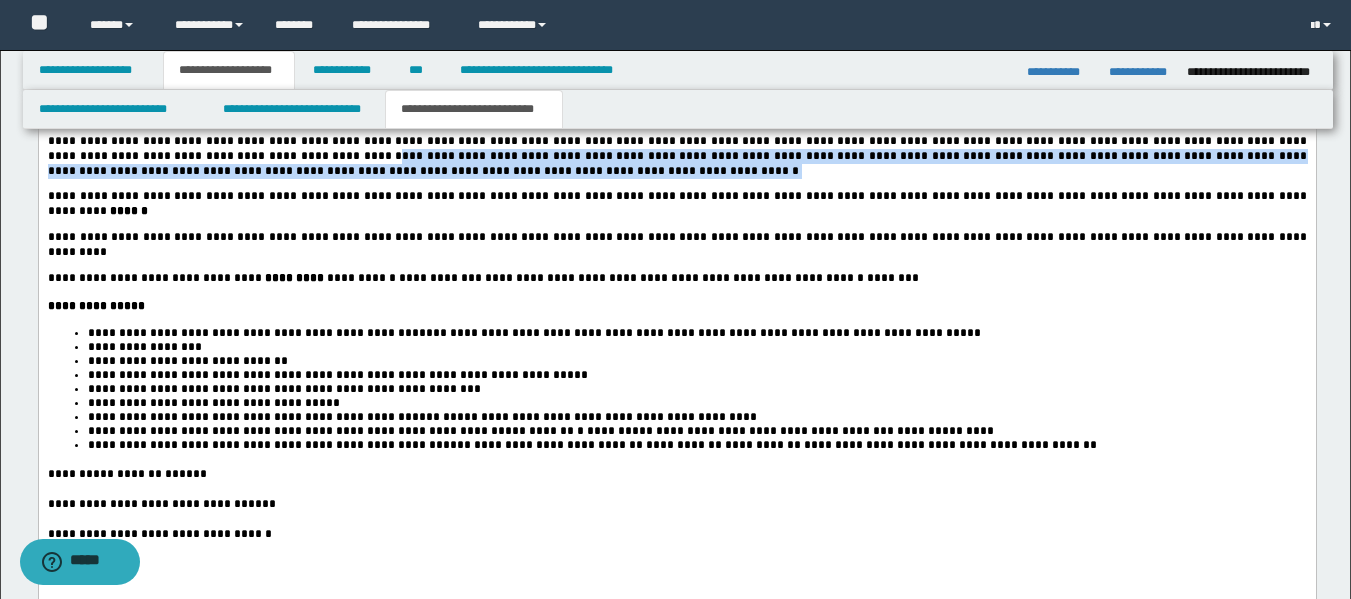 drag, startPoint x: 1229, startPoint y: 240, endPoint x: 1214, endPoint y: 267, distance: 30.88689 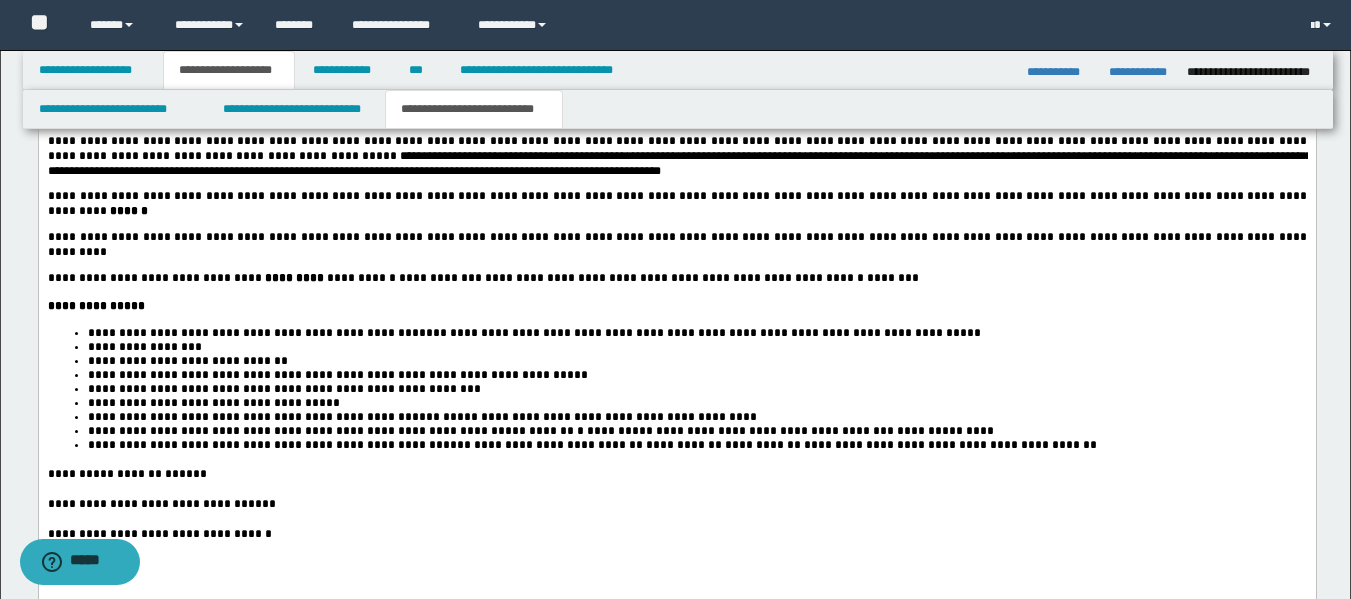 click on "**********" at bounding box center (678, 204) 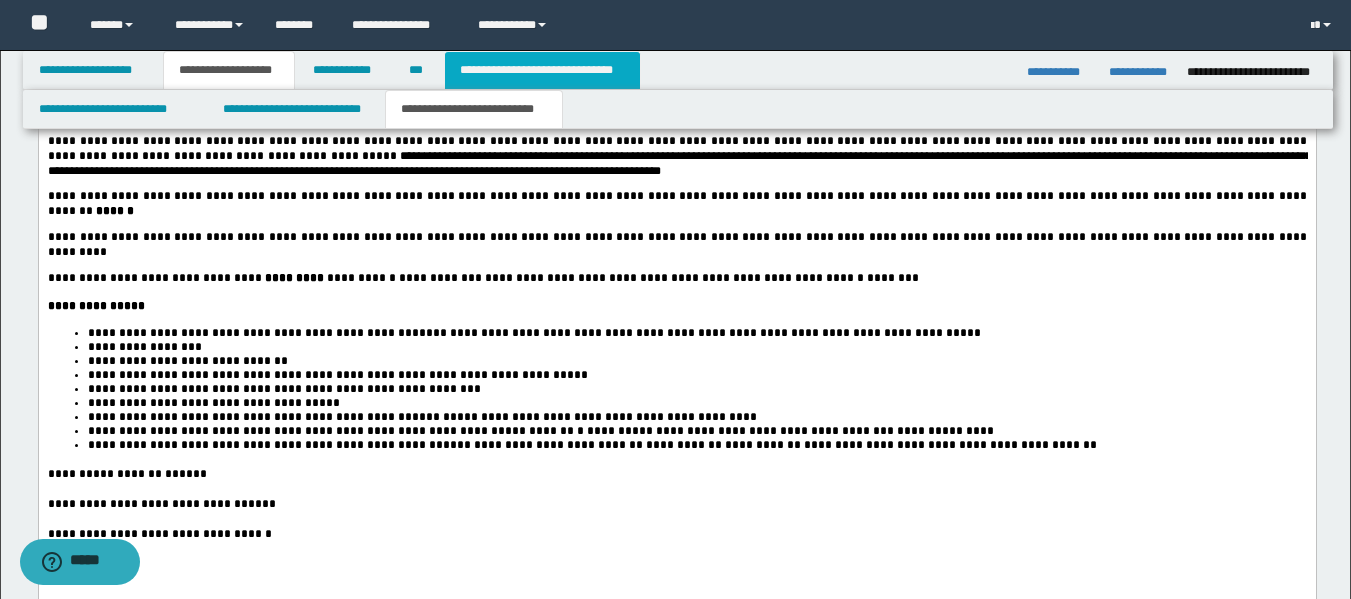 click on "**********" at bounding box center (542, 70) 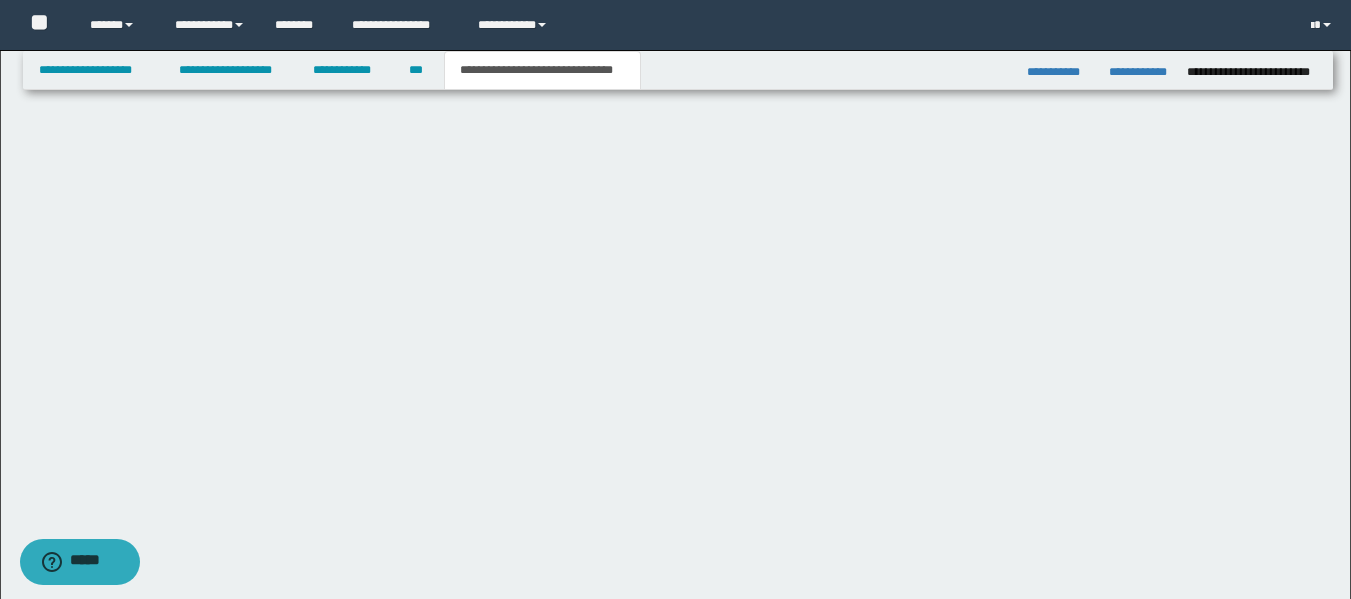 scroll, scrollTop: 932, scrollLeft: 0, axis: vertical 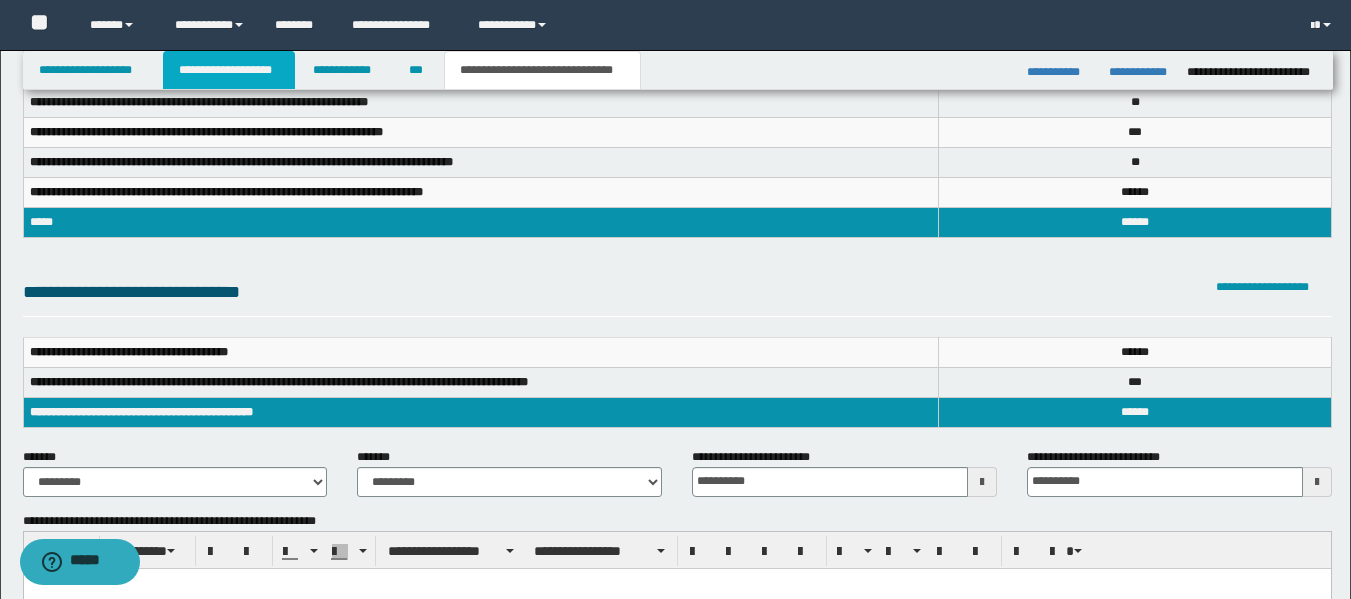 drag, startPoint x: 229, startPoint y: 72, endPoint x: 421, endPoint y: 134, distance: 201.76224 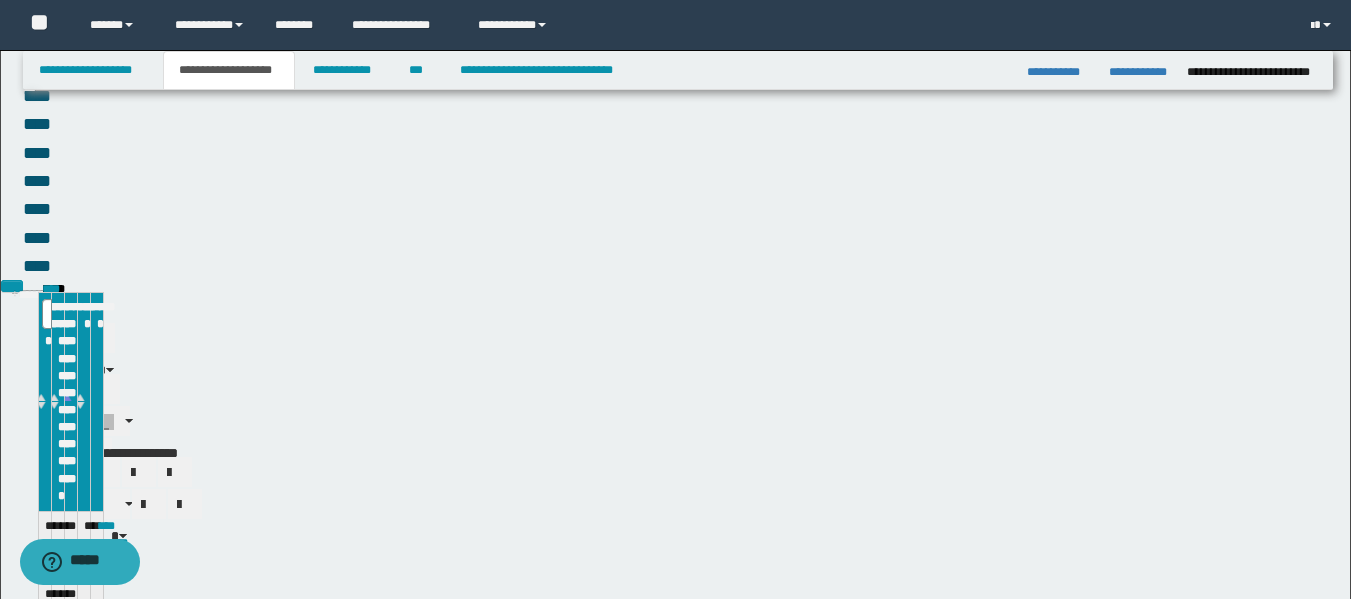 scroll, scrollTop: 221, scrollLeft: 0, axis: vertical 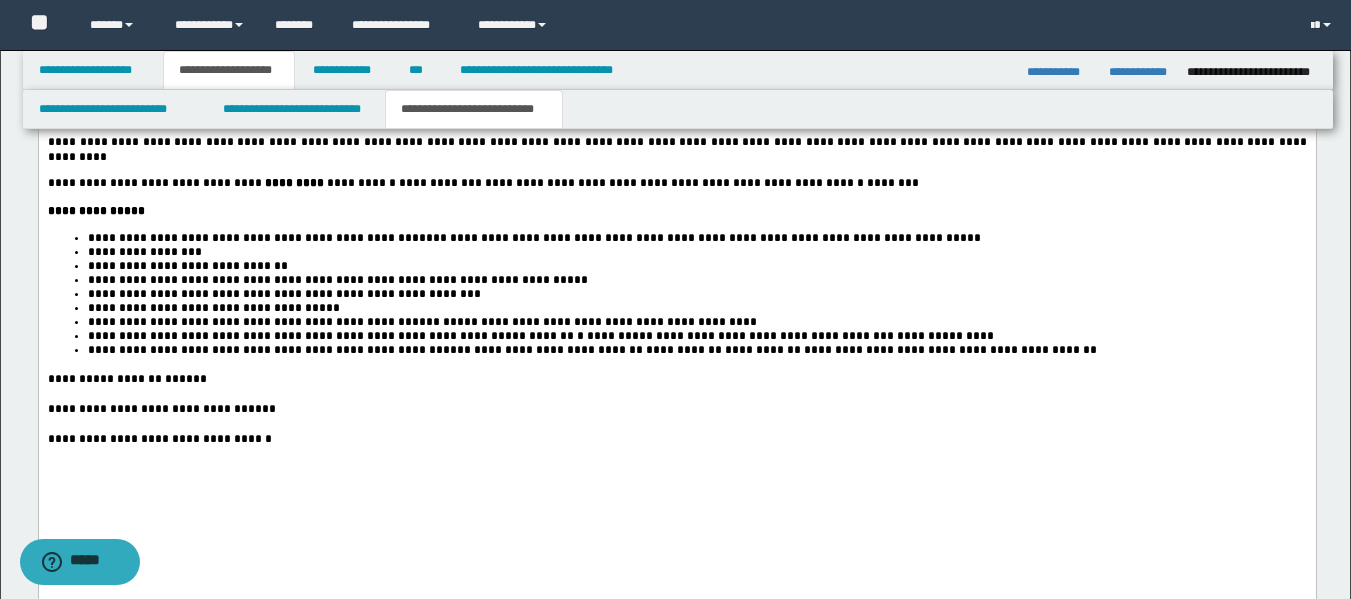 click on "******" at bounding box center [114, 117] 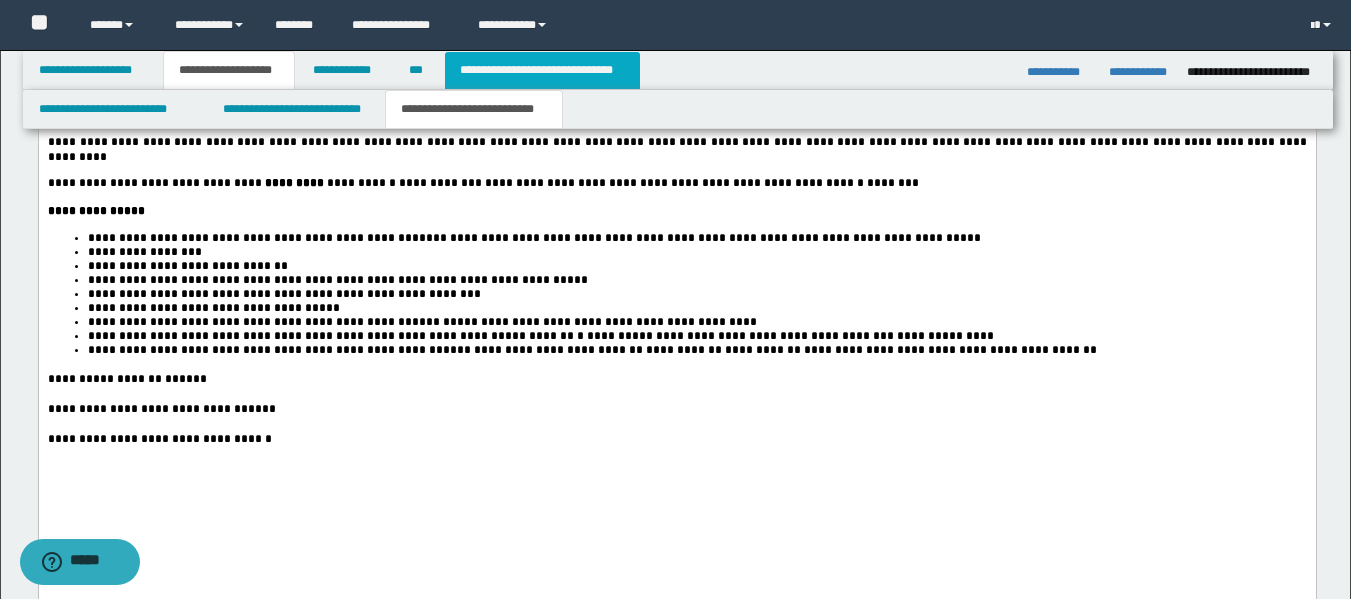 click on "**********" at bounding box center [542, 70] 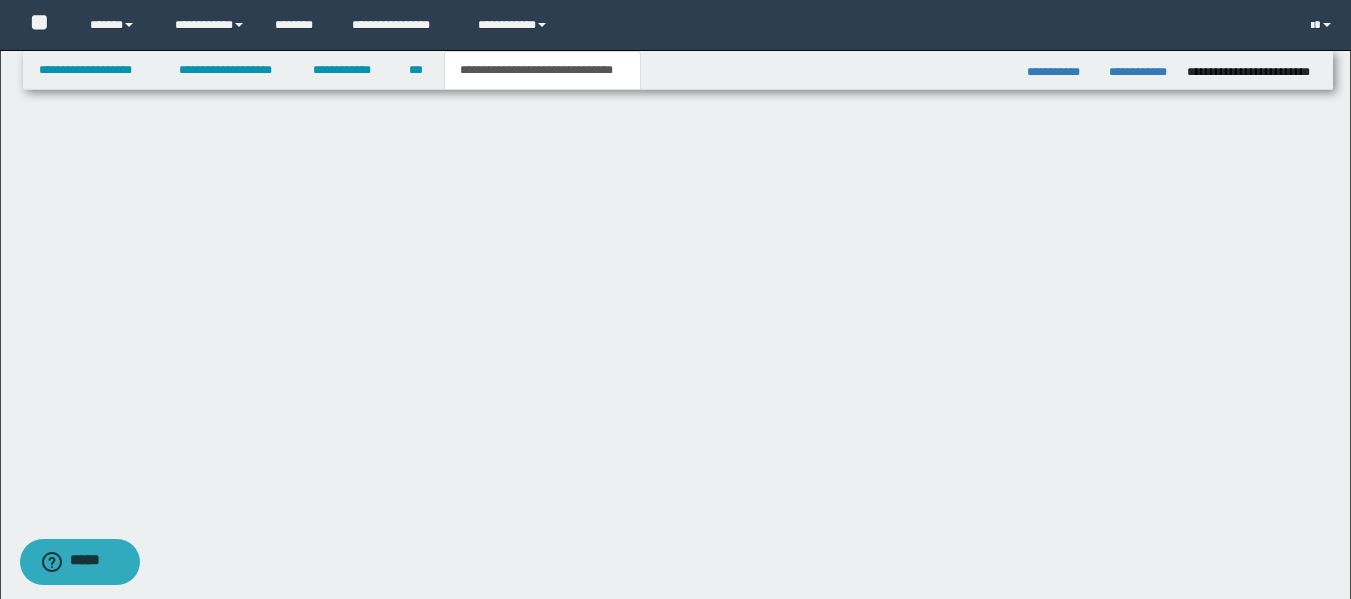 type on "**********" 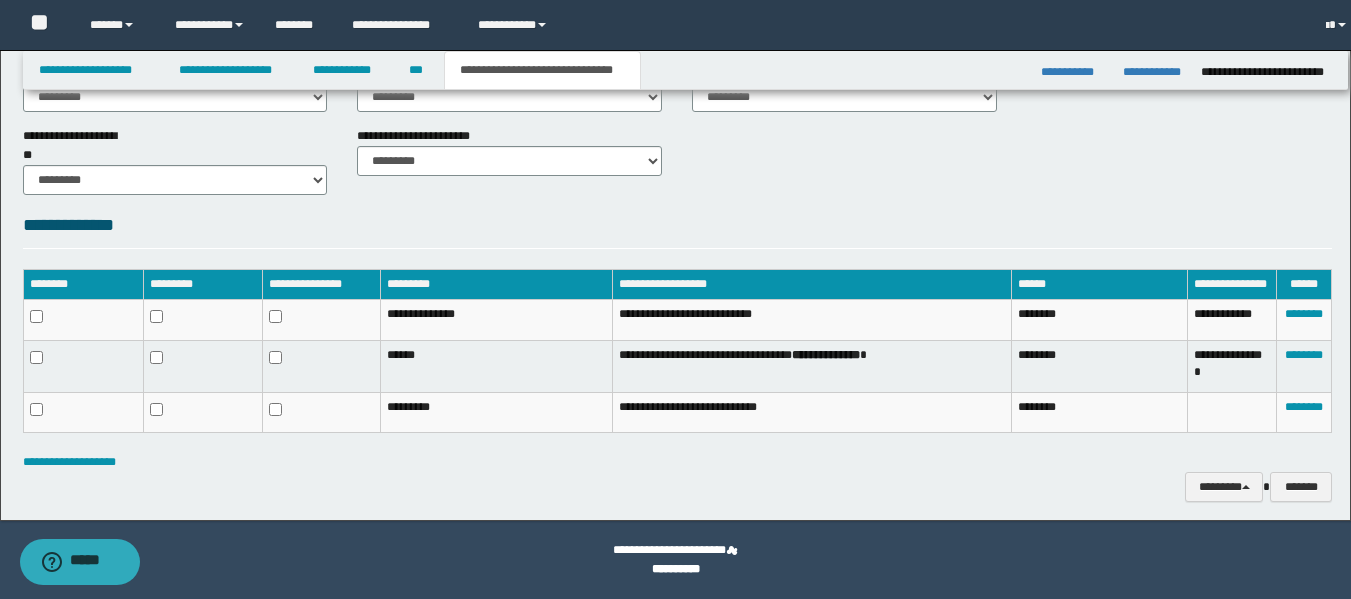 scroll, scrollTop: 932, scrollLeft: 0, axis: vertical 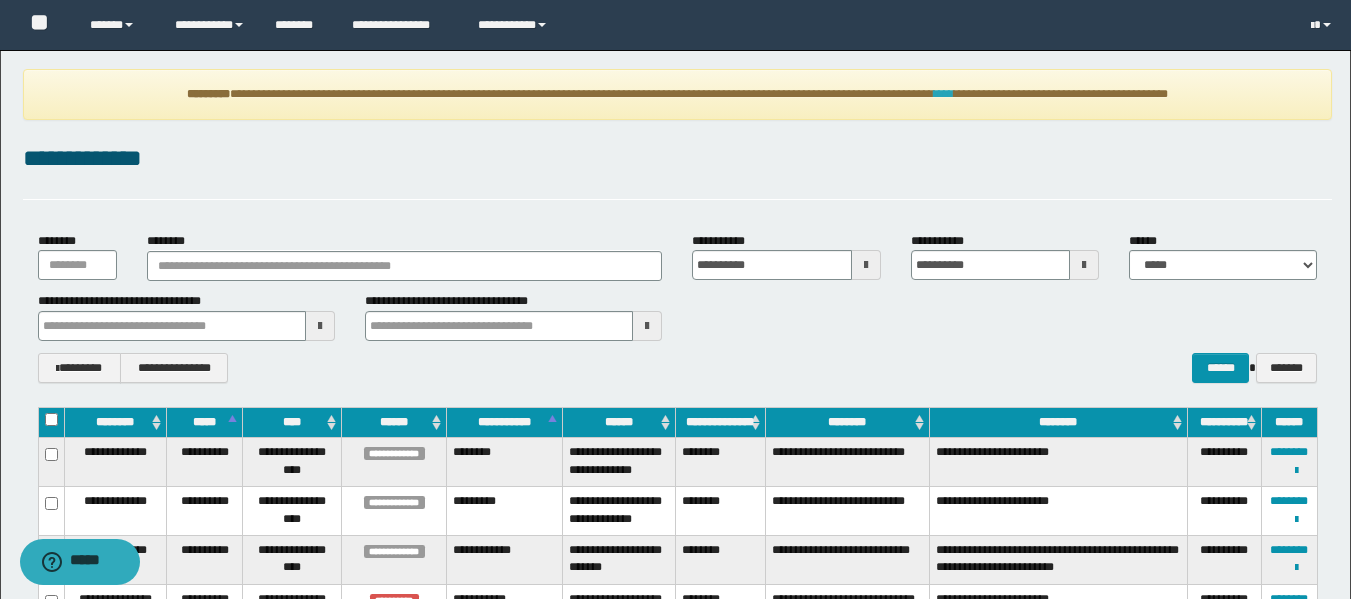 click on "****" at bounding box center [944, 94] 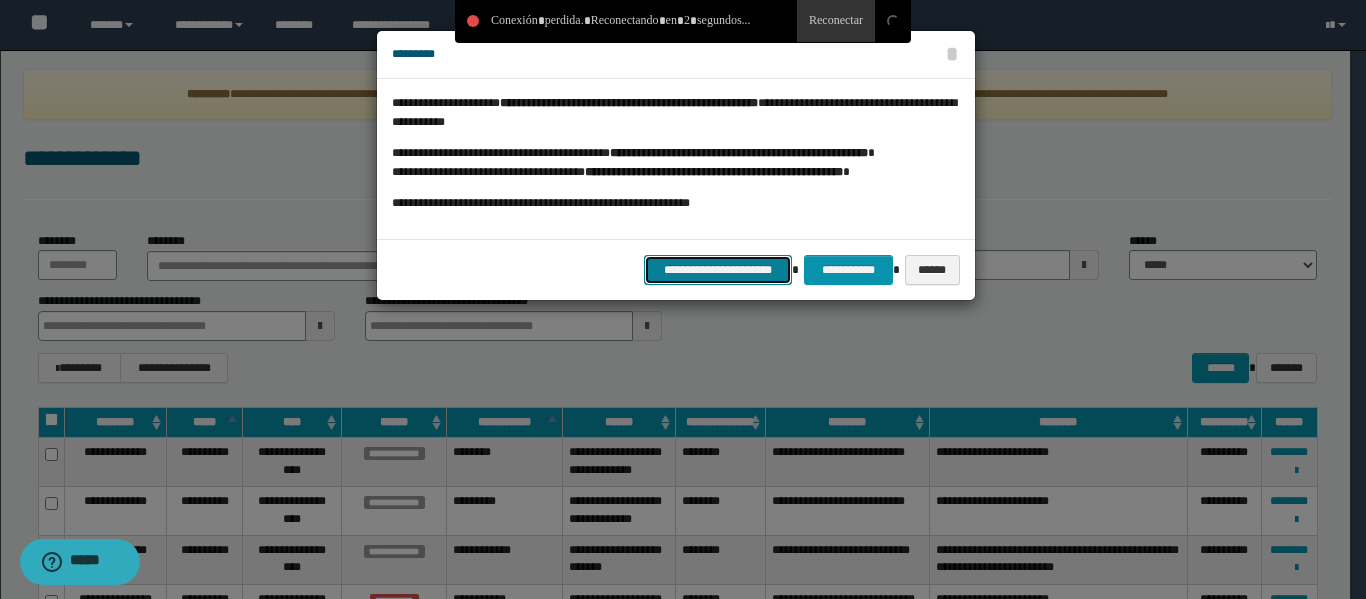 click on "**********" at bounding box center [718, 270] 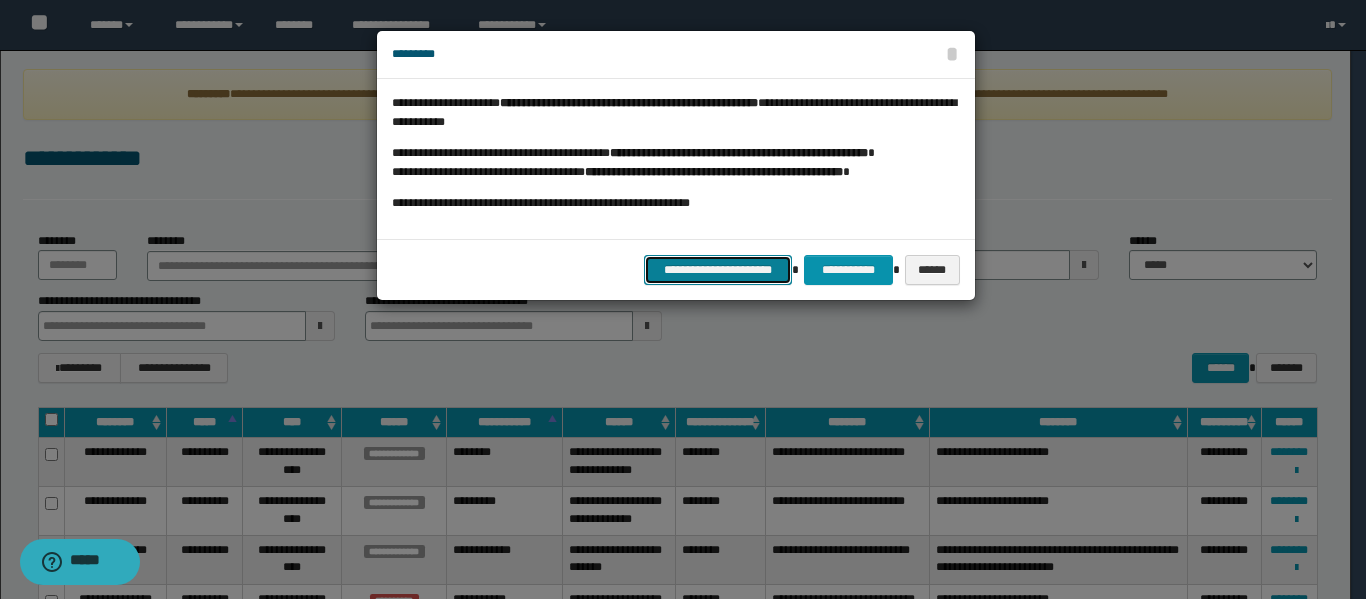 click on "**********" at bounding box center [718, 270] 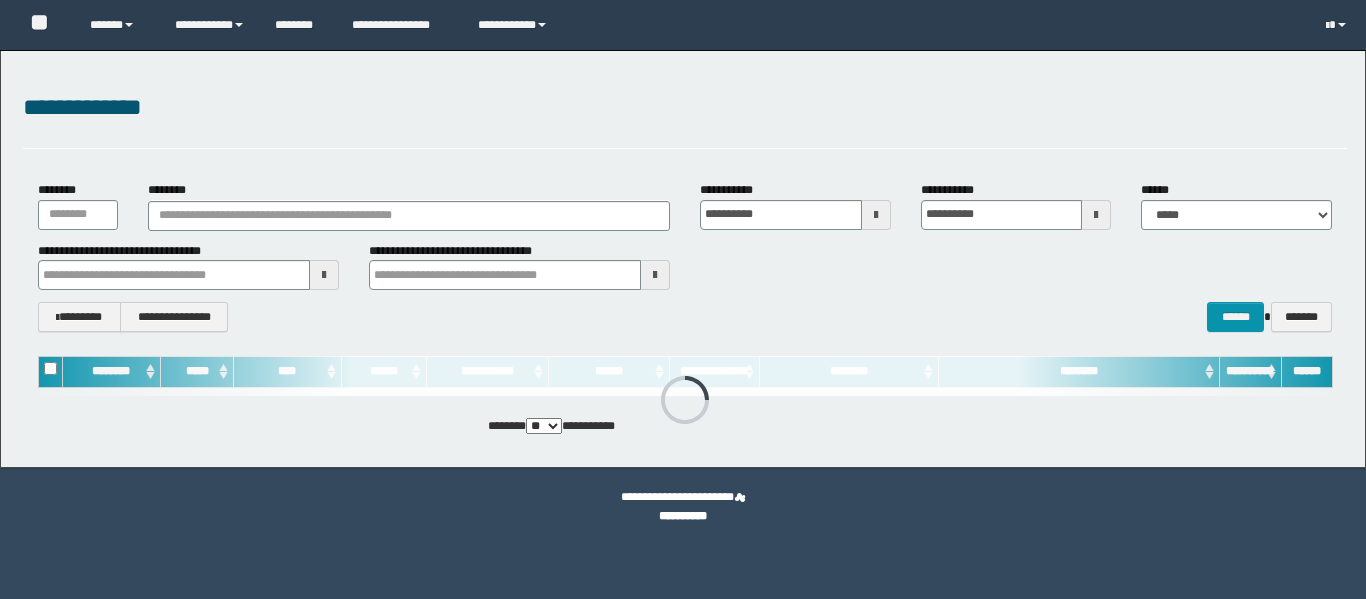 scroll, scrollTop: 0, scrollLeft: 0, axis: both 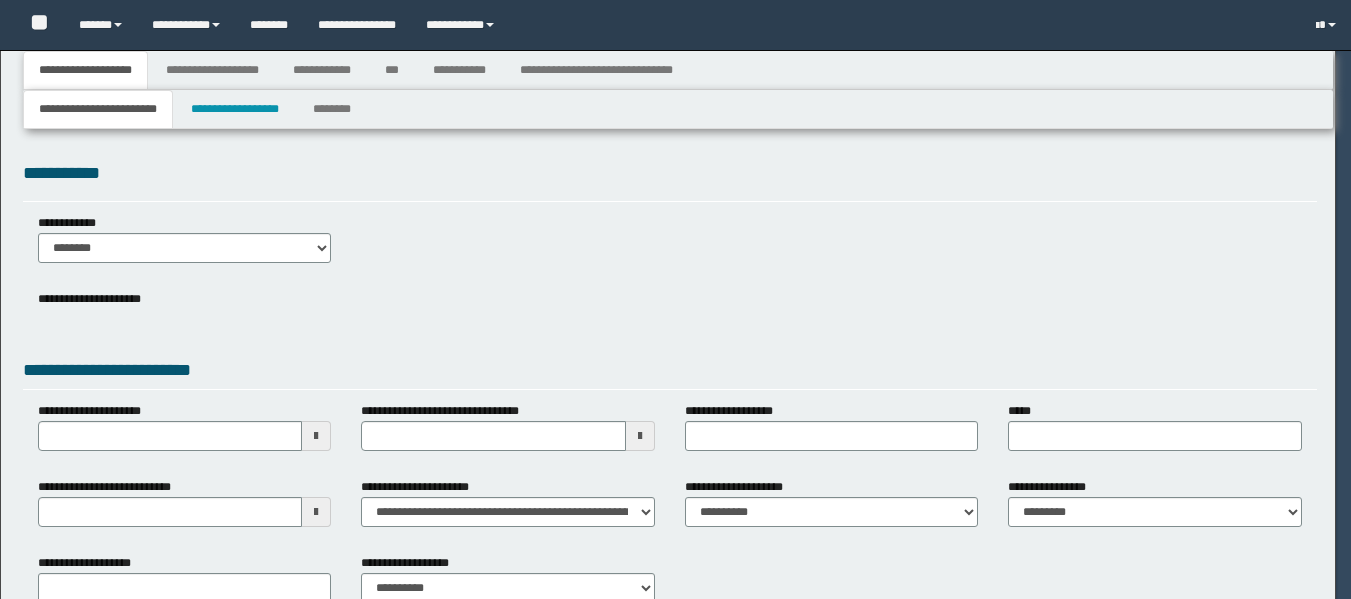 type 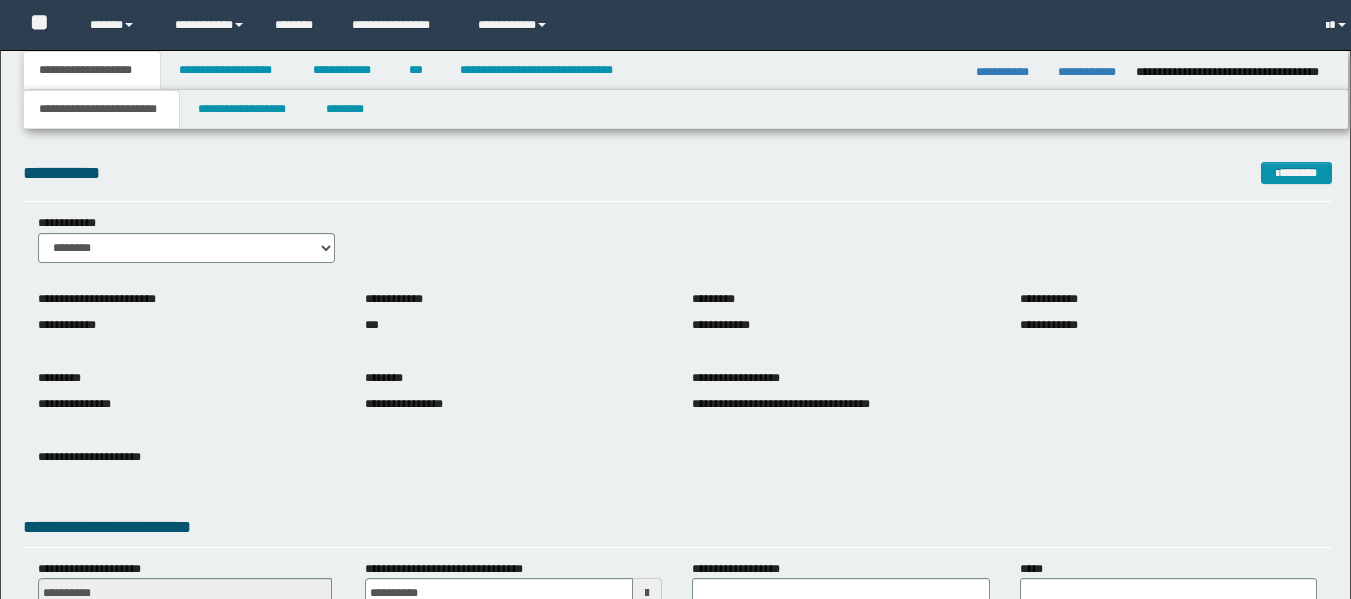scroll, scrollTop: 0, scrollLeft: 0, axis: both 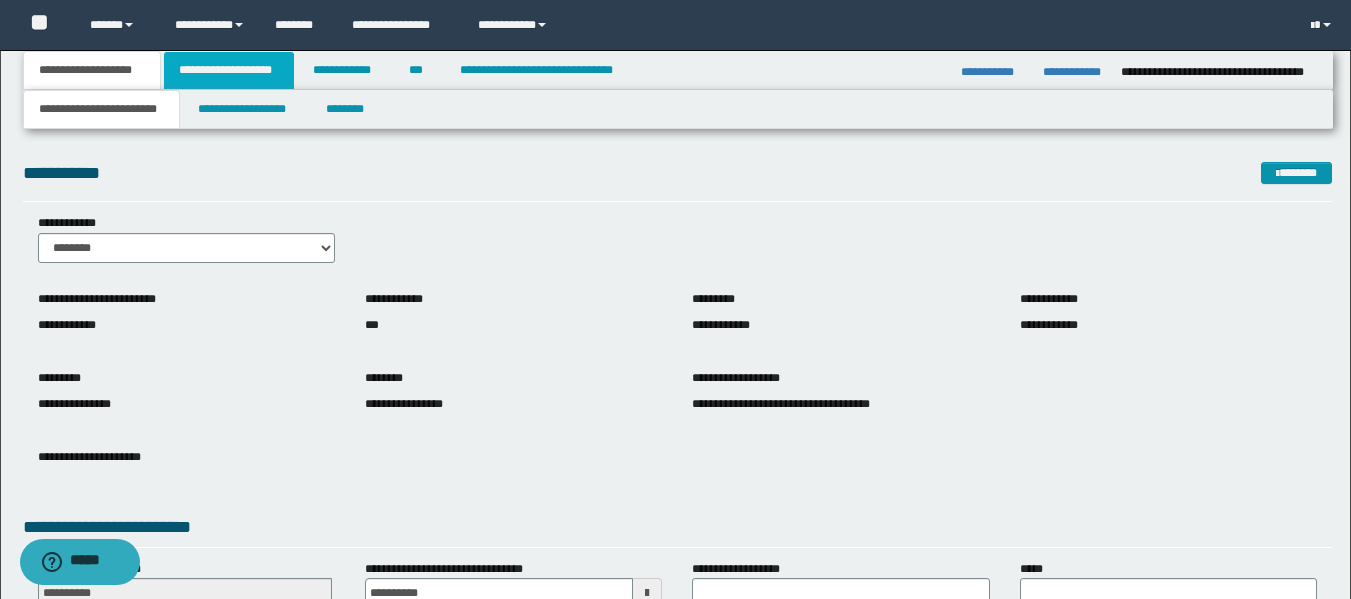 click on "**********" at bounding box center (229, 70) 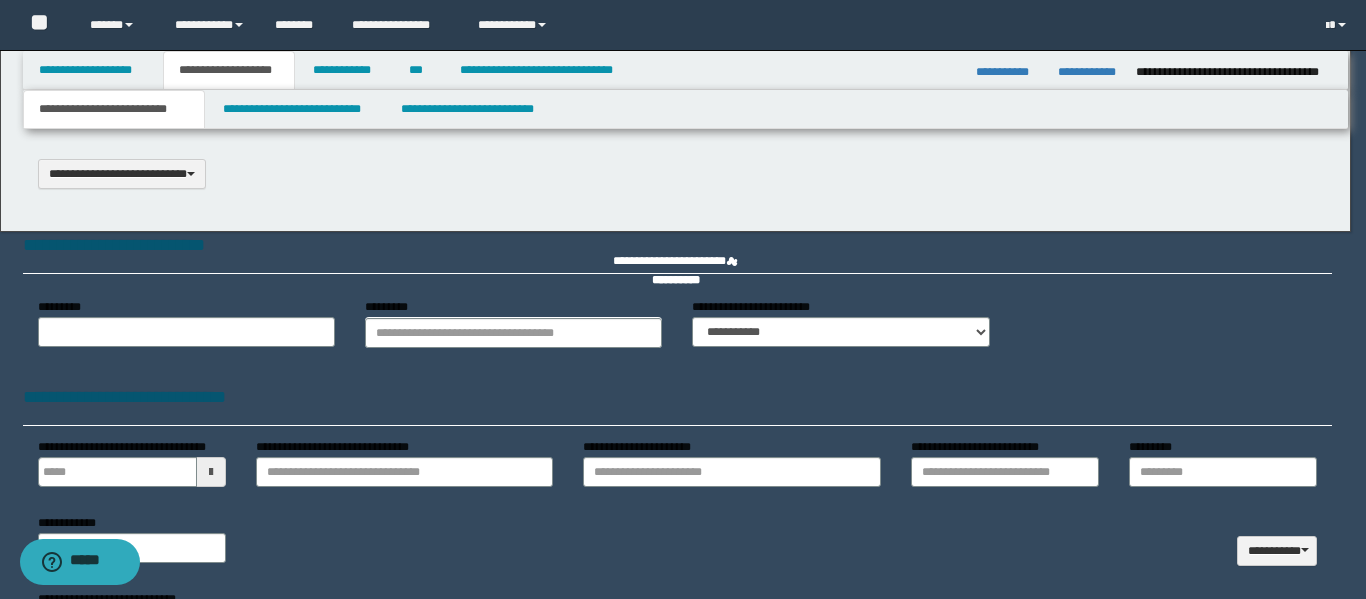 type 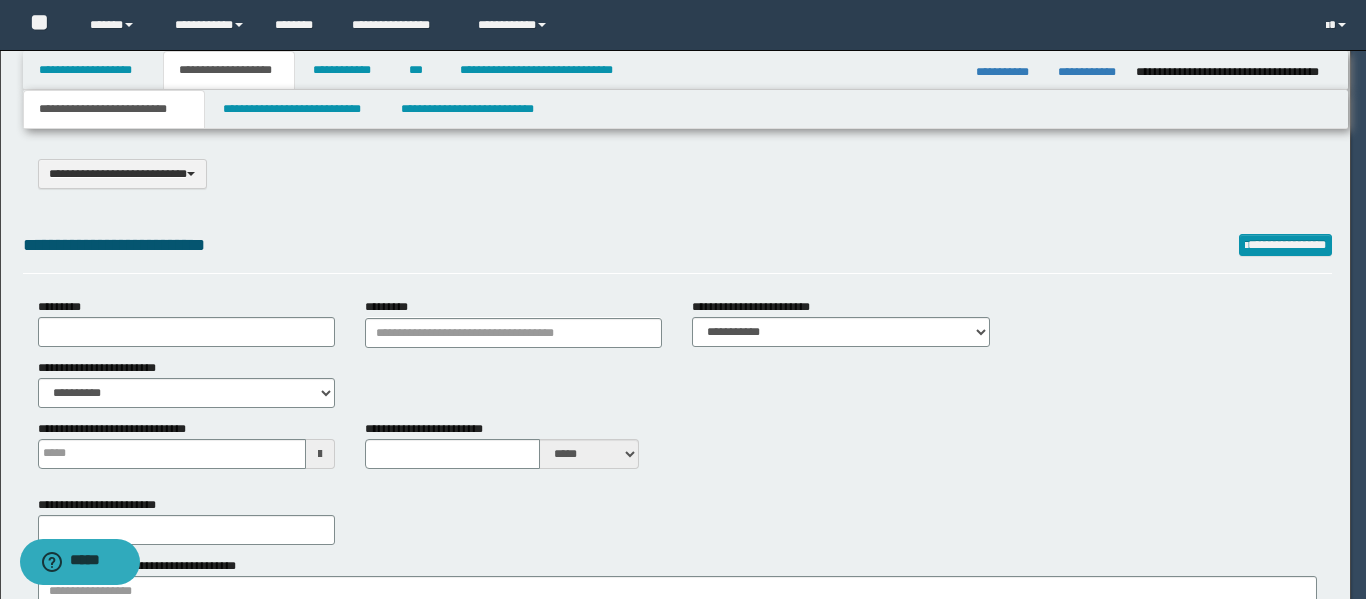 type on "**********" 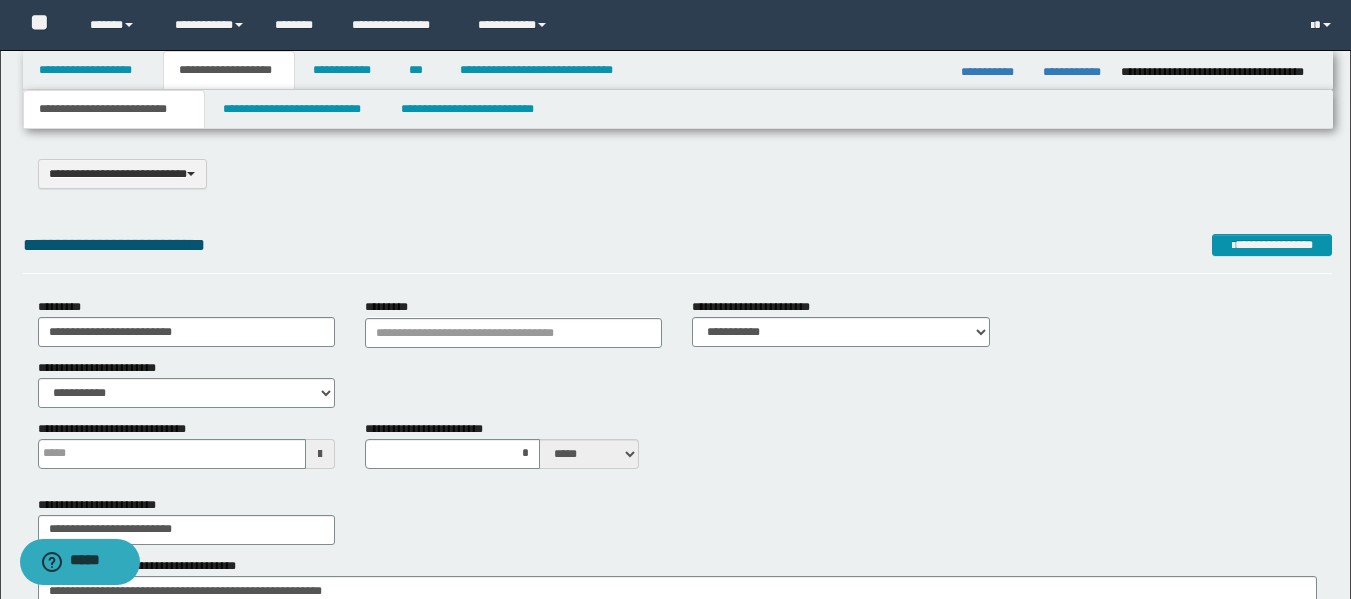 scroll, scrollTop: 0, scrollLeft: 0, axis: both 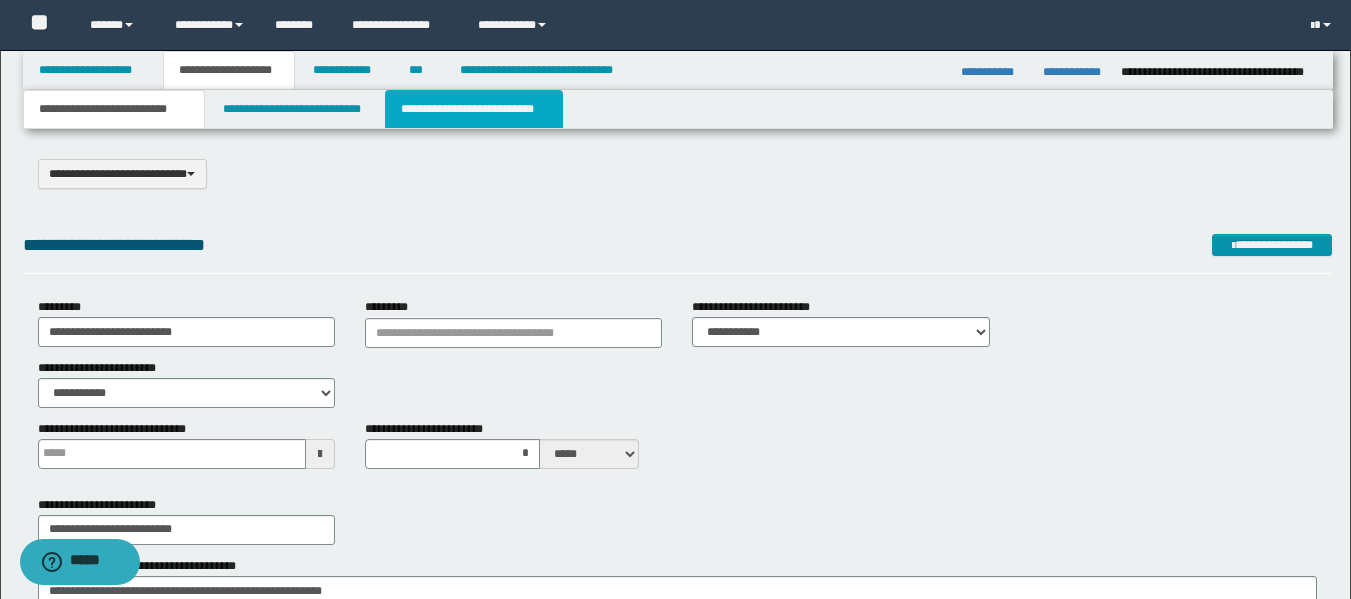 click on "**********" at bounding box center [474, 109] 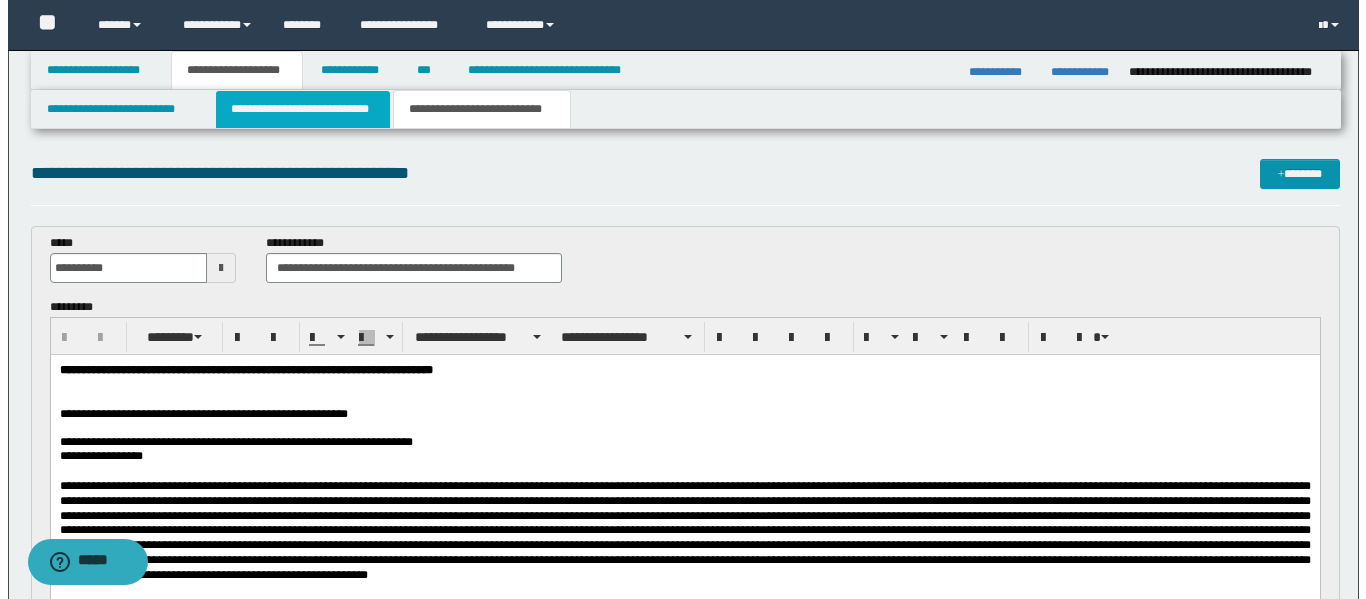 scroll, scrollTop: 0, scrollLeft: 0, axis: both 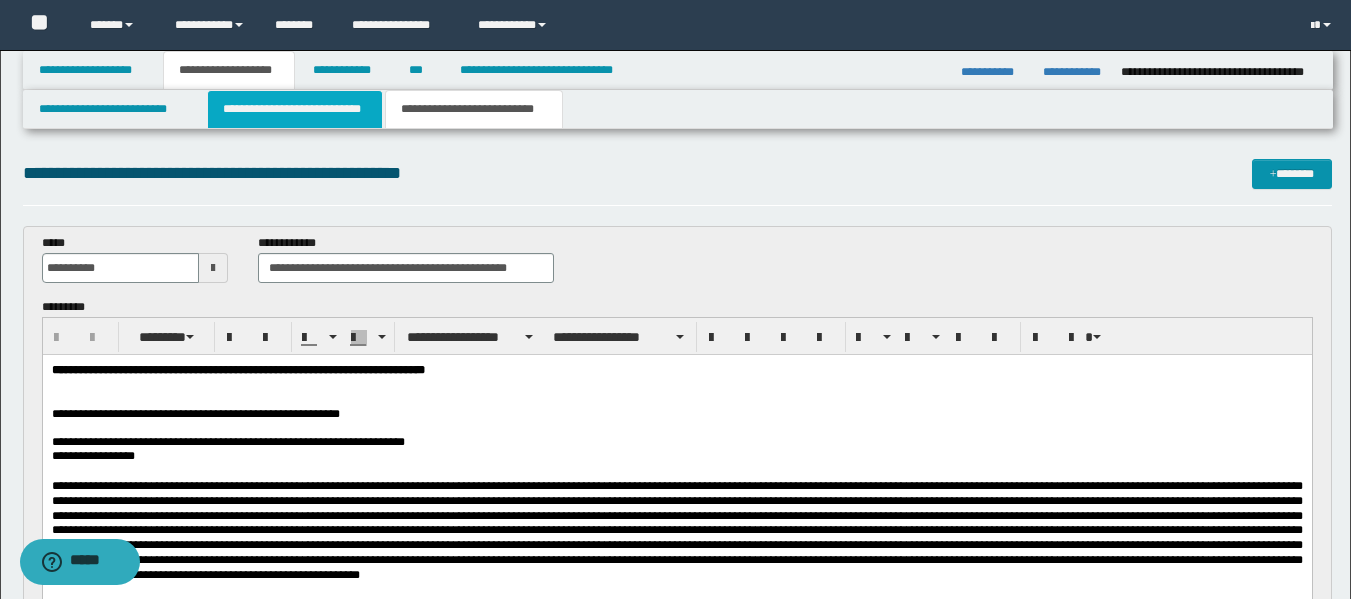 click on "**********" at bounding box center (295, 109) 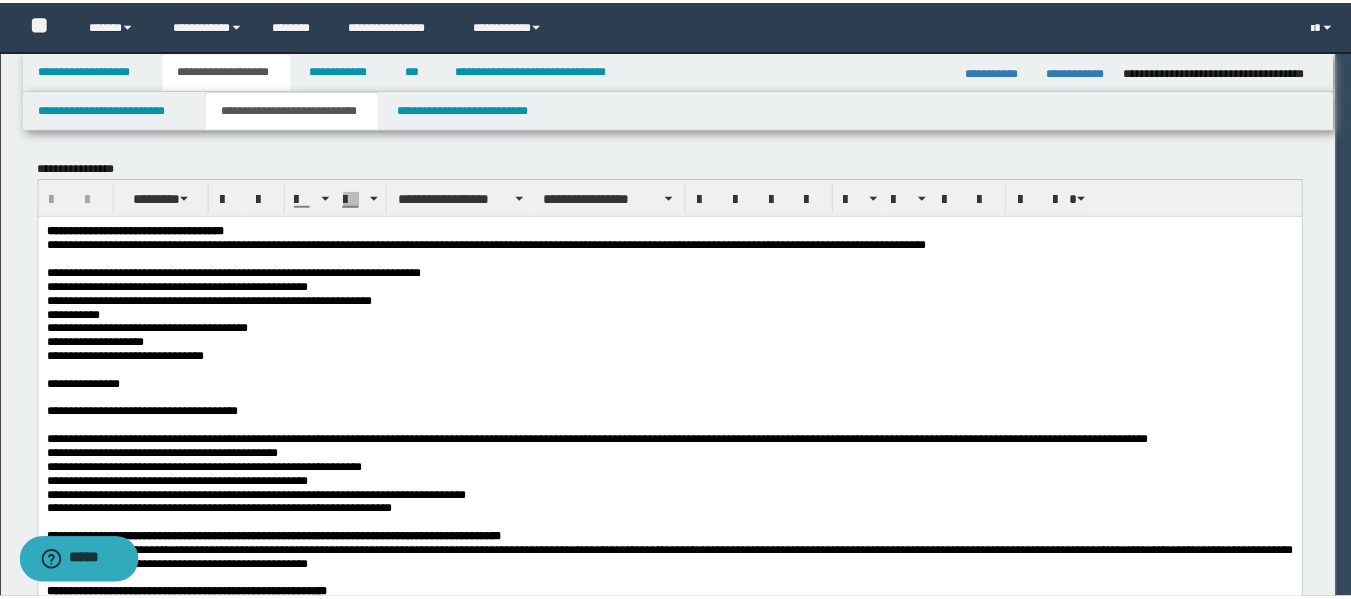 scroll, scrollTop: 0, scrollLeft: 0, axis: both 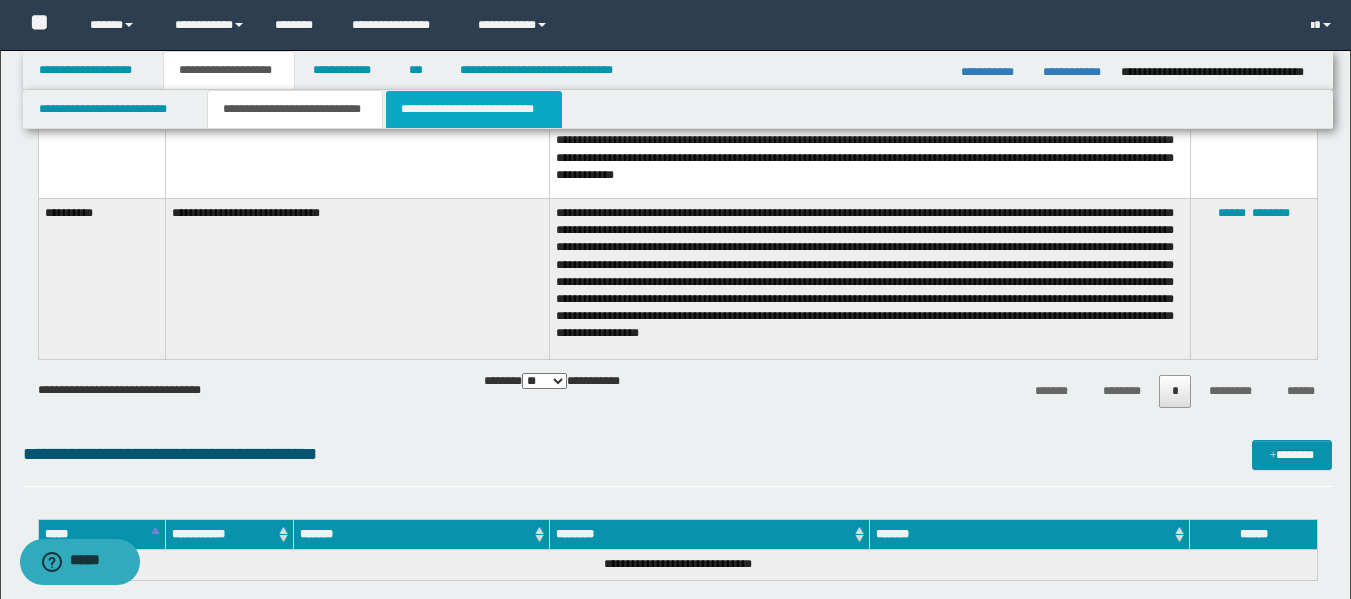 click on "**********" at bounding box center (474, 109) 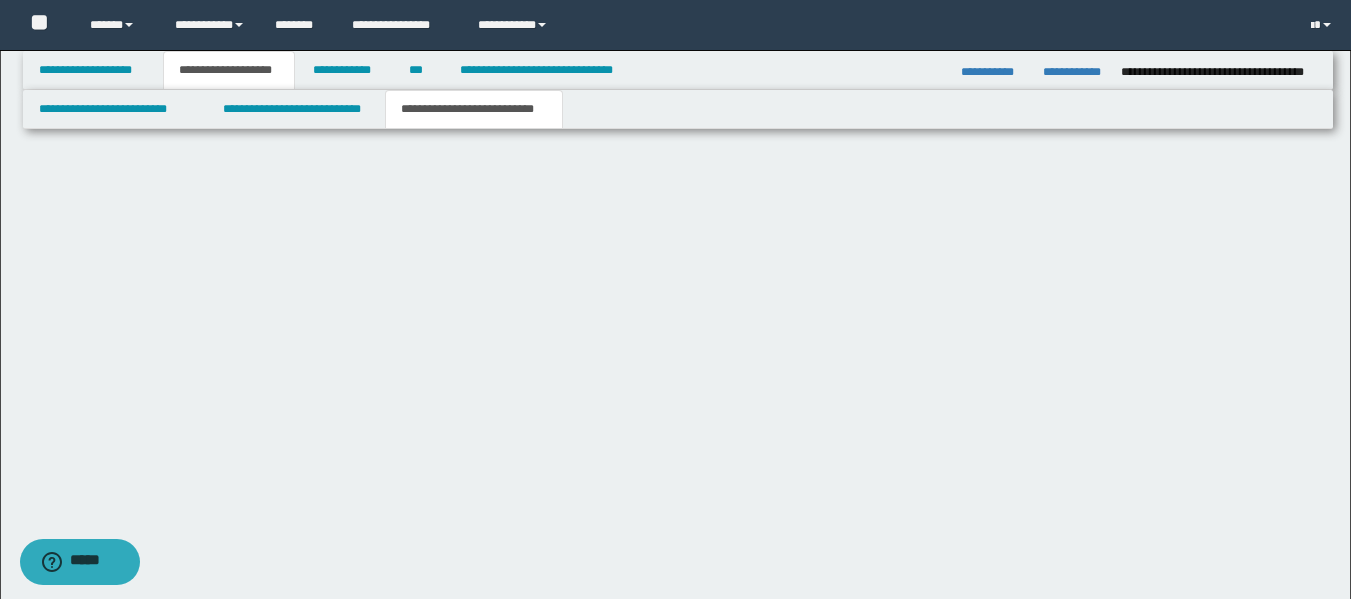 scroll, scrollTop: 1153, scrollLeft: 0, axis: vertical 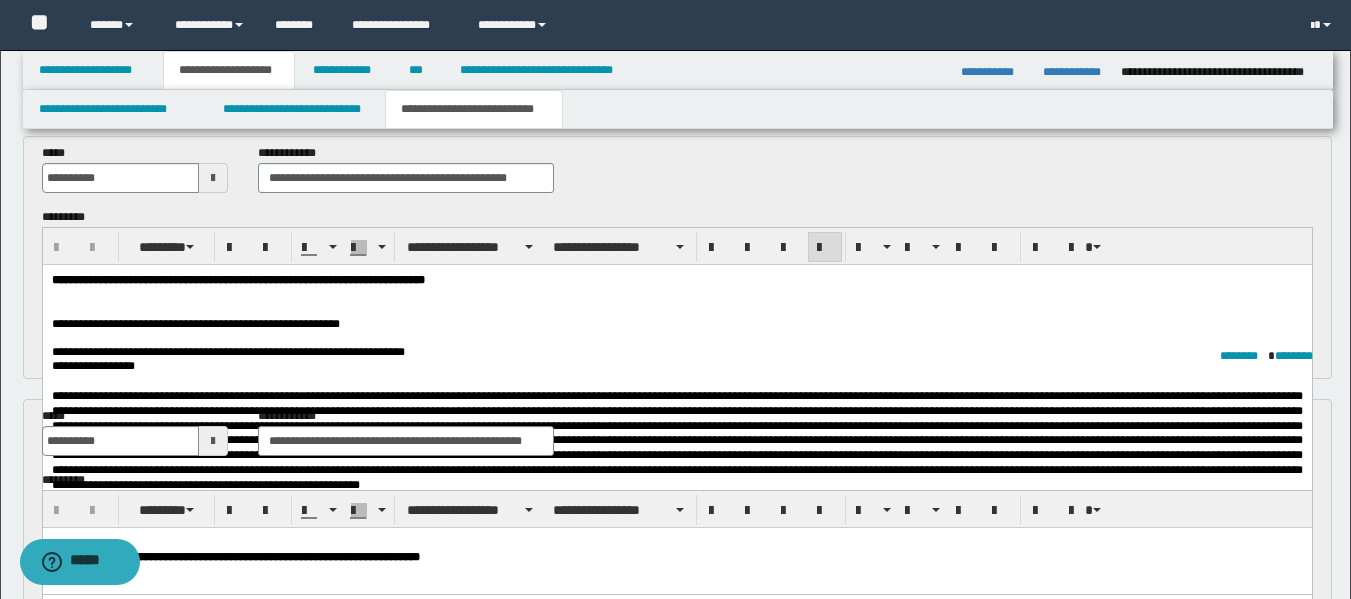 click at bounding box center (676, 309) 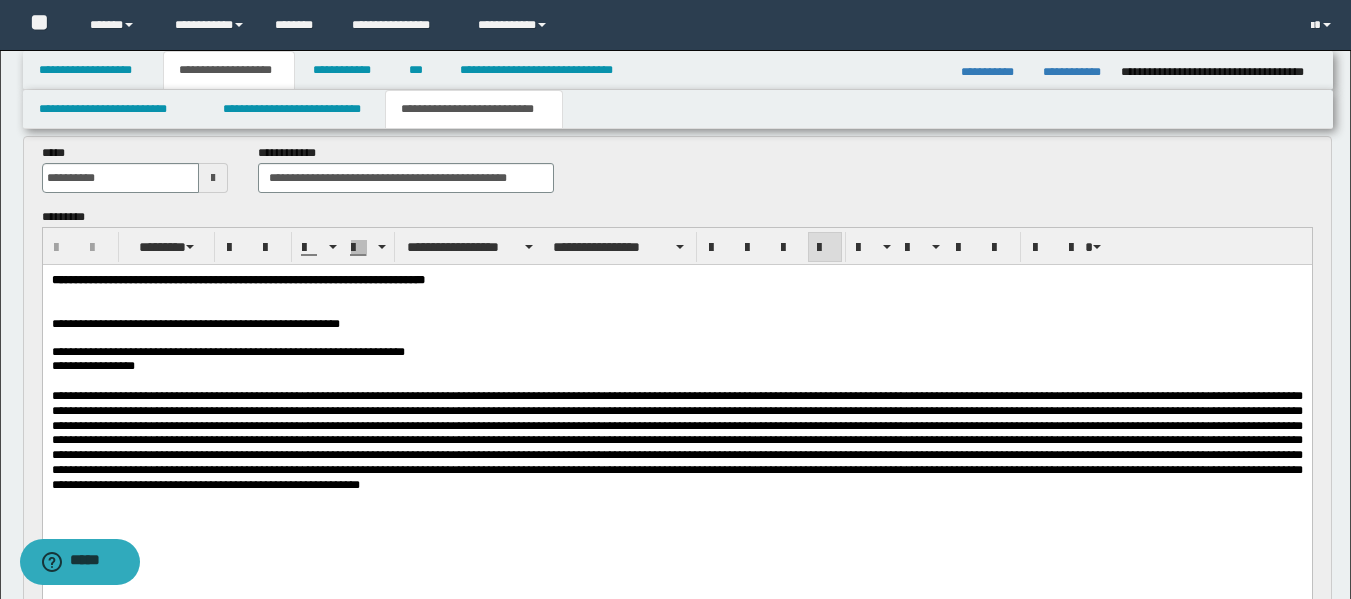 click at bounding box center (676, 440) 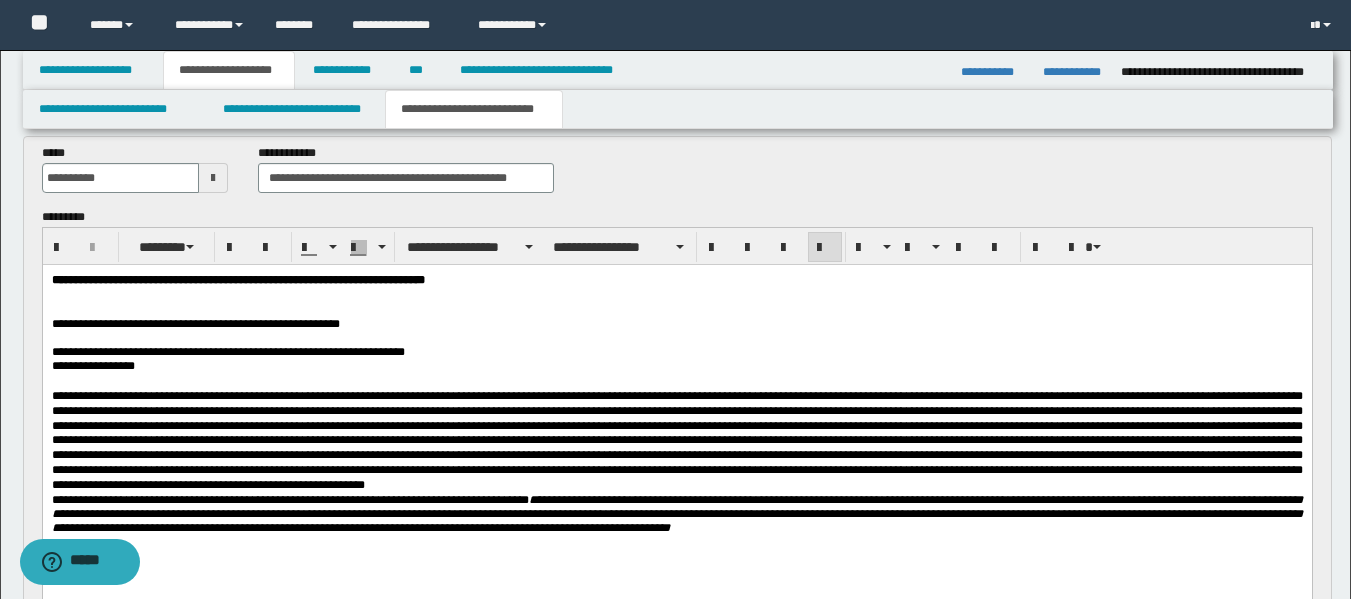 click at bounding box center (676, 441) 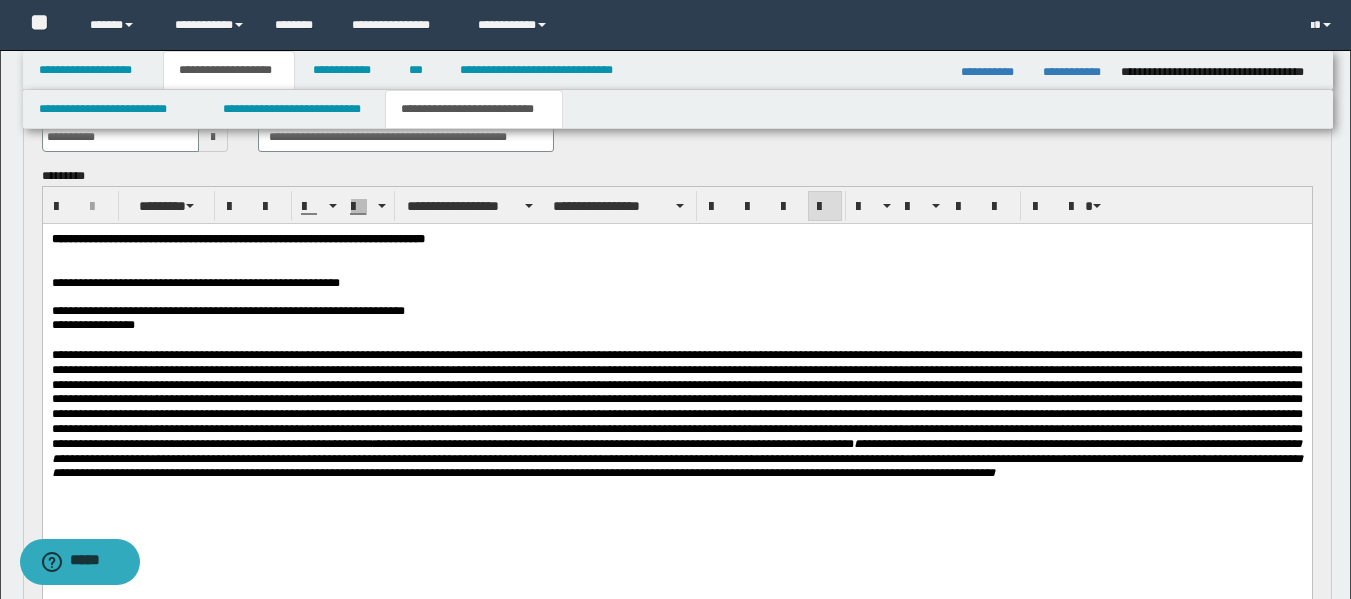 scroll, scrollTop: 177, scrollLeft: 0, axis: vertical 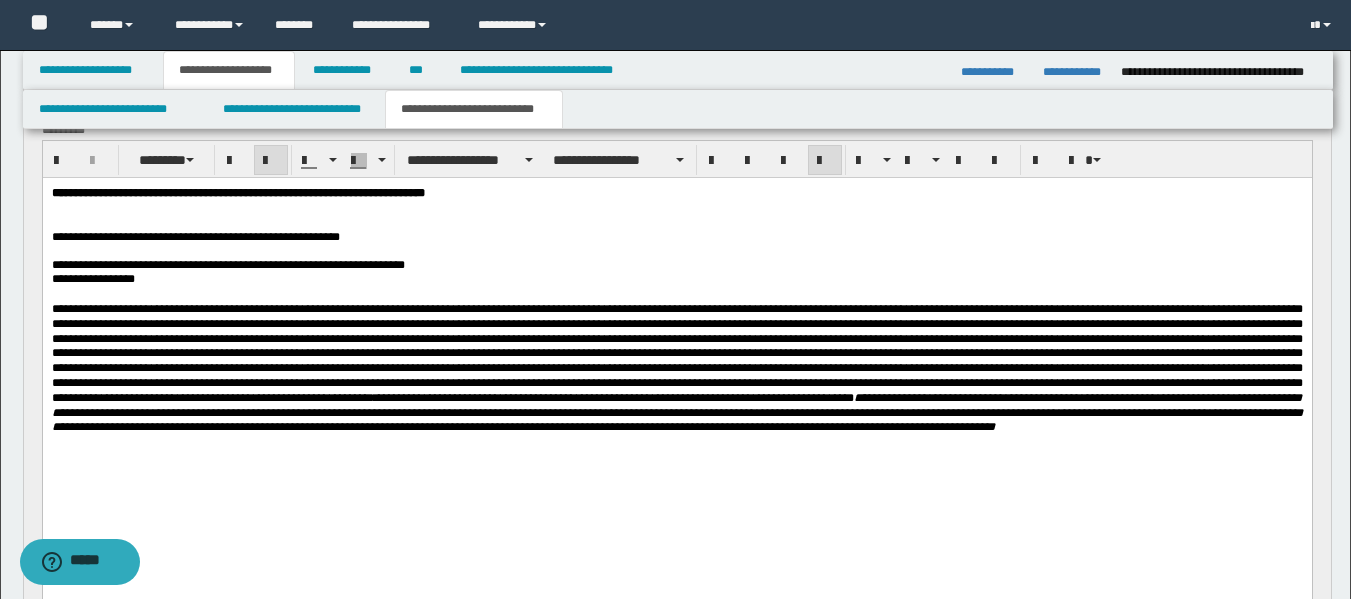 click on "**********" at bounding box center (676, 368) 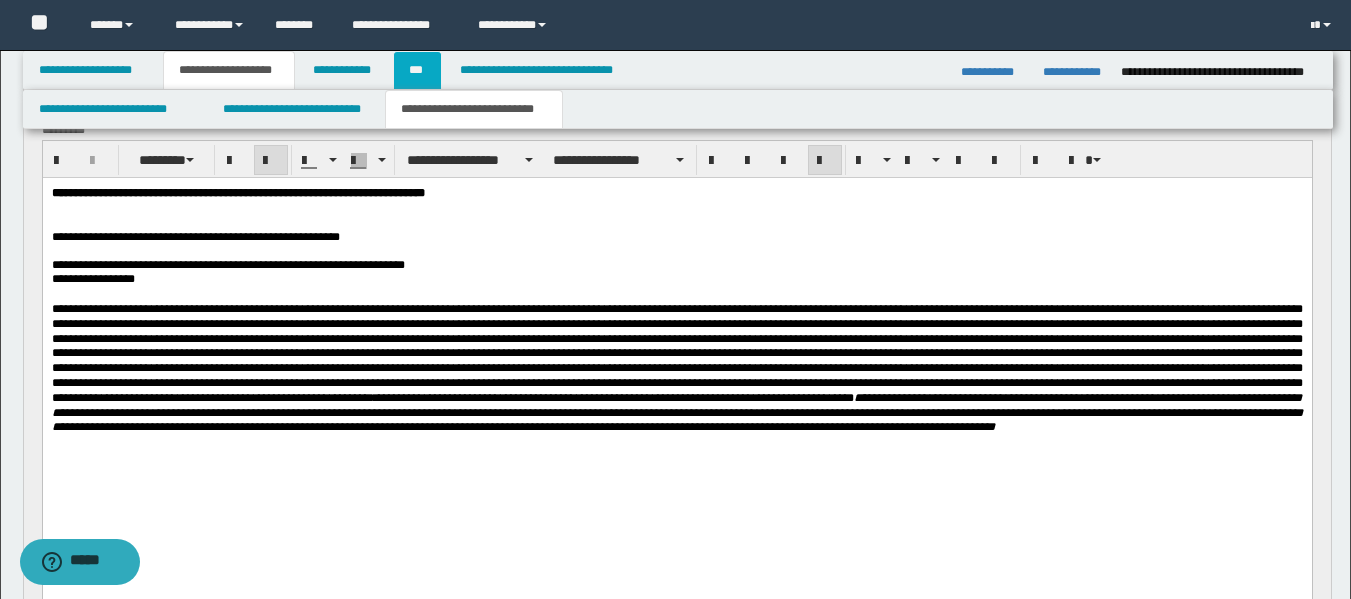 click on "***" at bounding box center (417, 70) 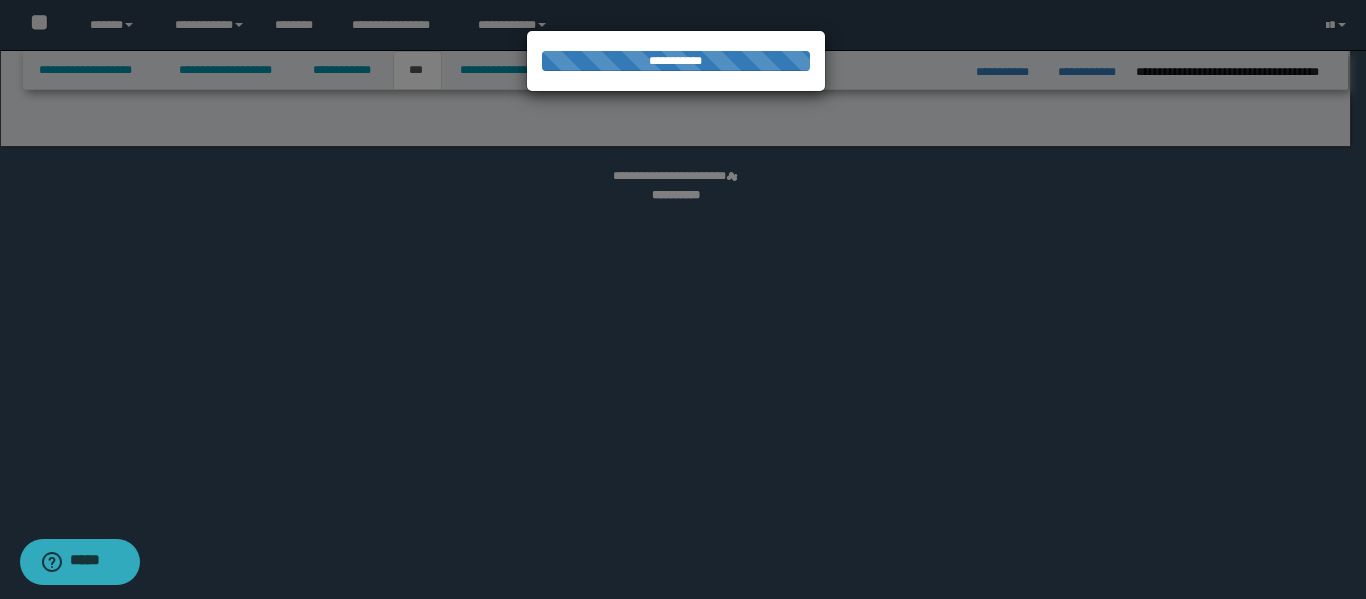 select on "**" 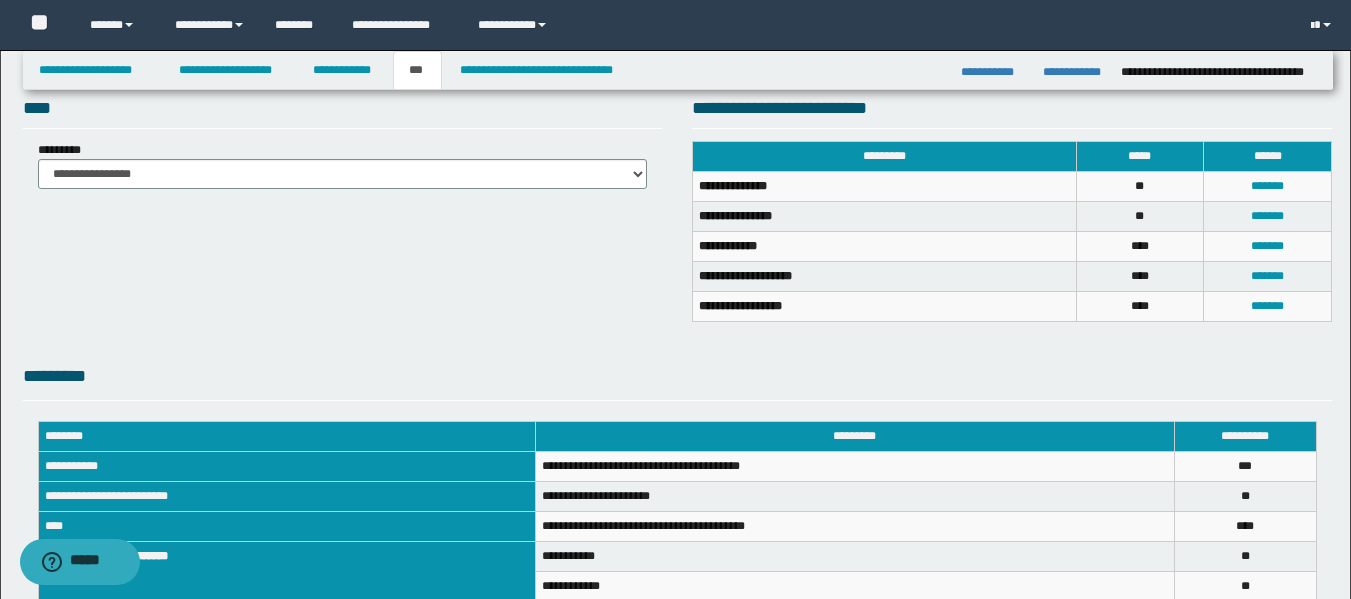 scroll, scrollTop: 457, scrollLeft: 0, axis: vertical 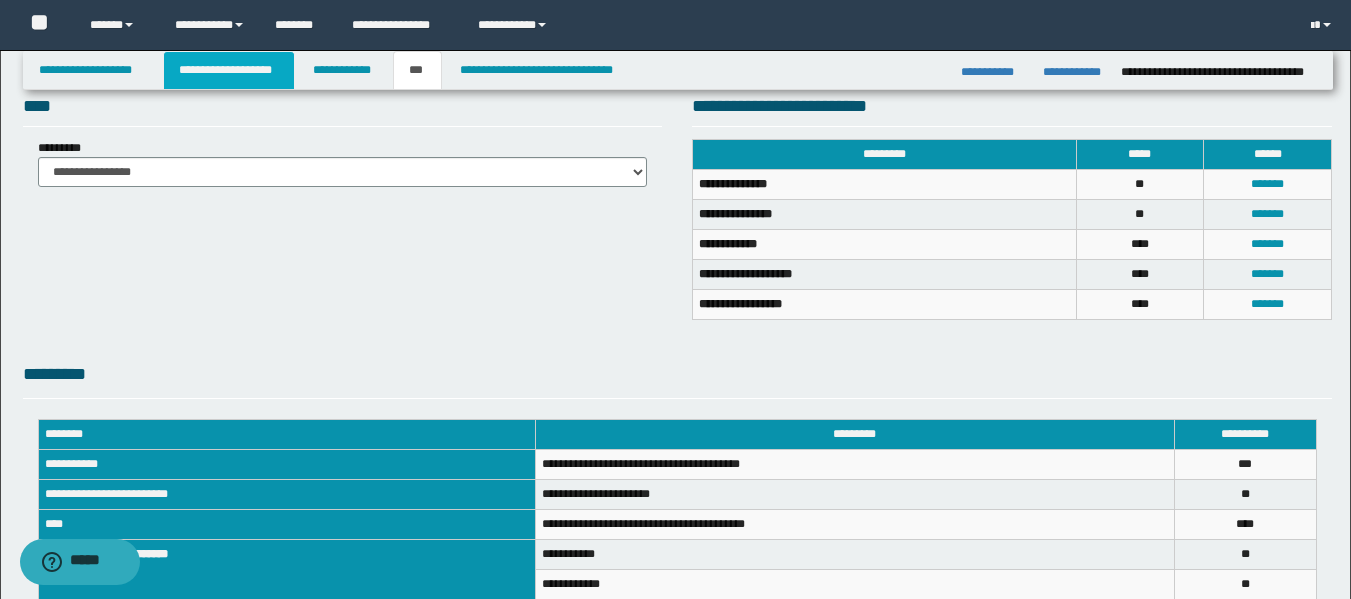 click on "**********" at bounding box center [229, 70] 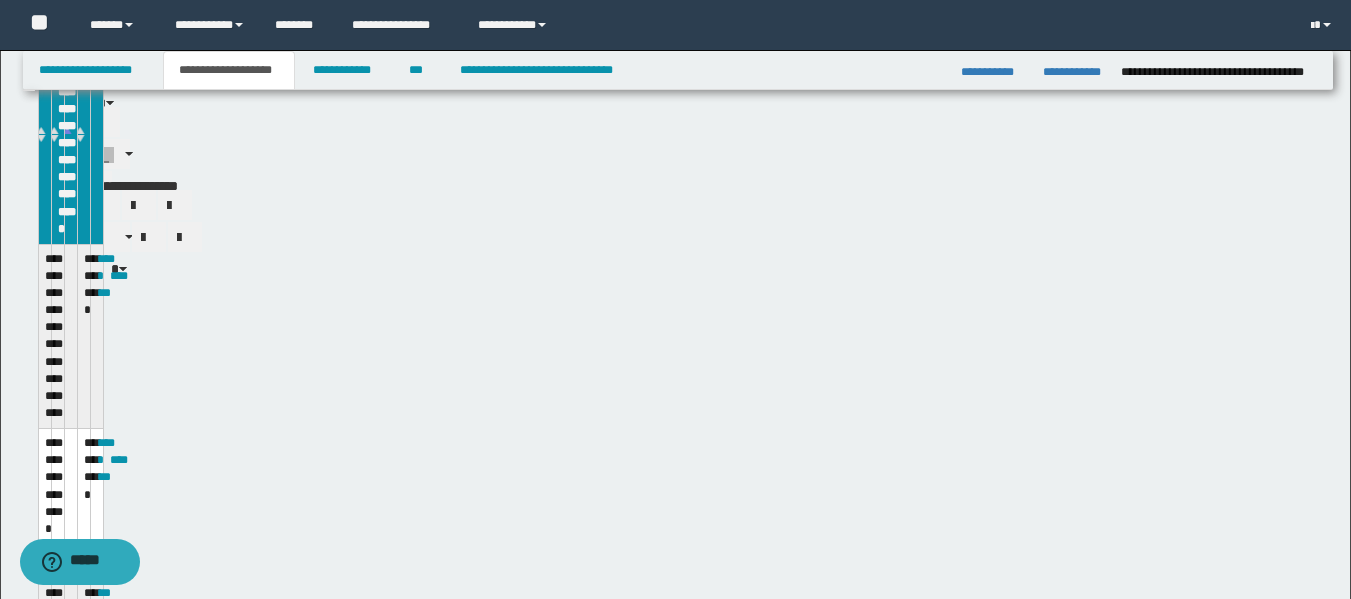 scroll, scrollTop: 488, scrollLeft: 0, axis: vertical 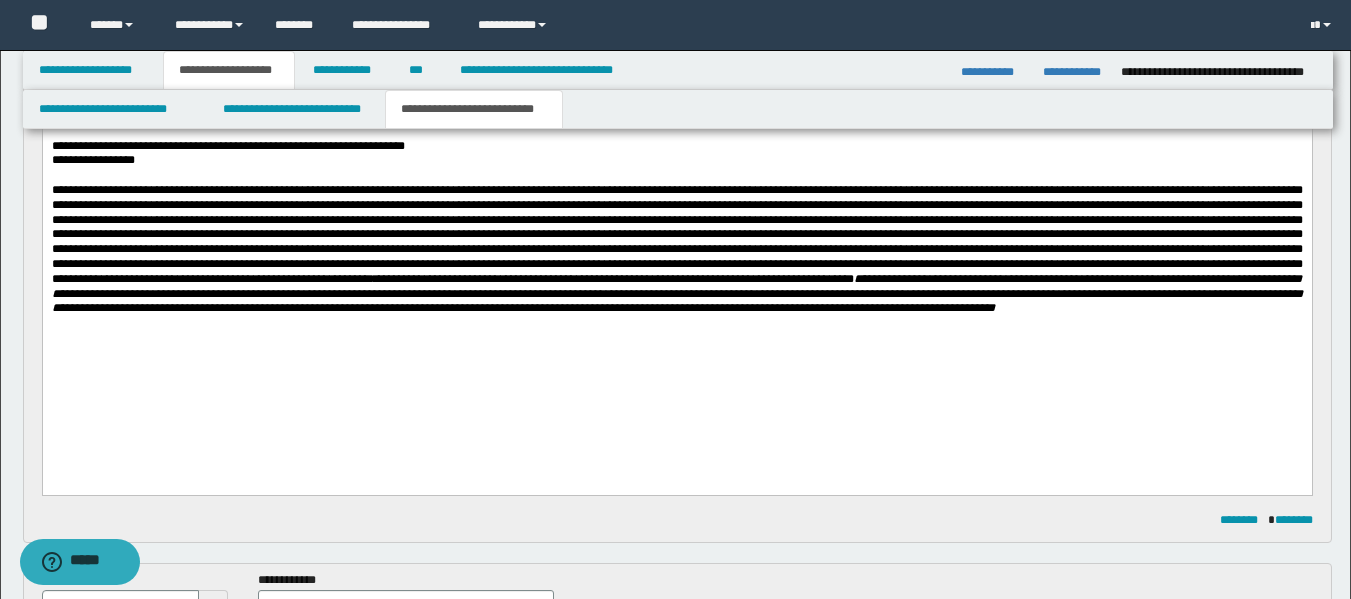 click on "**********" at bounding box center [676, 249] 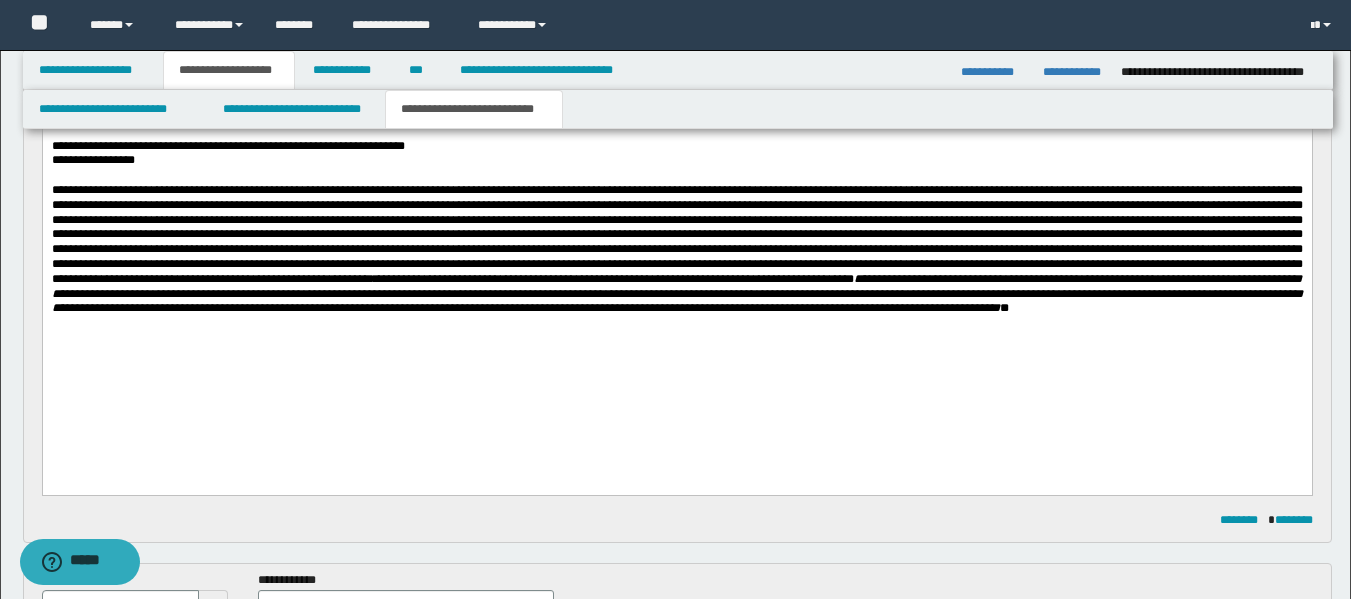 click on "**********" at bounding box center (676, 249) 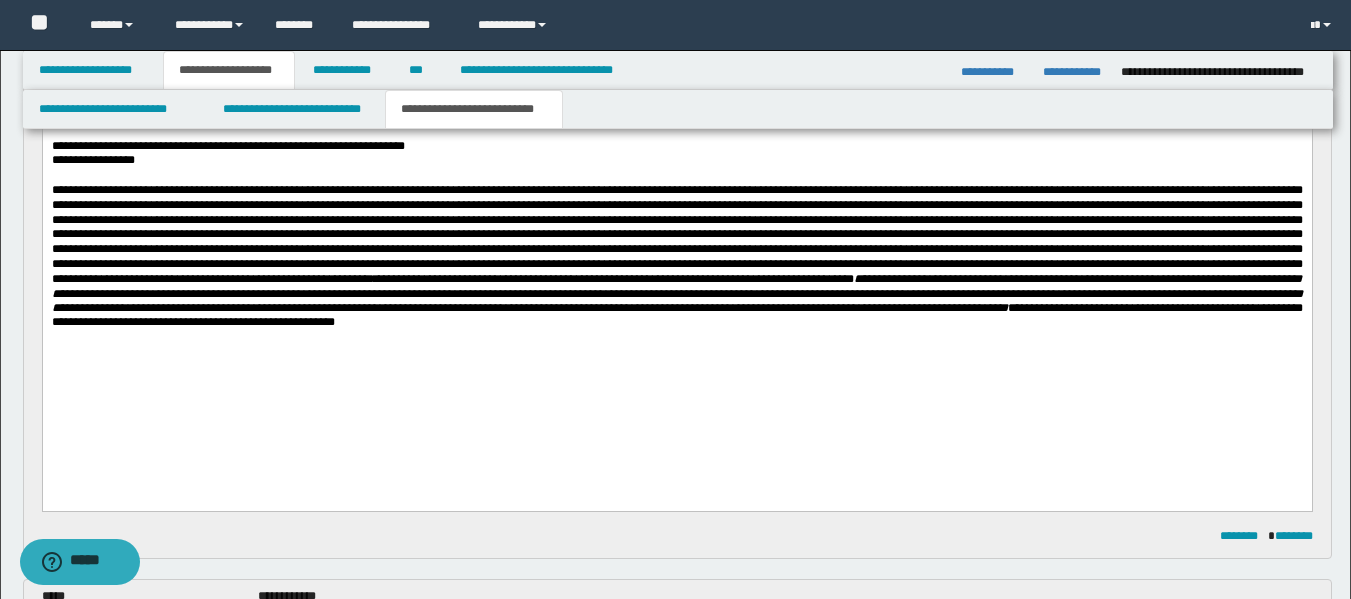 click on "**********" at bounding box center [676, 300] 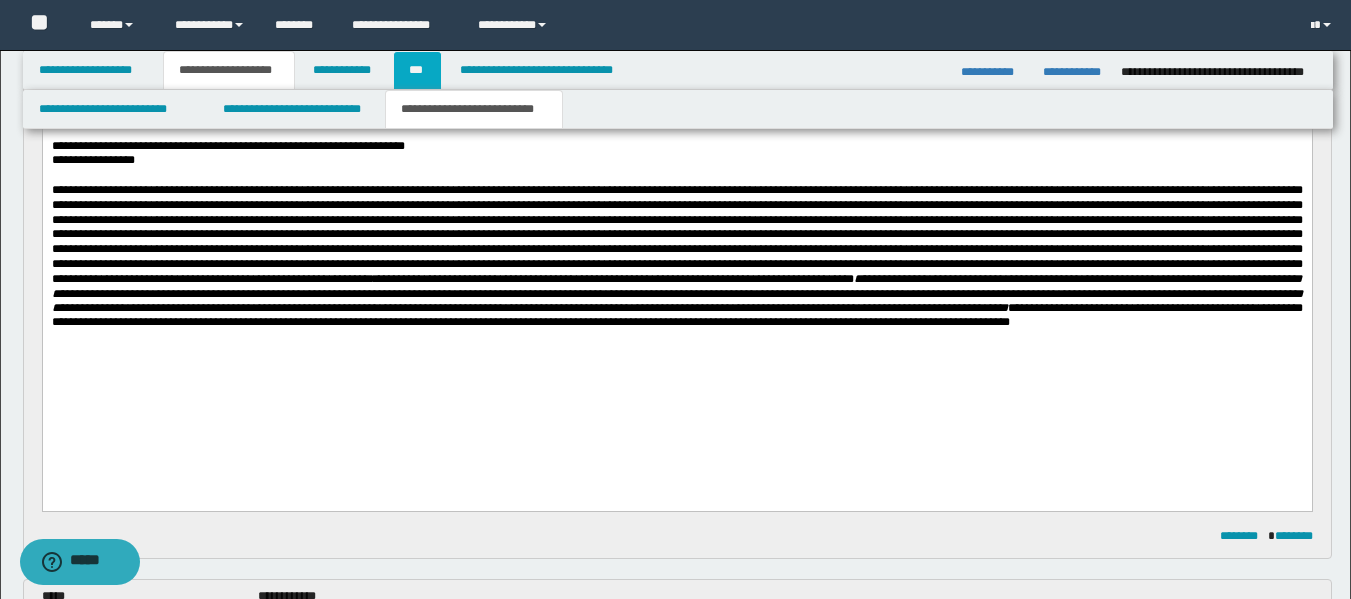 click on "***" at bounding box center [417, 70] 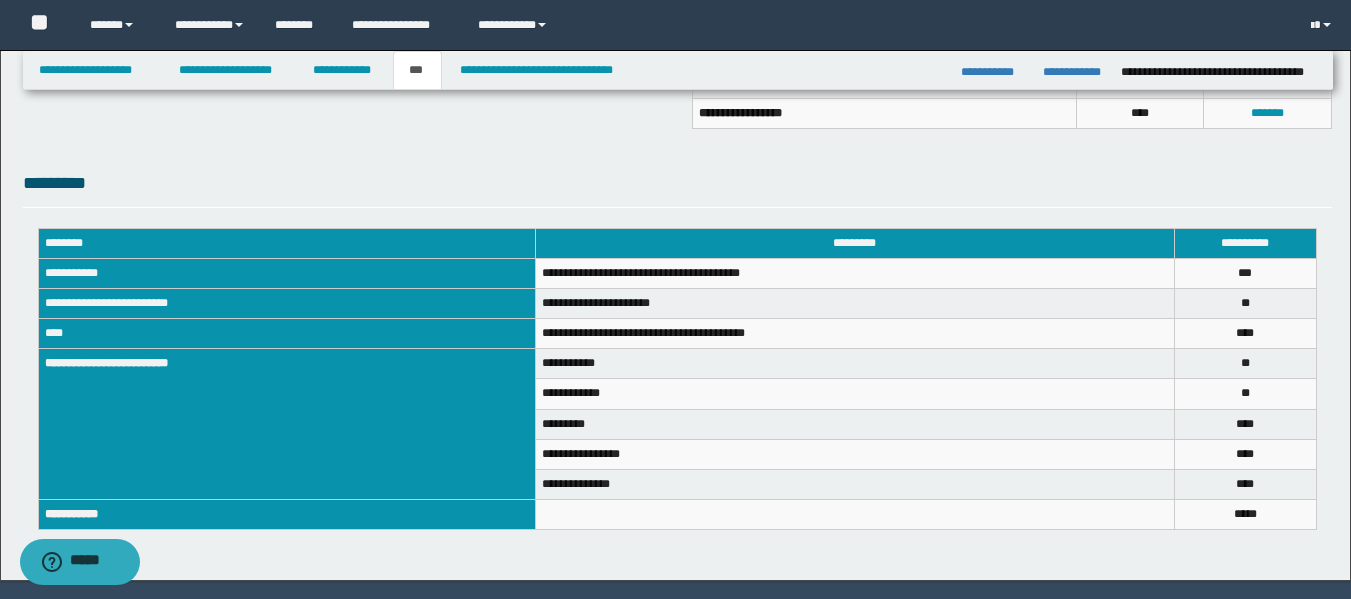 scroll, scrollTop: 662, scrollLeft: 0, axis: vertical 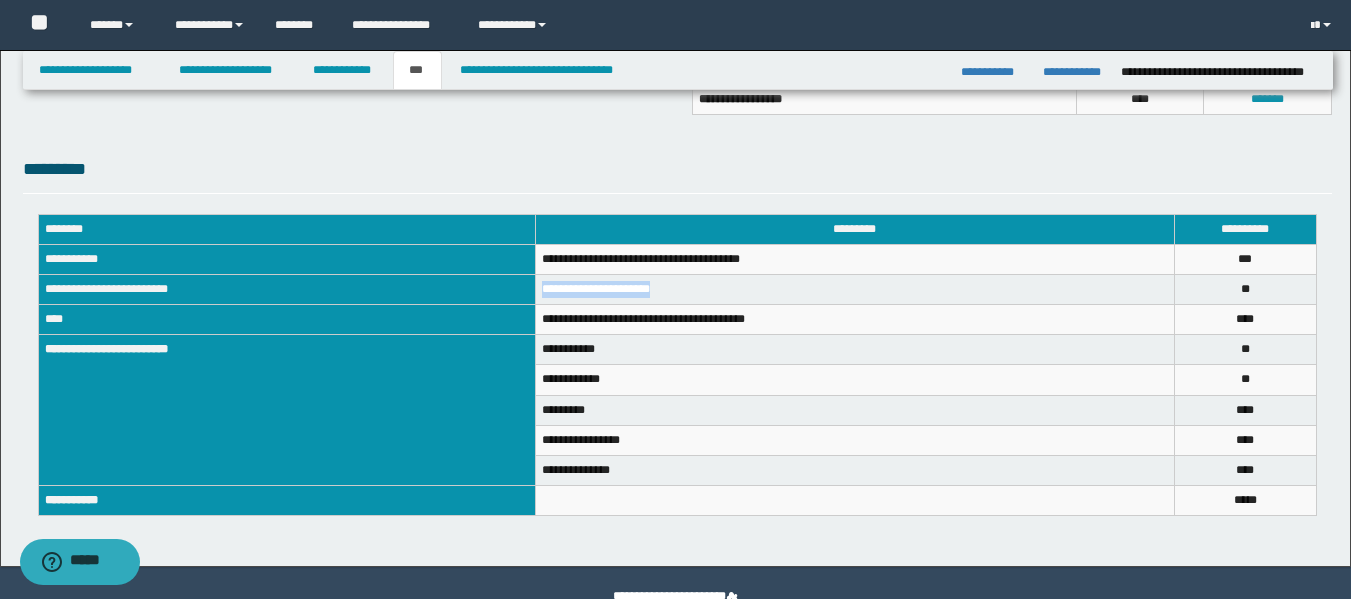 drag, startPoint x: 677, startPoint y: 293, endPoint x: 539, endPoint y: 297, distance: 138.05795 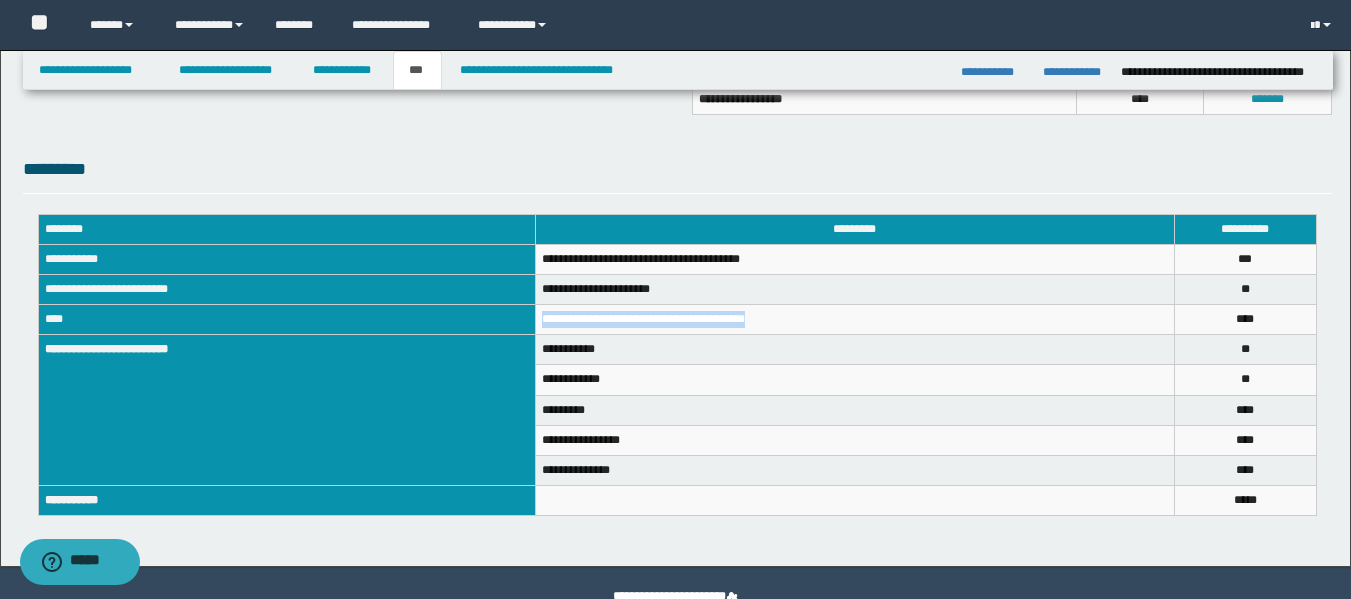drag, startPoint x: 771, startPoint y: 322, endPoint x: 543, endPoint y: 325, distance: 228.01973 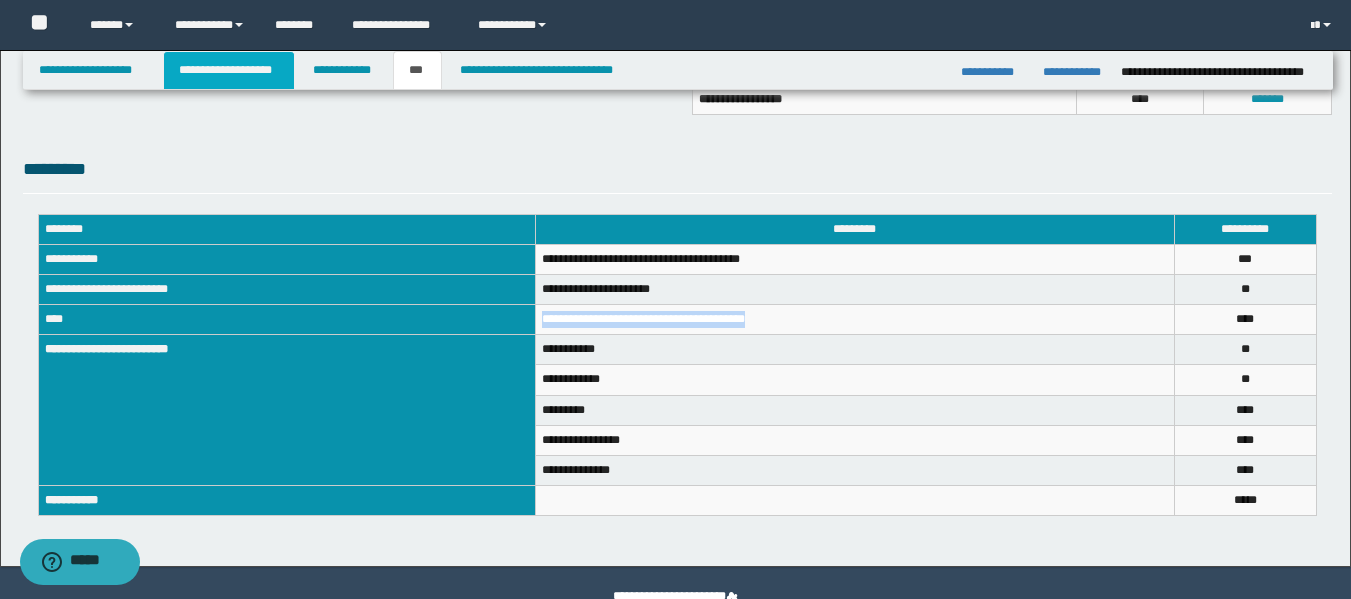 click on "**********" at bounding box center (229, 70) 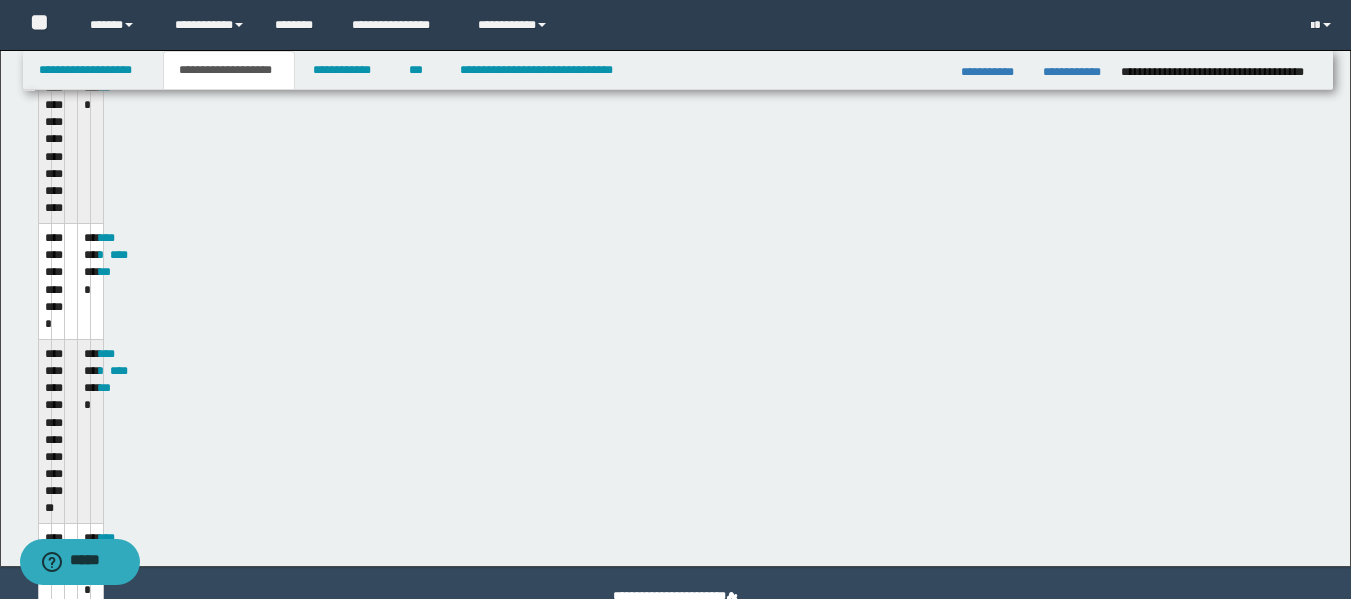 scroll, scrollTop: 693, scrollLeft: 0, axis: vertical 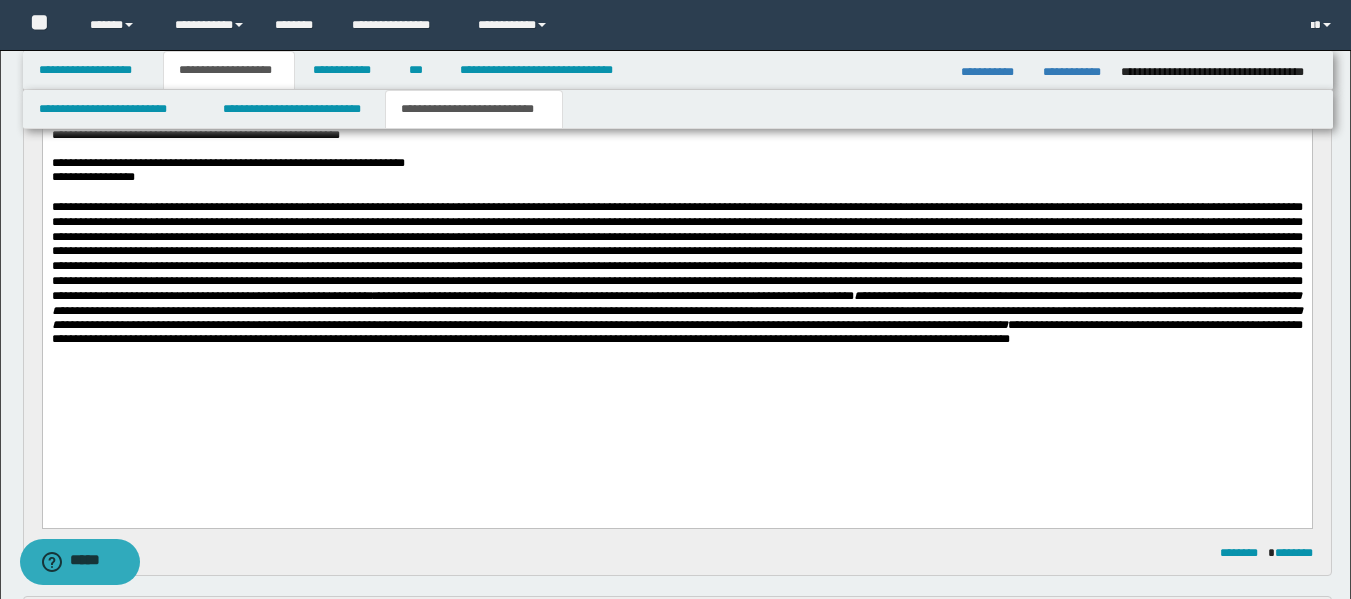click on "**********" at bounding box center (676, 273) 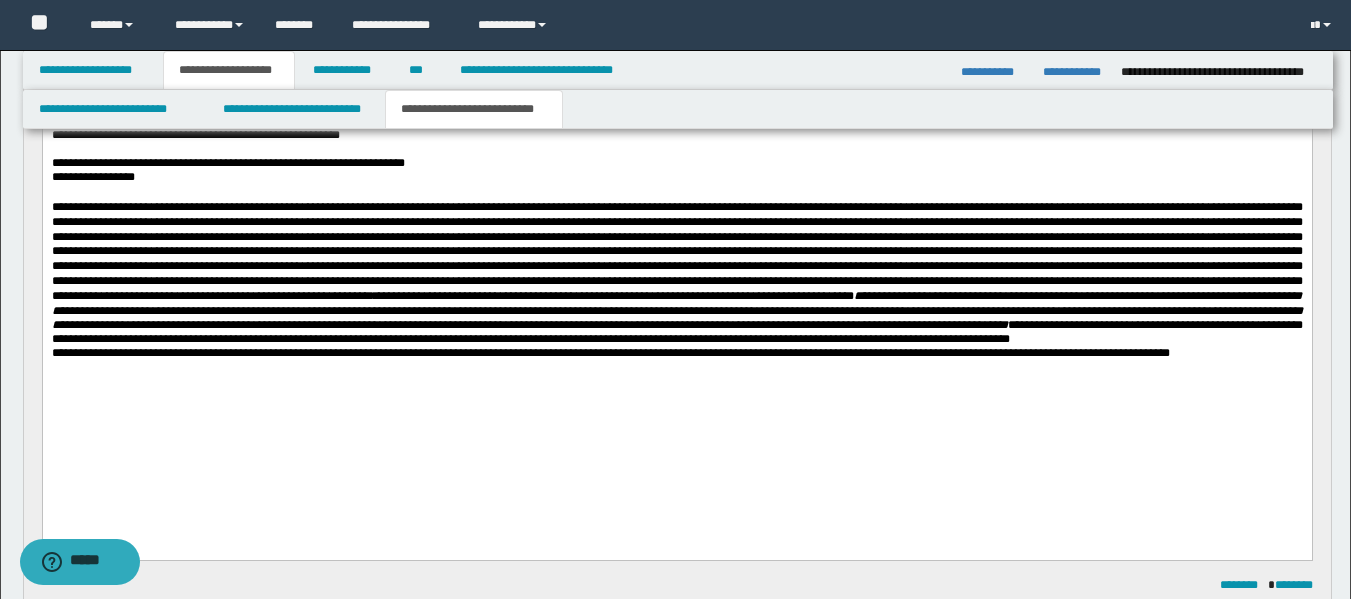 click on "**********" at bounding box center (676, 353) 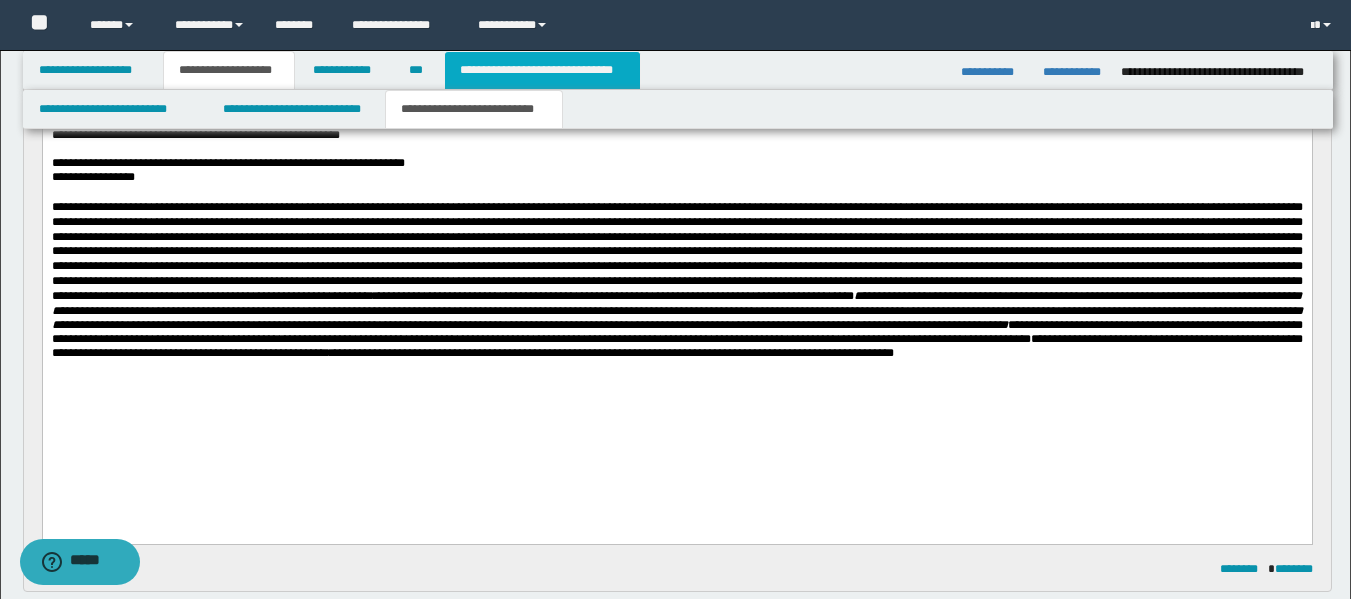 click on "**********" at bounding box center (542, 70) 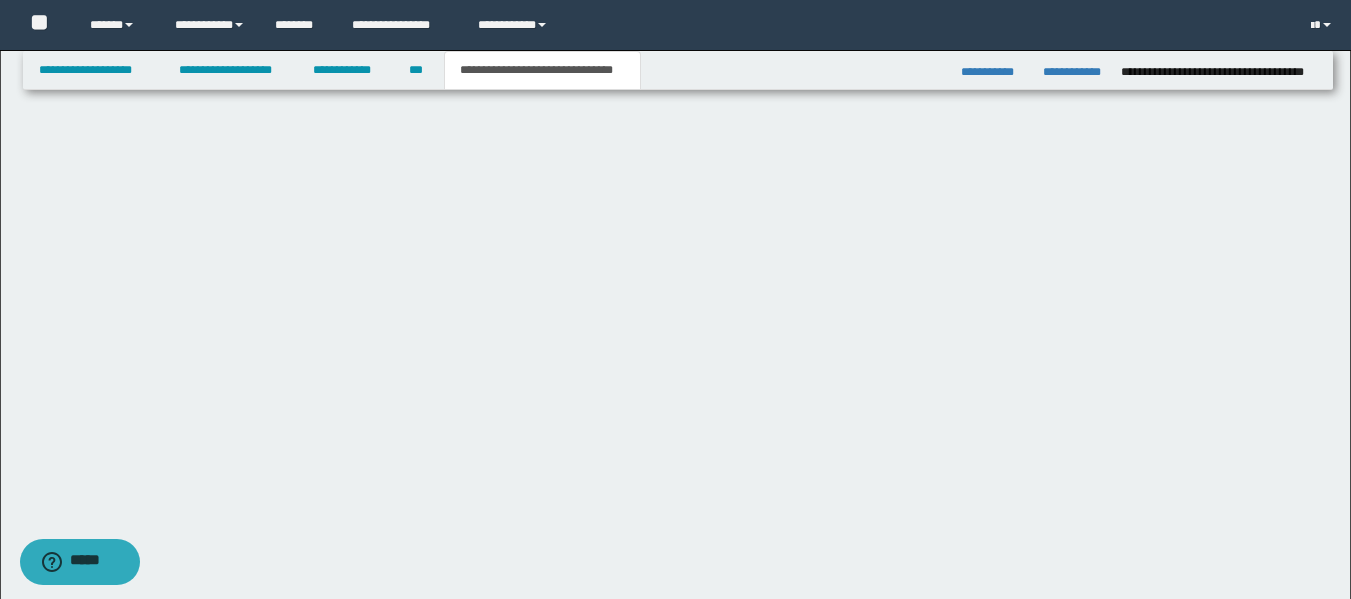 scroll, scrollTop: 0, scrollLeft: 0, axis: both 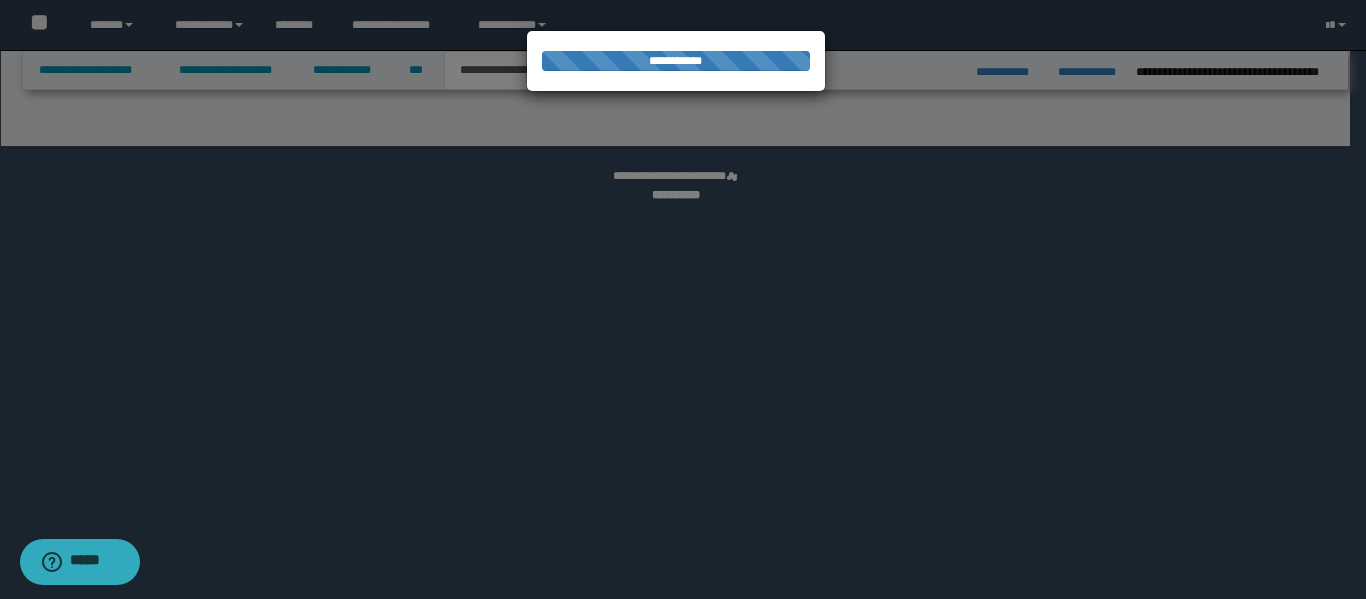 select on "*" 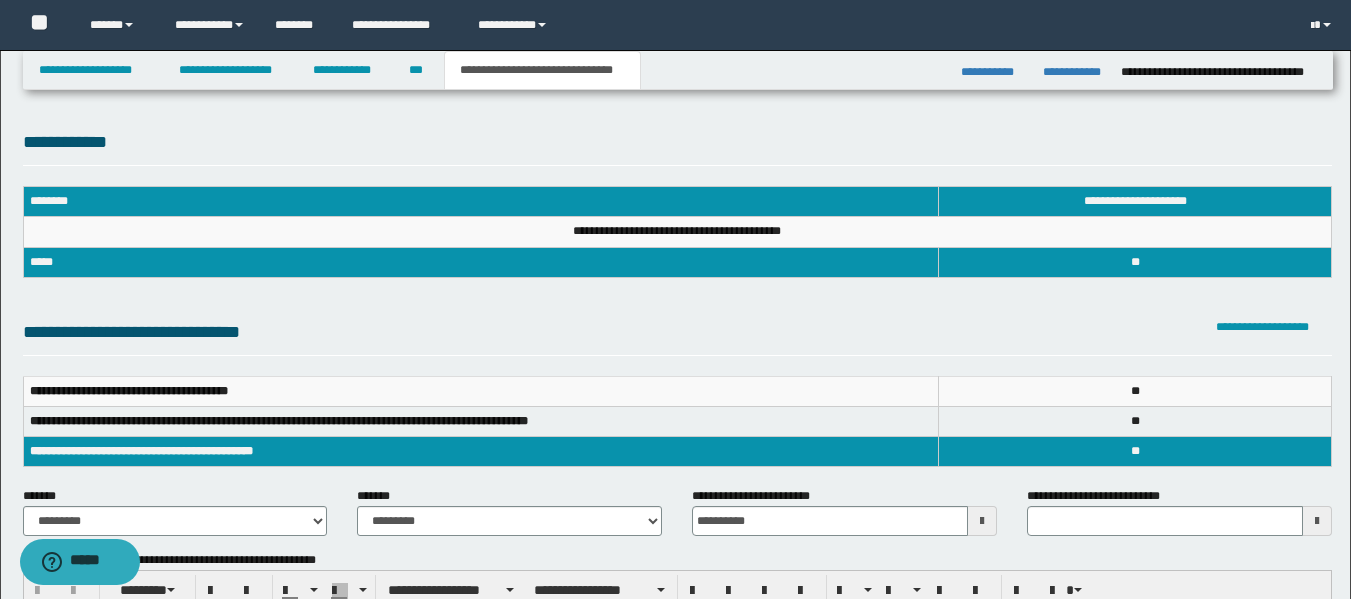 scroll, scrollTop: 0, scrollLeft: 0, axis: both 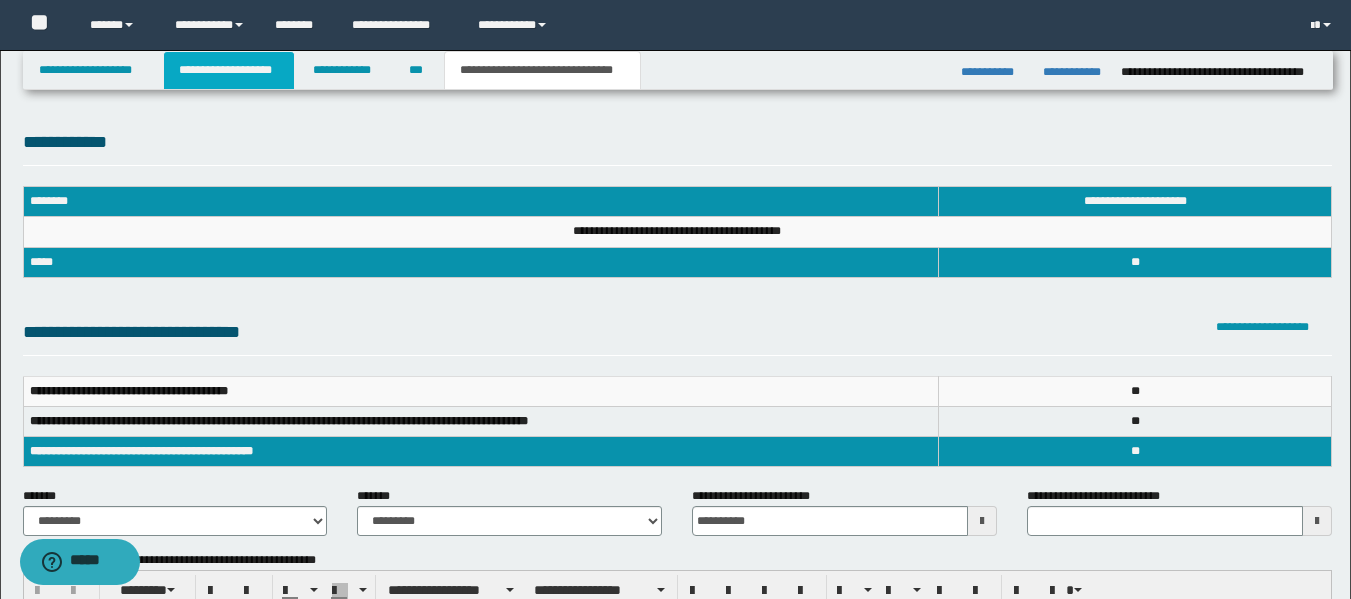 click on "**********" at bounding box center [229, 70] 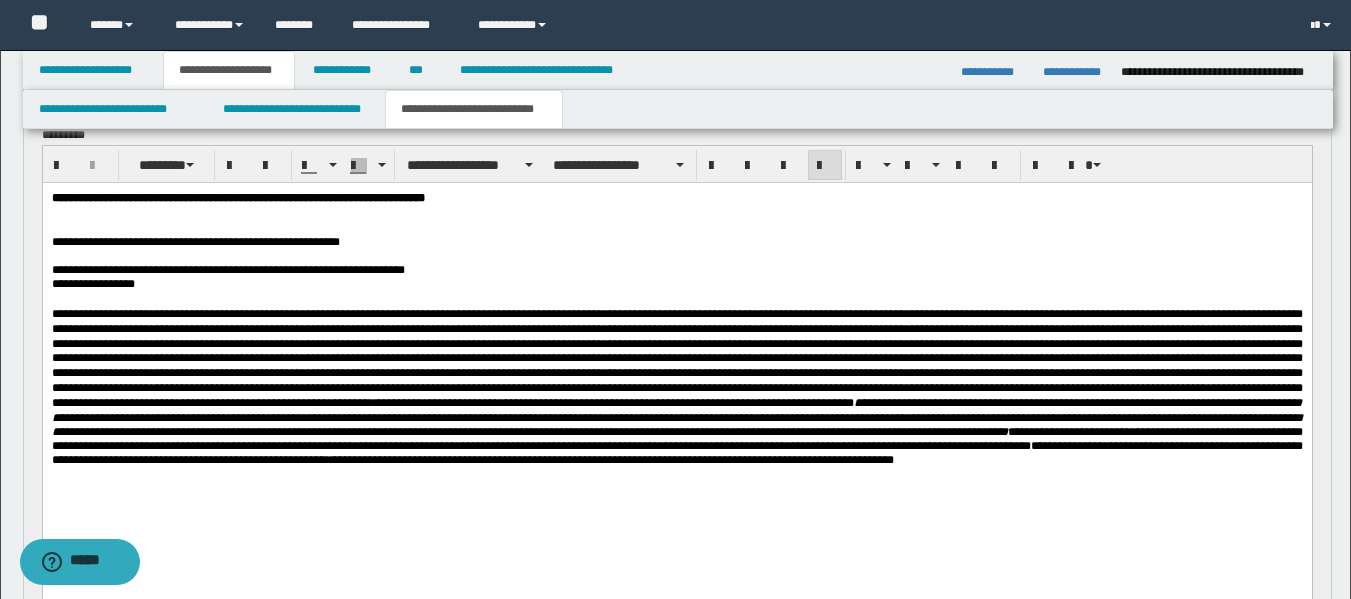 scroll, scrollTop: 180, scrollLeft: 0, axis: vertical 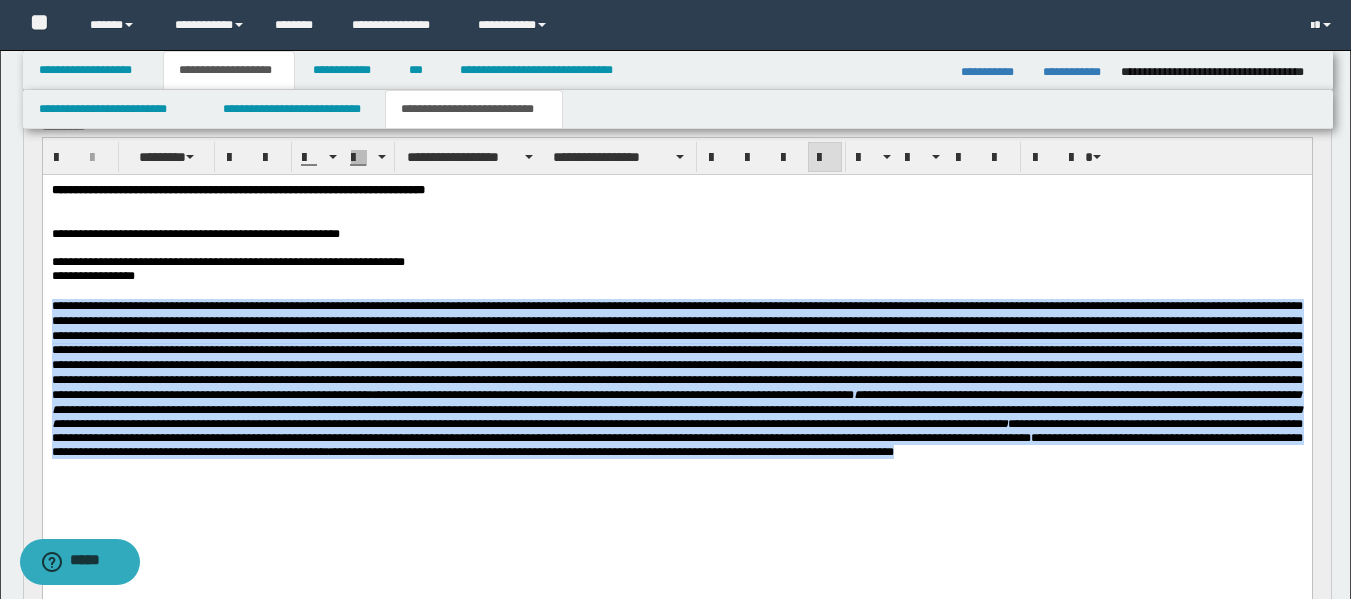 drag, startPoint x: 855, startPoint y: 491, endPoint x: 84, endPoint y: 499, distance: 771.0415 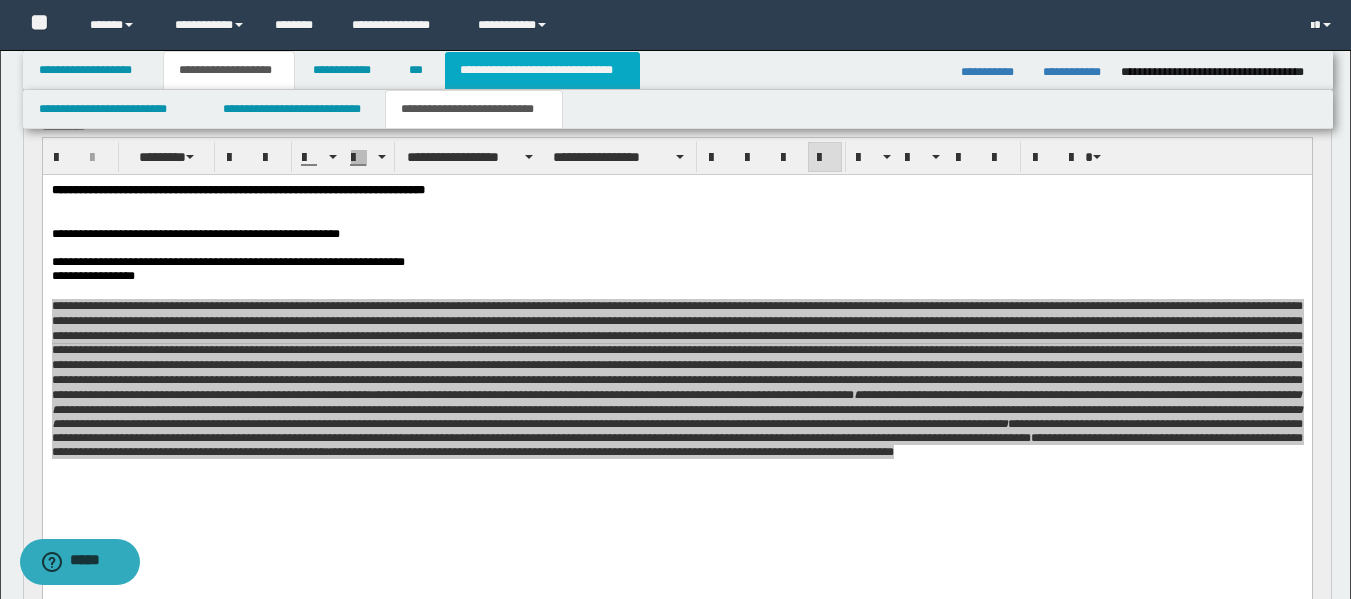 click on "**********" at bounding box center (542, 70) 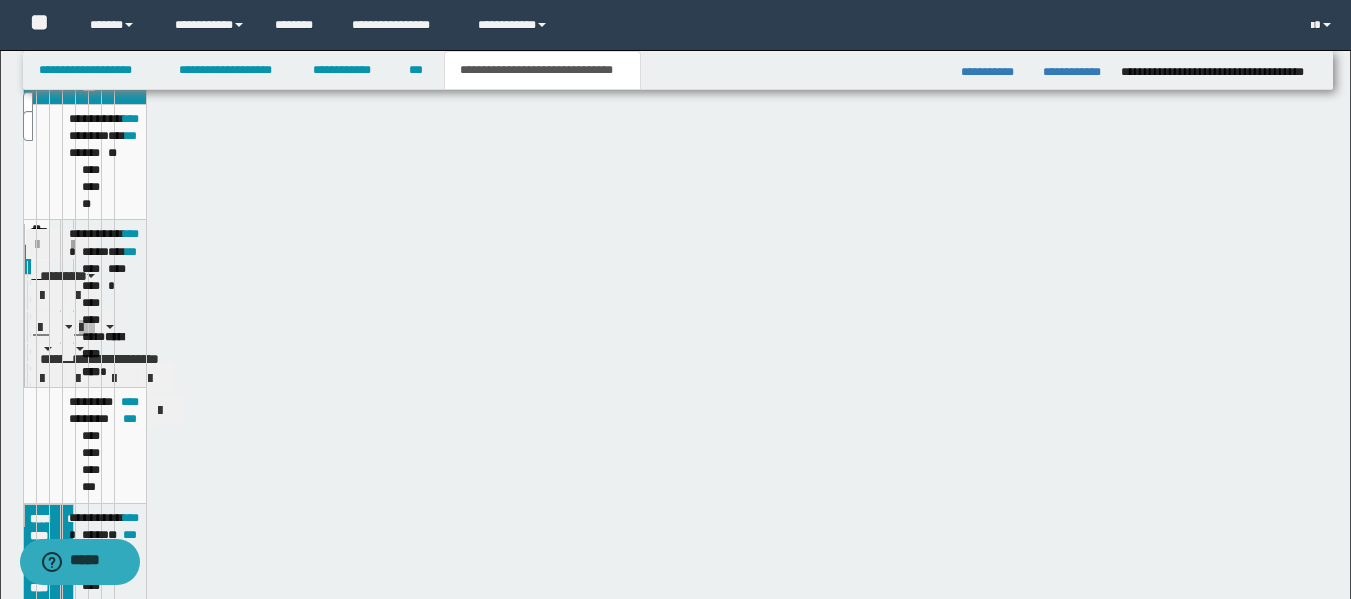 type on "**********" 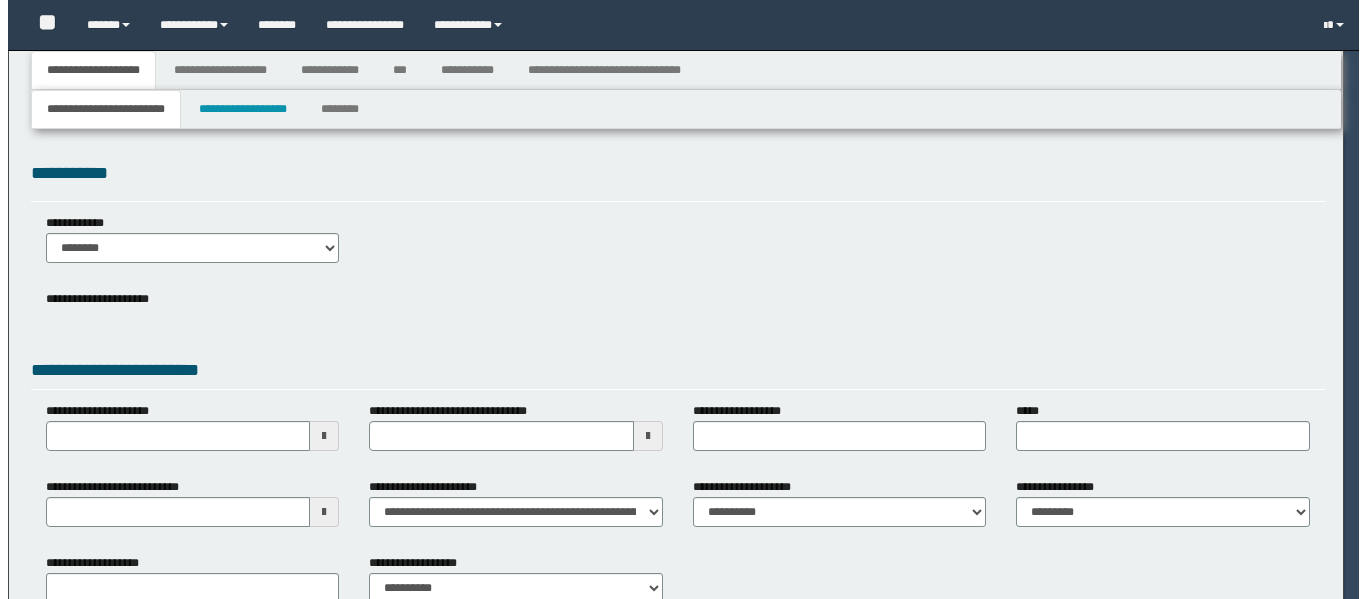 scroll, scrollTop: 0, scrollLeft: 0, axis: both 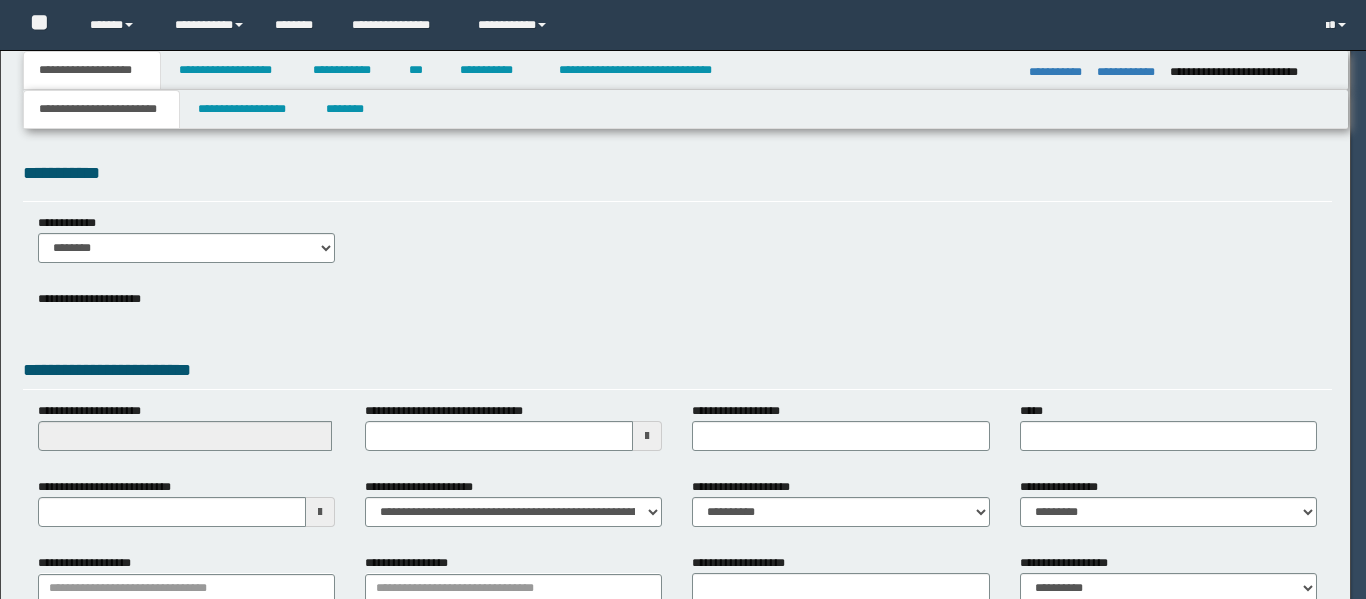 select on "*" 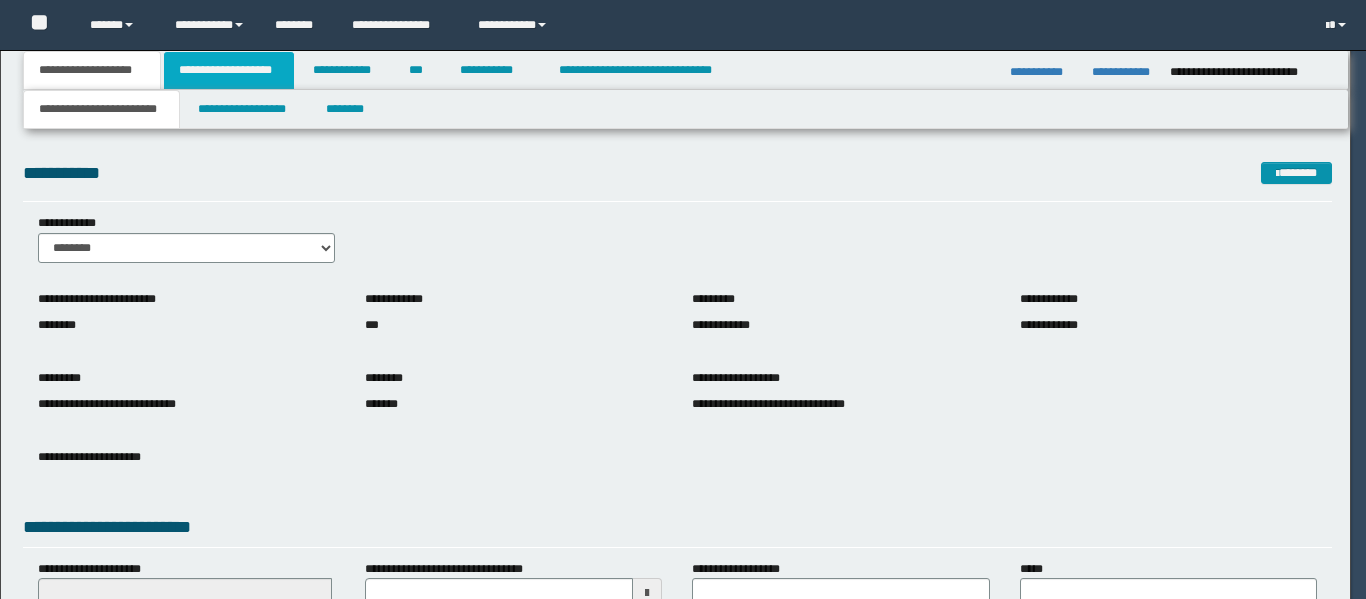 scroll, scrollTop: 0, scrollLeft: 0, axis: both 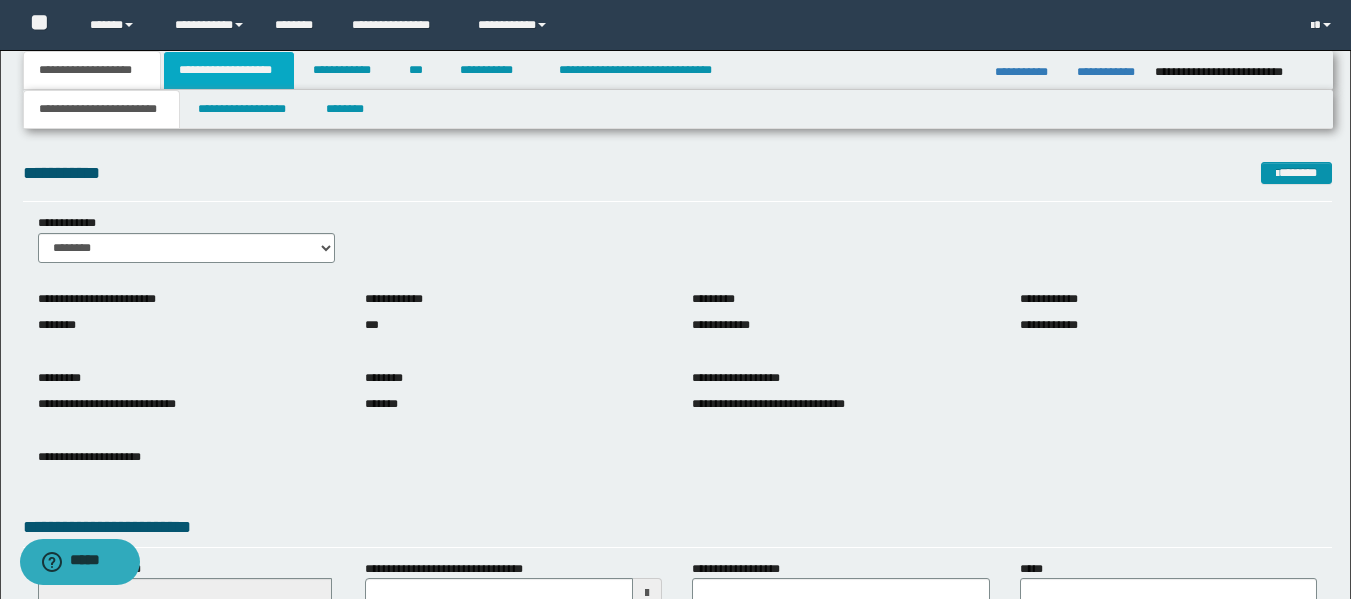 click on "**********" at bounding box center (229, 70) 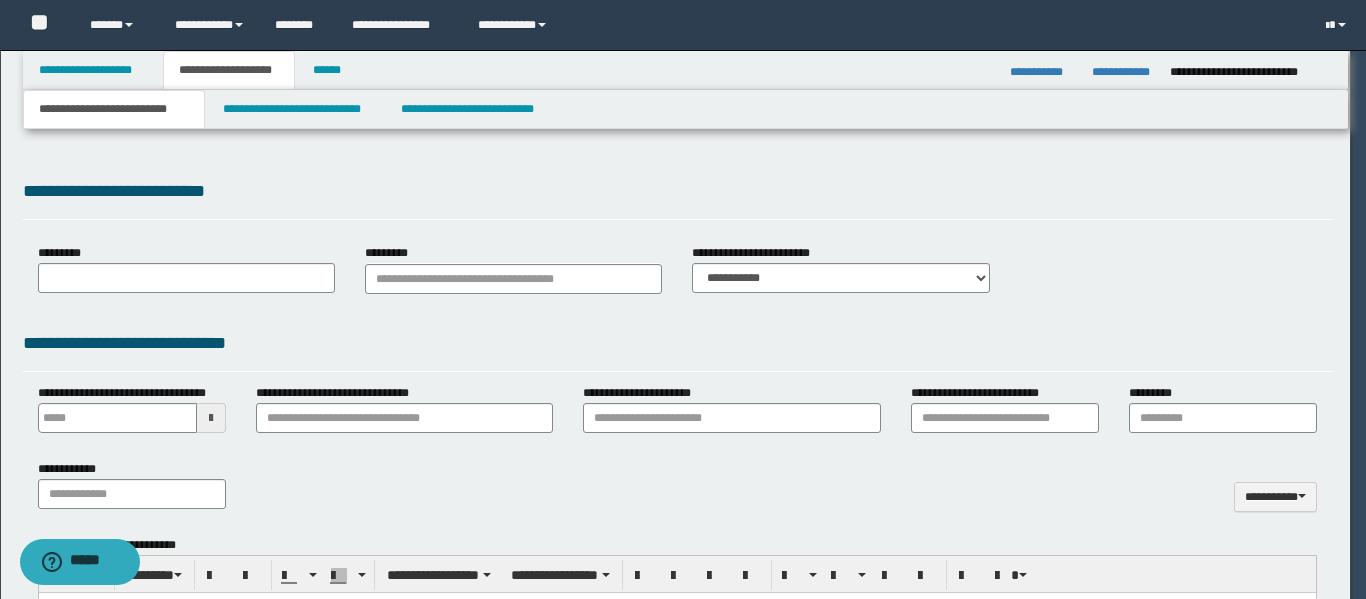 type 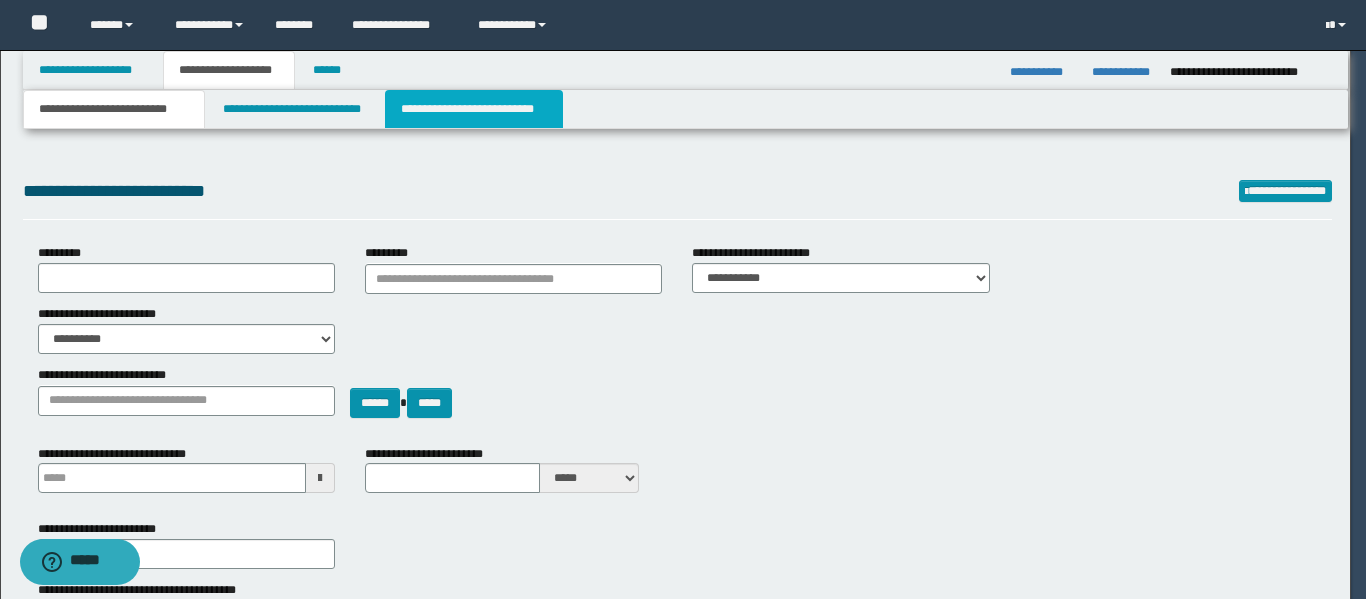 type on "******" 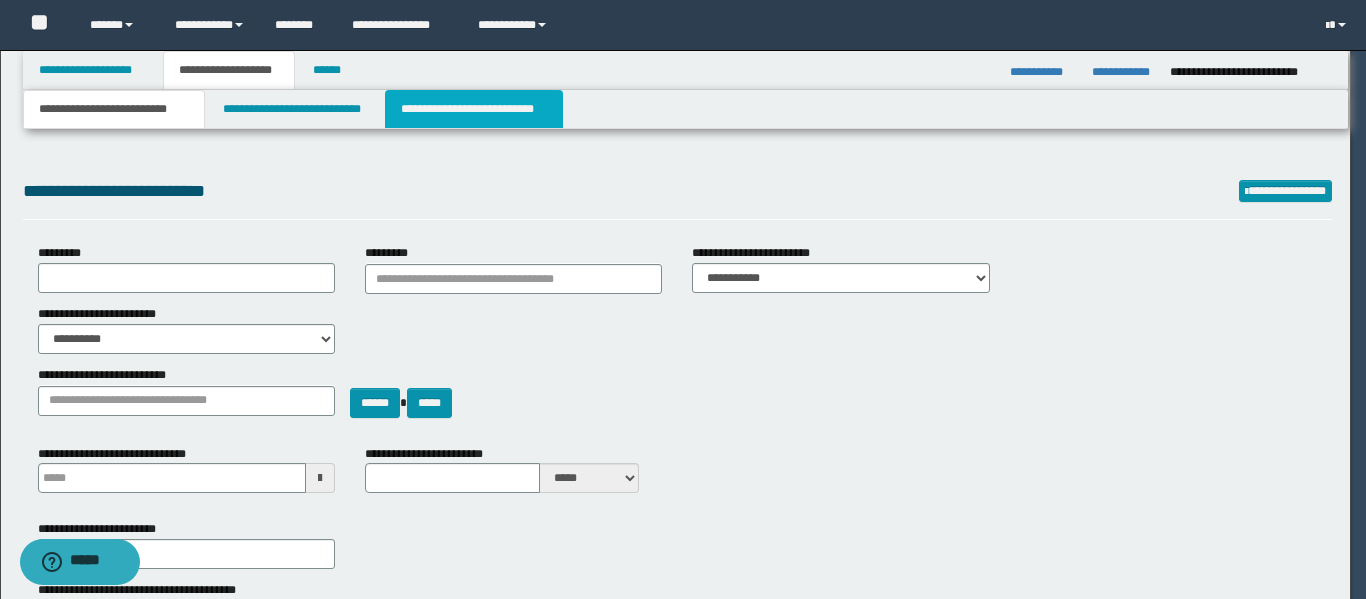 select on "*" 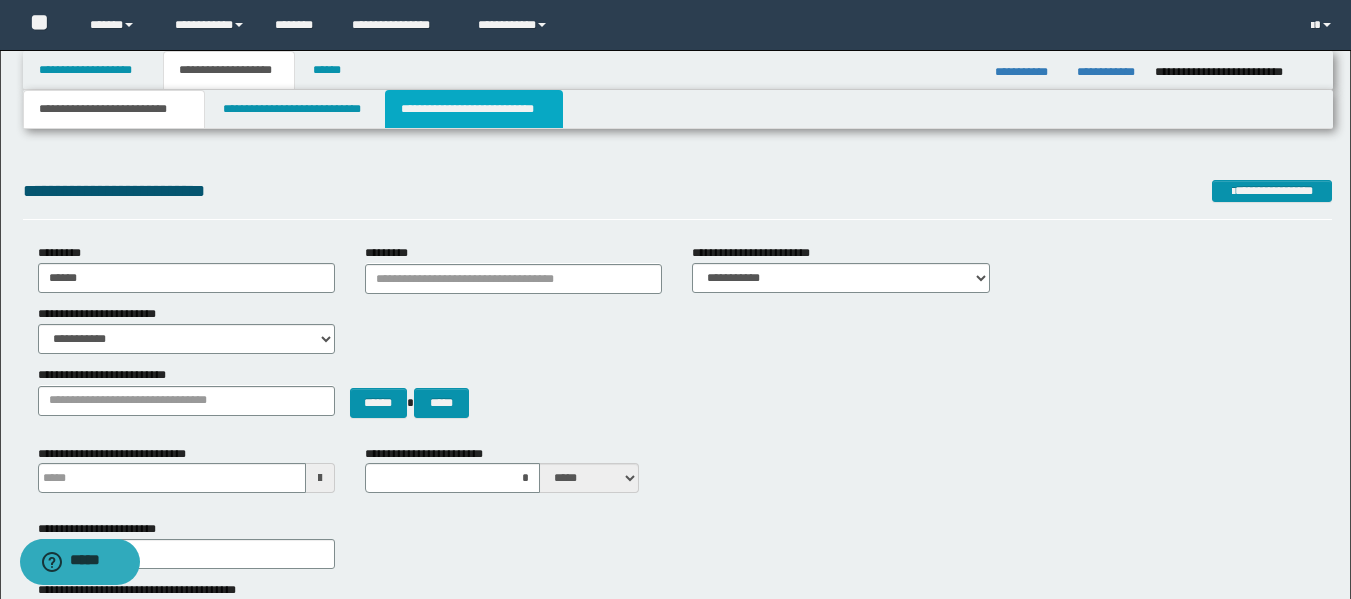 click on "**********" at bounding box center [474, 109] 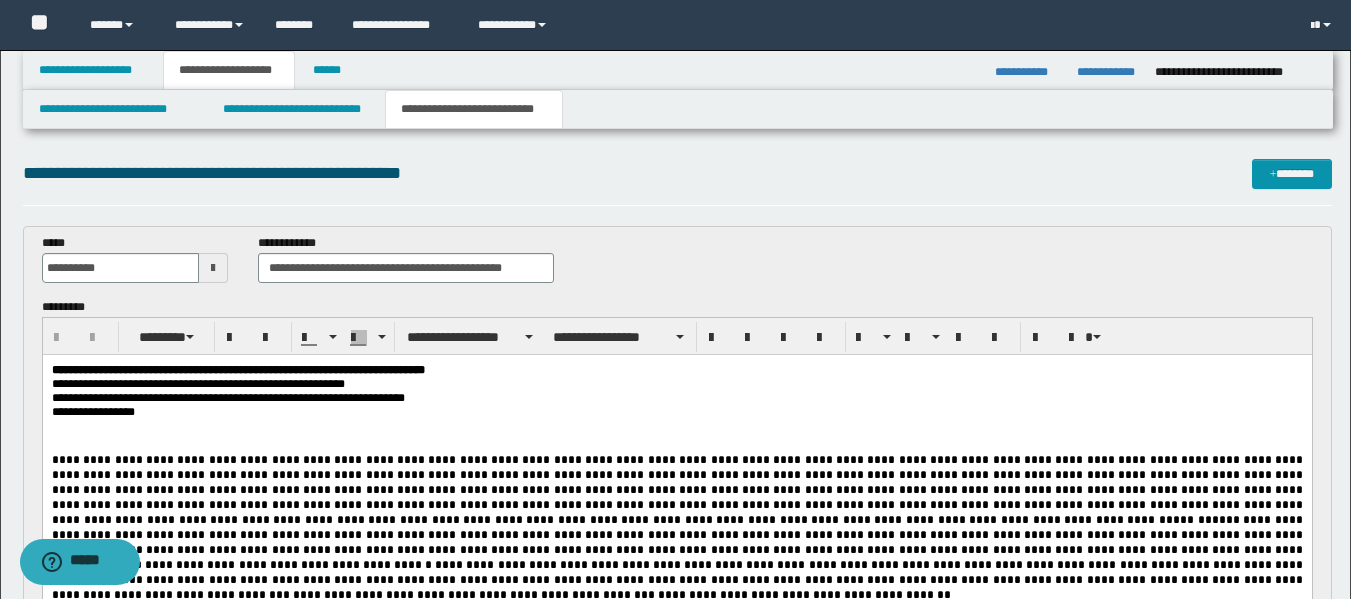 scroll, scrollTop: 0, scrollLeft: 0, axis: both 